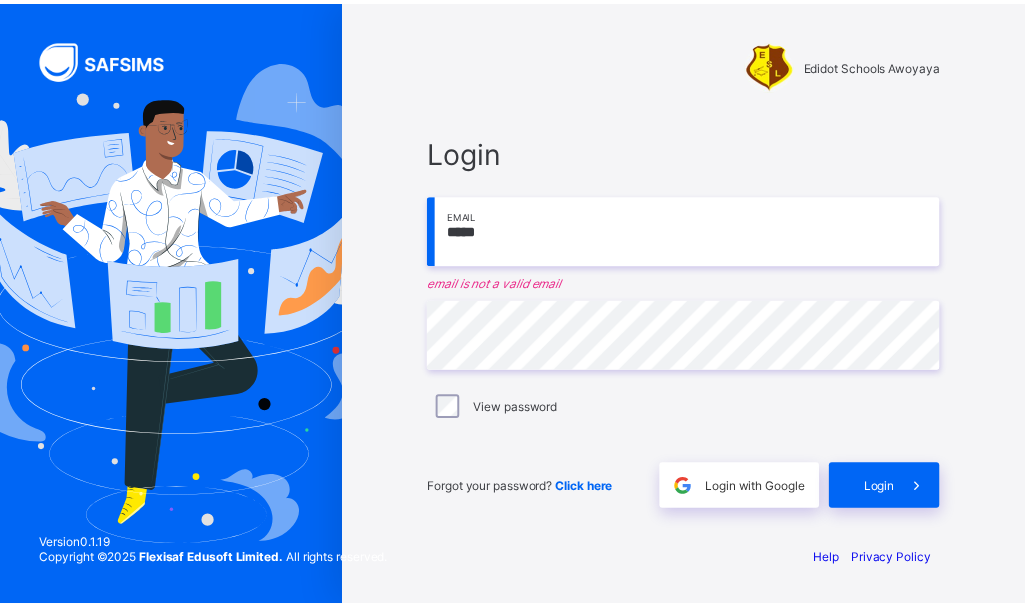scroll, scrollTop: 0, scrollLeft: 0, axis: both 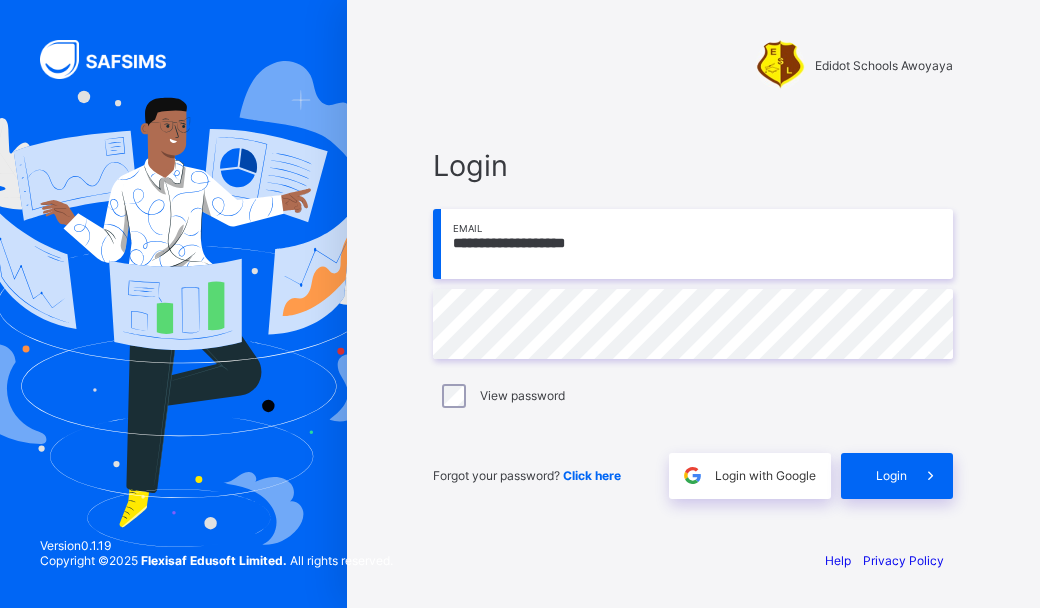type on "**********" 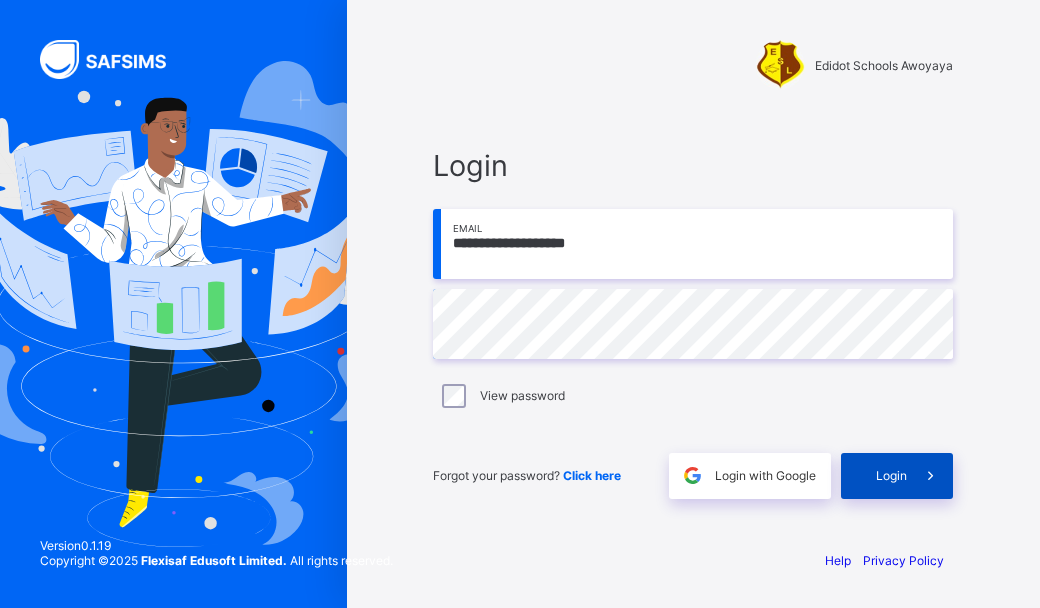 click on "Login" at bounding box center [891, 475] 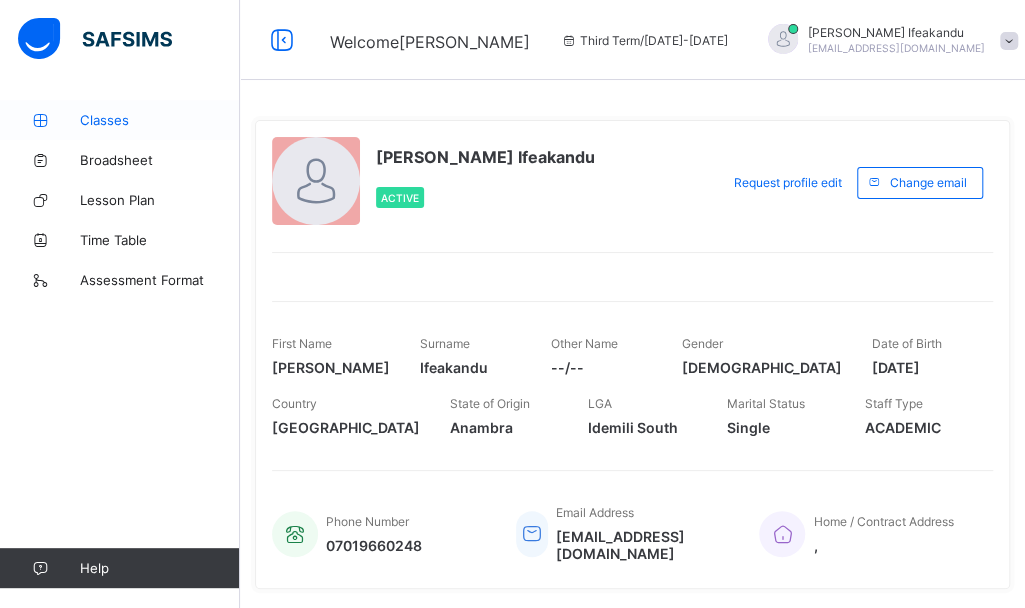 click on "Classes" at bounding box center [160, 120] 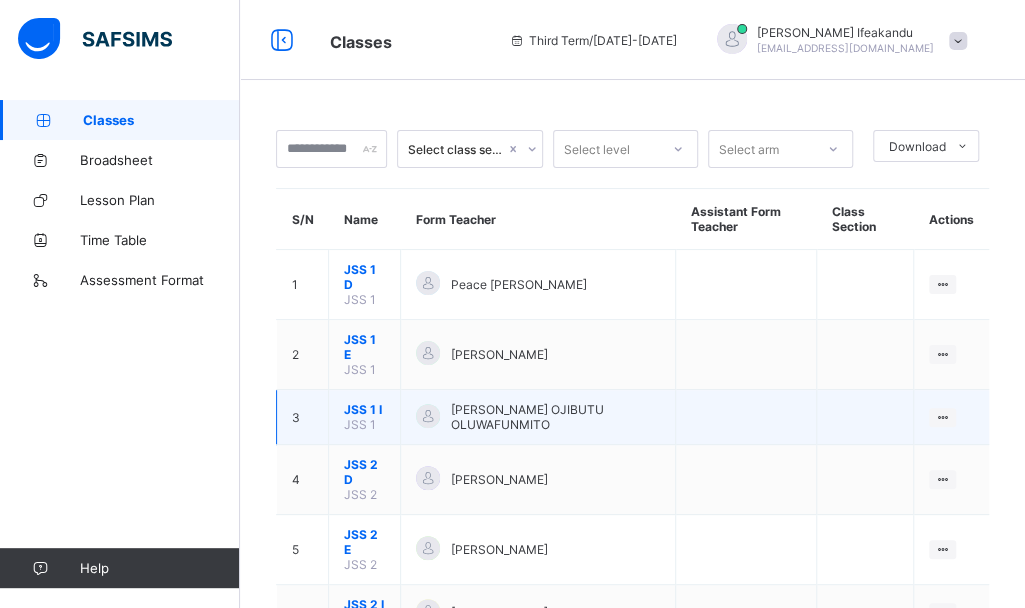 click on "[PERSON_NAME] OJIBUTU OLUWAFUNMITO" at bounding box center [554, 417] 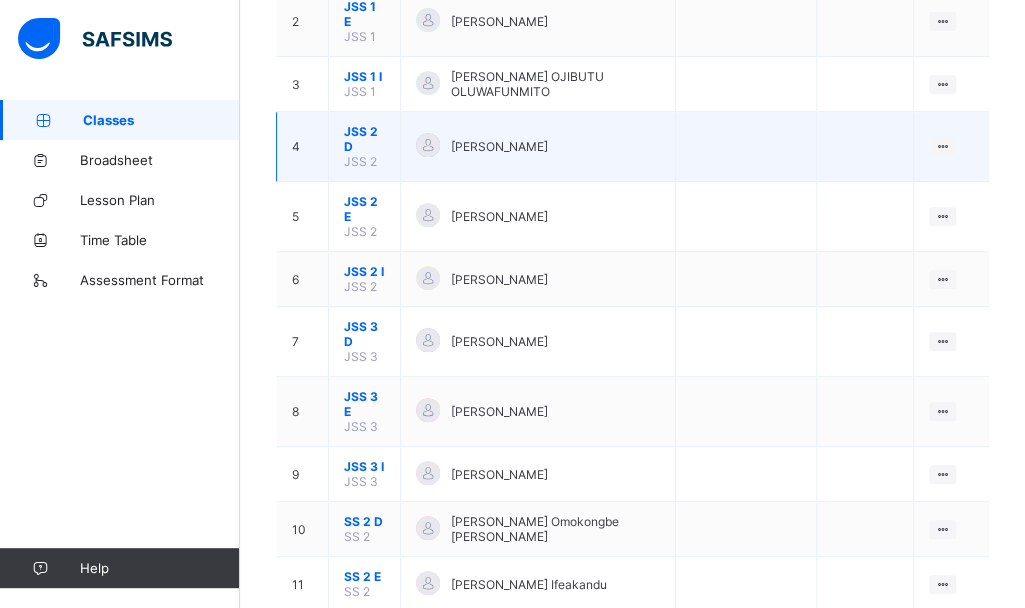 scroll, scrollTop: 332, scrollLeft: 0, axis: vertical 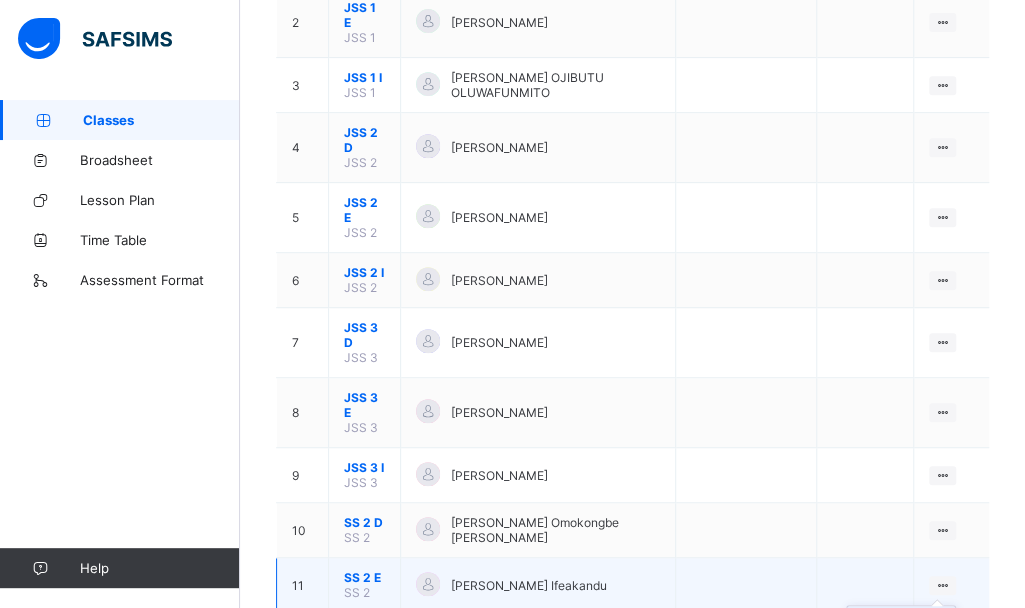 click on "View Class" at bounding box center [916, 624] 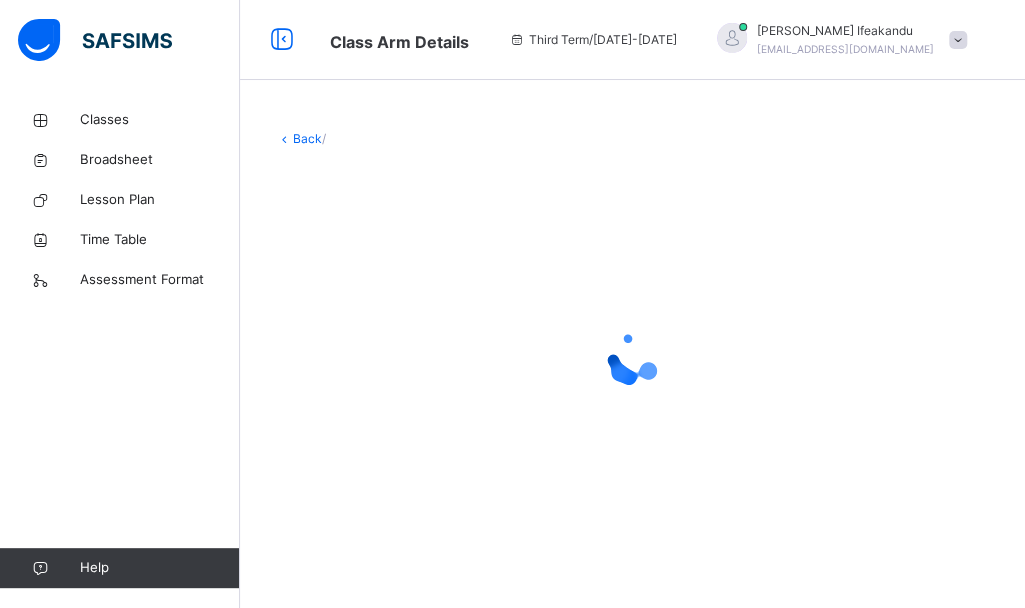 scroll, scrollTop: 0, scrollLeft: 0, axis: both 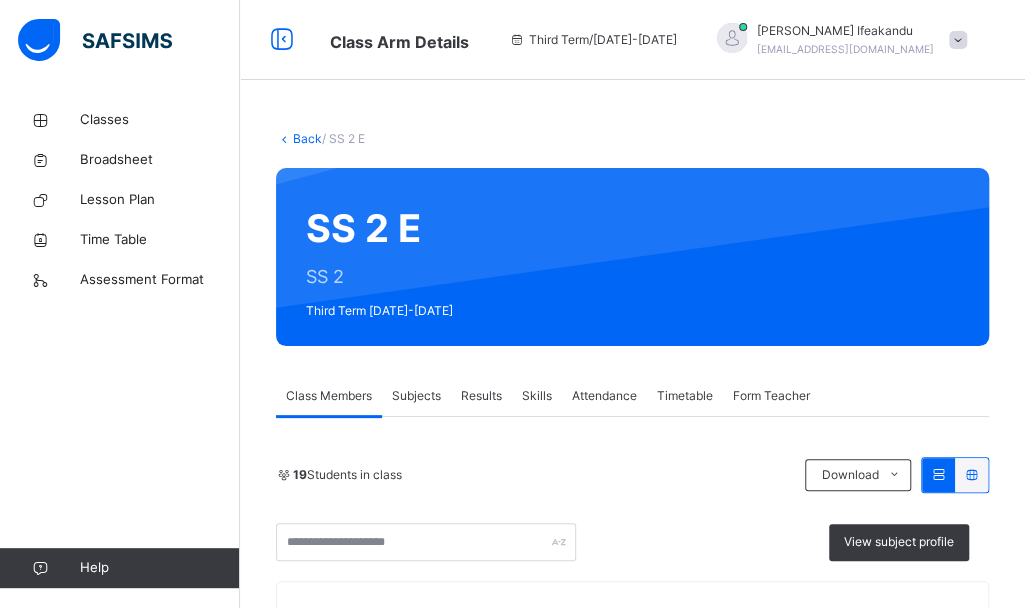 click on "Subjects" at bounding box center [416, 396] 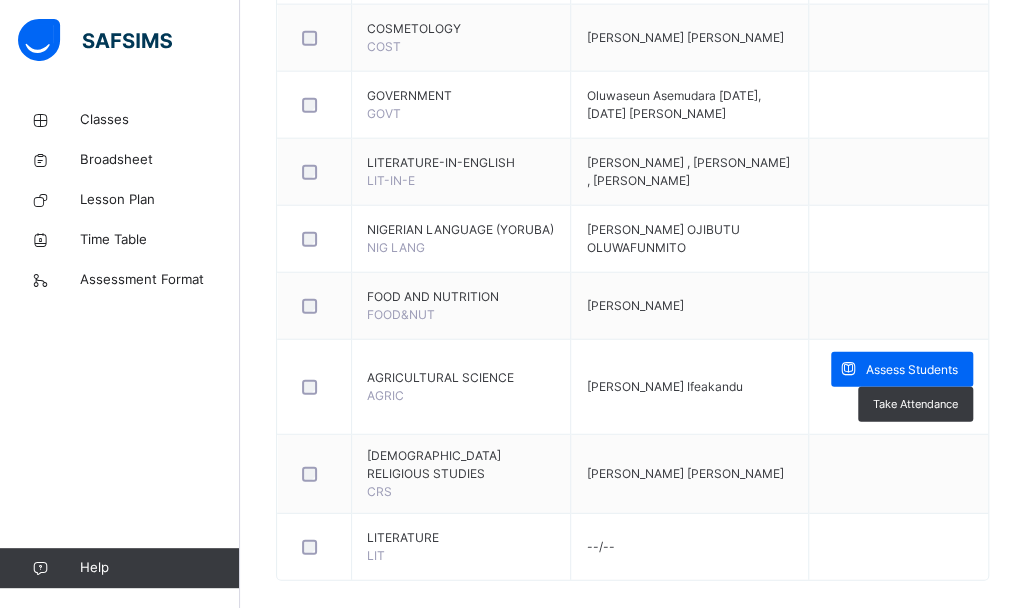 scroll, scrollTop: 1912, scrollLeft: 0, axis: vertical 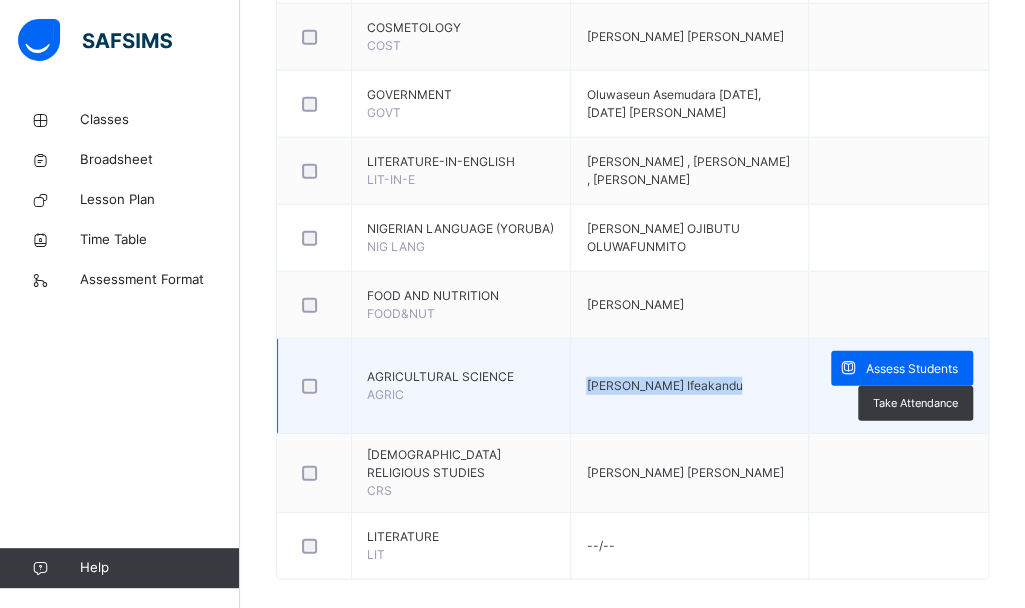 drag, startPoint x: 426, startPoint y: 399, endPoint x: 750, endPoint y: 360, distance: 326.33878 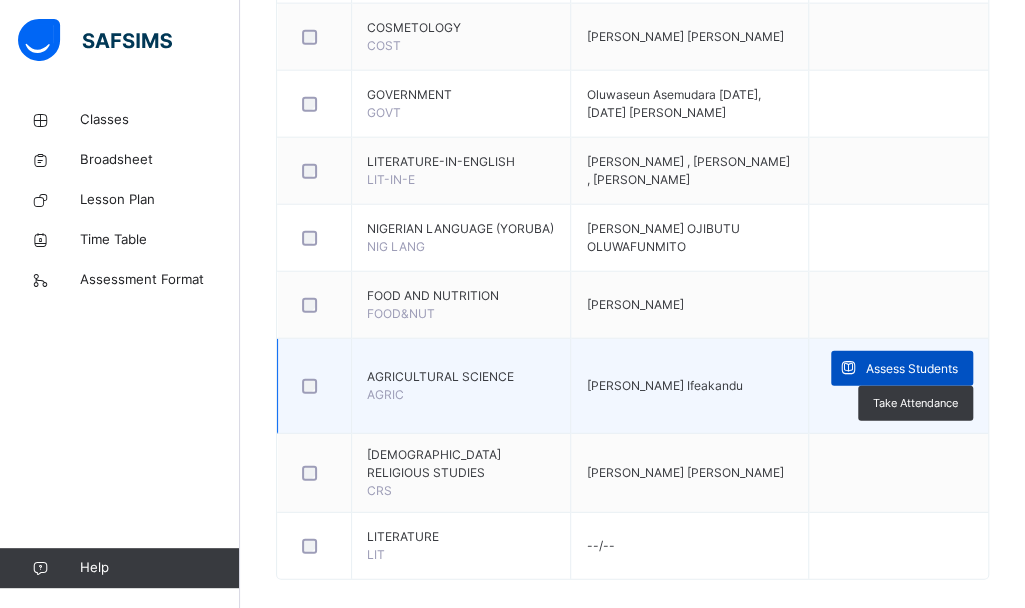 click on "Assess Students" at bounding box center (912, 369) 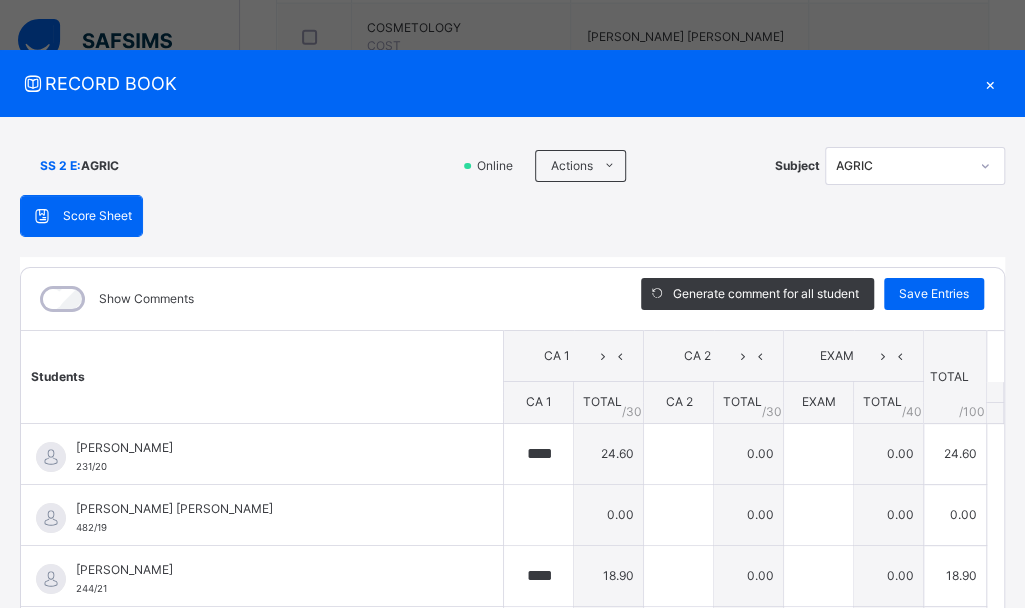 type on "****" 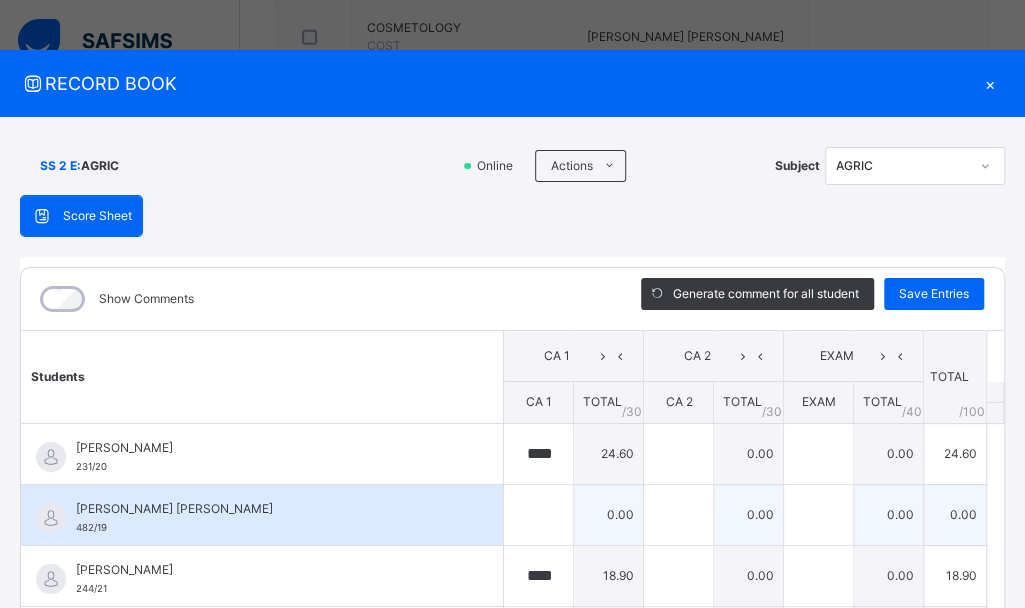 scroll, scrollTop: 77, scrollLeft: 0, axis: vertical 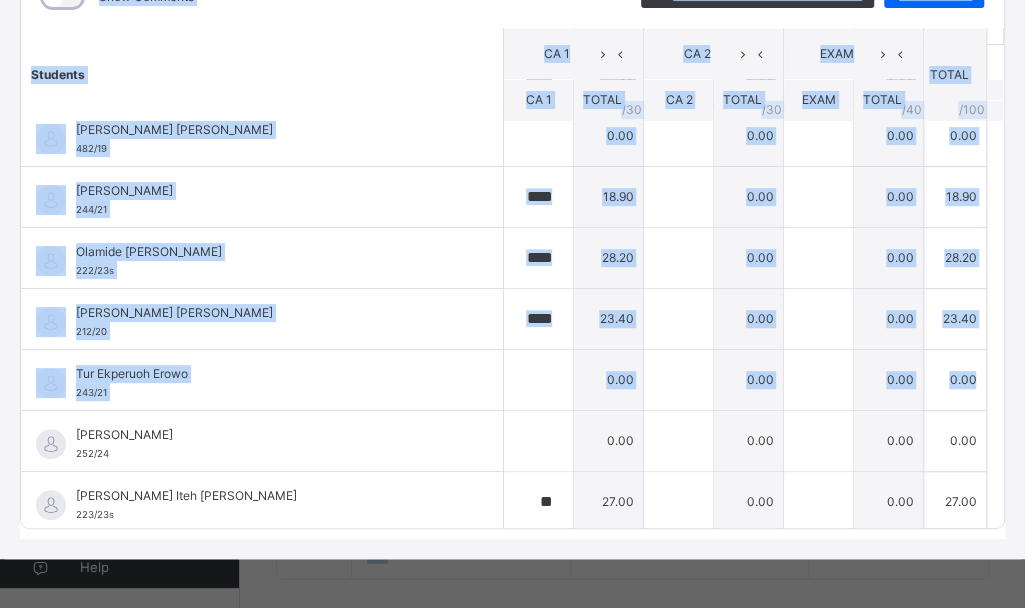 click on "Class Arm Details     Third Term  /  [DATE]-[DATE]   Nworah Chetachukwu   Ifeakandu [EMAIL_ADDRESS][DOMAIN_NAME] Classes Broadsheet Lesson Plan Time Table Assessment Format   Help Onboarding Great job! You have finished setting up all essential configurations. Our wizard which has lots of in-built templates will continue to guide you through with the academic configurations. Academic Configuration Steps Continue × Idle Mode Due to inactivity you would be logged out to the system in the next   15mins , click the "Resume" button to keep working or the "Log me out" button to log out of the system. Log me out Resume Back  / SS 2 E SS 2 E SS 2 Third Term [DATE]-[DATE] Class Members Subjects Results Skills Attendance Timetable Form Teacher Subjects More Options   19  Students in class Download Pdf Report Excel Report View subject profile Edidot Schools Awoyaya Date: [DATE] 9:19:18 am Class Members Class:  SS 2 E Total no. of Students:  19 Term:  Third Term Session:  [DATE]-[DATE] S/NO Admission No. Last Name First Name 1 2 3" at bounding box center [512, -641] 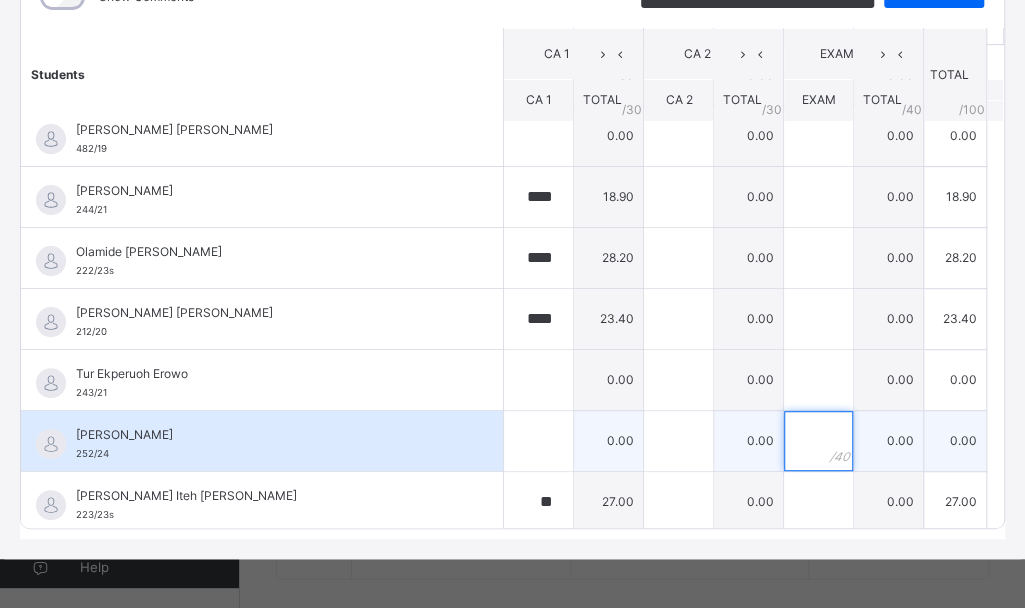 click at bounding box center [818, 441] 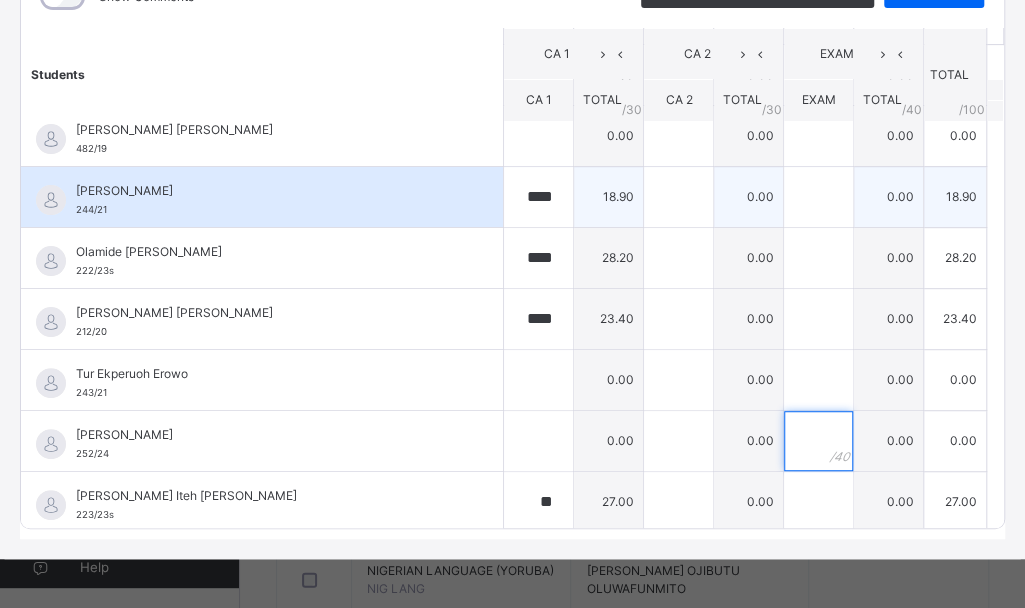 scroll, scrollTop: 1556, scrollLeft: 0, axis: vertical 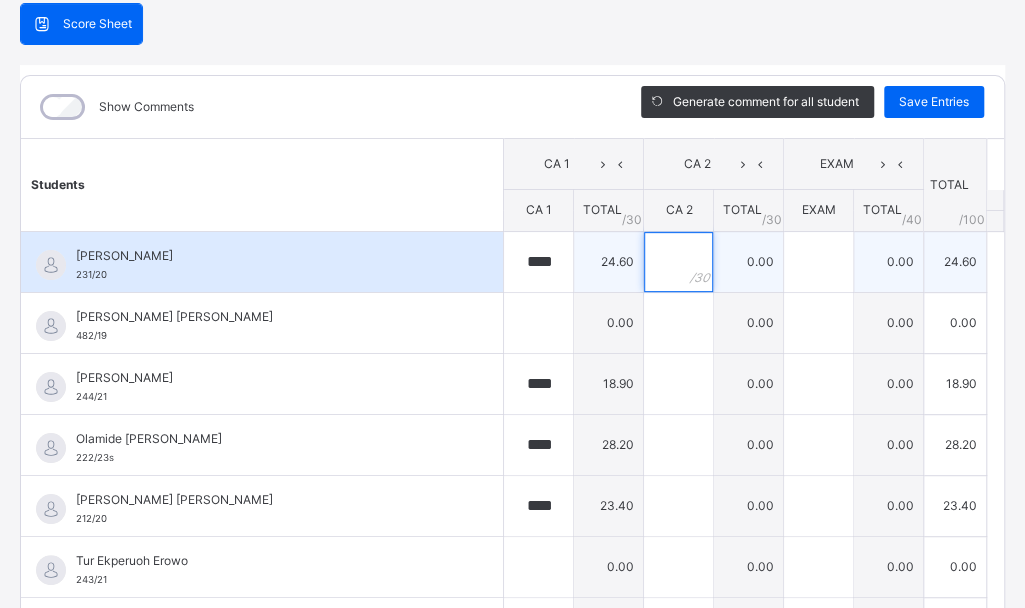click at bounding box center [678, 262] 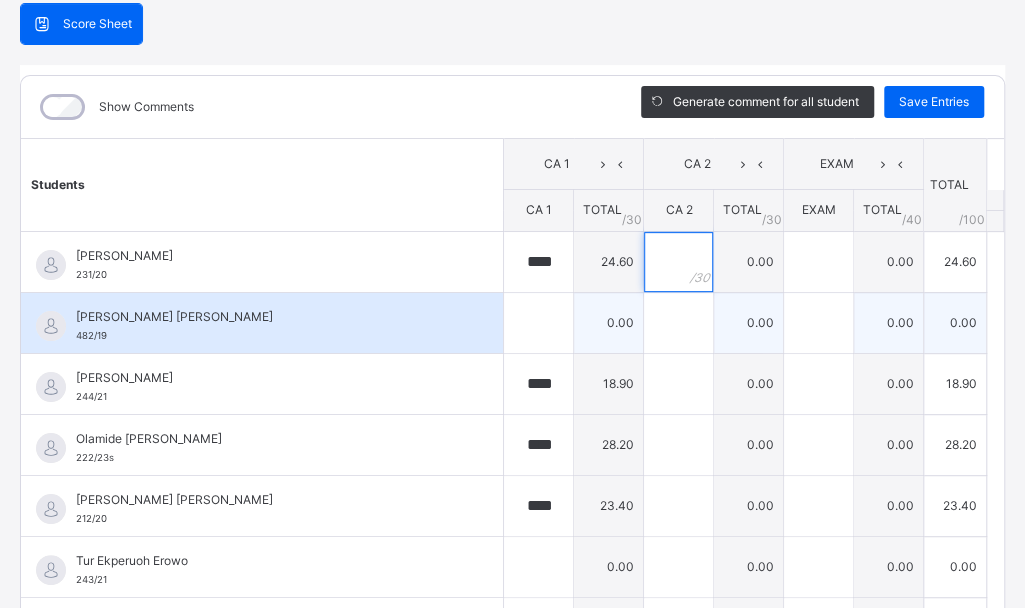 scroll, scrollTop: 77, scrollLeft: 0, axis: vertical 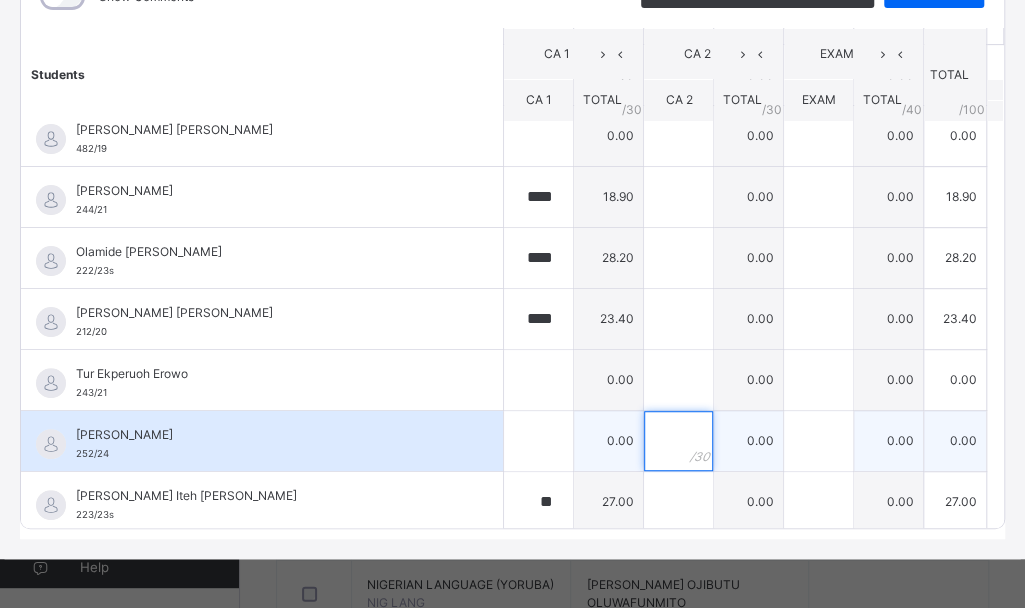 click at bounding box center [678, 441] 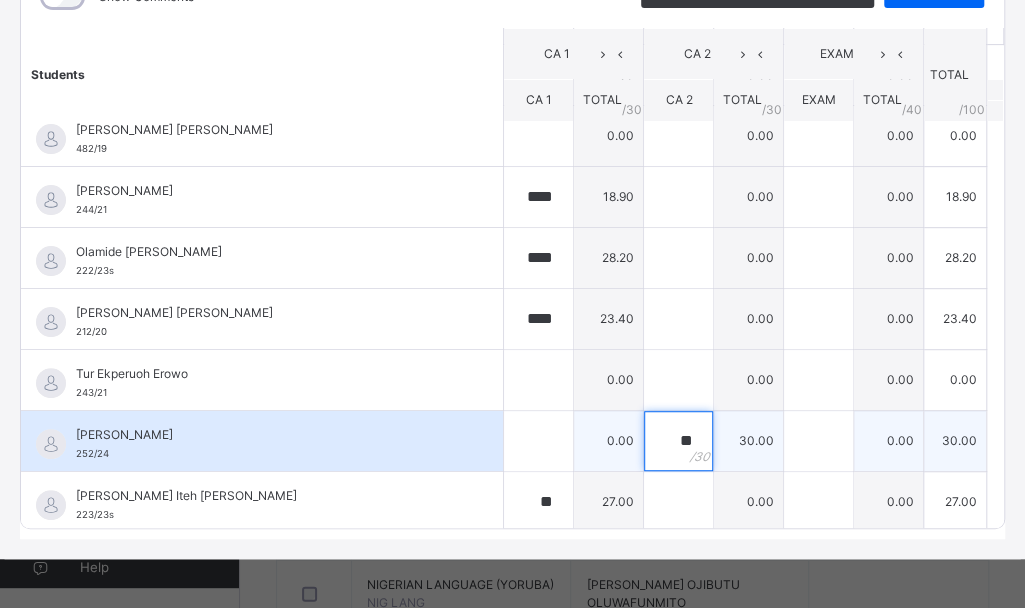 type on "**" 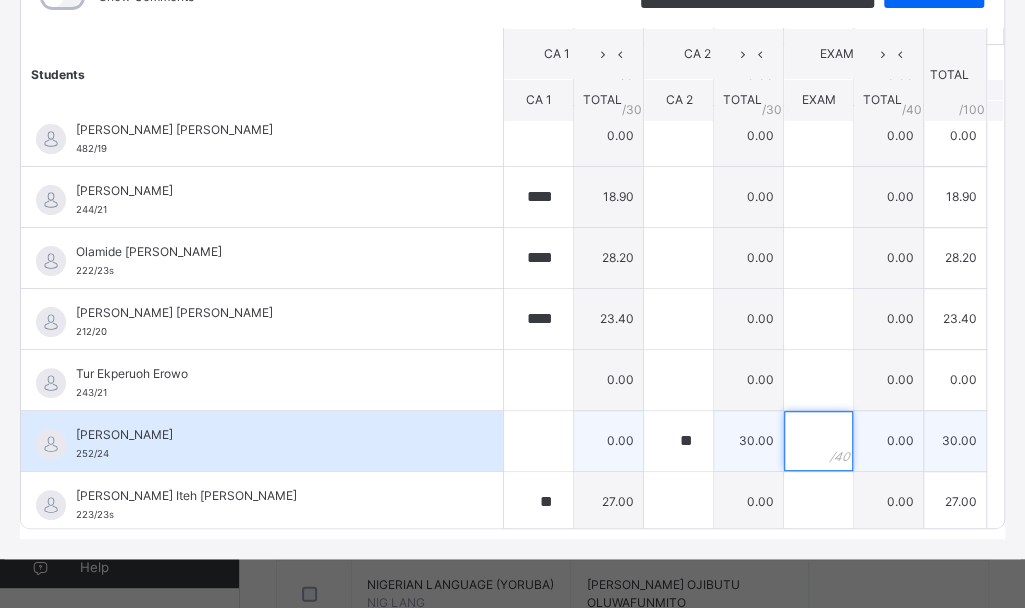 click at bounding box center [818, 441] 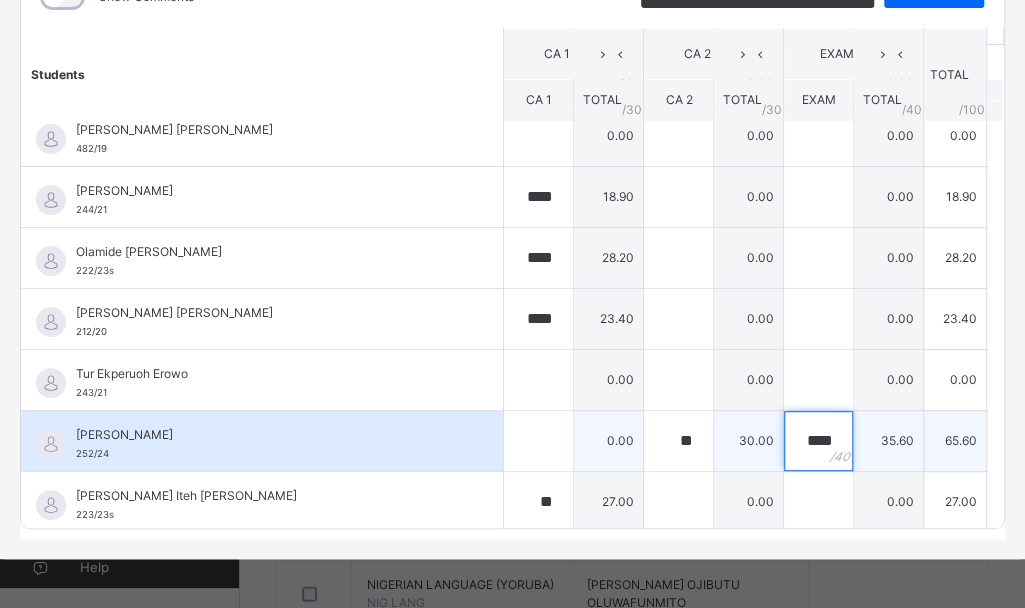 type on "****" 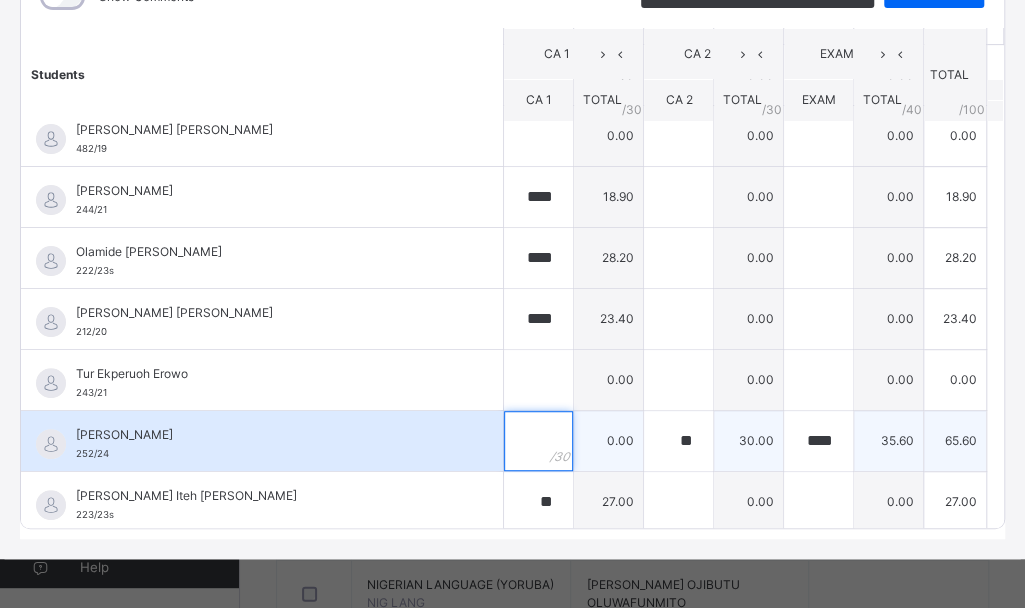 click at bounding box center (538, 441) 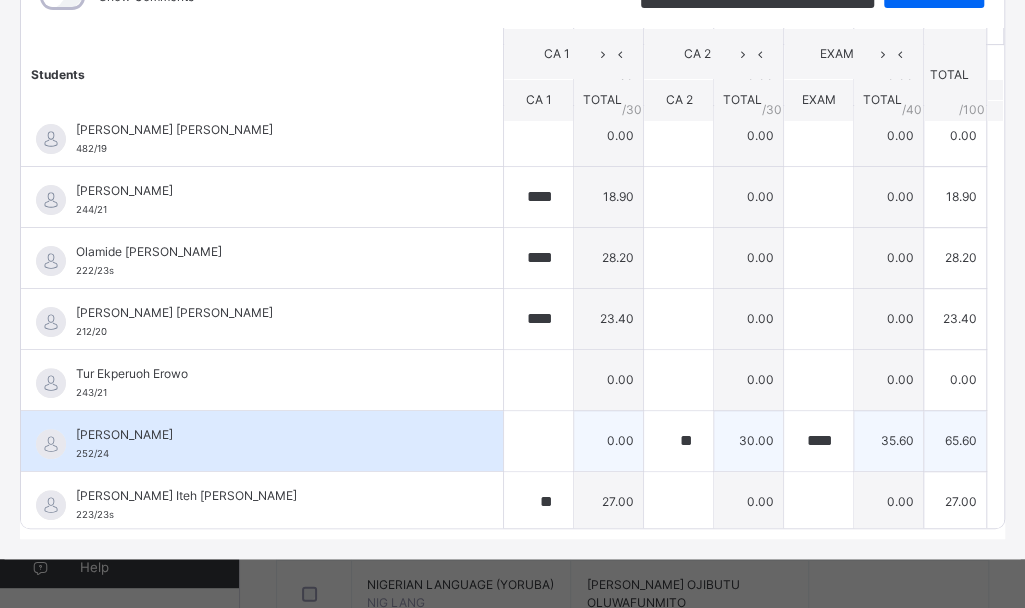 drag, startPoint x: 540, startPoint y: 428, endPoint x: 566, endPoint y: 428, distance: 26 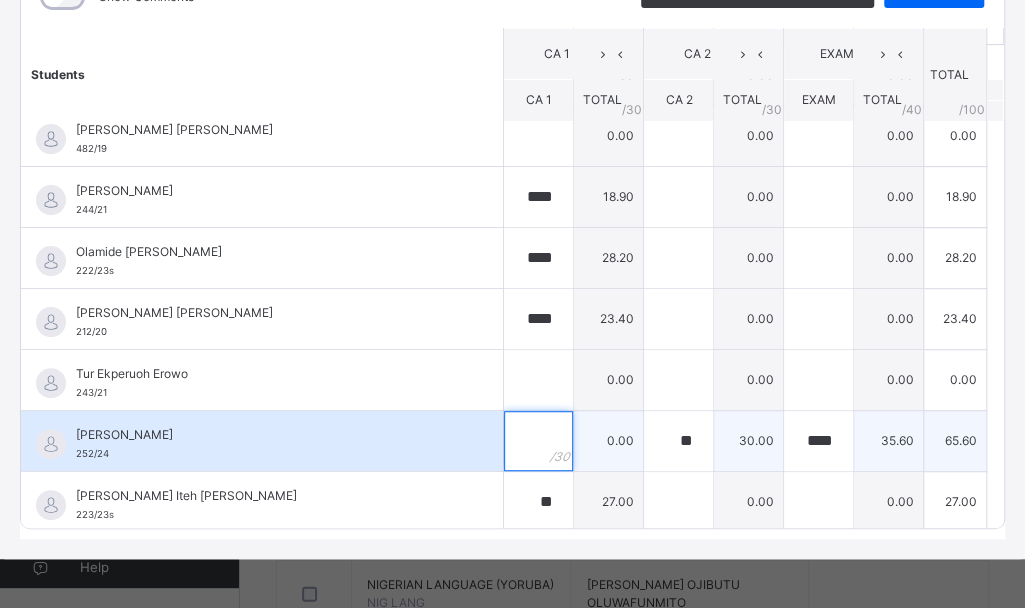 click at bounding box center [538, 441] 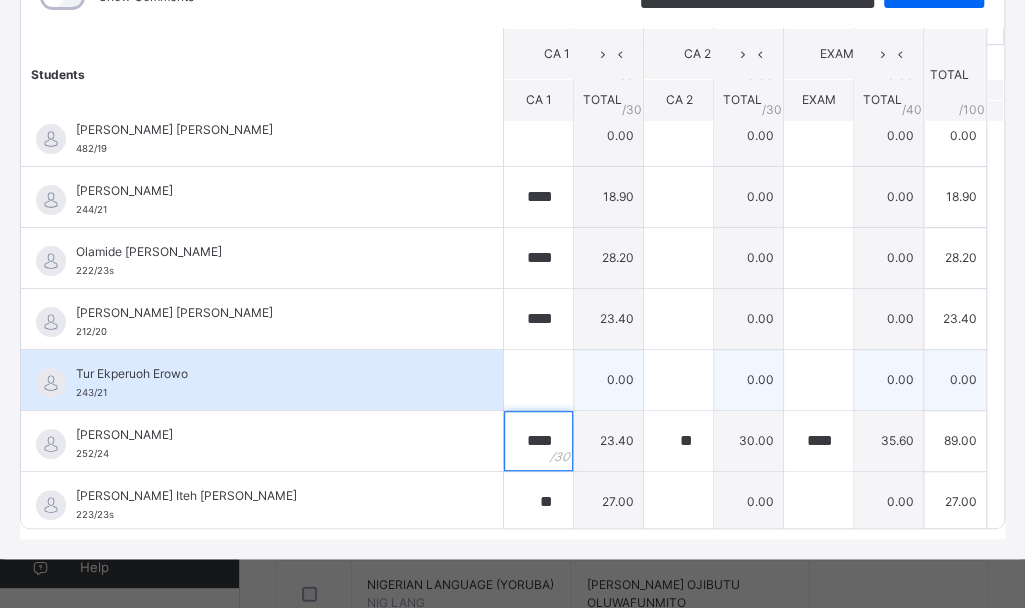 type on "****" 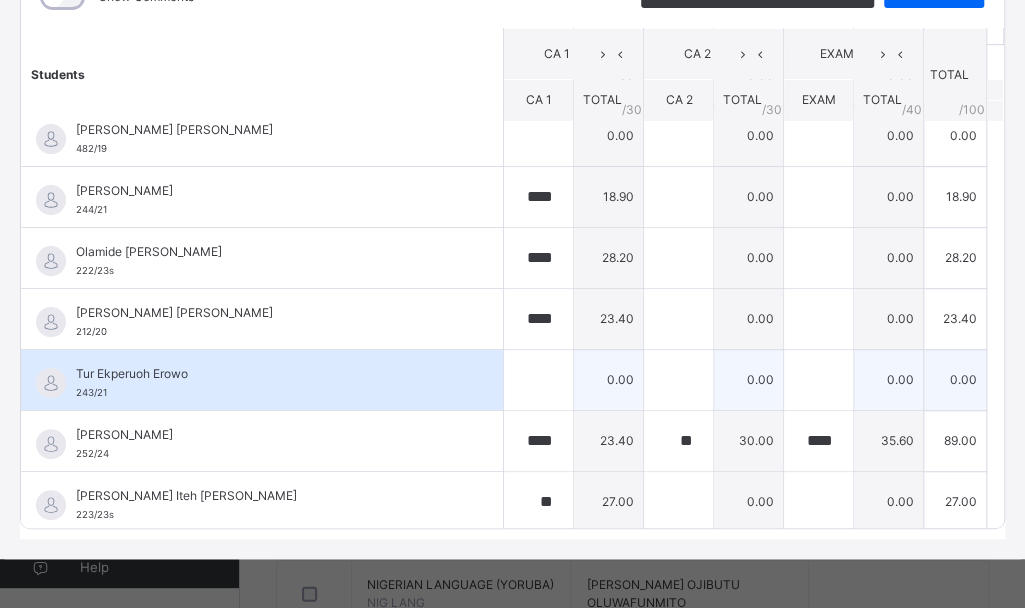 click on "Tur Ekperuoh Erowo 243/21" at bounding box center (262, 380) 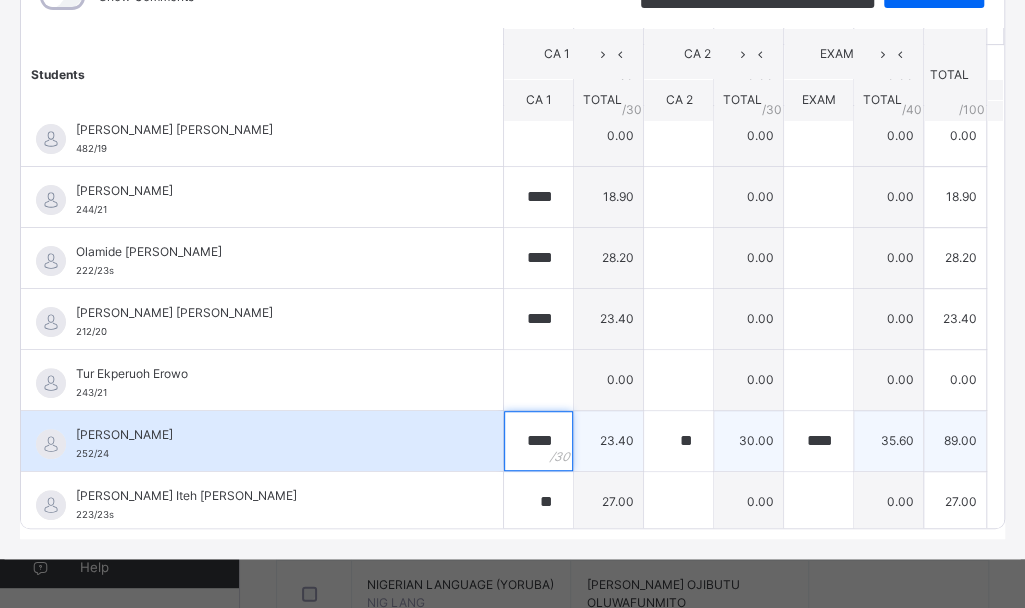 click on "****" at bounding box center (538, 441) 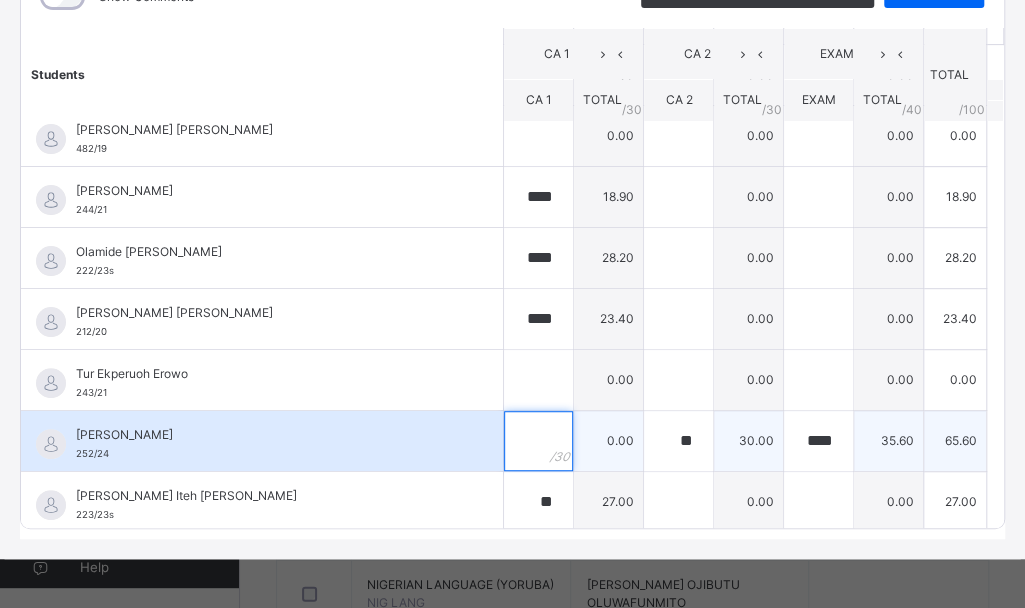 click at bounding box center (538, 441) 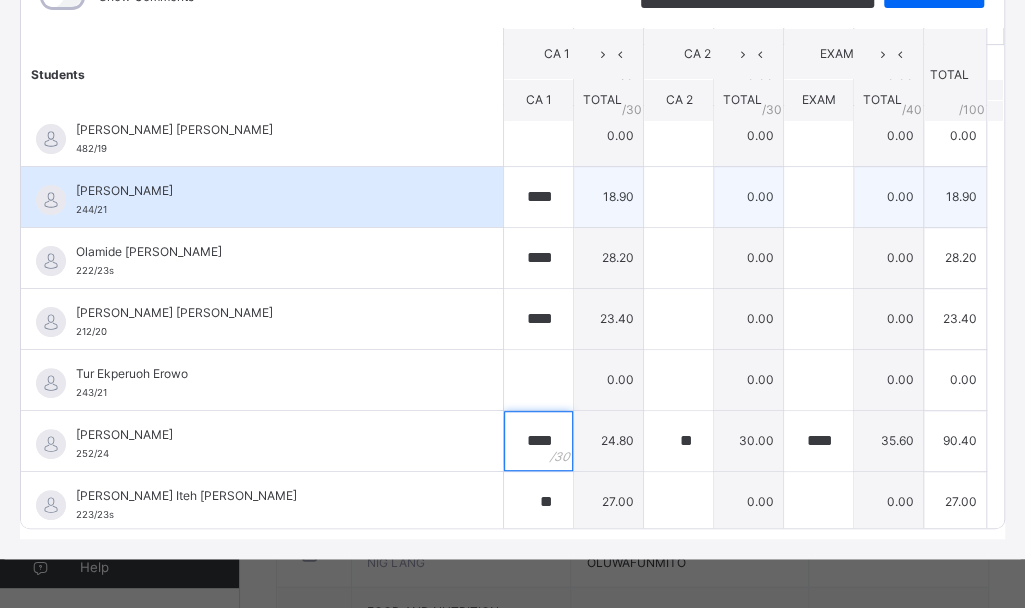 scroll, scrollTop: 1597, scrollLeft: 0, axis: vertical 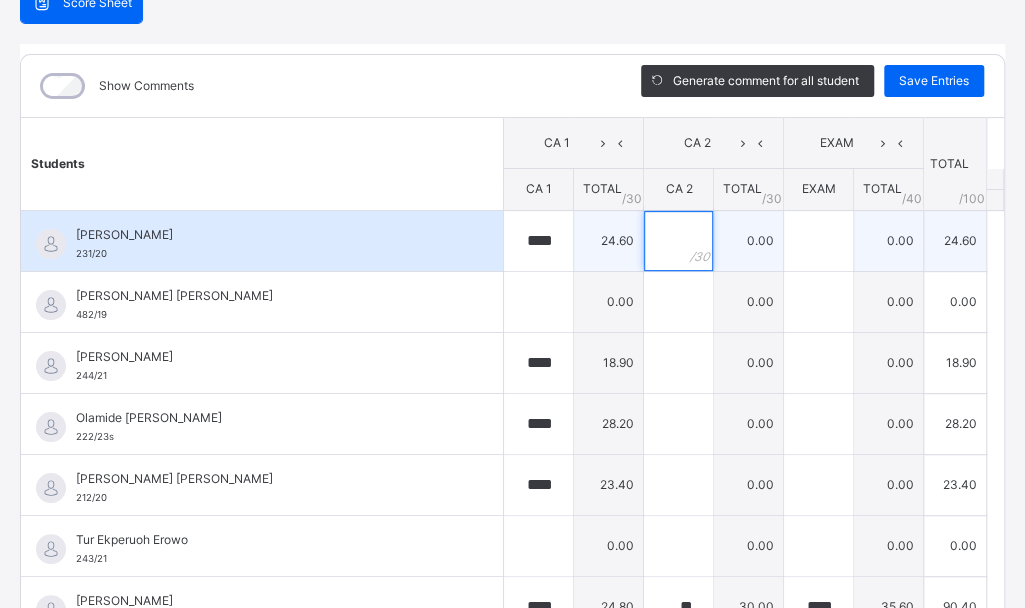 click at bounding box center [678, 241] 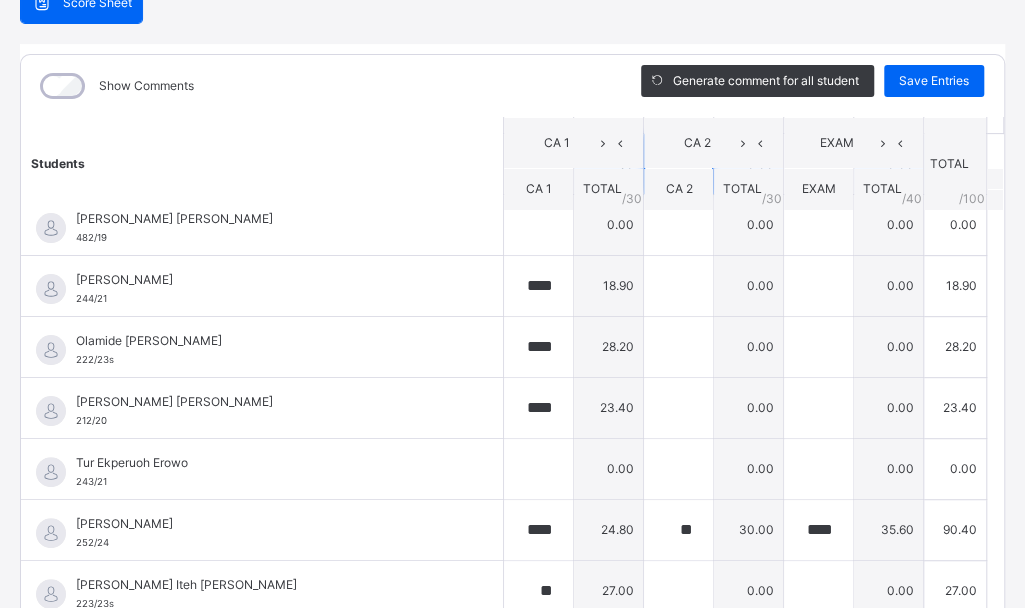 scroll, scrollTop: 76, scrollLeft: 0, axis: vertical 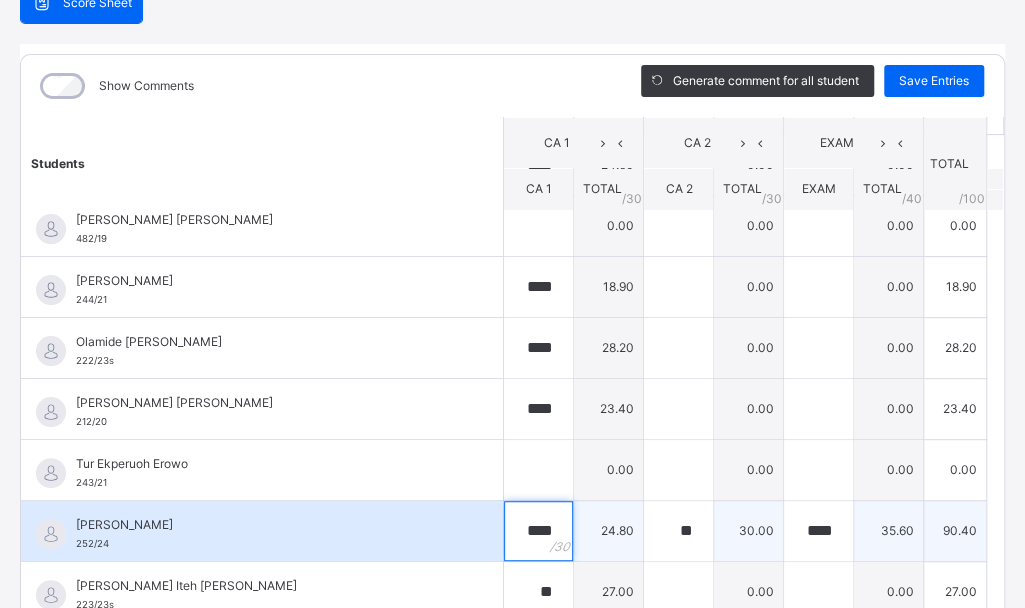 click on "****" at bounding box center (538, 531) 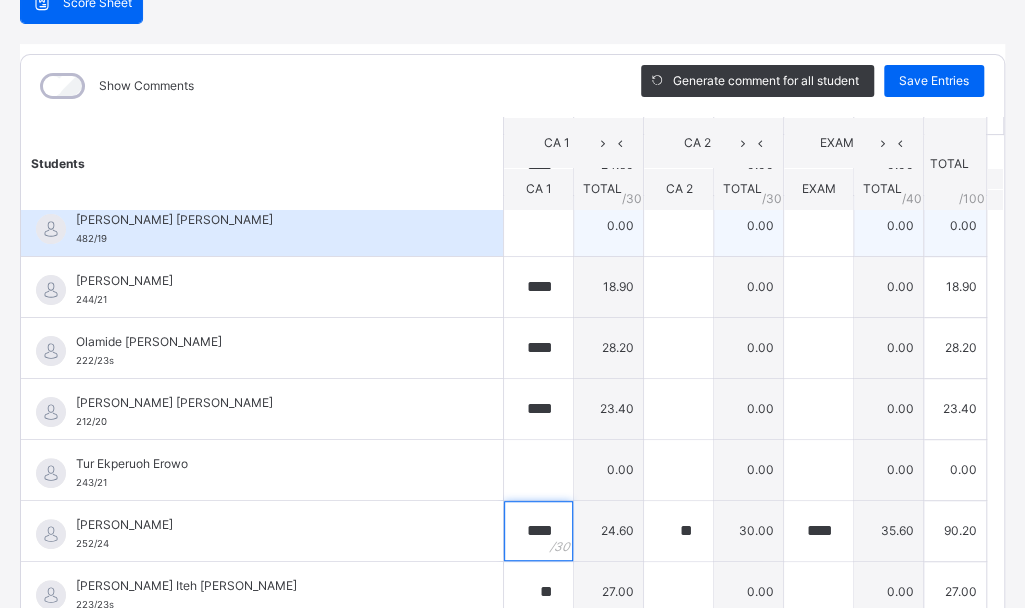 scroll, scrollTop: 0, scrollLeft: 0, axis: both 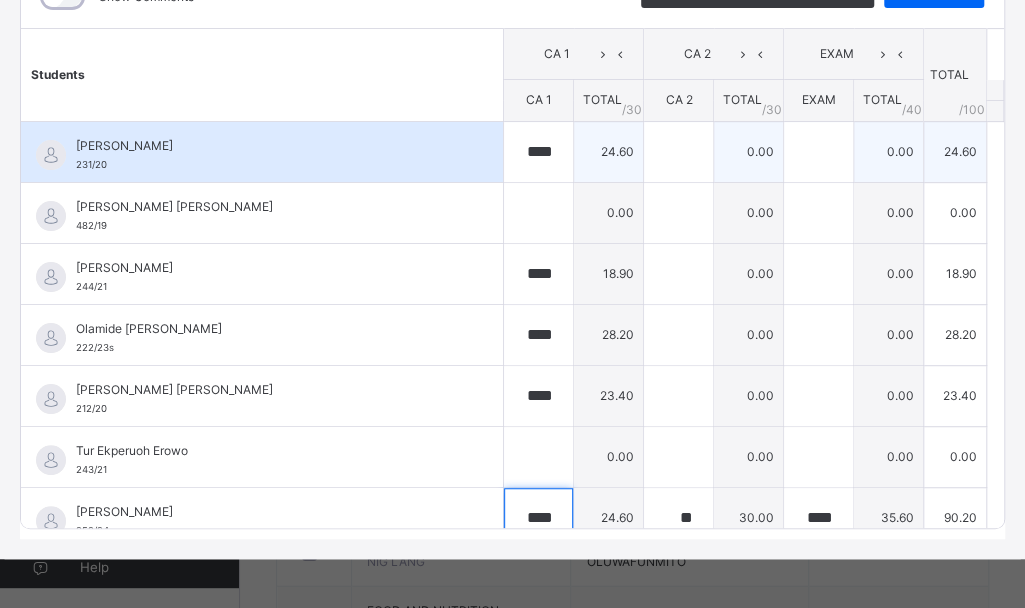 type on "****" 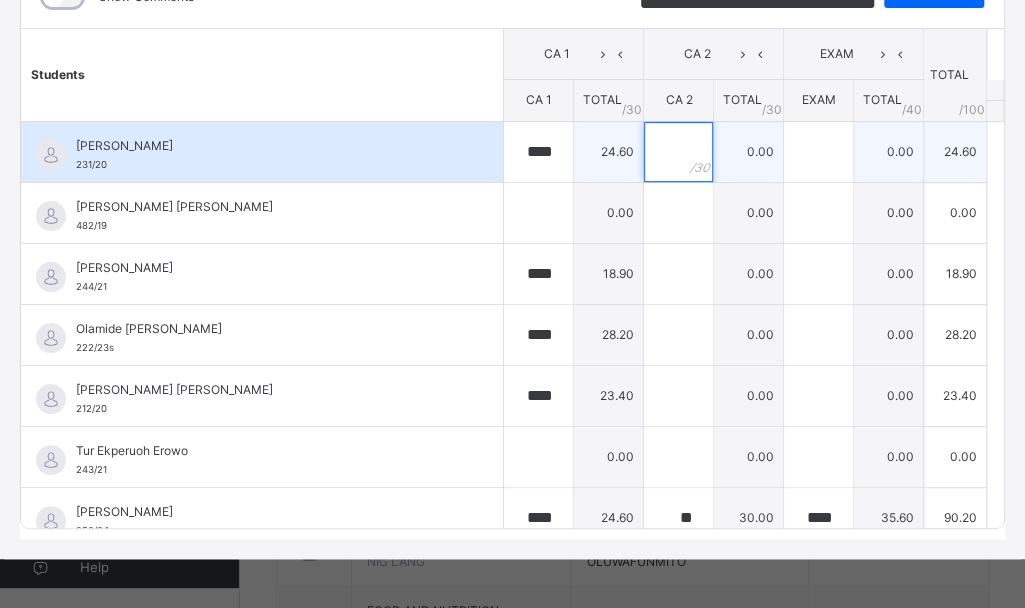 click at bounding box center (678, 152) 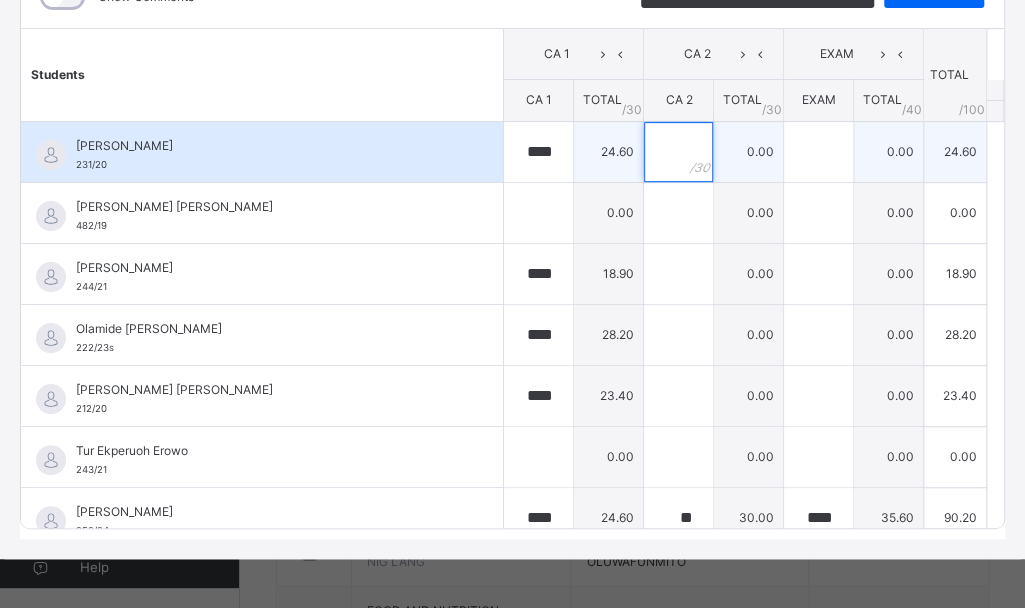 click at bounding box center [678, 152] 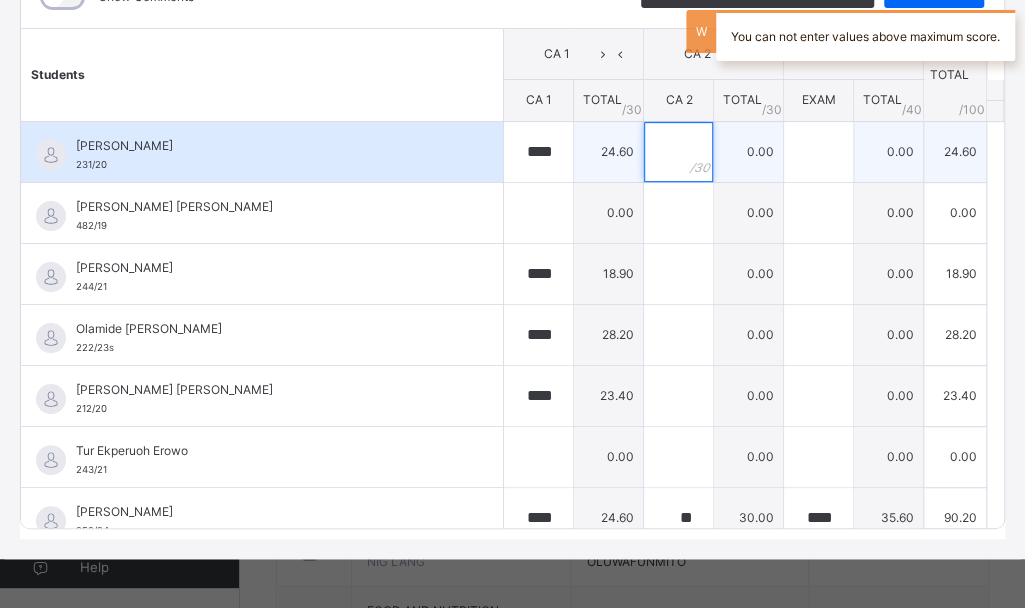 type on "*" 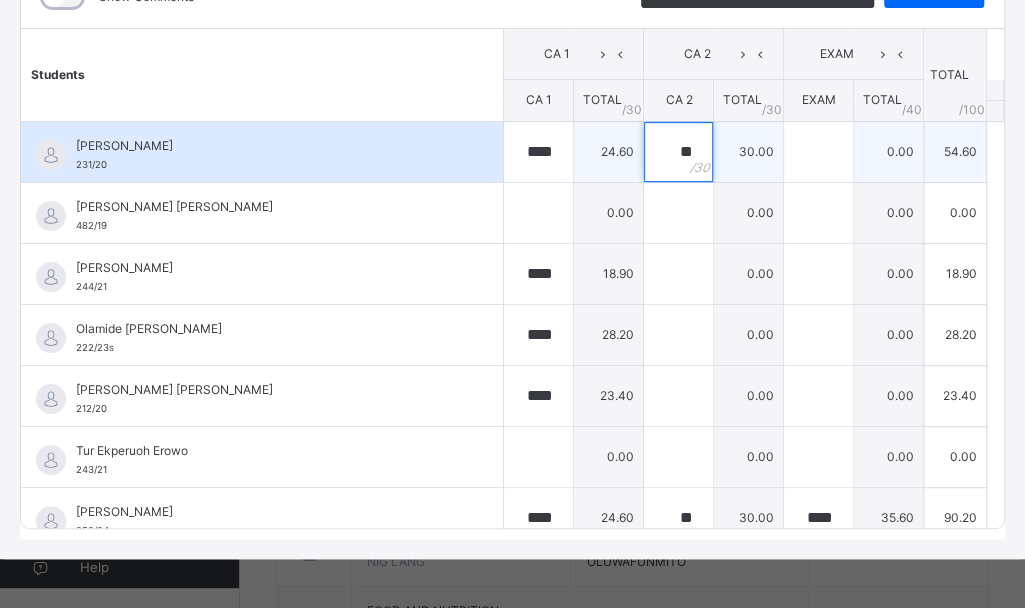 type on "**" 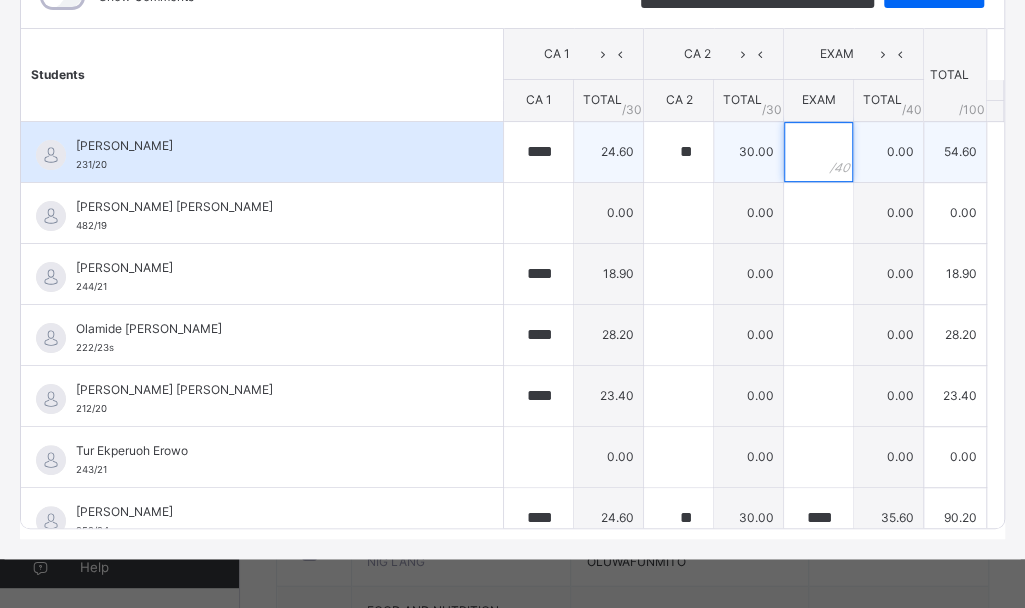 click at bounding box center (818, 152) 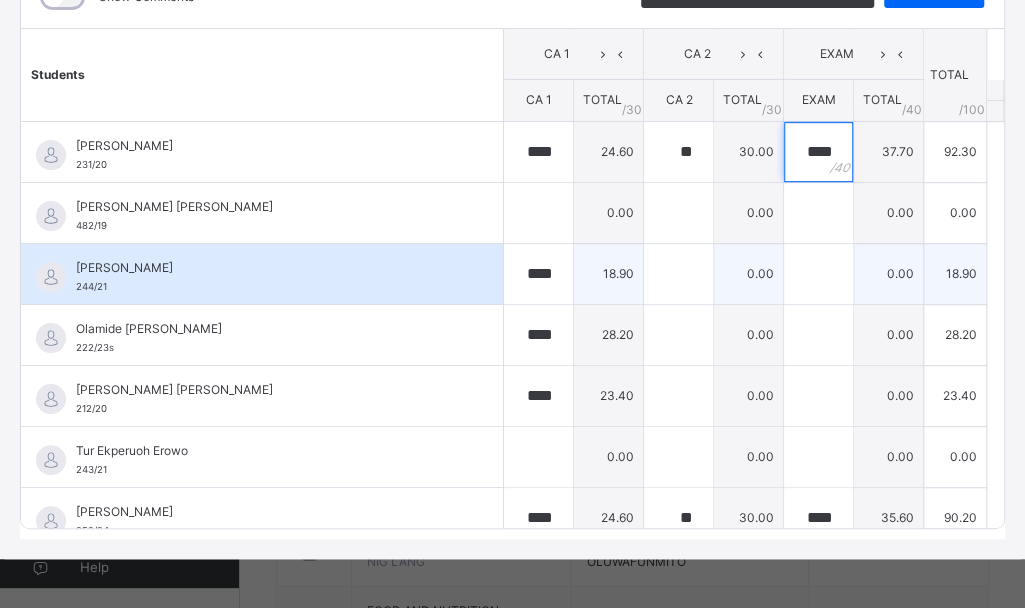 type on "****" 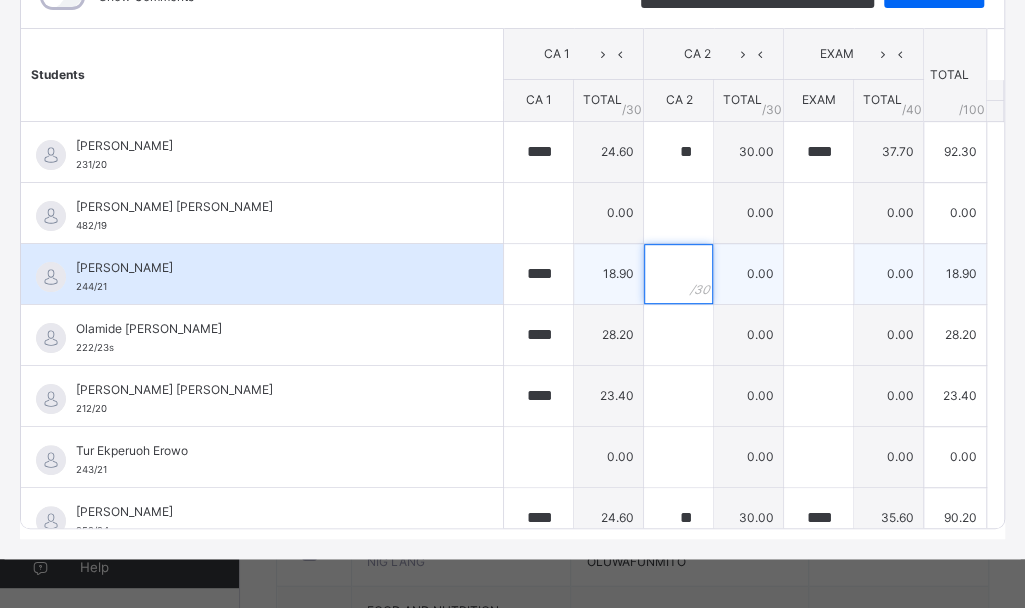 click at bounding box center [678, 274] 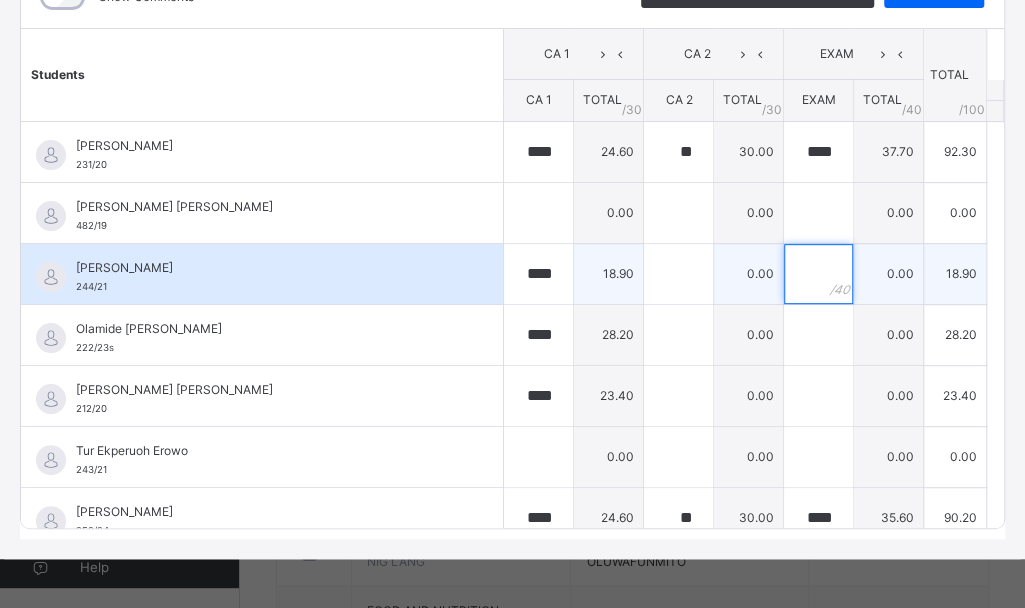 click at bounding box center (818, 274) 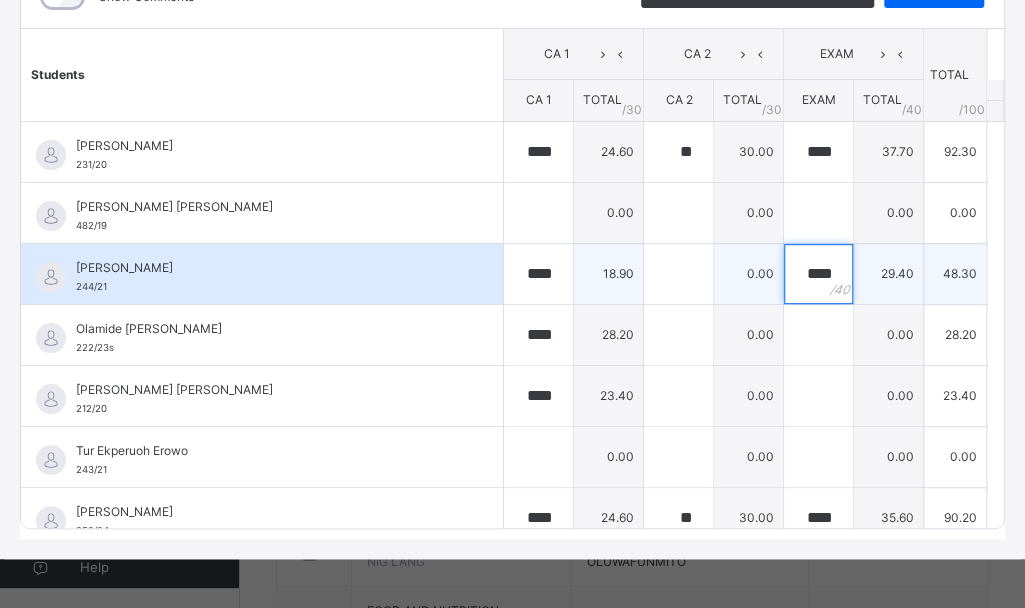 type on "****" 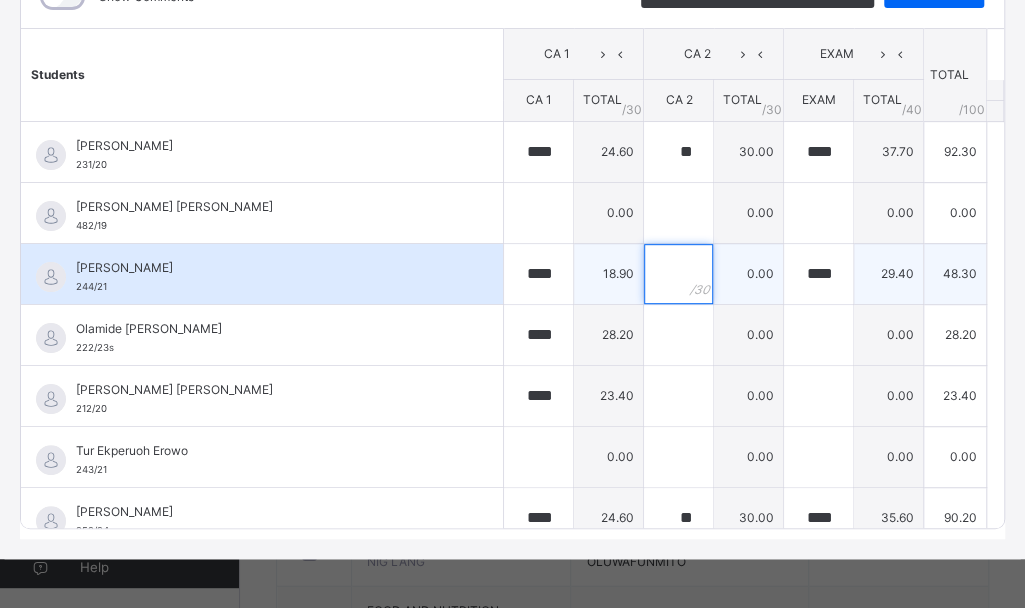 click at bounding box center [678, 274] 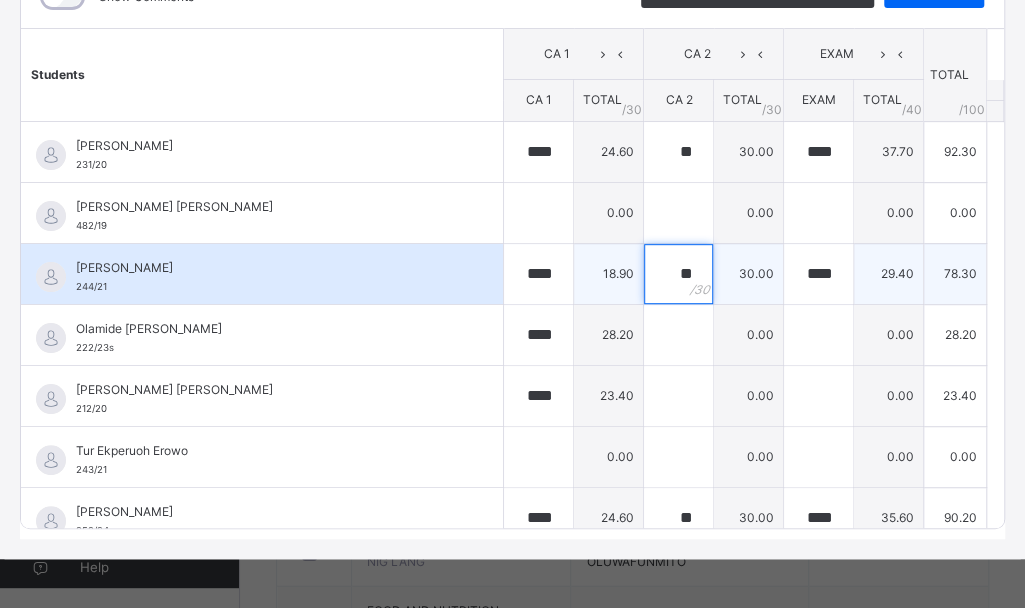 type on "*" 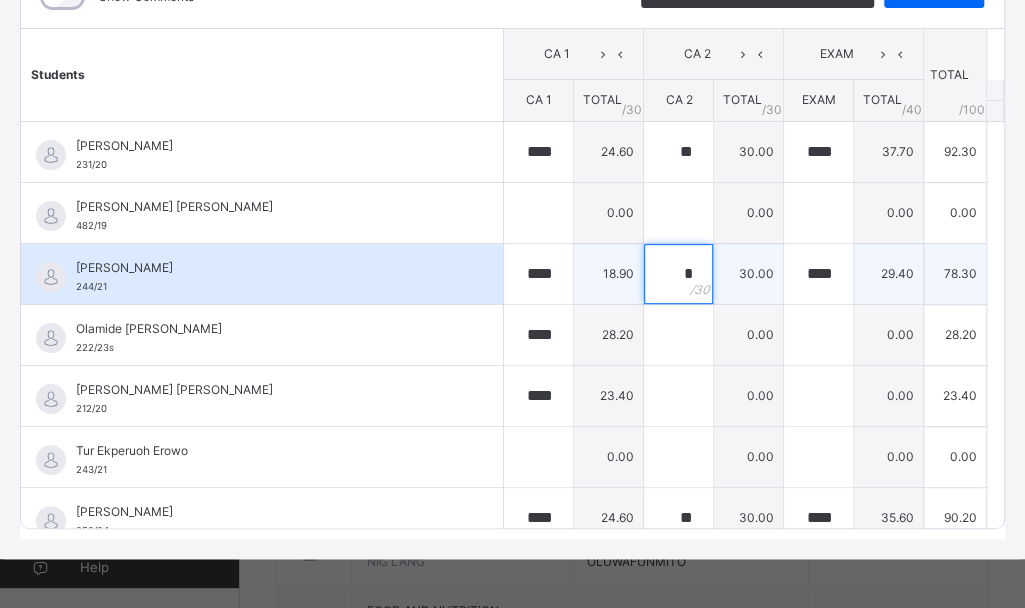 type 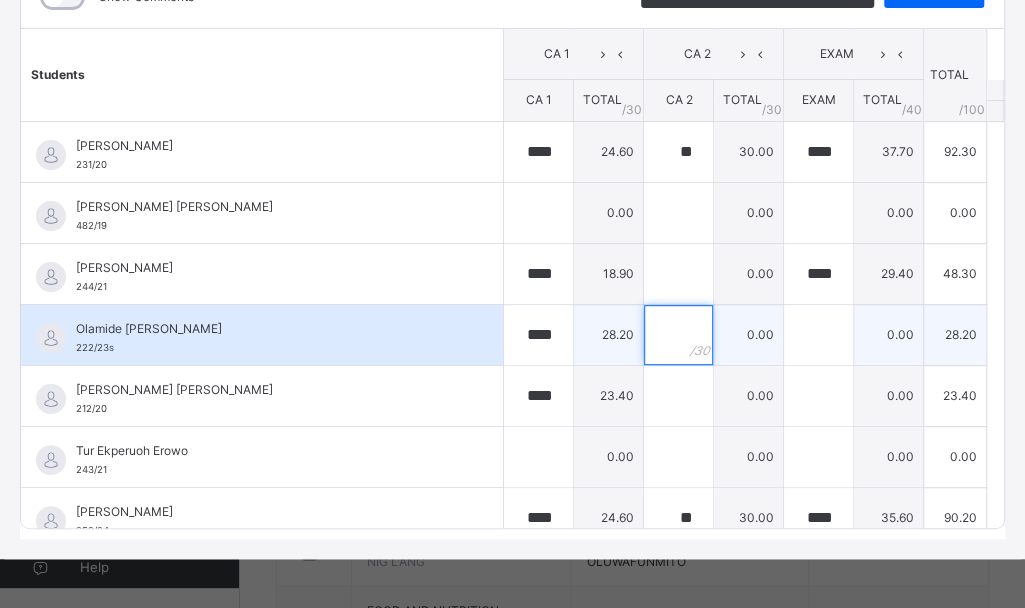 click at bounding box center [678, 335] 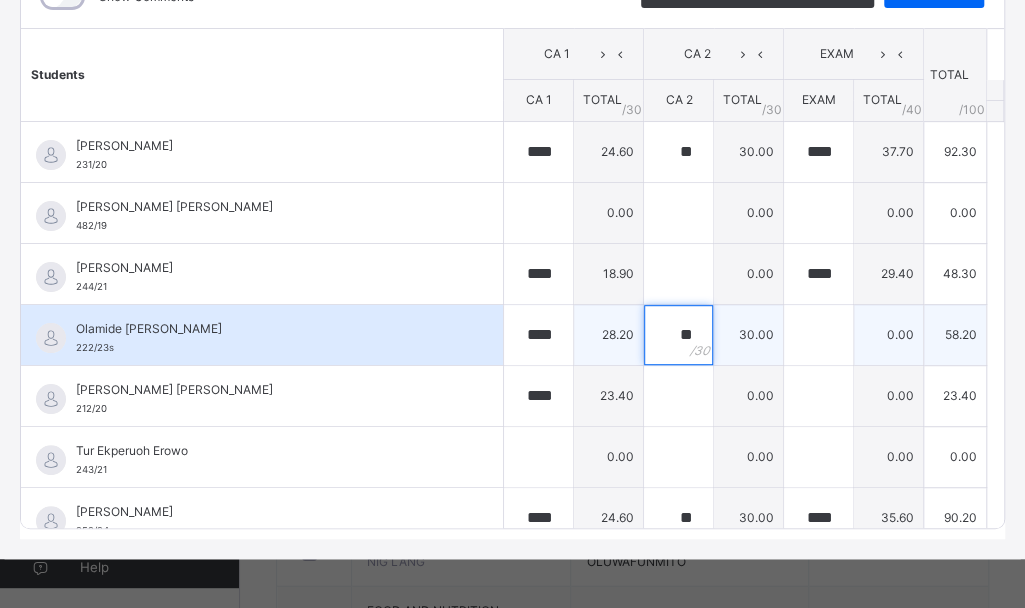 type on "**" 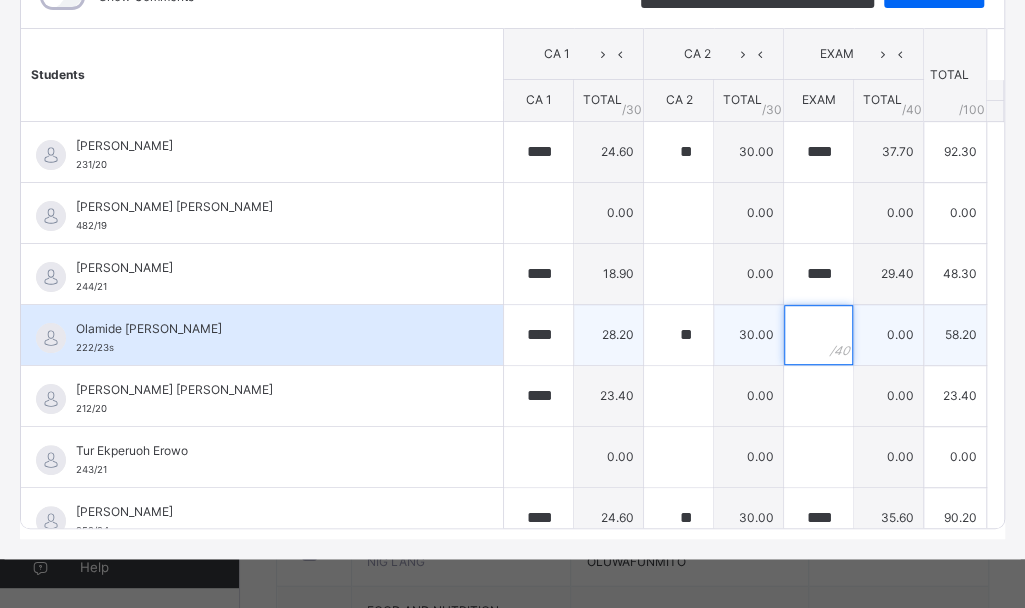 click at bounding box center (818, 335) 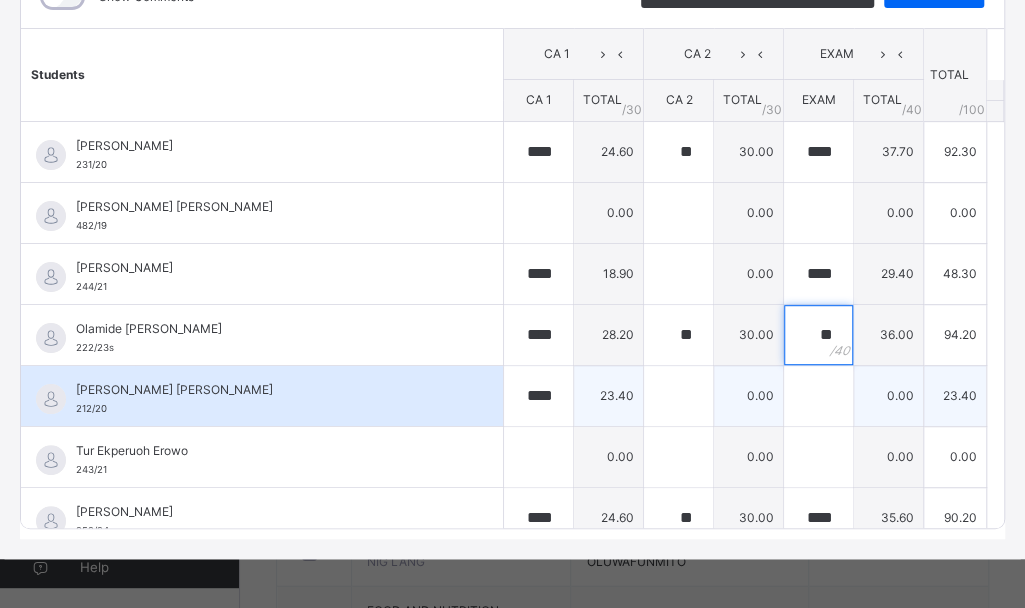 type on "**" 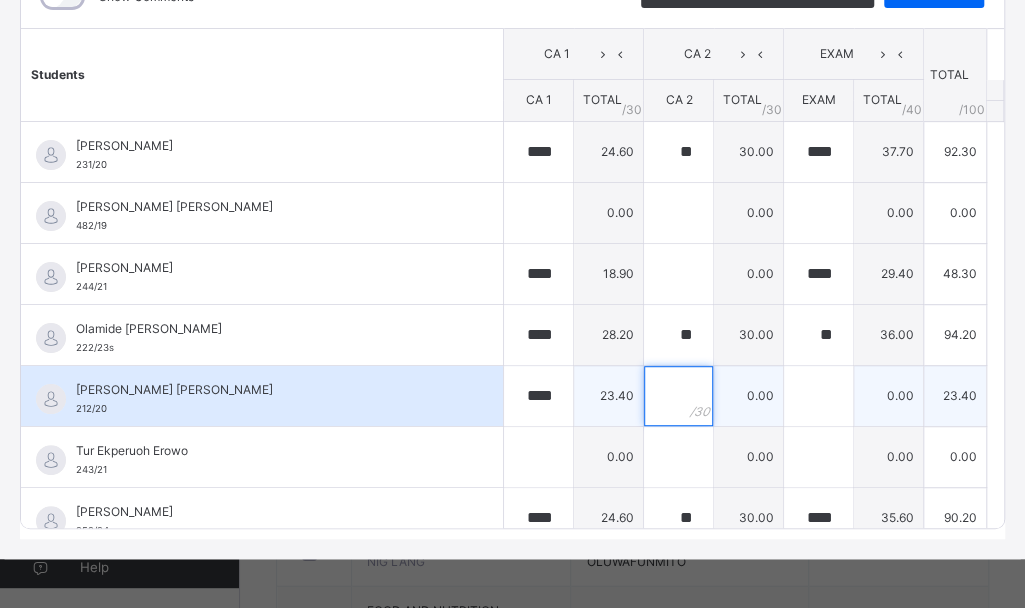 click at bounding box center [678, 396] 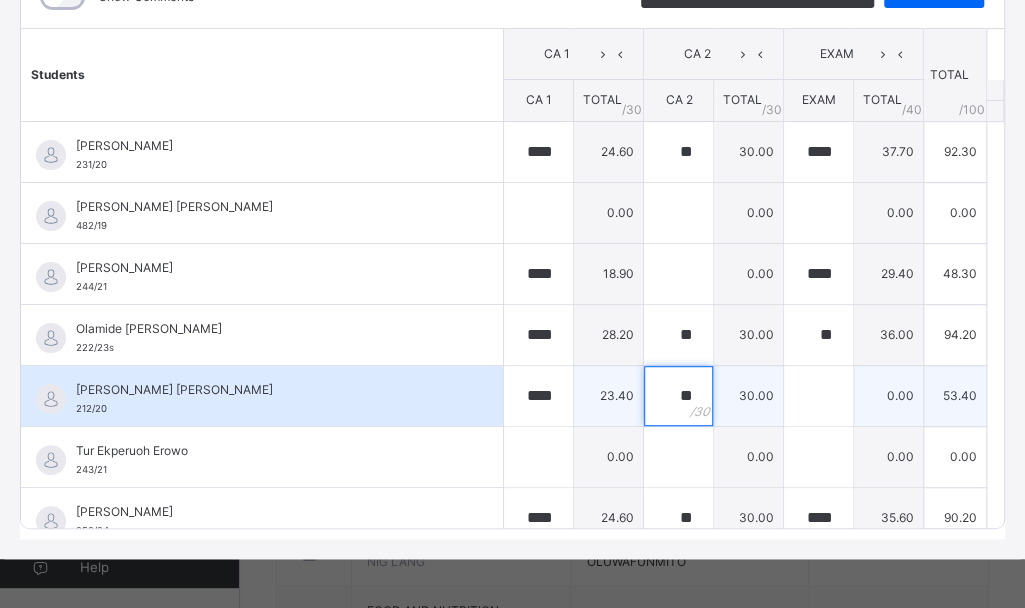 type on "**" 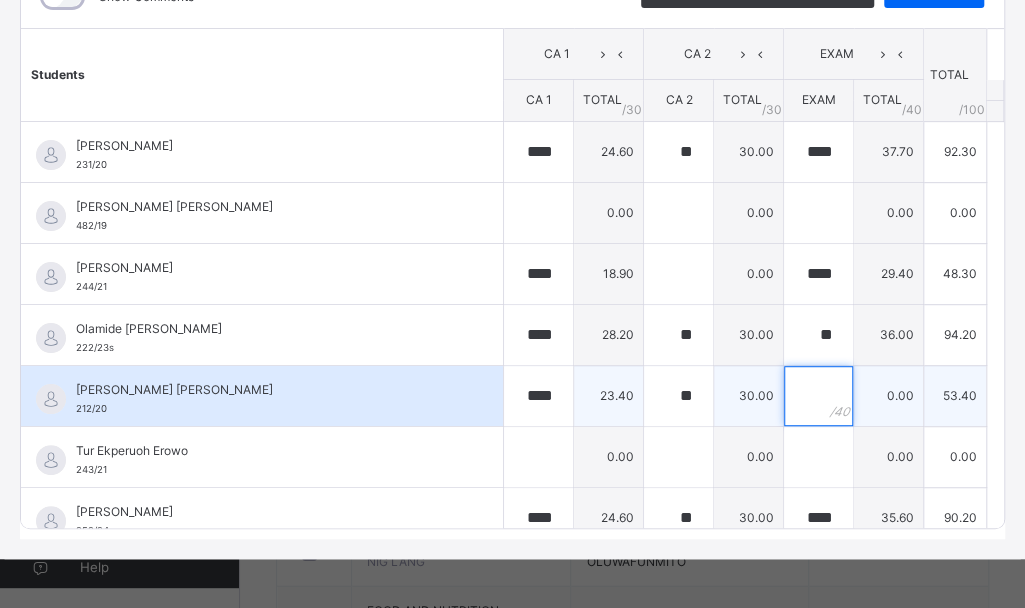 click at bounding box center [818, 396] 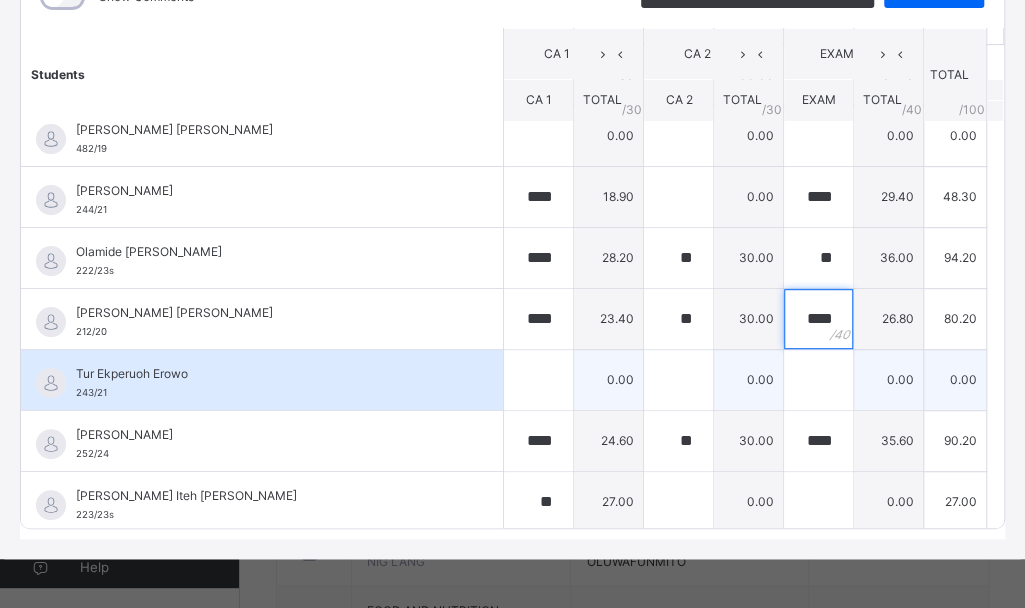 scroll, scrollTop: 76, scrollLeft: 0, axis: vertical 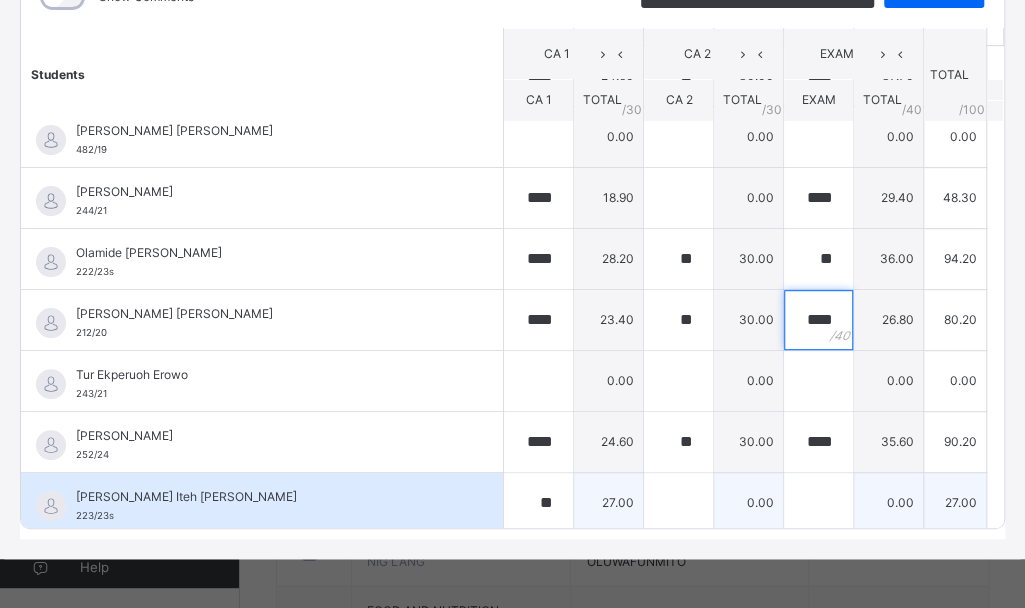type on "****" 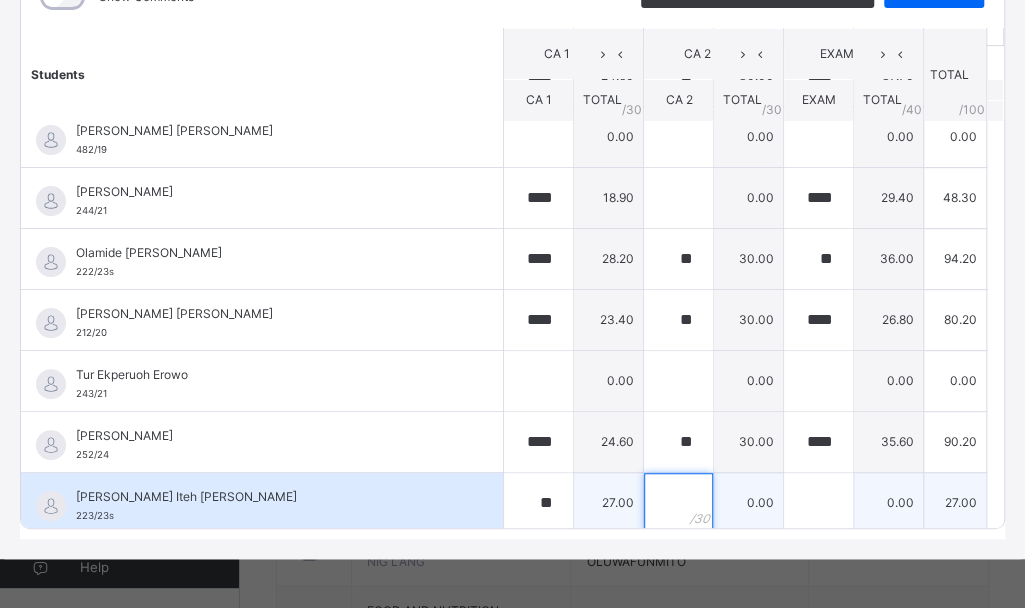 click at bounding box center [678, 503] 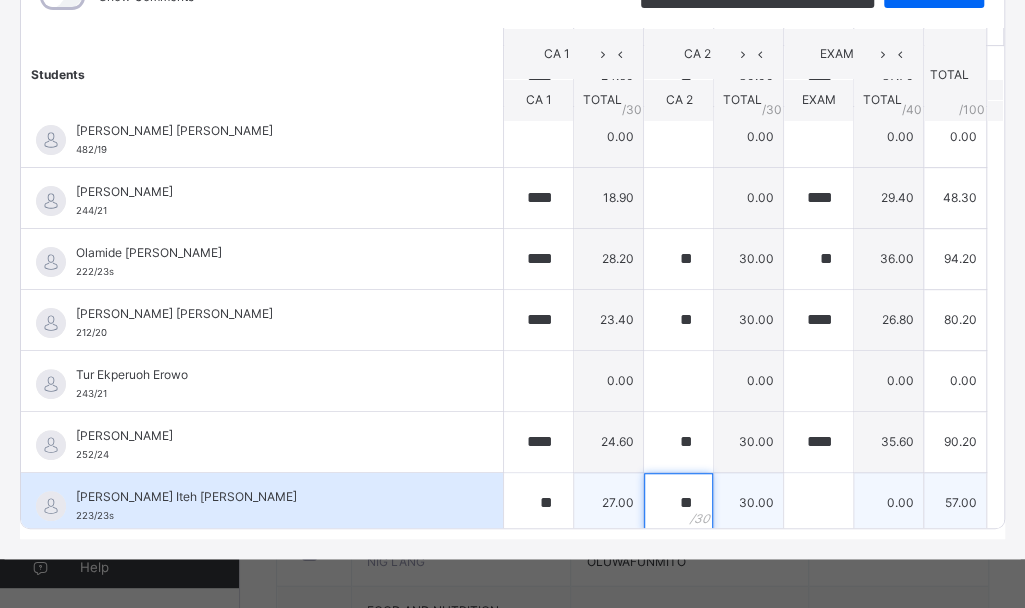 type on "**" 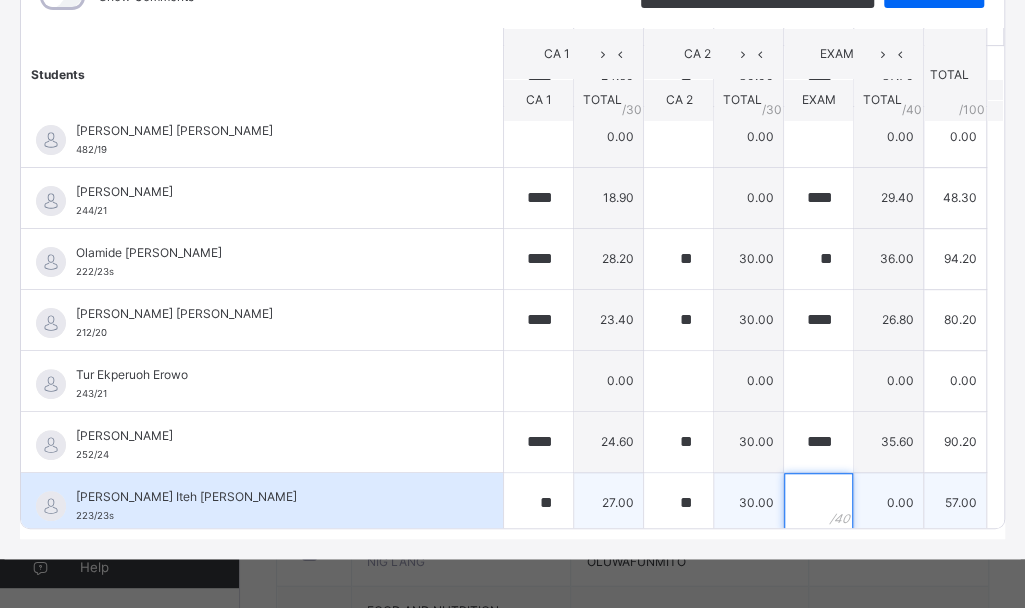 click at bounding box center [818, 503] 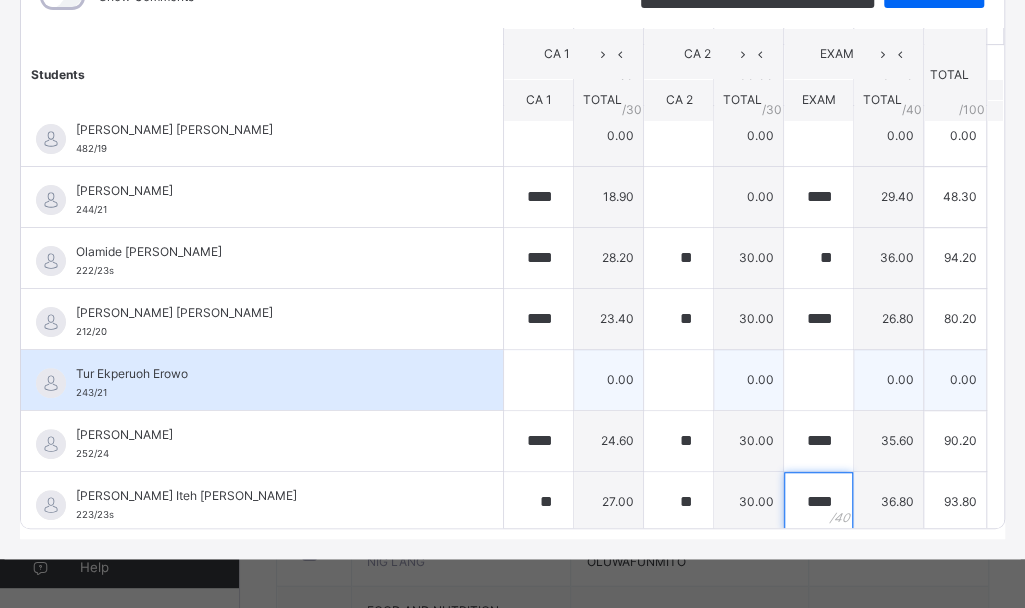 scroll, scrollTop: 0, scrollLeft: 0, axis: both 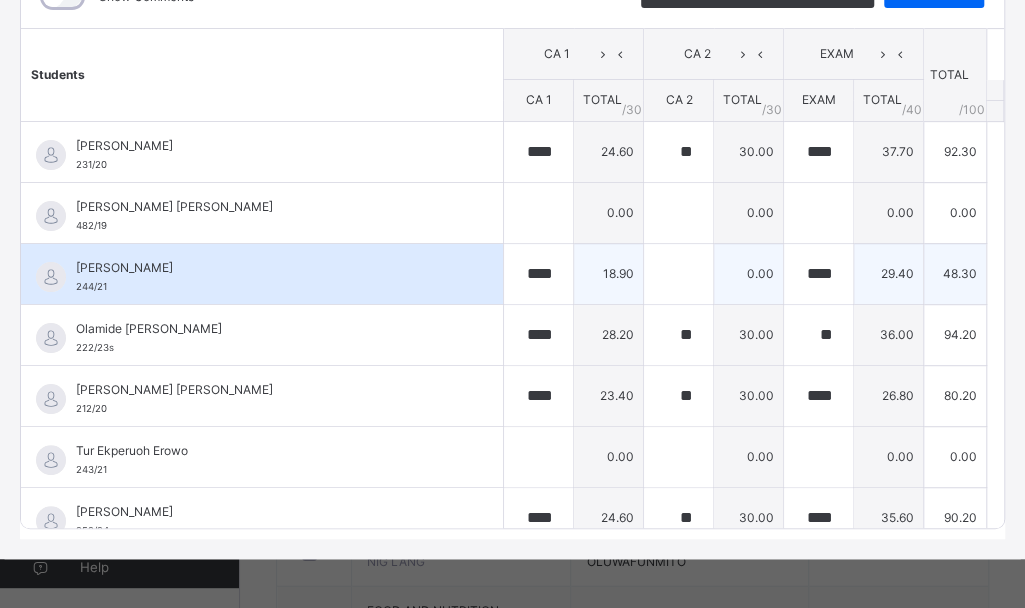 type on "****" 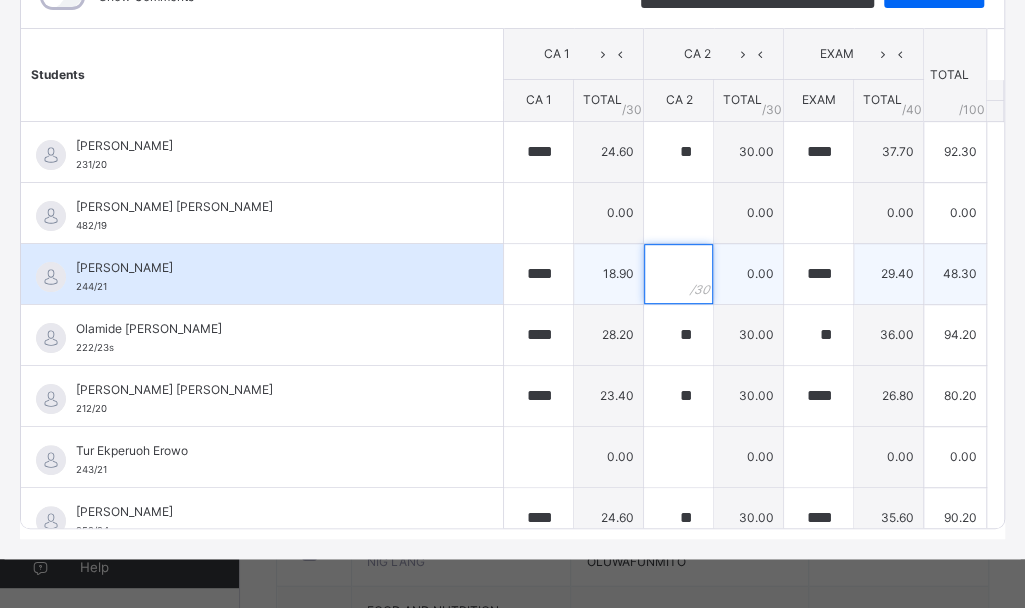 click at bounding box center [678, 274] 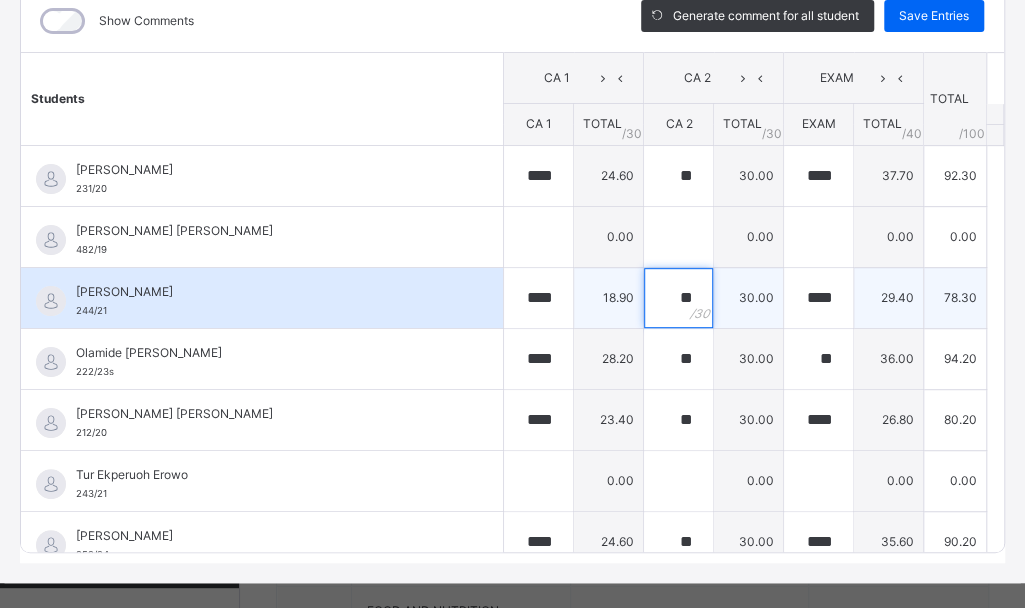 scroll, scrollTop: 302, scrollLeft: 0, axis: vertical 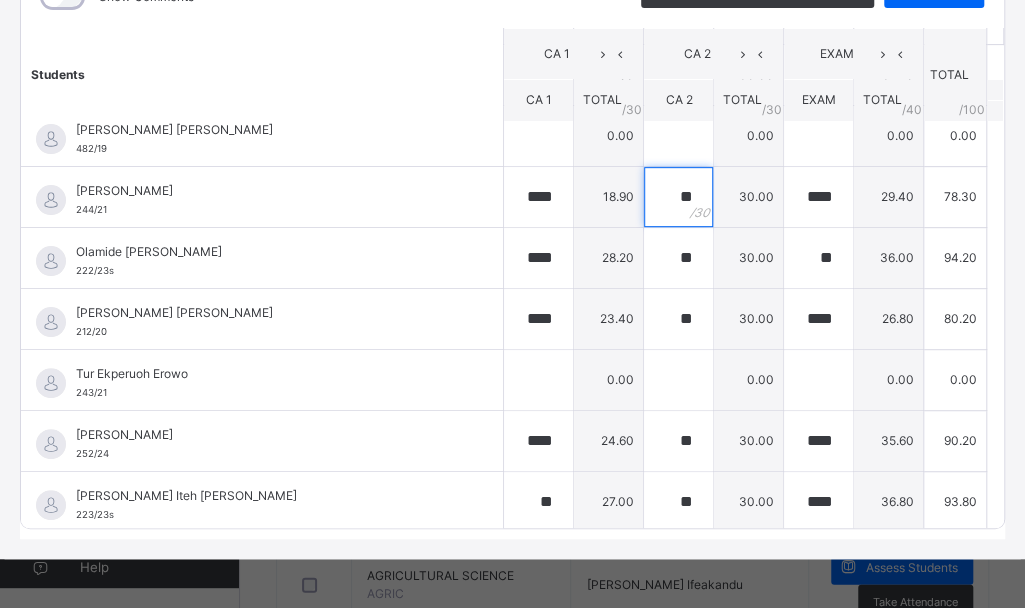 type on "**" 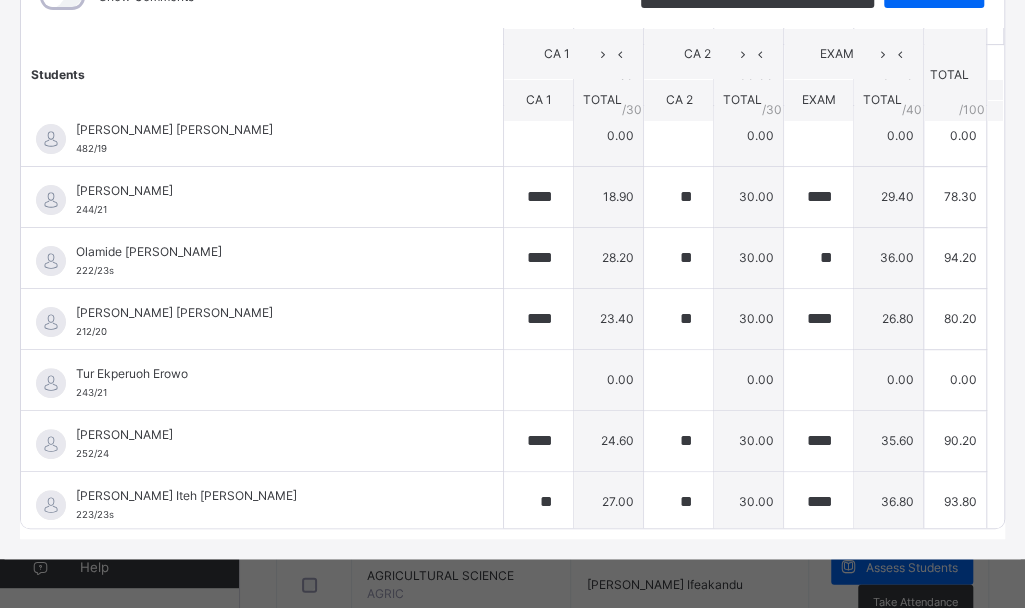 click on "Students CA 1 CA 2 EXAM TOTAL /100 Comment CA 1 TOTAL / 30 CA 2 TOTAL / 30 EXAM TOTAL / 40 [PERSON_NAME] 231/20 [PERSON_NAME] 231/20 **** 24.60 ** 30.00 **** 37.70 92.30 Generate comment 0 / 250   ×   Subject Teacher’s Comment Generate and see in full the comment developed by the AI with an option to regenerate the comment [PERSON_NAME] [PERSON_NAME]   231/20   Total 92.30  / 100.00 [PERSON_NAME] Bot   Regenerate     Use this comment   [PERSON_NAME] [PERSON_NAME] 482/19 [PERSON_NAME] [PERSON_NAME] 482/19 0.00 0.00 0.00 0.00 Generate comment 0 / 250   ×   Subject Teacher’s Comment Generate and see in full the comment developed by the AI with an option to regenerate the comment [PERSON_NAME] [PERSON_NAME]   482/19   Total 0.00  / 100.00 [PERSON_NAME] Bot   Regenerate     Use this comment   [PERSON_NAME] 244/21 [PERSON_NAME] 244/21 **** 18.90 ** 30.00 **** 29.40 78.30 Generate comment 0 / 250   ×   Subject Teacher’s Comment JS [PERSON_NAME]   244/21   Total 78.30  / 100.00 [PERSON_NAME] Bot" at bounding box center [512, 242] 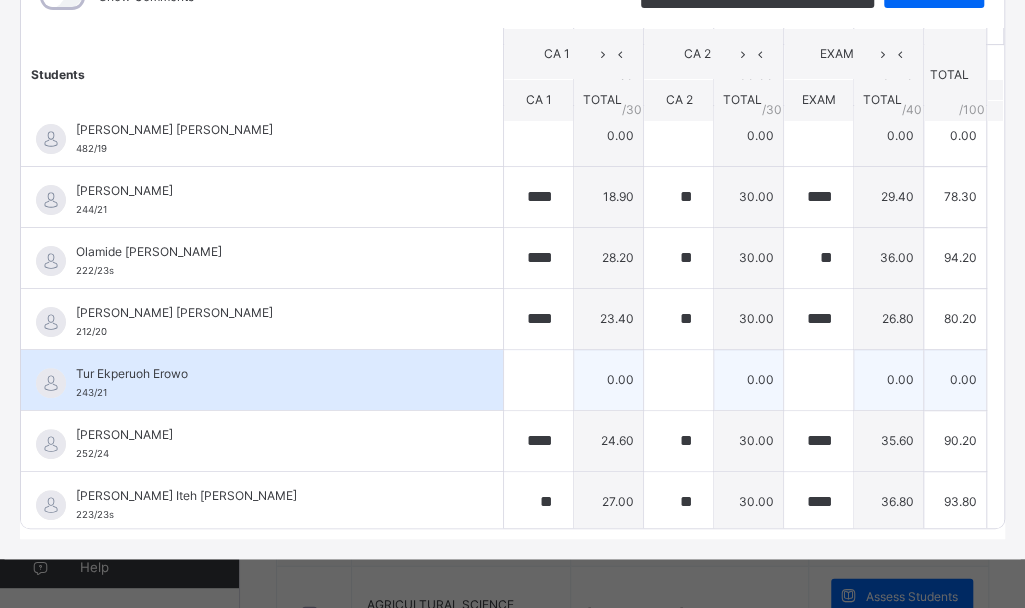 scroll, scrollTop: 1686, scrollLeft: 0, axis: vertical 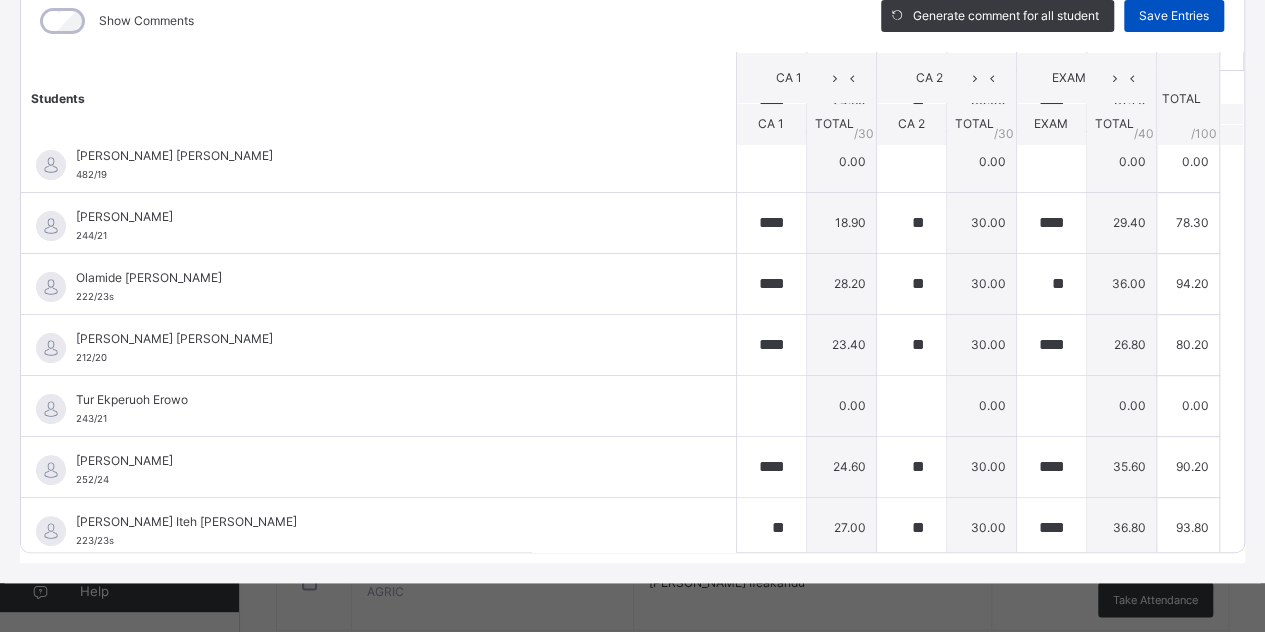 click on "Save Entries" at bounding box center [1174, 16] 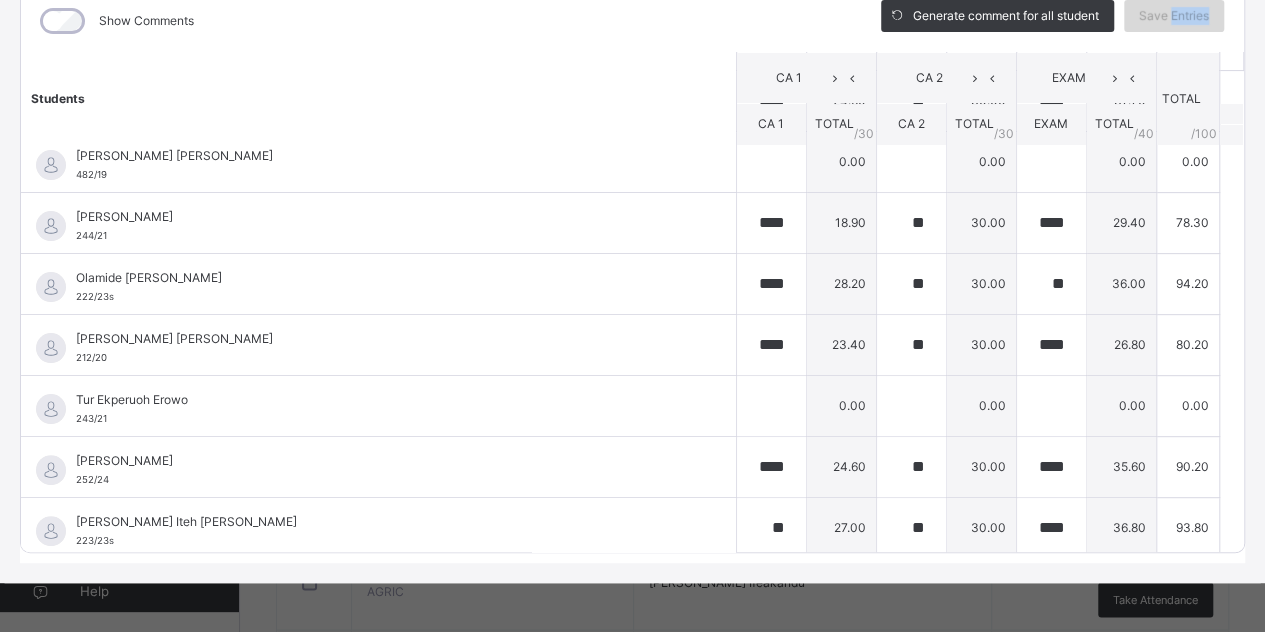 click on "Save Entries" at bounding box center [1174, 16] 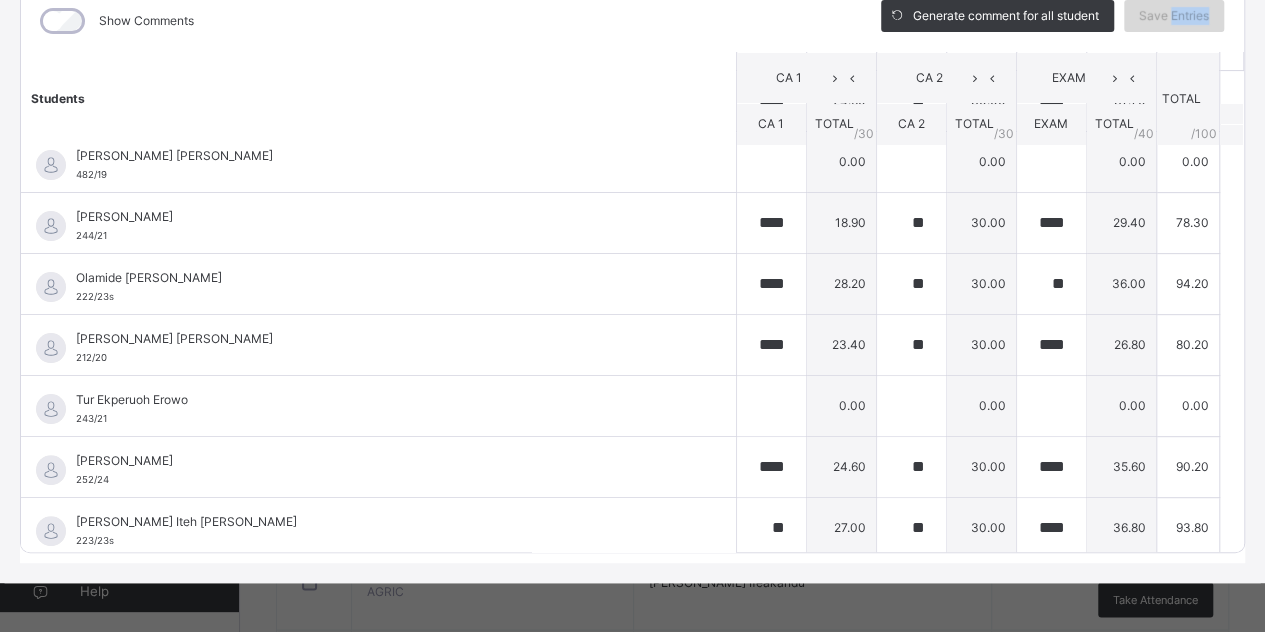 click on "Save Entries" at bounding box center [1174, 16] 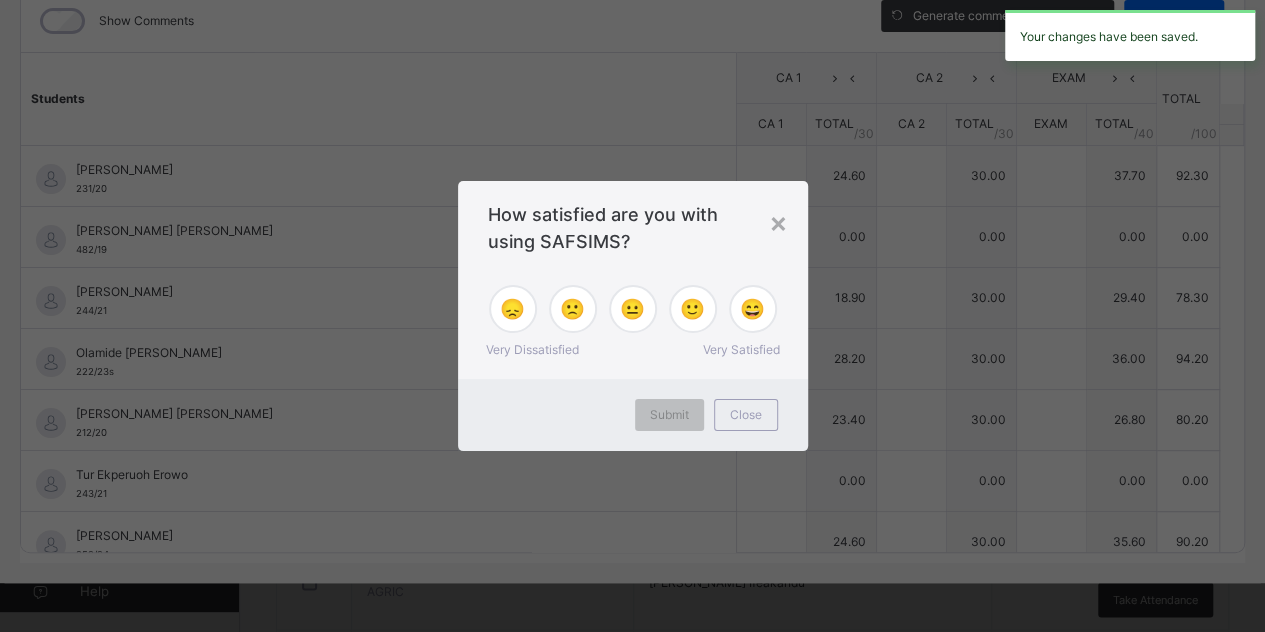type on "****" 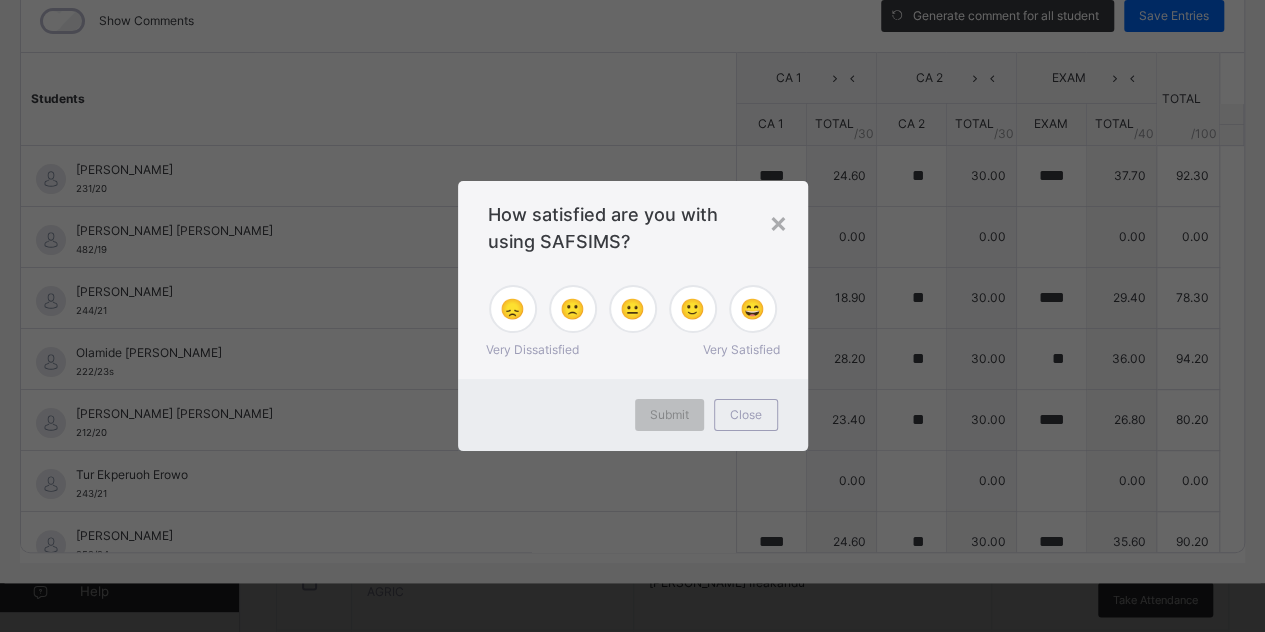 click on "Class Arm Details     Third Term  /  [DATE]-[DATE]   Nworah Chetachukwu   Ifeakandu [EMAIL_ADDRESS][DOMAIN_NAME] Classes Broadsheet Lesson Plan Time Table Assessment Format   Help Onboarding Great job! You have finished setting up all essential configurations. Our wizard which has lots of in-built templates will continue to guide you through with the academic configurations. Academic Configuration Steps Continue × Idle Mode Due to inactivity you would be logged out to the system in the next   15mins , click the "Resume" button to keep working or the "Log me out" button to log out of the system. Log me out Resume Back  / SS 2 E SS 2 E SS 2 Third Term [DATE]-[DATE] Class Members Subjects Results Skills Attendance Timetable Form Teacher Subjects More Options   19  Students in class Download Pdf Report Excel Report View subject profile Edidot Schools Awoyaya Date: [DATE] 9:39:48 am Class Members Class:  SS 2 E Total no. of Students:  19 Term:  Third Term Session:  [DATE]-[DATE] S/NO Admission No. Last Name First Name 1 2 3" at bounding box center (632, -430) 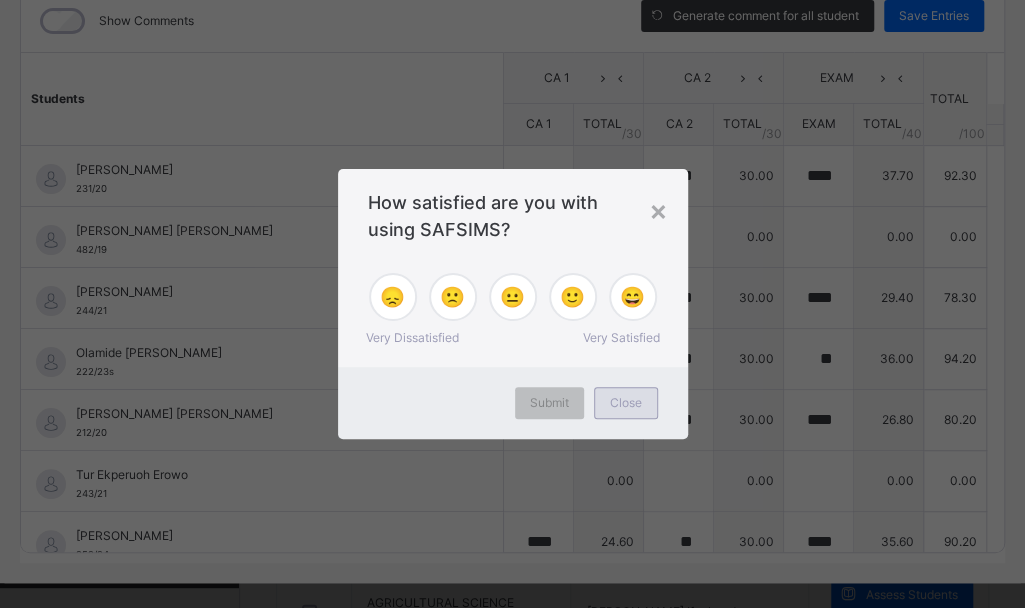 click on "Close" at bounding box center (626, 403) 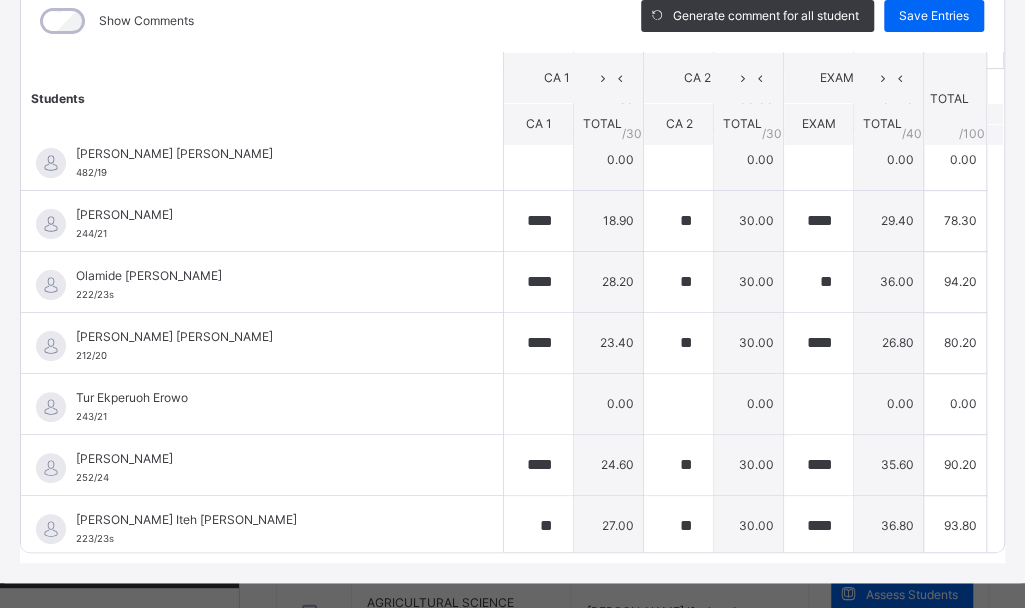 scroll, scrollTop: 0, scrollLeft: 0, axis: both 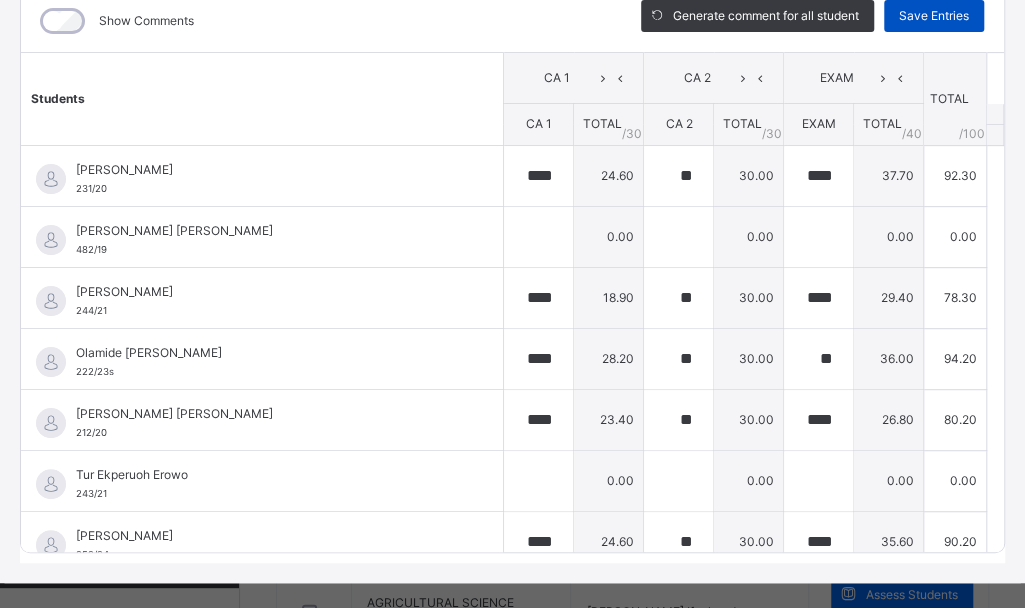 click on "Save Entries" at bounding box center (934, 16) 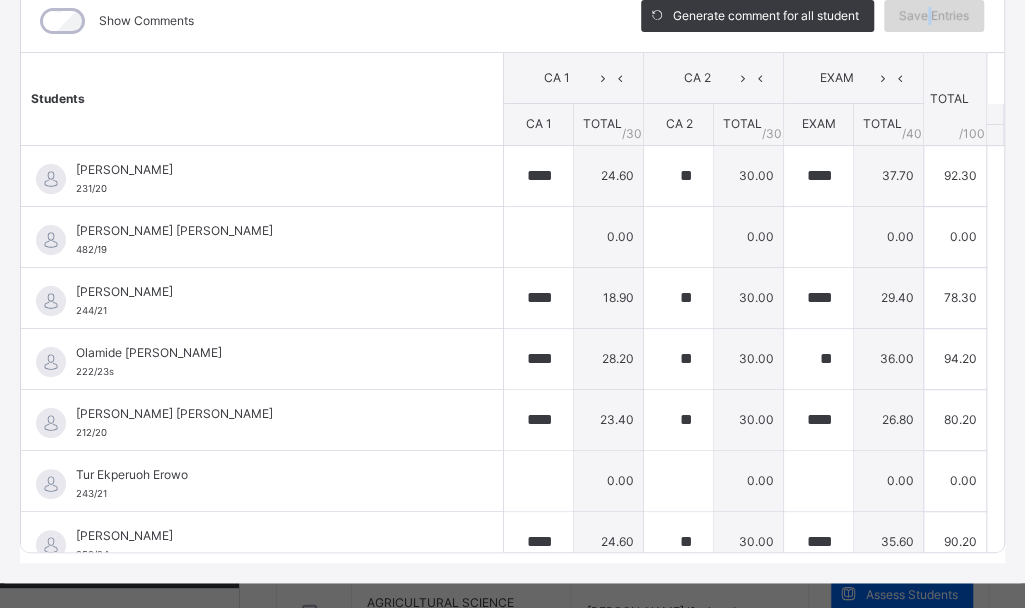 click on "Save Entries" at bounding box center [934, 16] 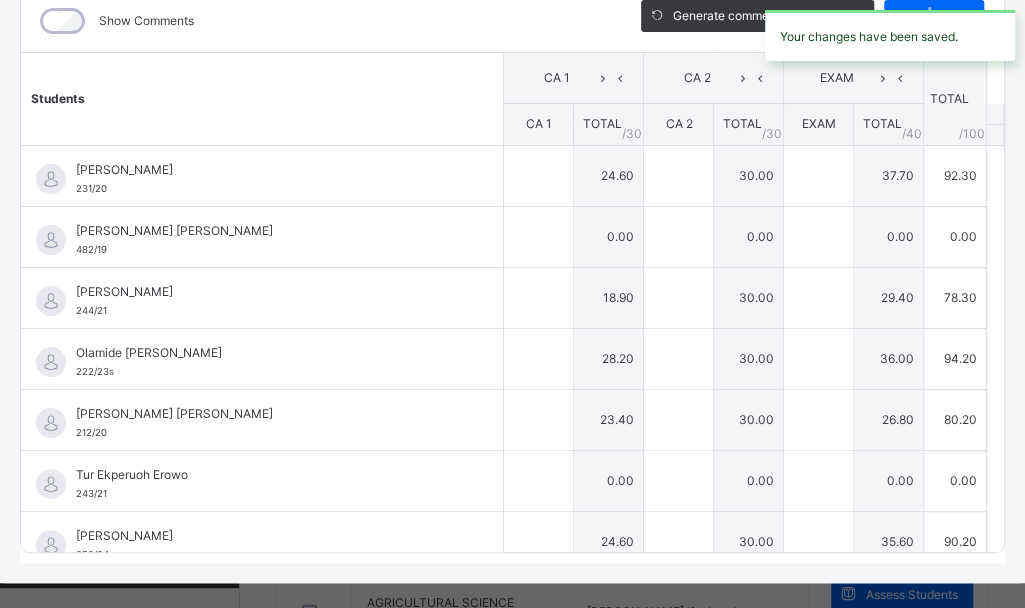 type on "****" 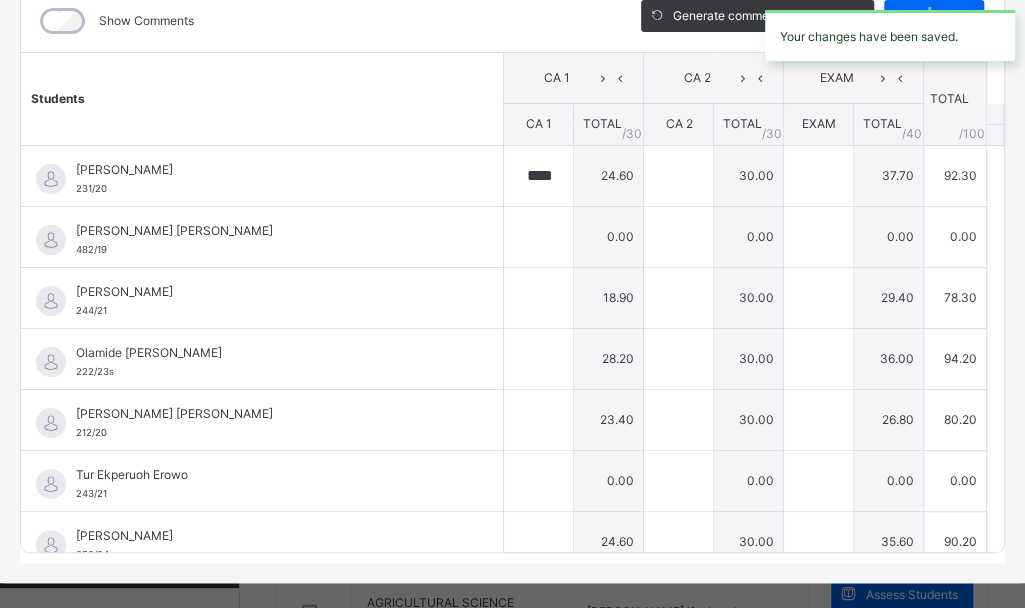 type on "**" 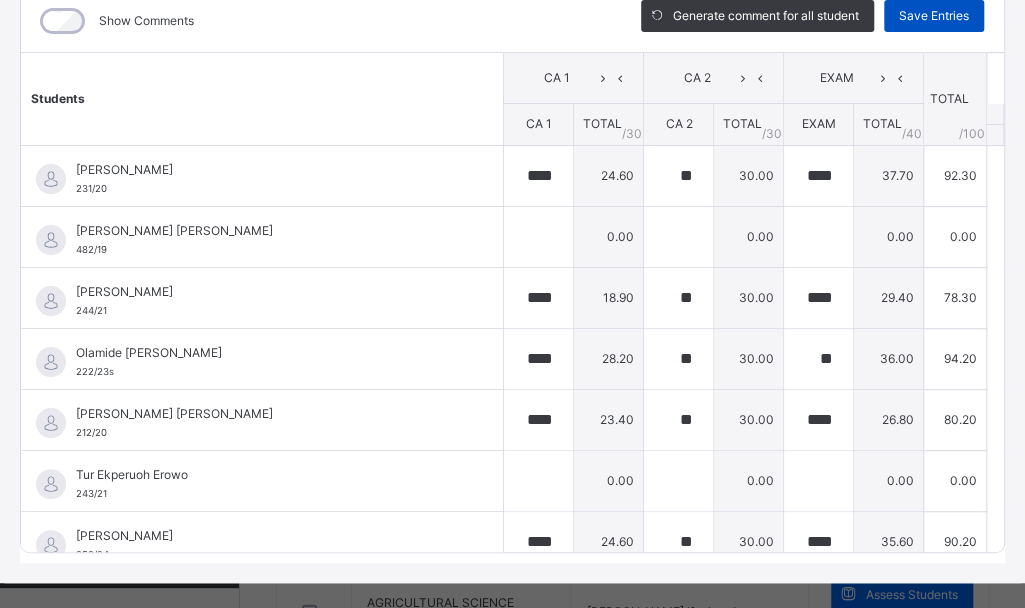 click on "Save Entries" at bounding box center [934, 16] 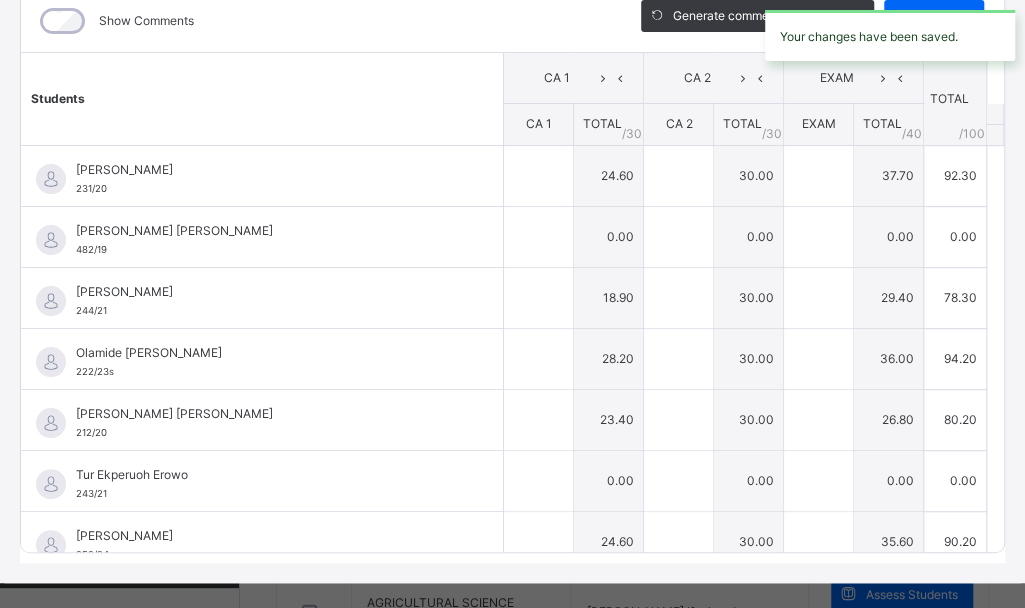 type on "****" 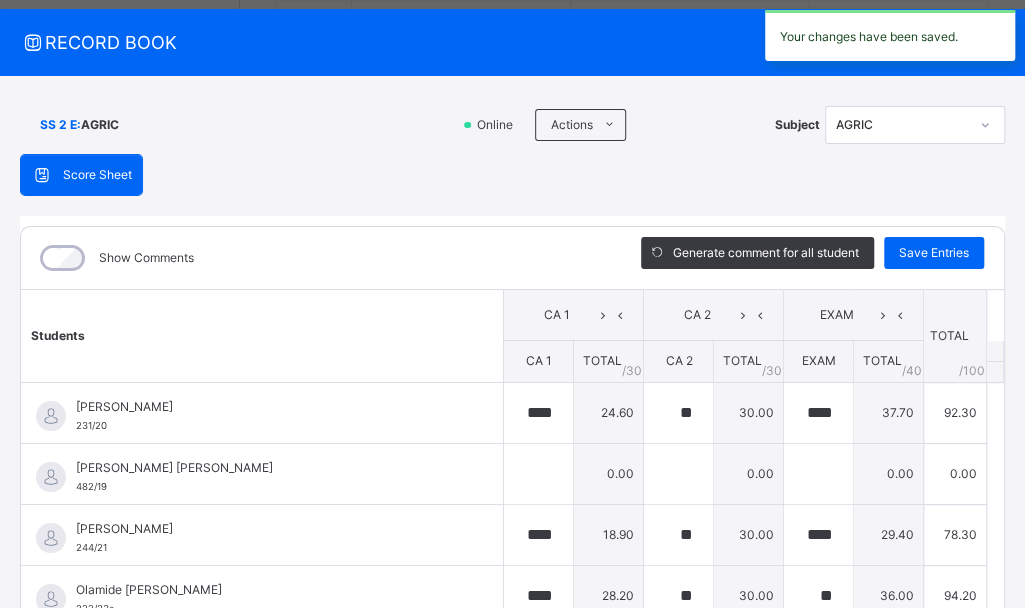scroll, scrollTop: 0, scrollLeft: 0, axis: both 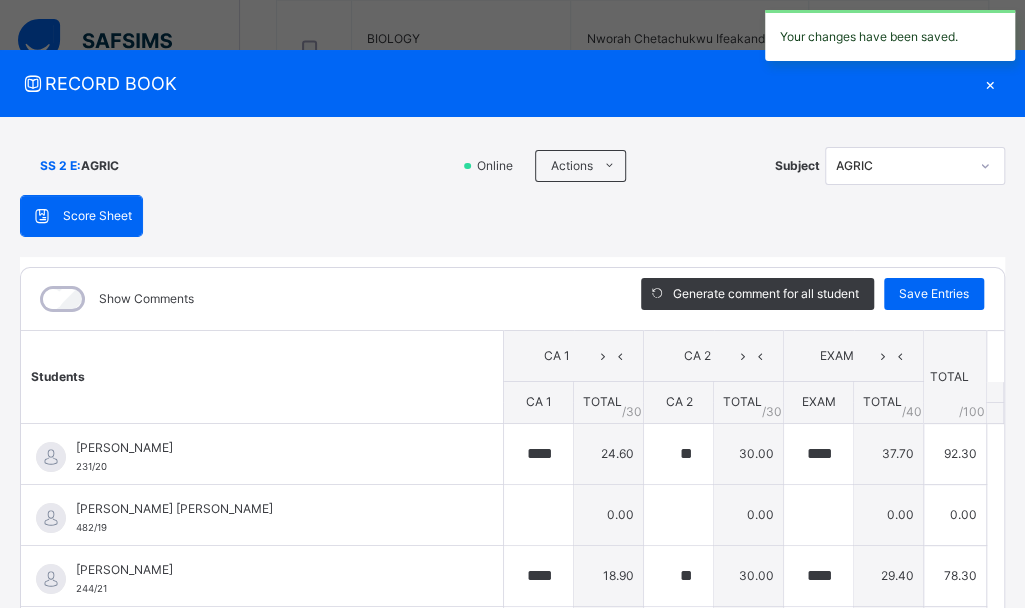 click on "×" at bounding box center (990, 83) 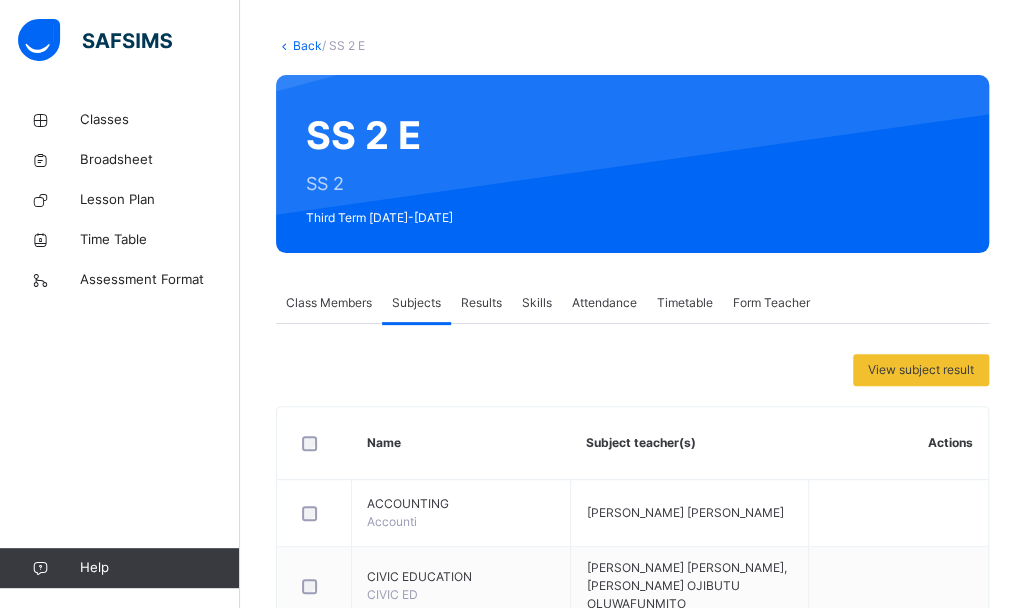 scroll, scrollTop: 92, scrollLeft: 0, axis: vertical 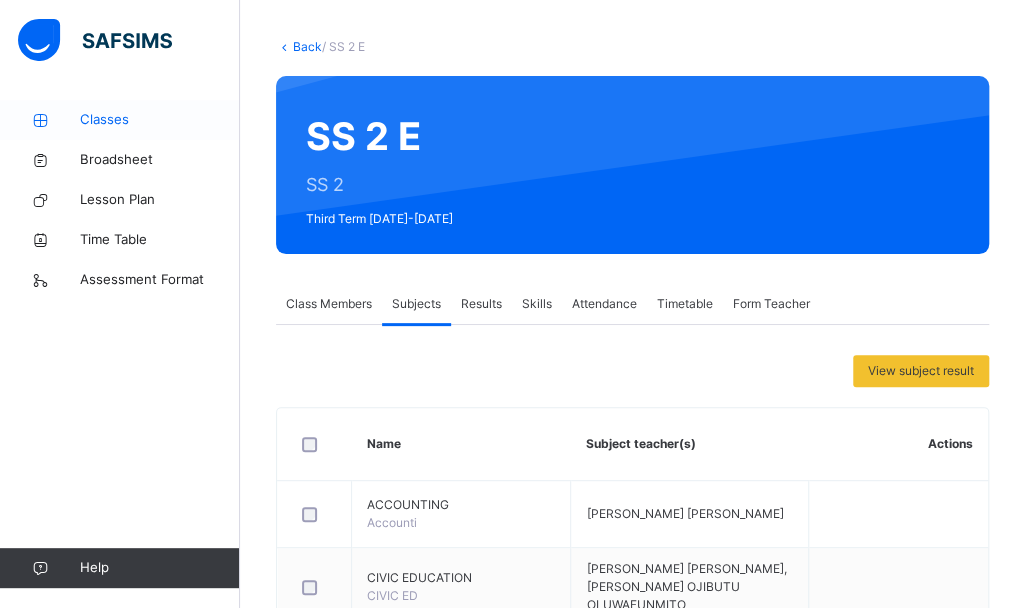 click on "Classes" at bounding box center [160, 120] 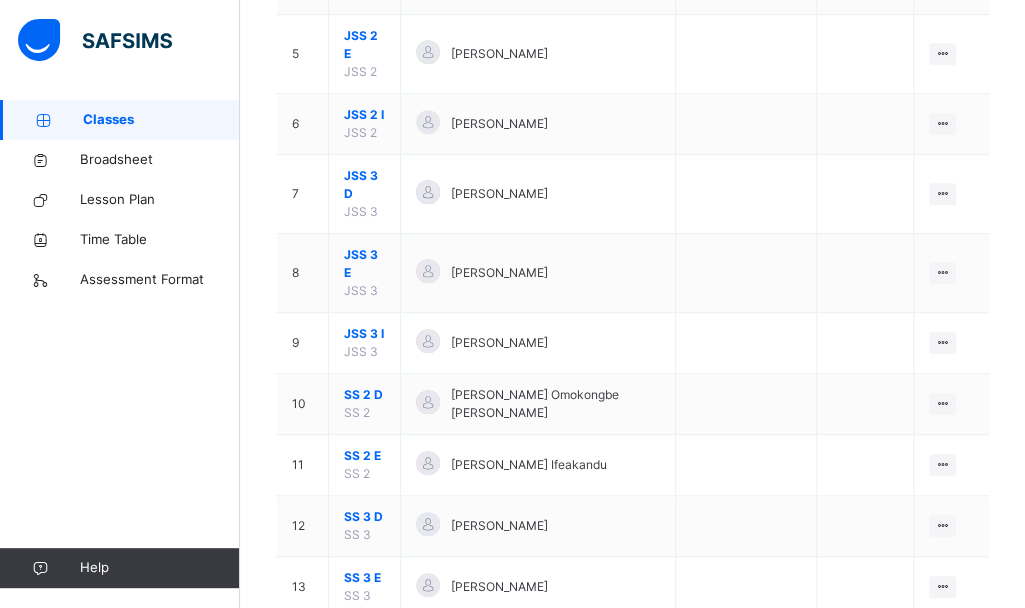 scroll, scrollTop: 540, scrollLeft: 0, axis: vertical 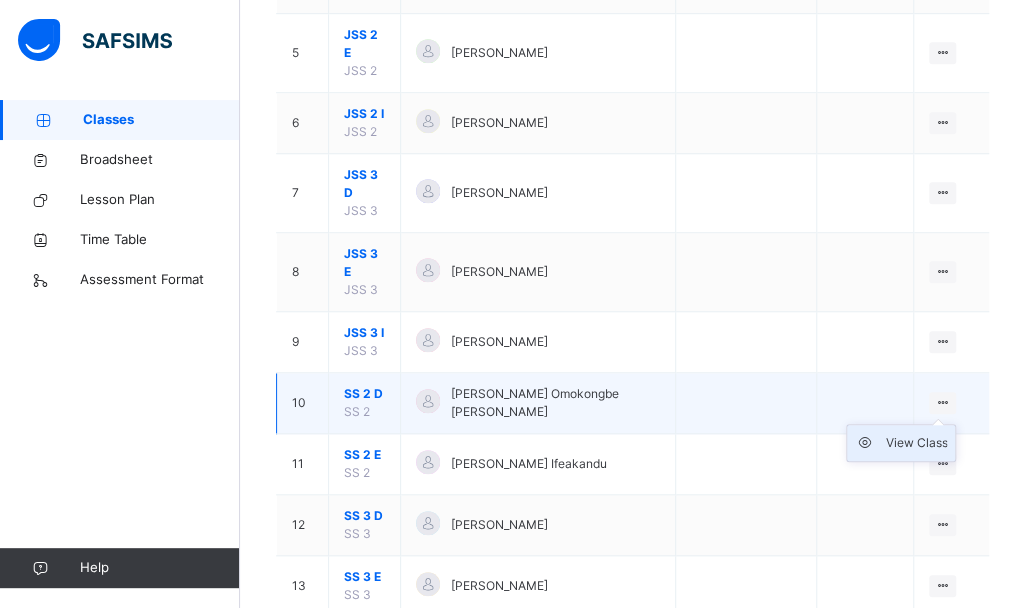click on "View Class" at bounding box center [916, 443] 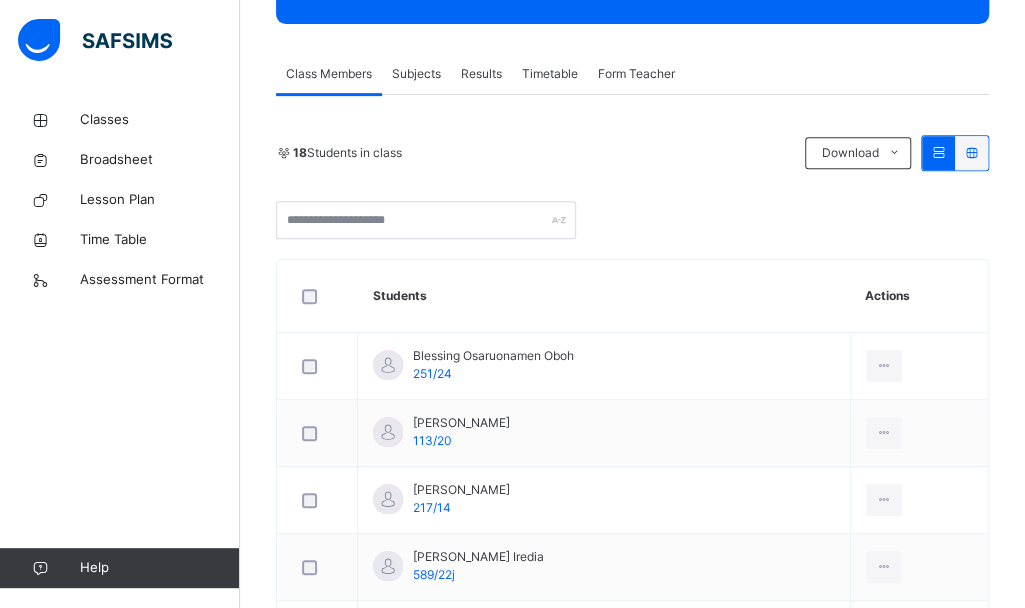 scroll, scrollTop: 309, scrollLeft: 0, axis: vertical 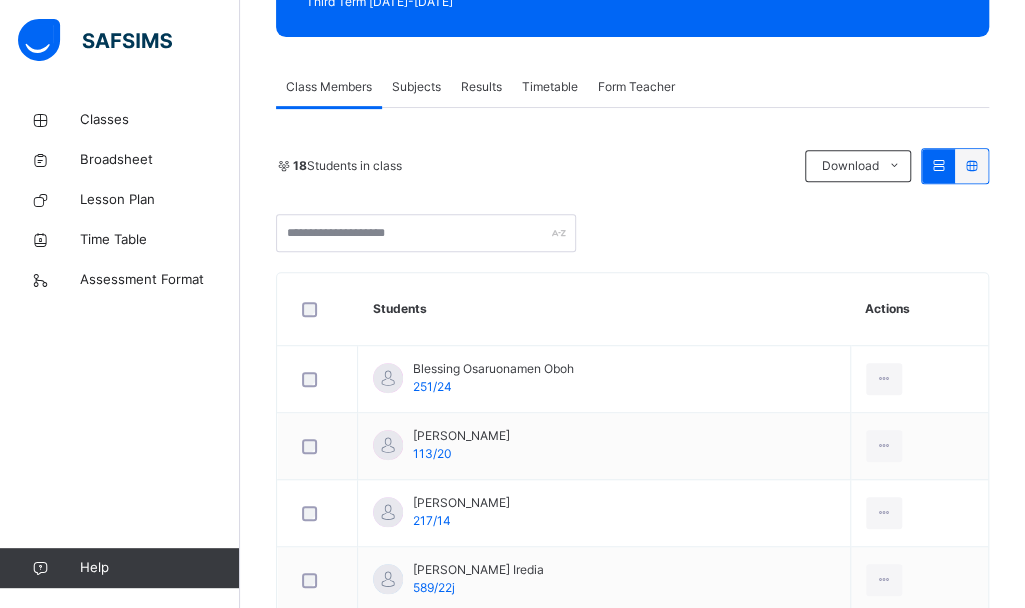 click on "Subjects" at bounding box center [416, 87] 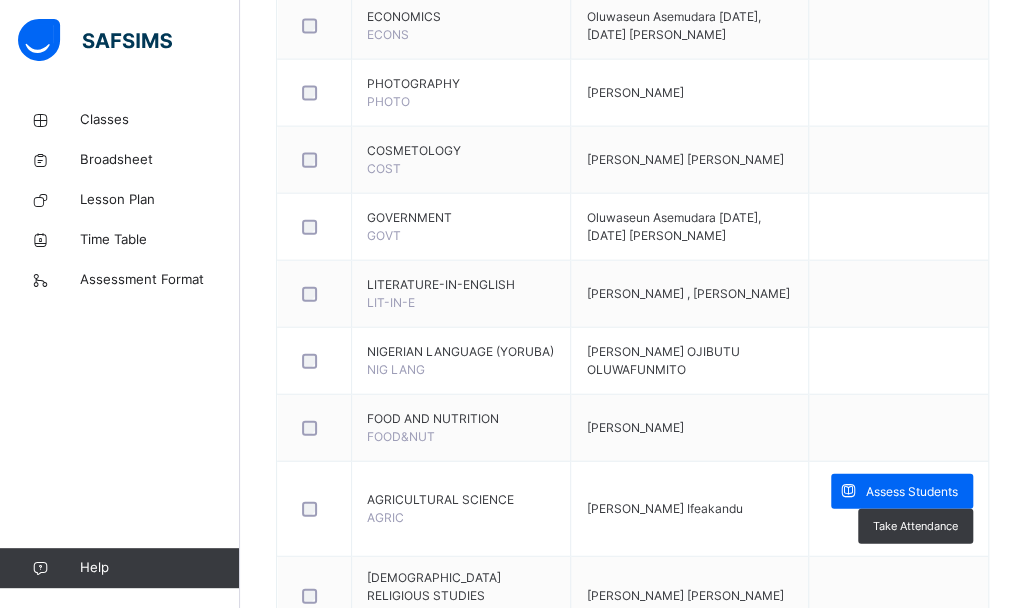 scroll, scrollTop: 1884, scrollLeft: 0, axis: vertical 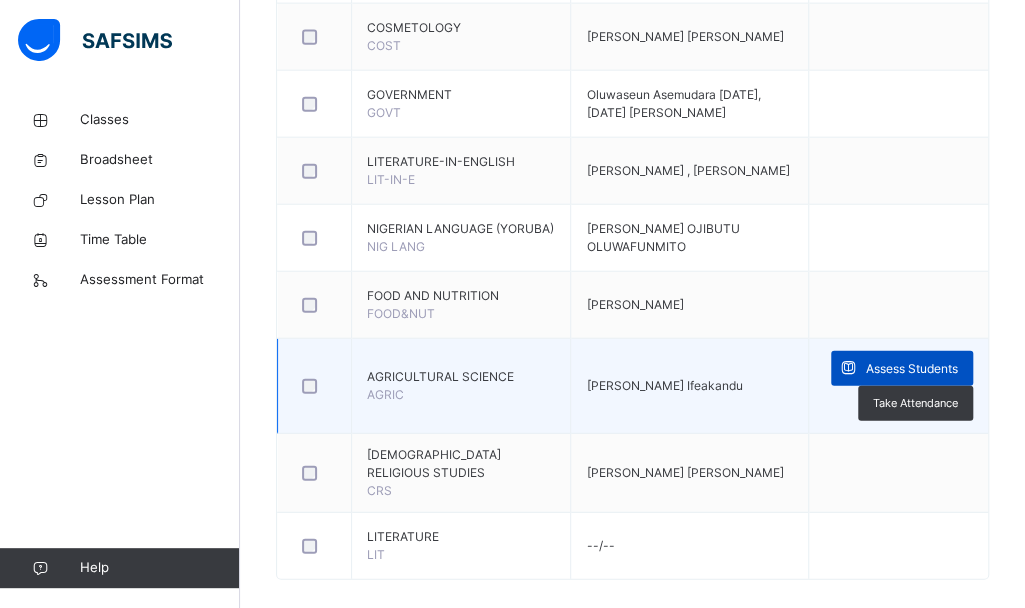 click on "Assess Students" at bounding box center (912, 369) 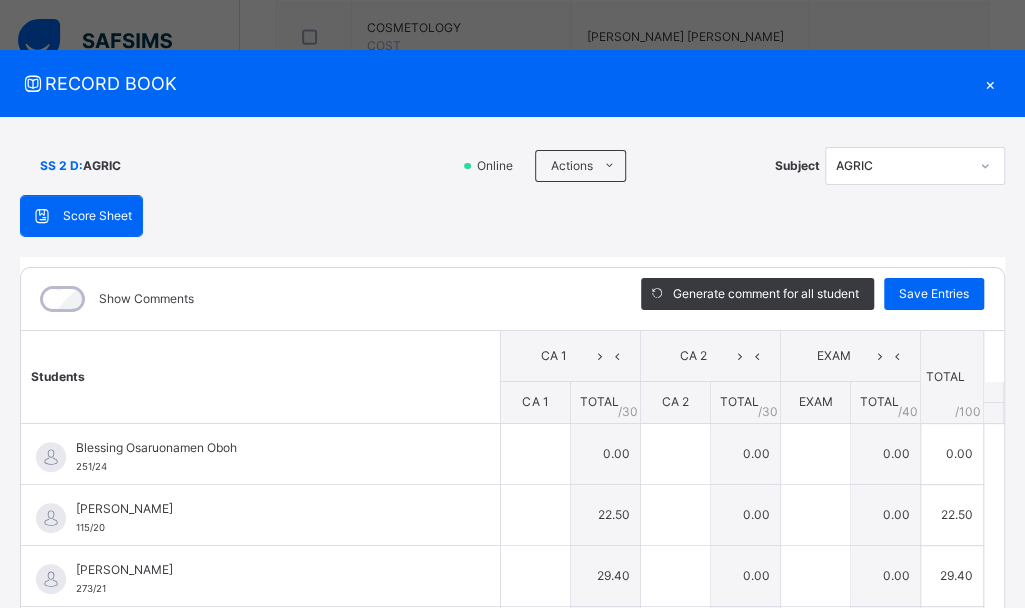 type on "****" 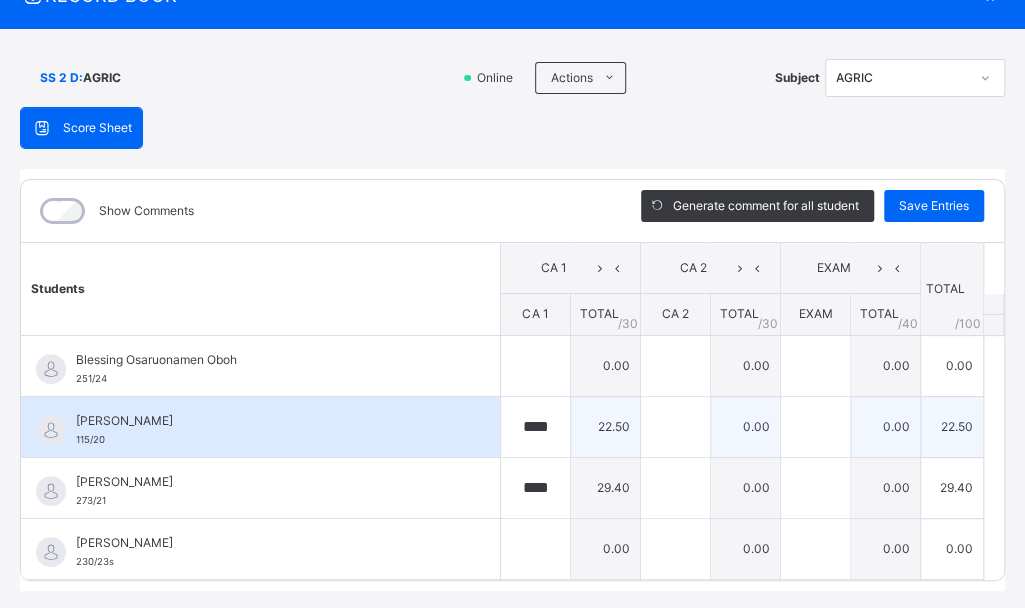scroll, scrollTop: 136, scrollLeft: 0, axis: vertical 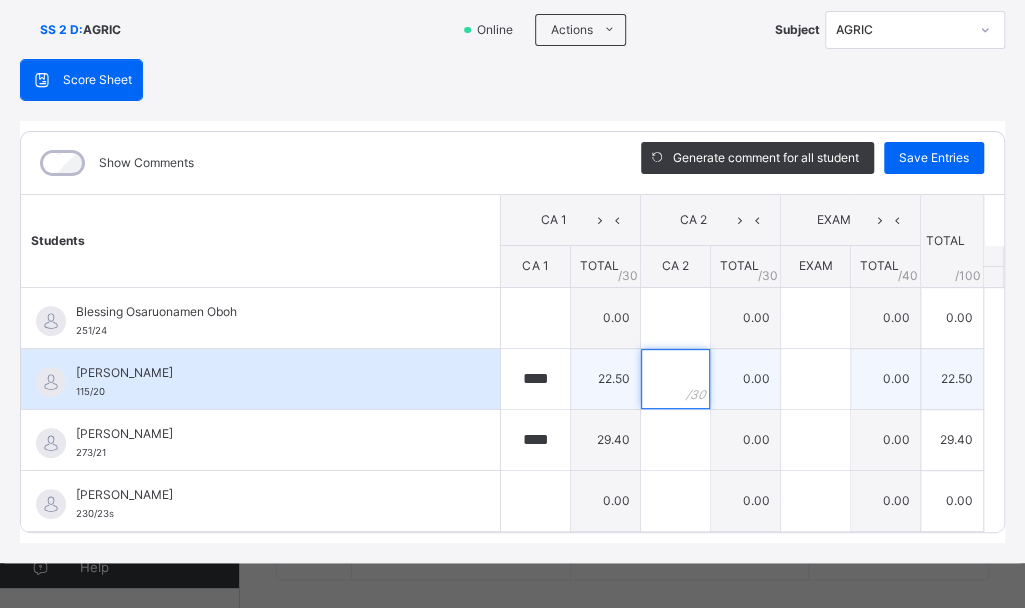click at bounding box center (675, 379) 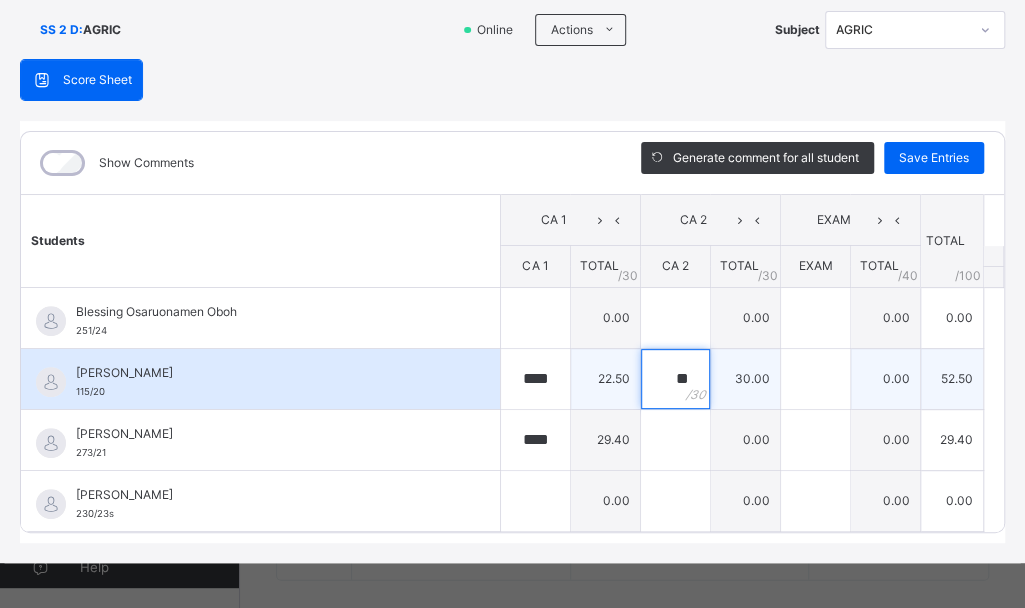 type on "**" 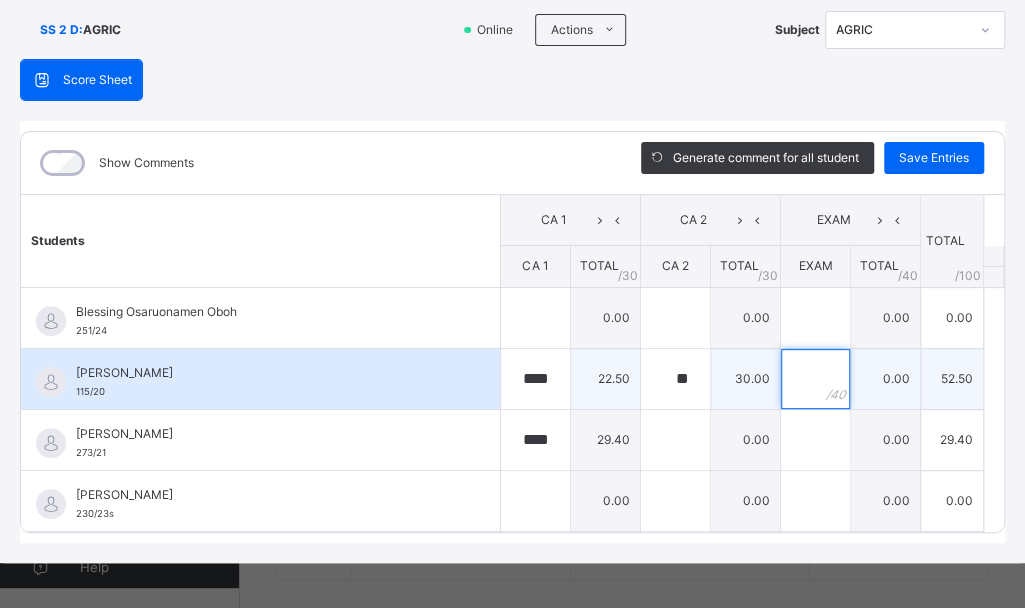 click at bounding box center (815, 379) 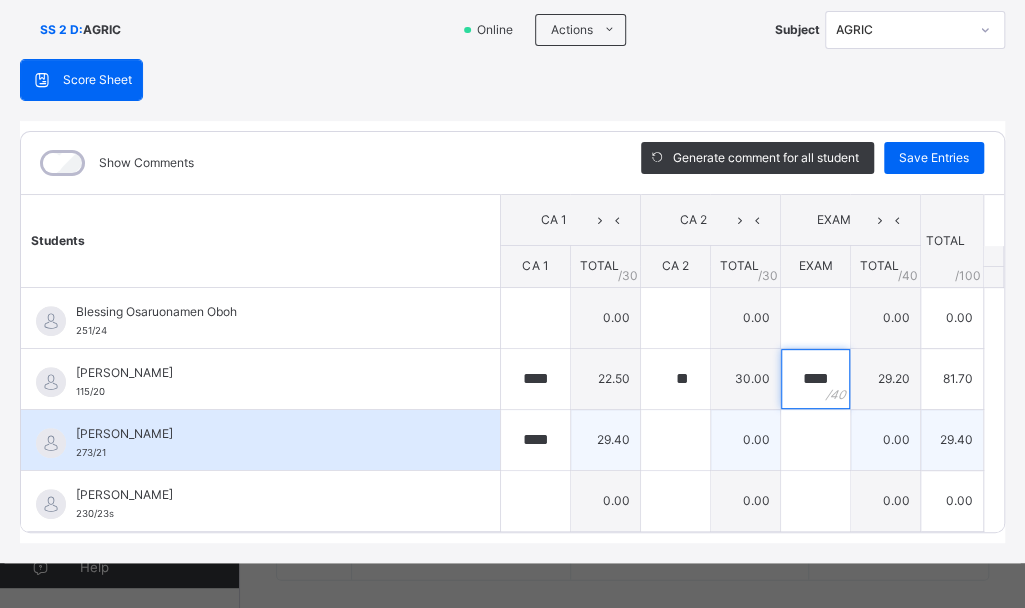type on "****" 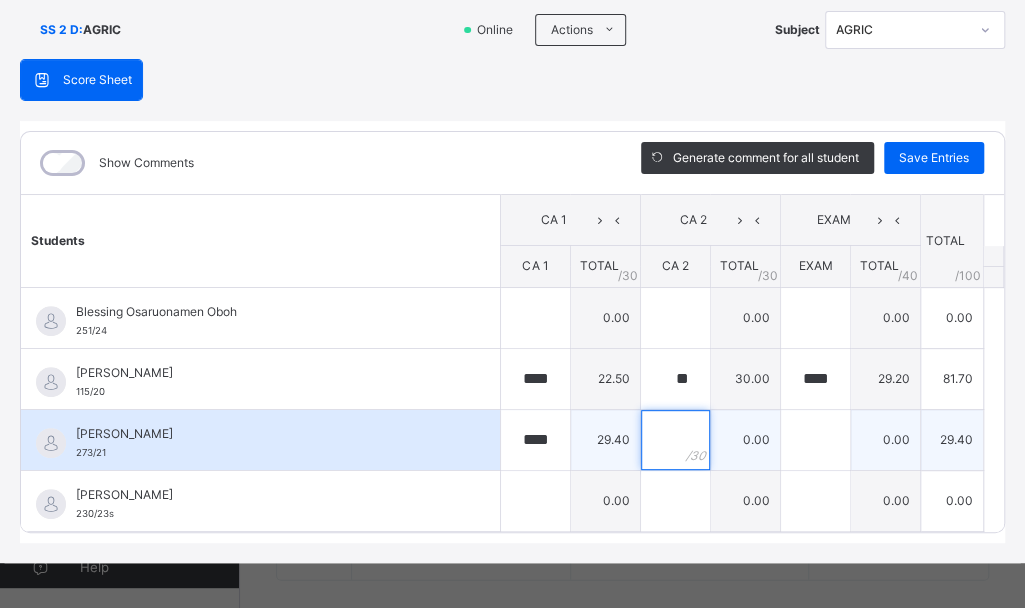 click at bounding box center (675, 440) 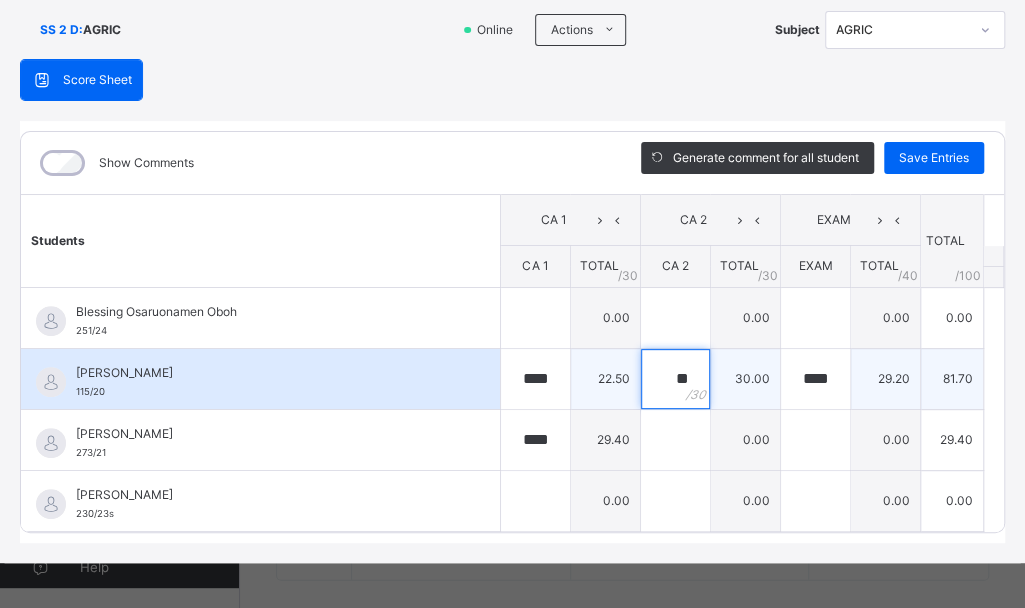 click on "**" at bounding box center [675, 379] 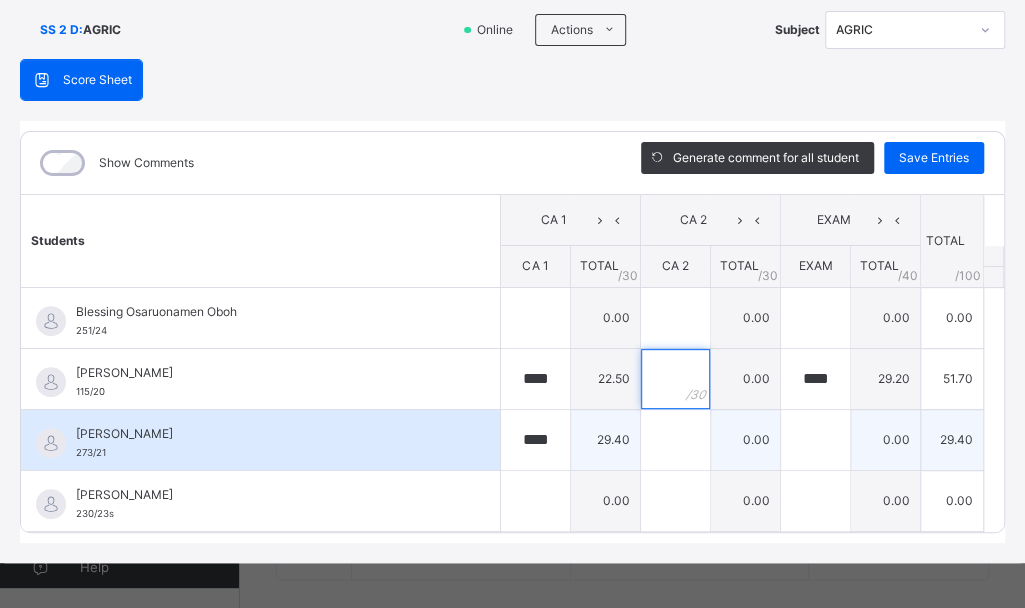 type 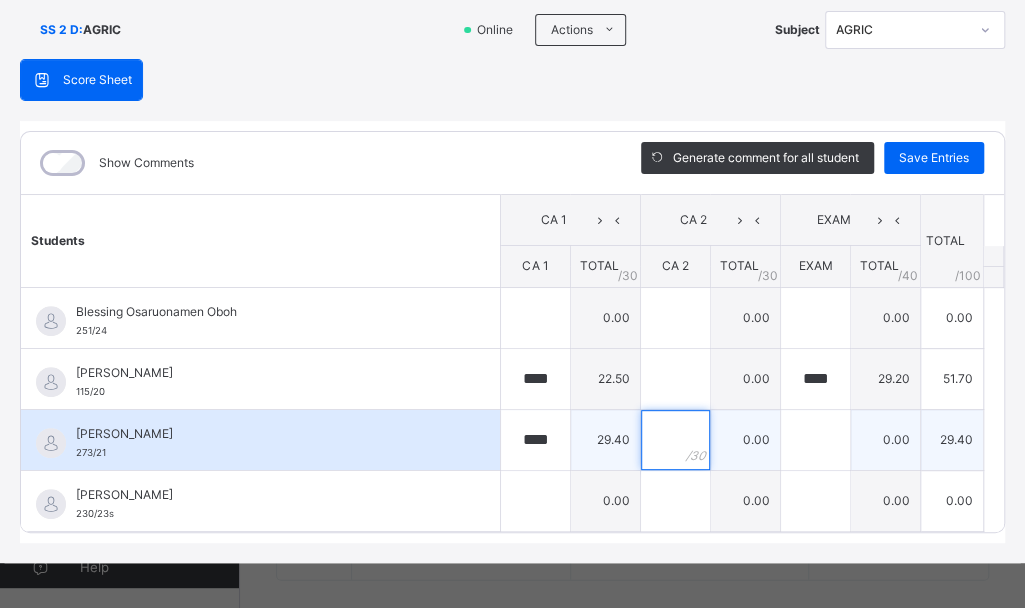 click at bounding box center (675, 440) 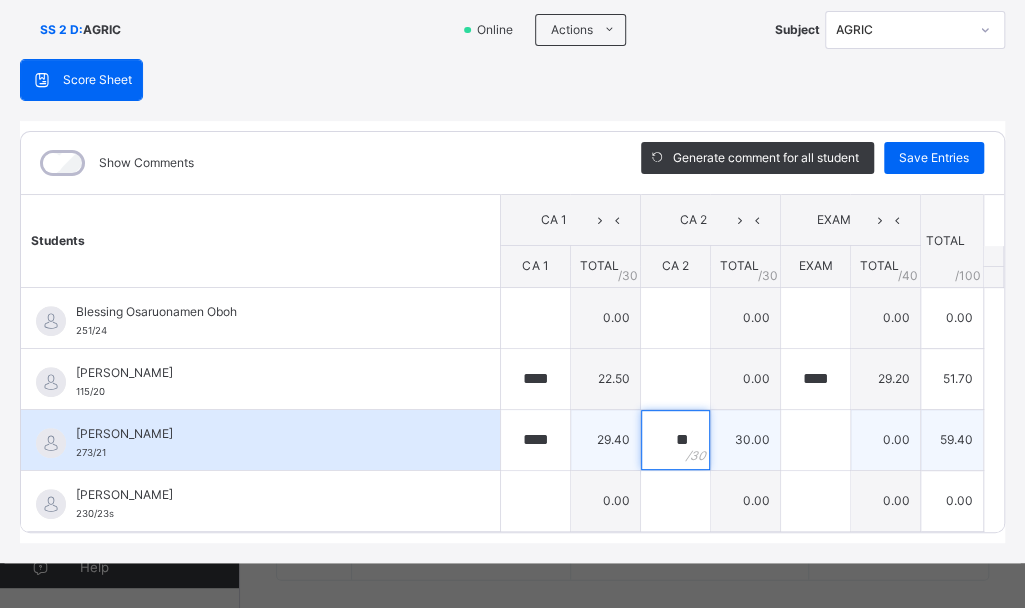 type on "**" 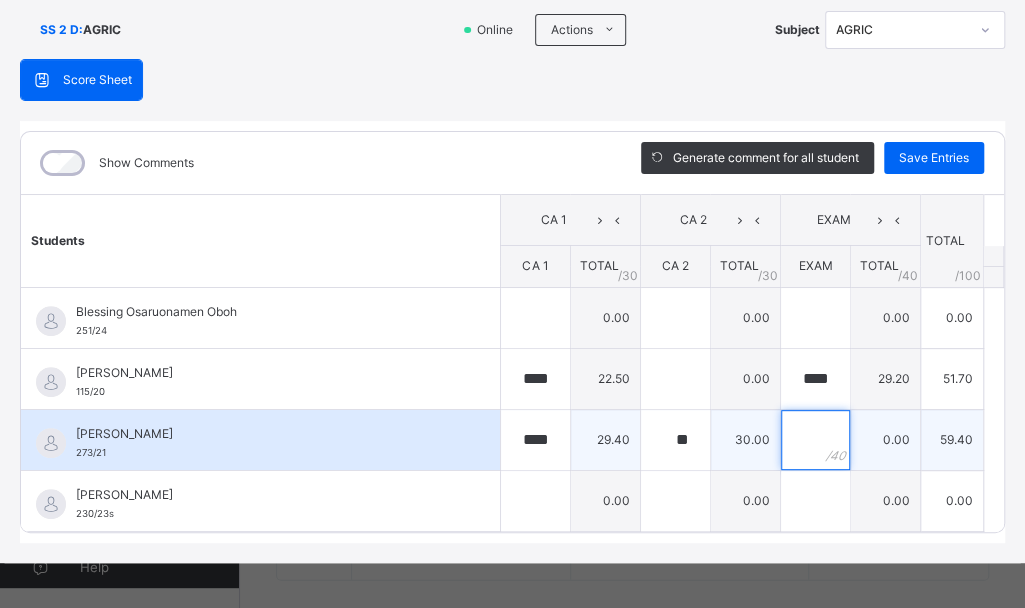 click at bounding box center [815, 440] 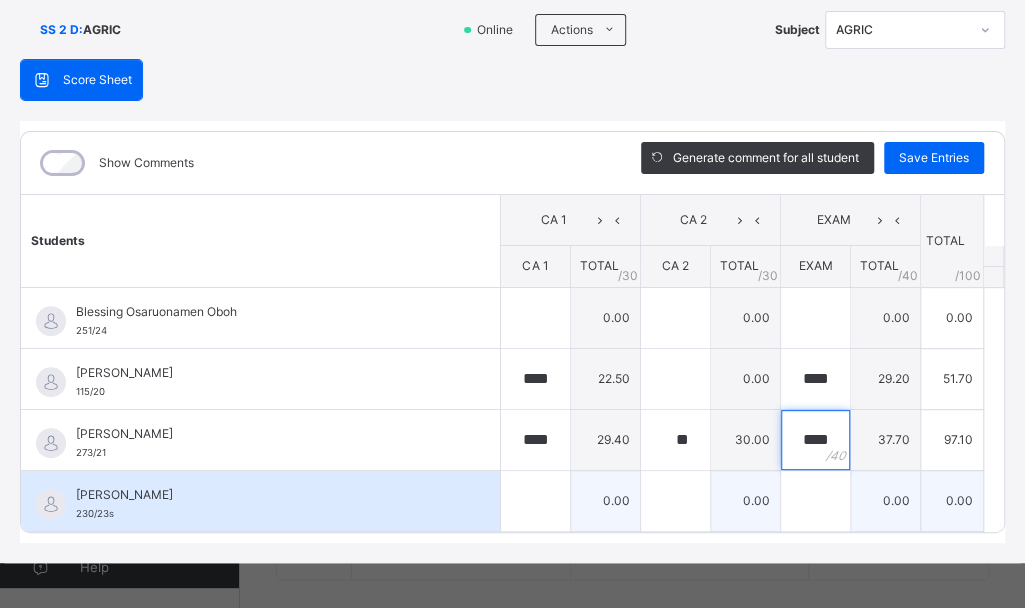 type on "****" 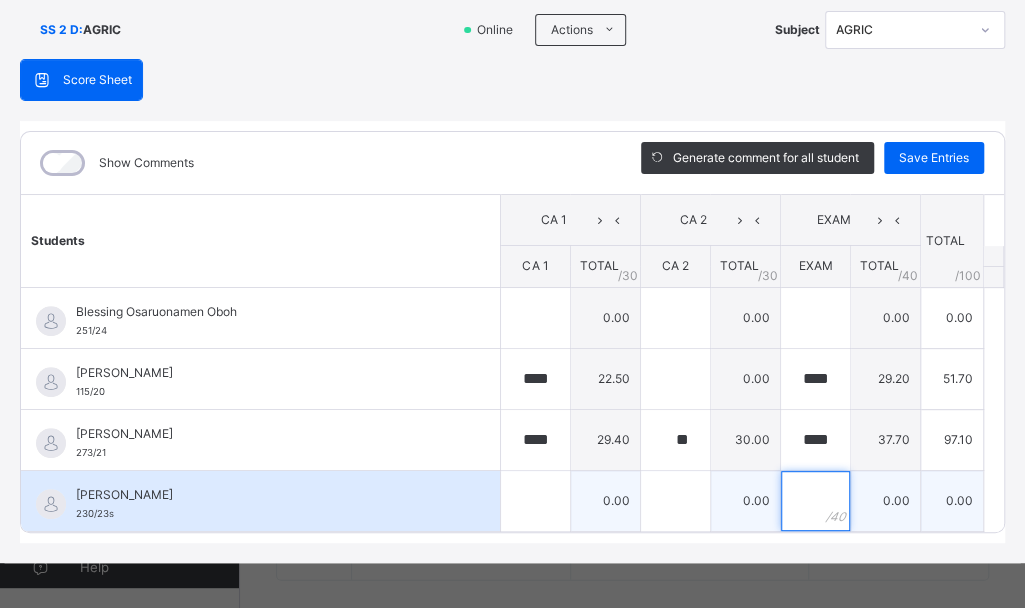 click at bounding box center (815, 501) 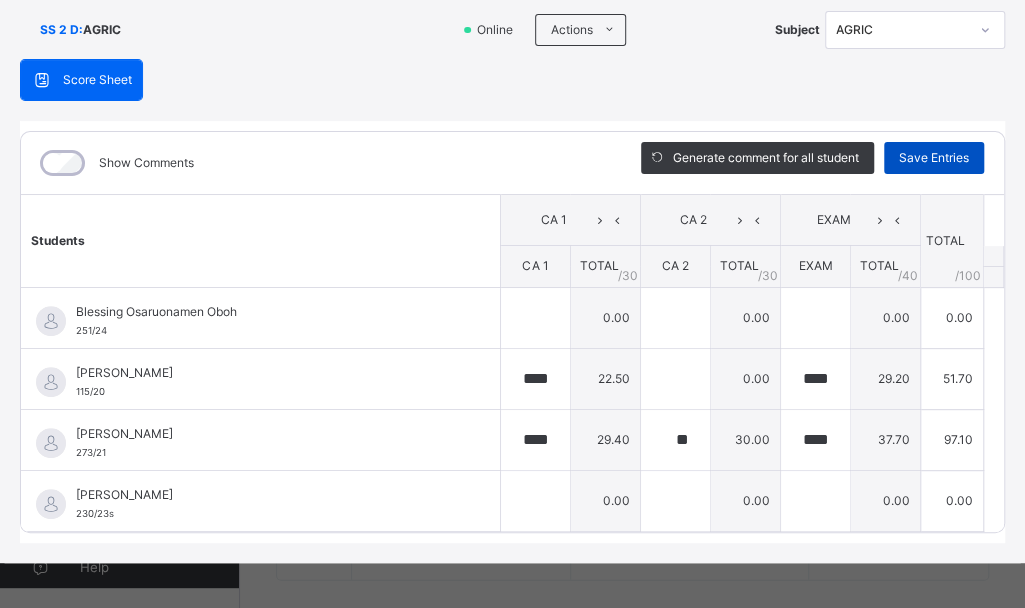 click on "Save Entries" at bounding box center [934, 158] 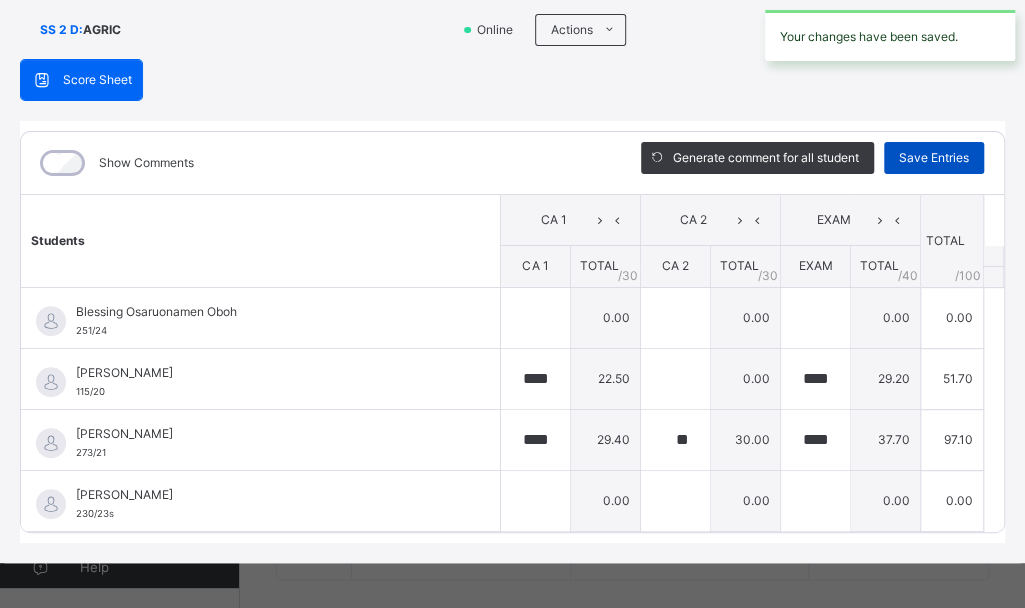type on "****" 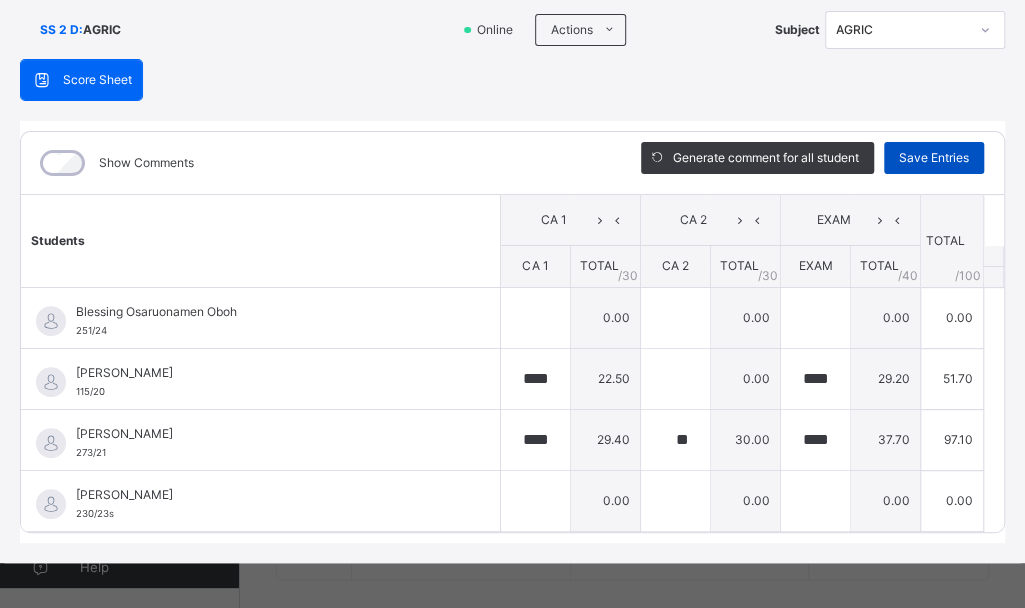 click on "Save Entries" at bounding box center [934, 158] 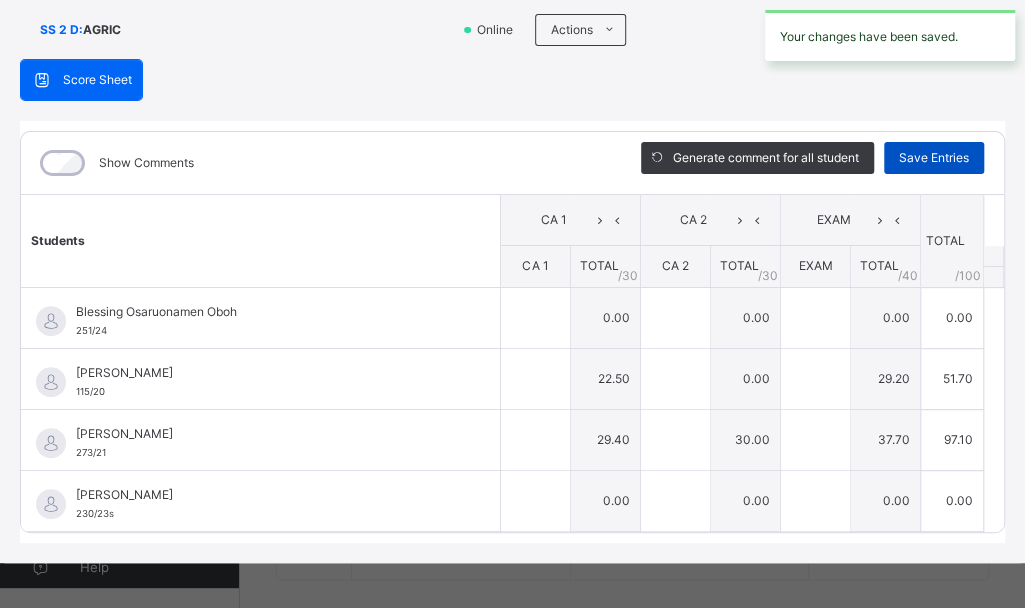 type on "****" 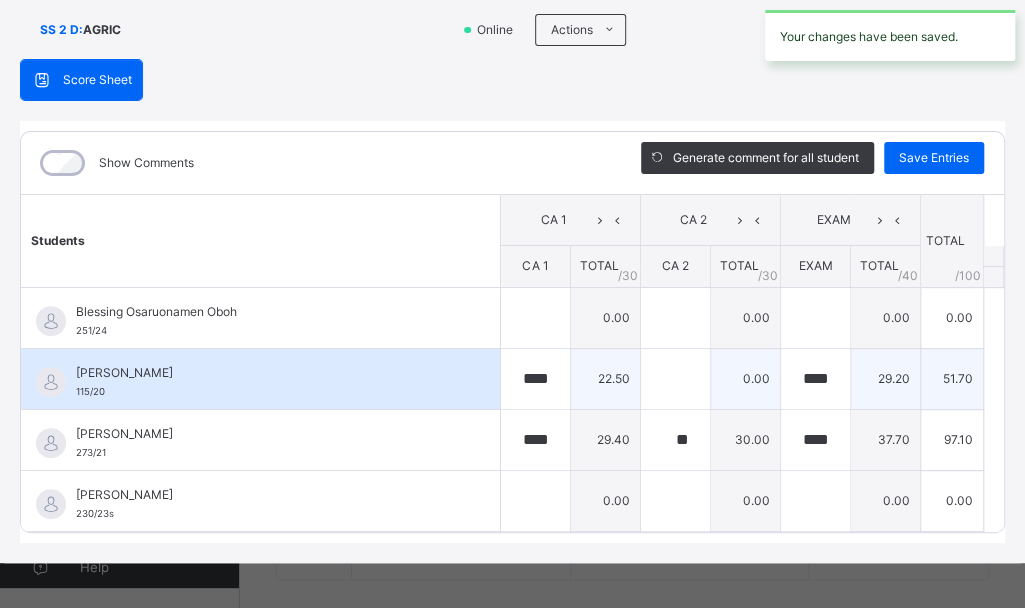 scroll, scrollTop: 1884, scrollLeft: 0, axis: vertical 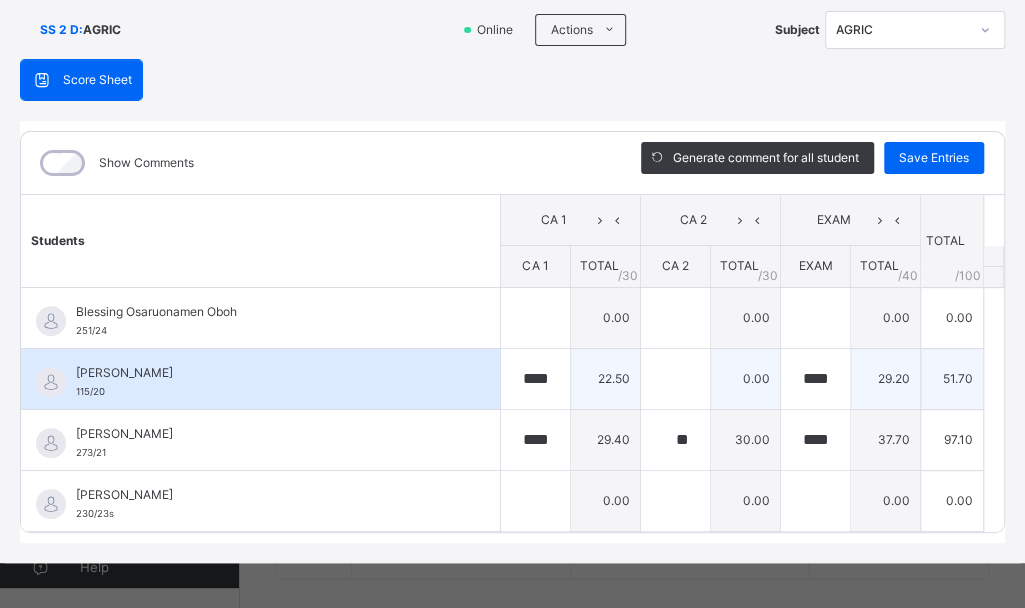 click on "22.50" at bounding box center [605, 378] 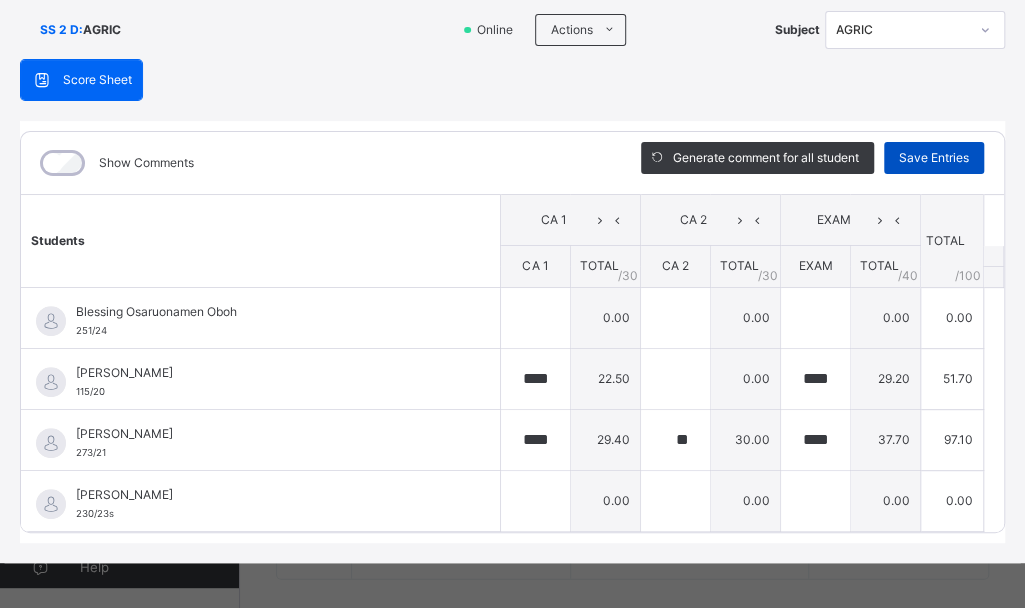 click on "Save Entries" at bounding box center [934, 158] 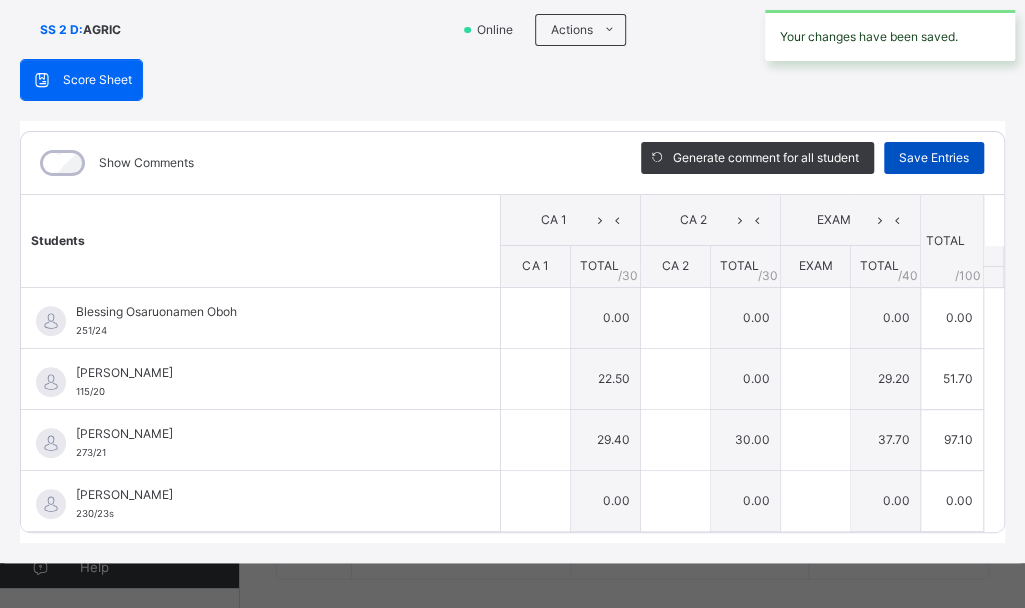 type on "****" 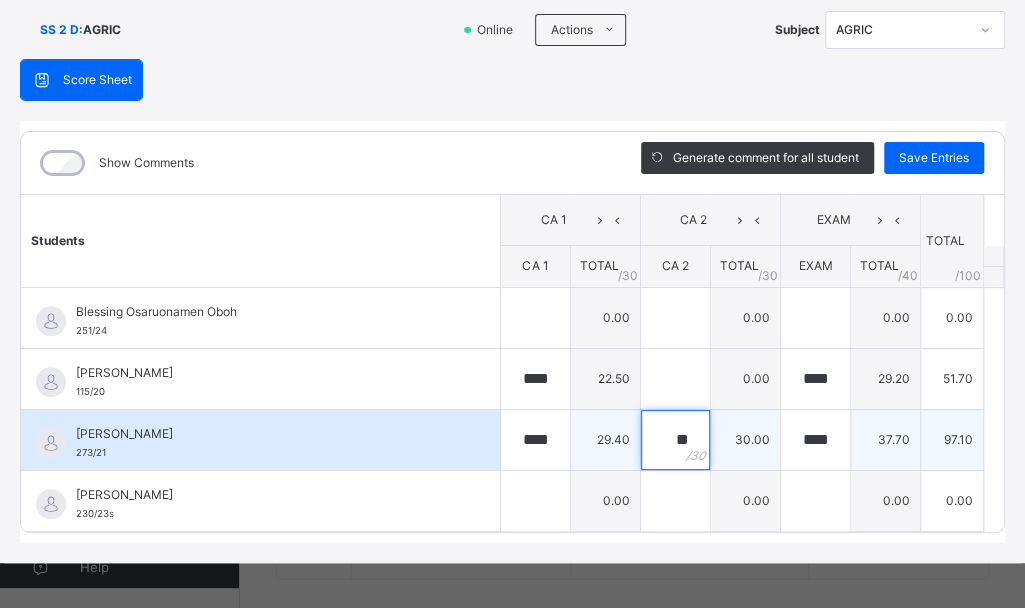 click on "**" at bounding box center (675, 440) 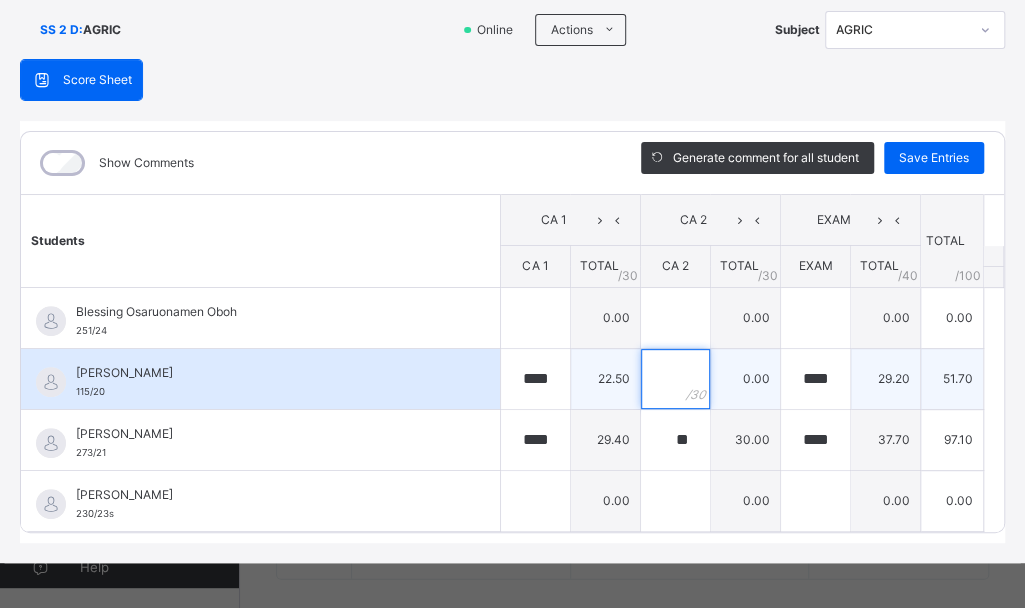 click at bounding box center (675, 379) 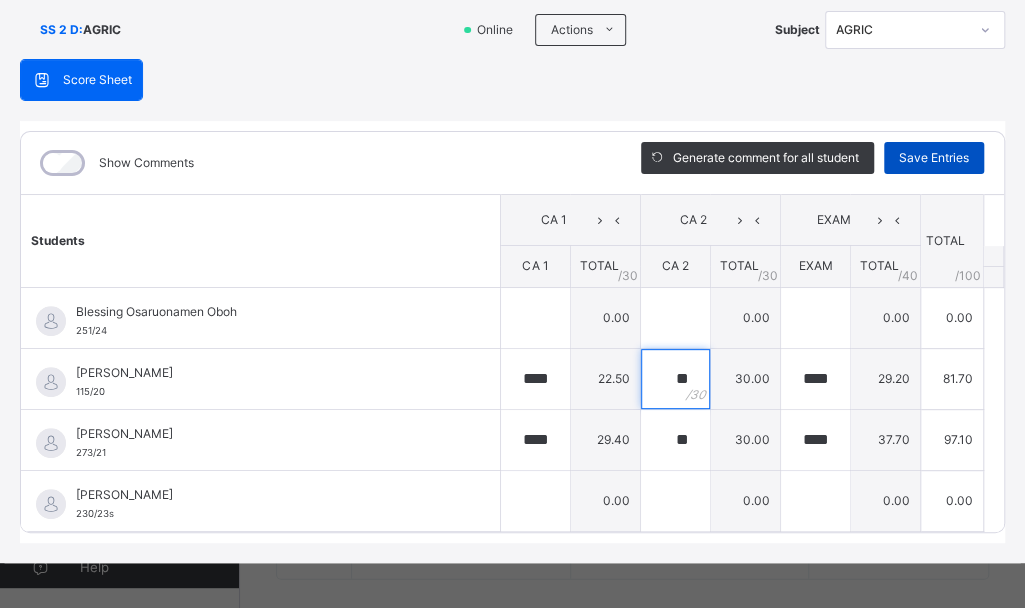 type on "**" 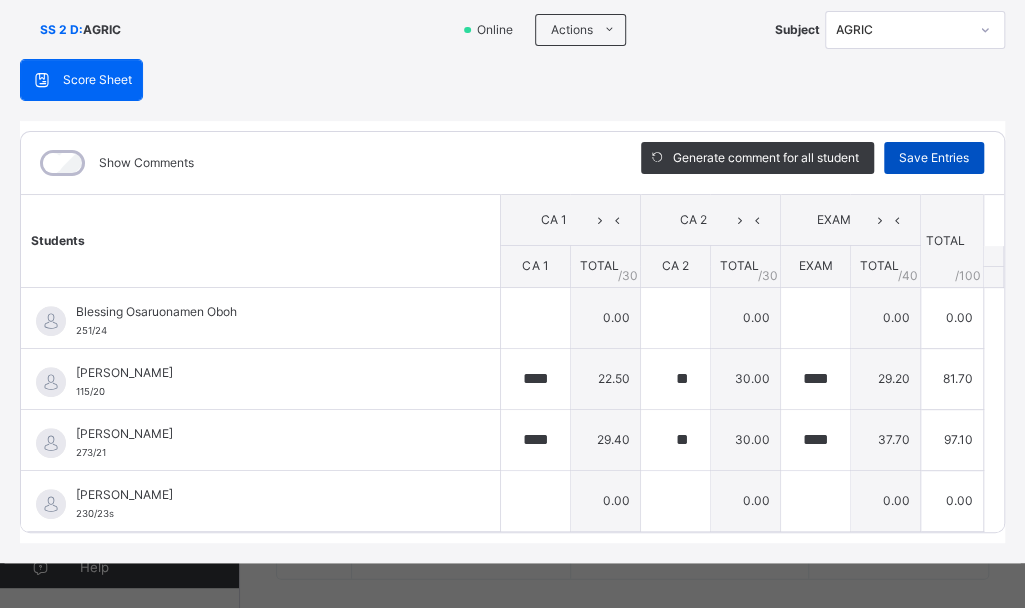 click on "Save Entries" at bounding box center (934, 158) 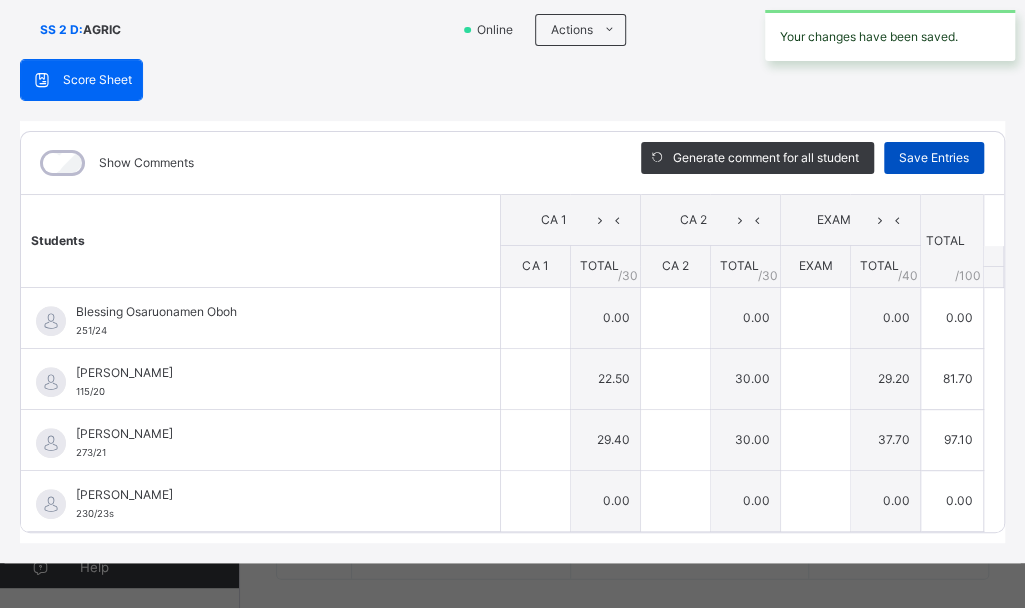 type on "****" 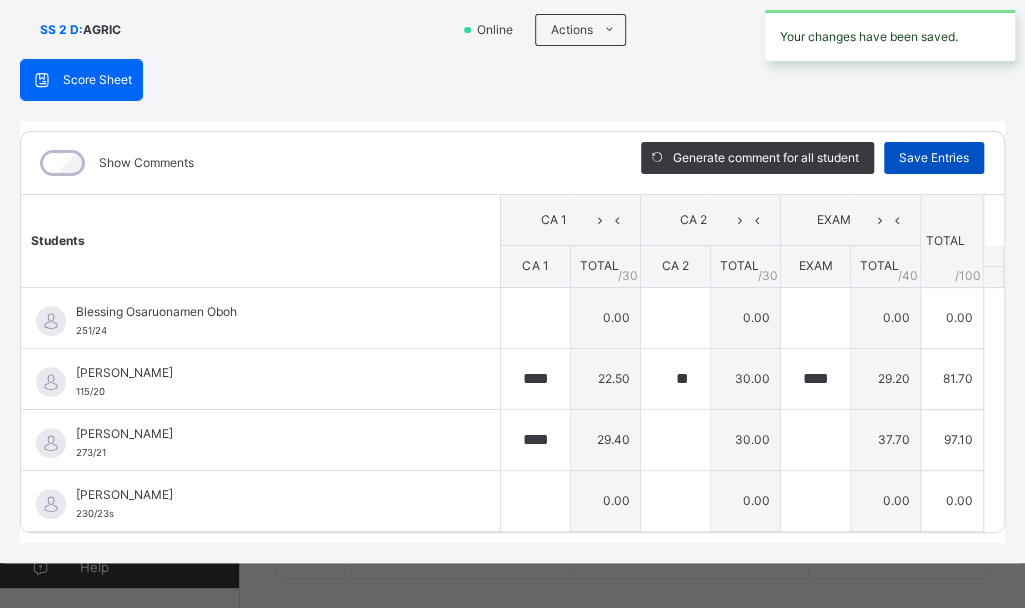 type on "**" 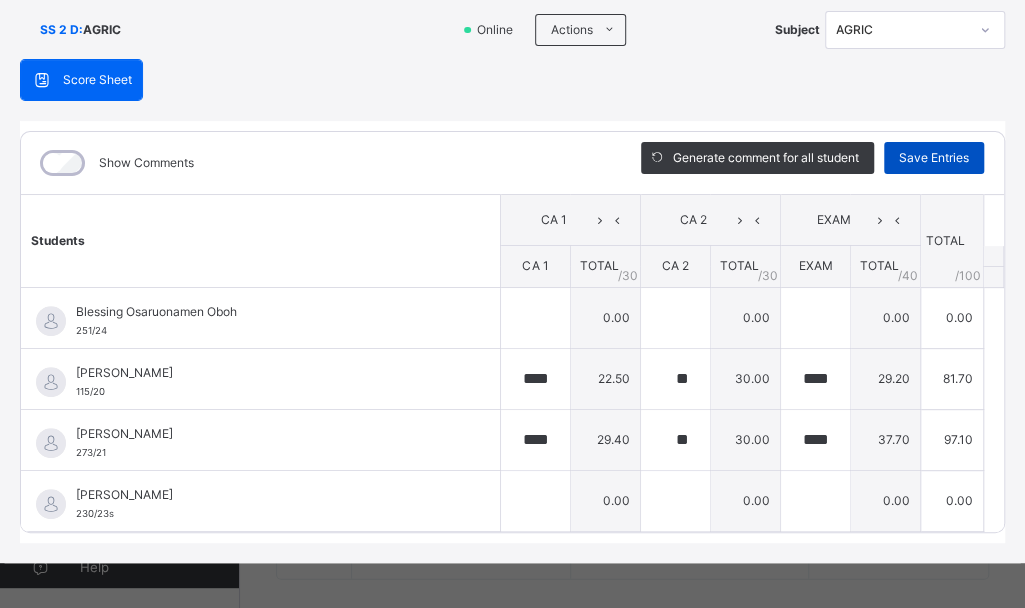 click on "Save Entries" at bounding box center (934, 158) 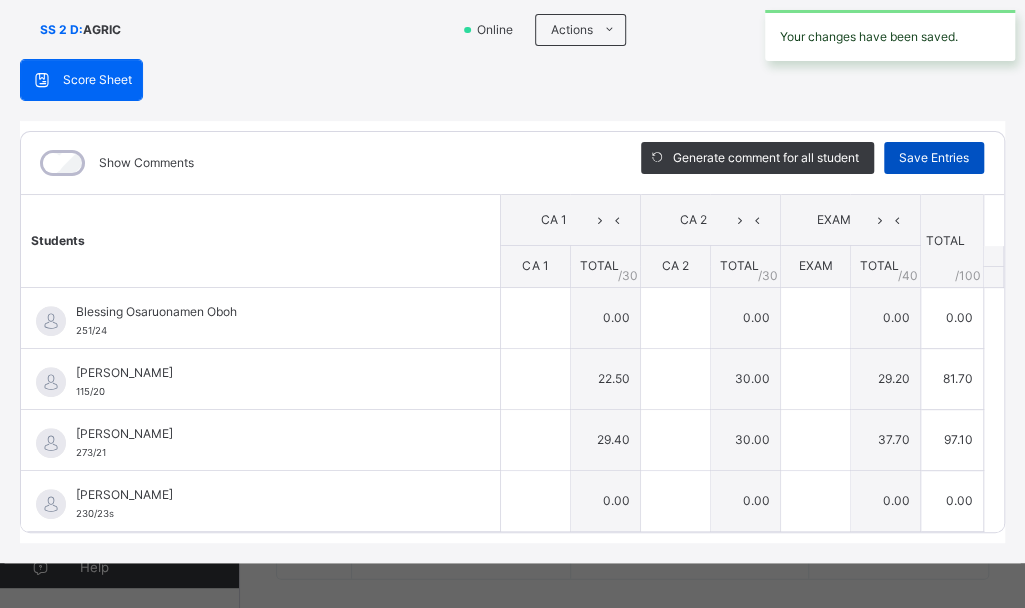 type on "****" 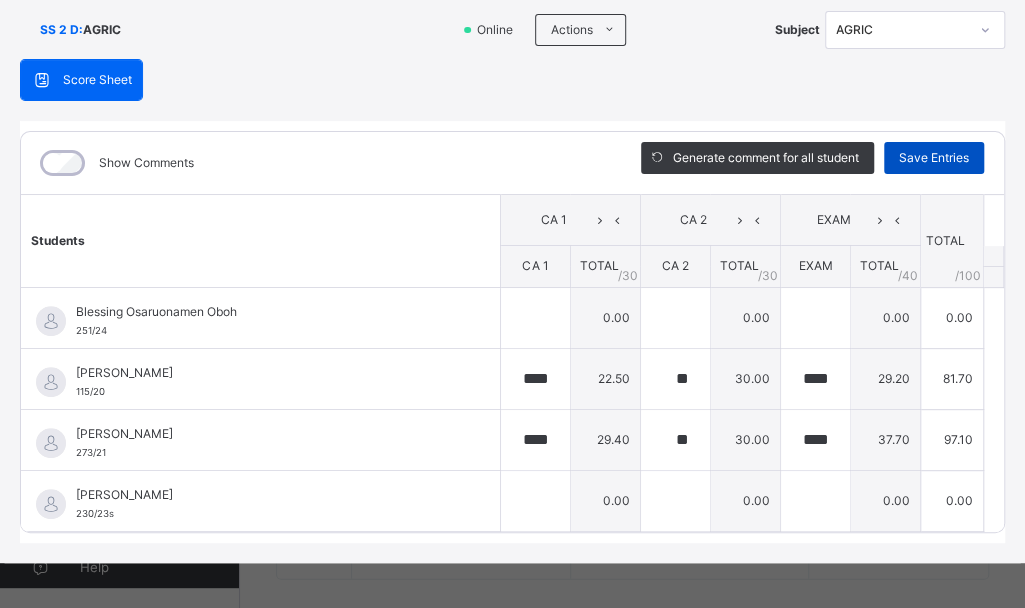 click on "Save Entries" at bounding box center [934, 158] 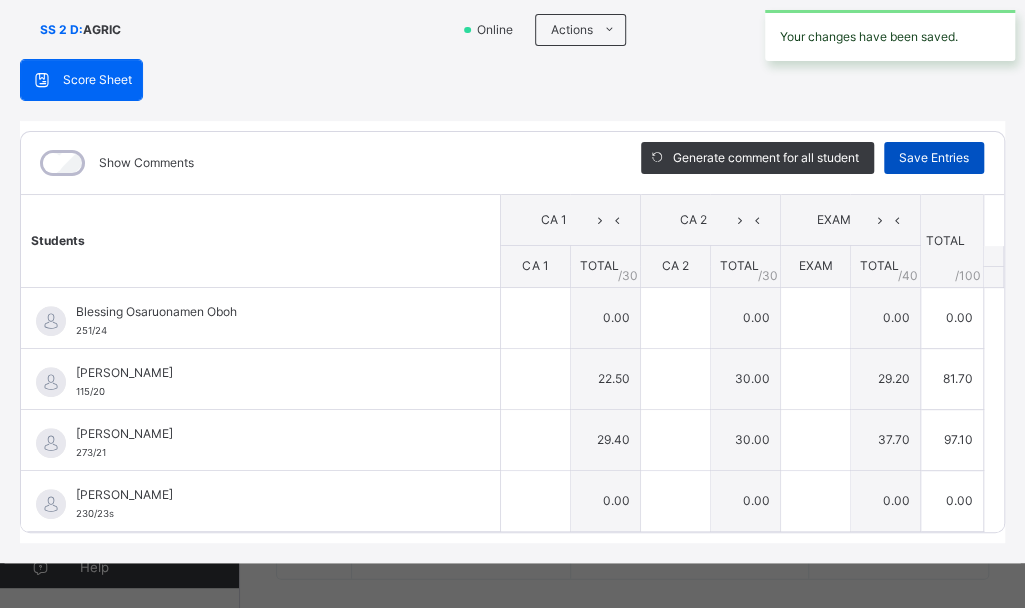 type on "****" 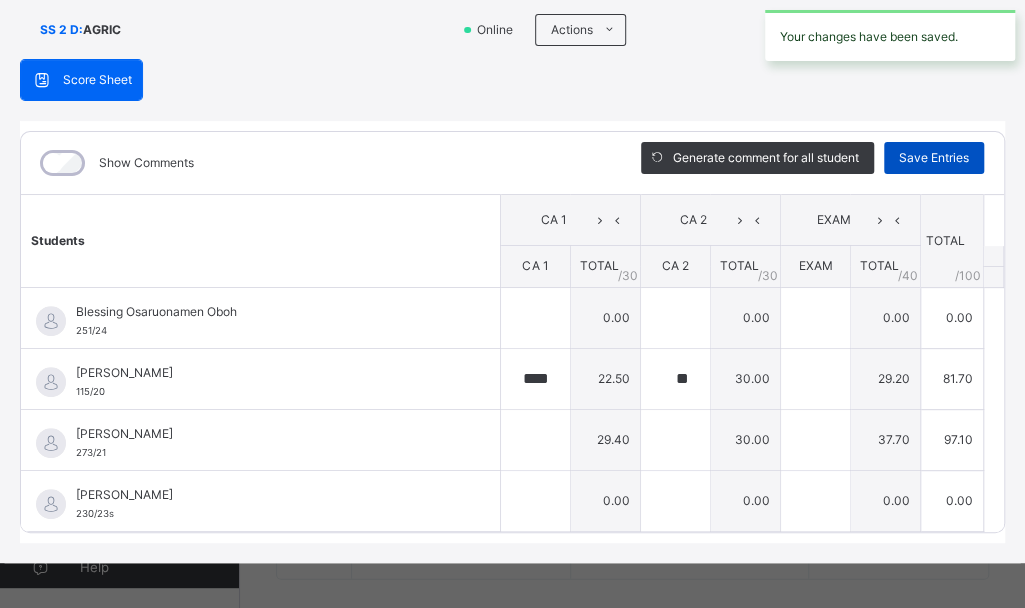 type on "****" 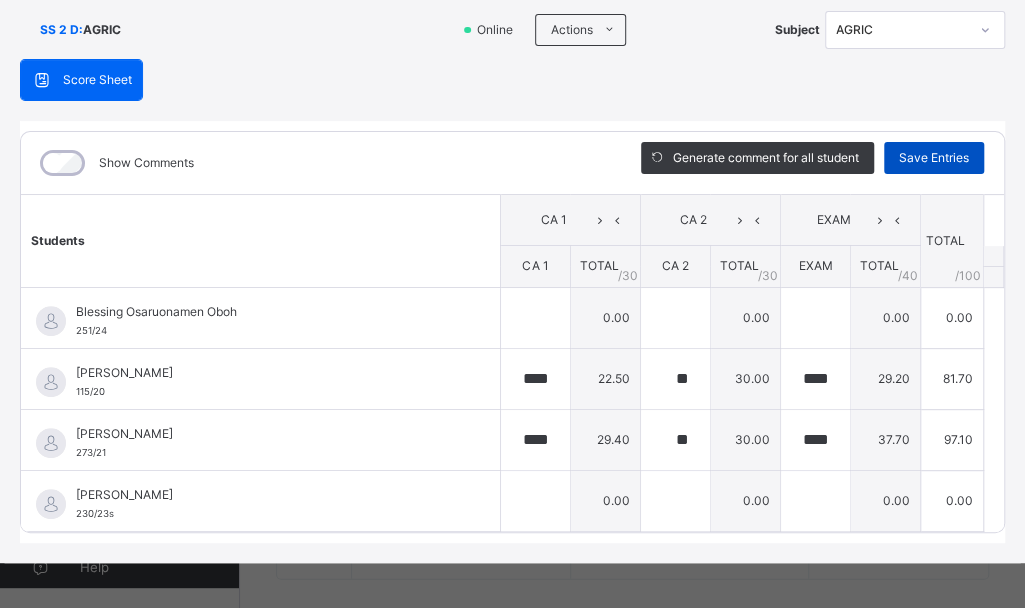 click on "Save Entries" at bounding box center [934, 158] 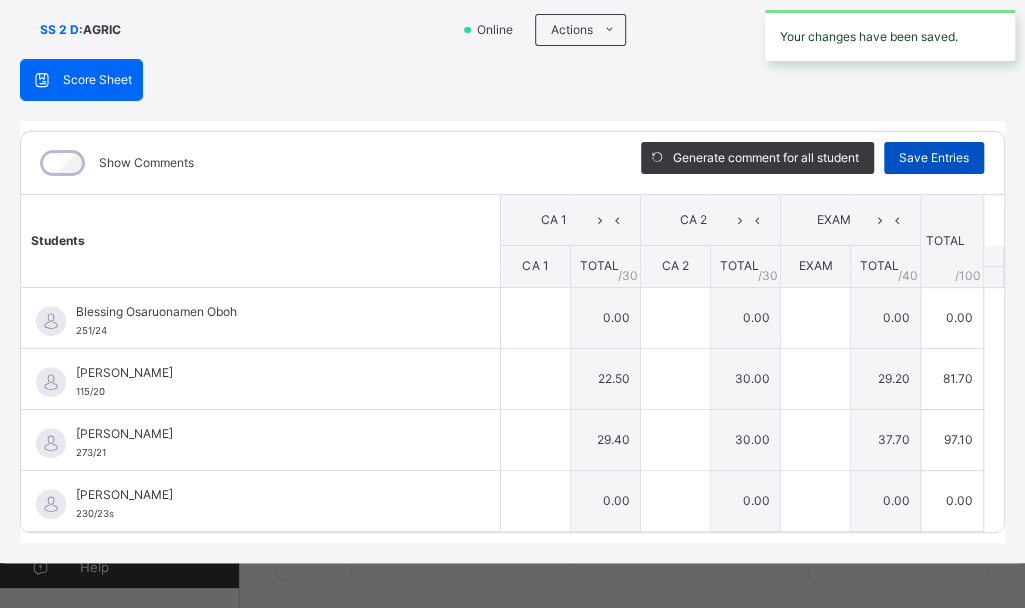 type on "****" 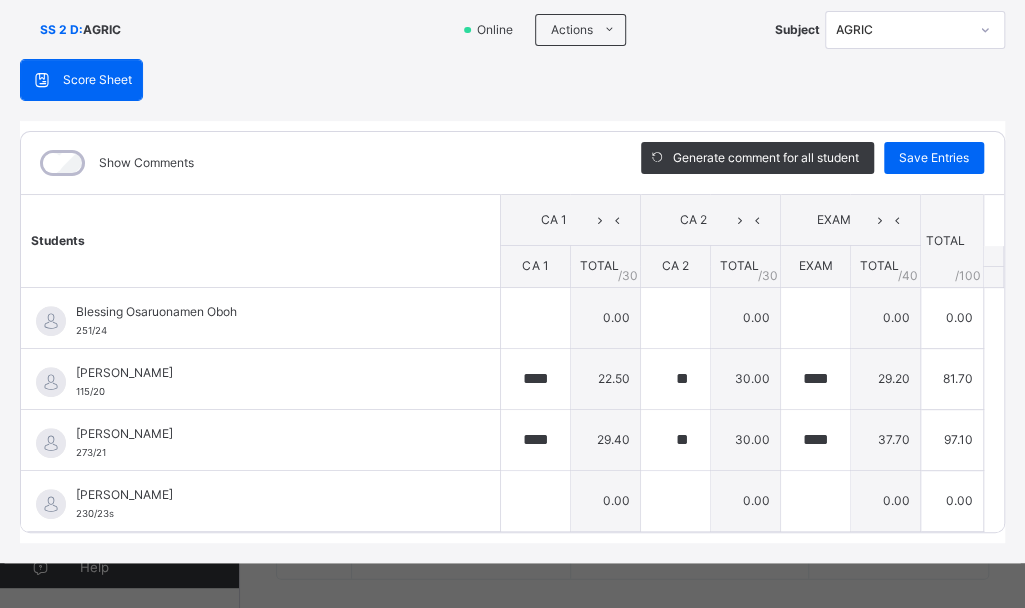 scroll, scrollTop: 0, scrollLeft: 0, axis: both 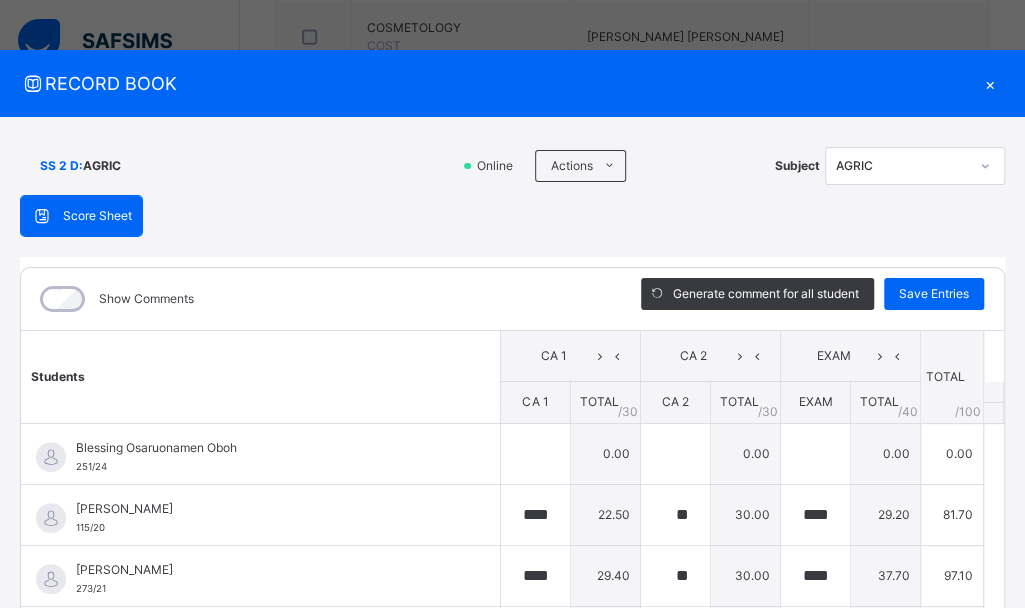click on "×" at bounding box center (990, 83) 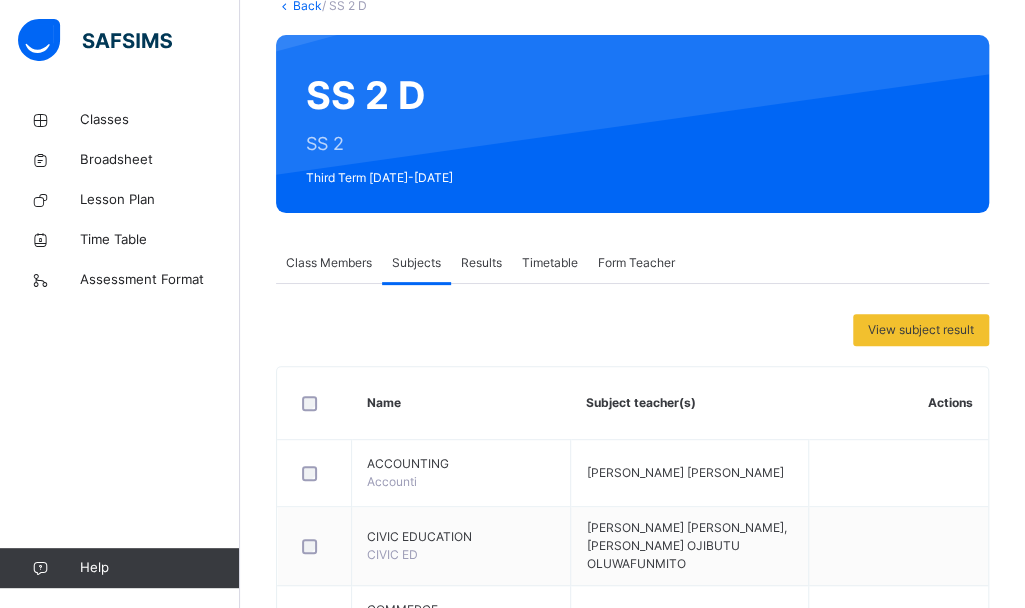 scroll, scrollTop: 0, scrollLeft: 0, axis: both 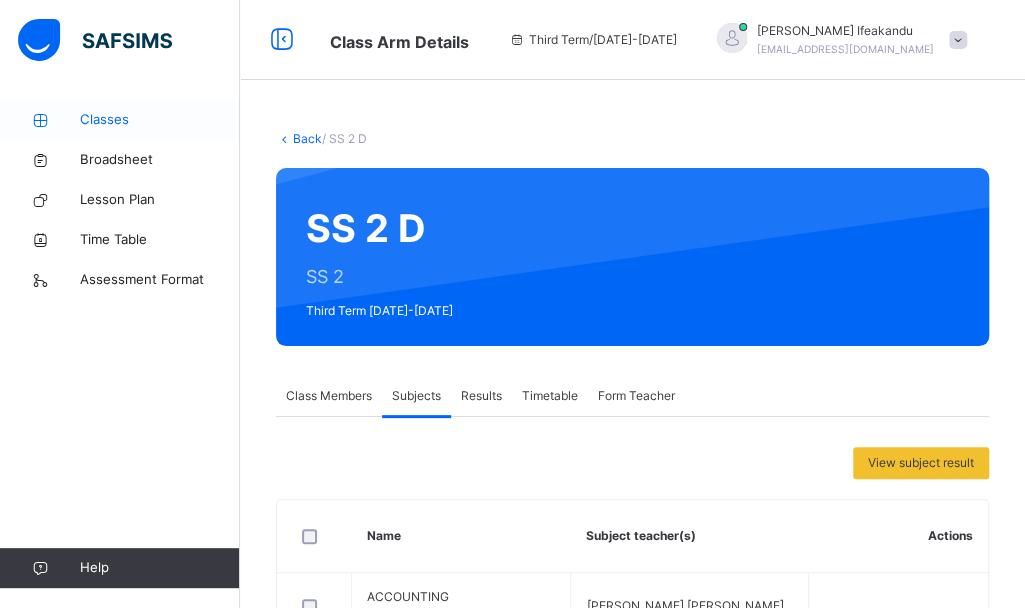 click on "Classes" at bounding box center (160, 120) 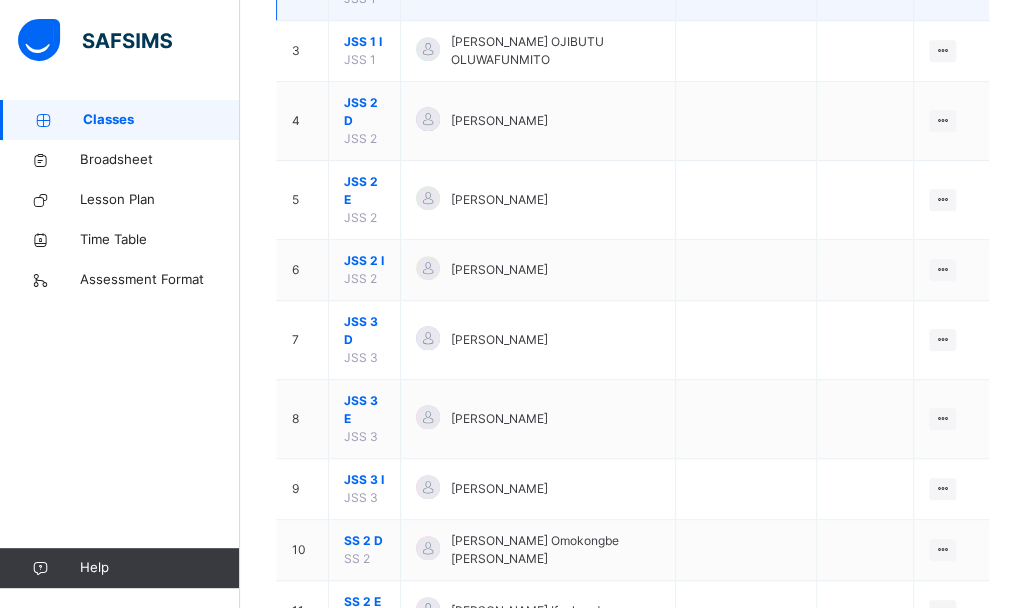 scroll, scrollTop: 394, scrollLeft: 0, axis: vertical 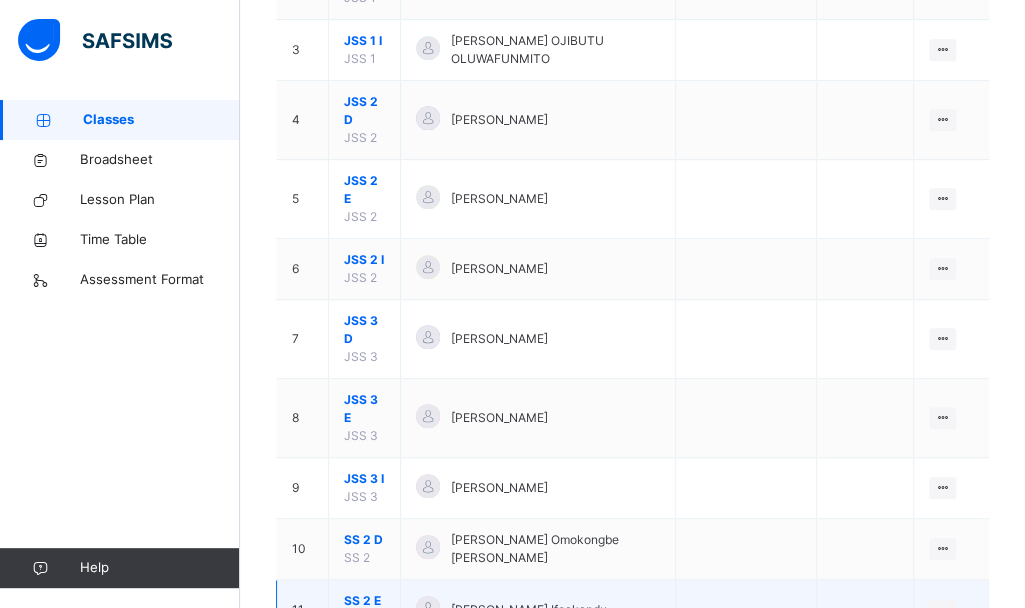 click on "View Class" at bounding box center (916, 650) 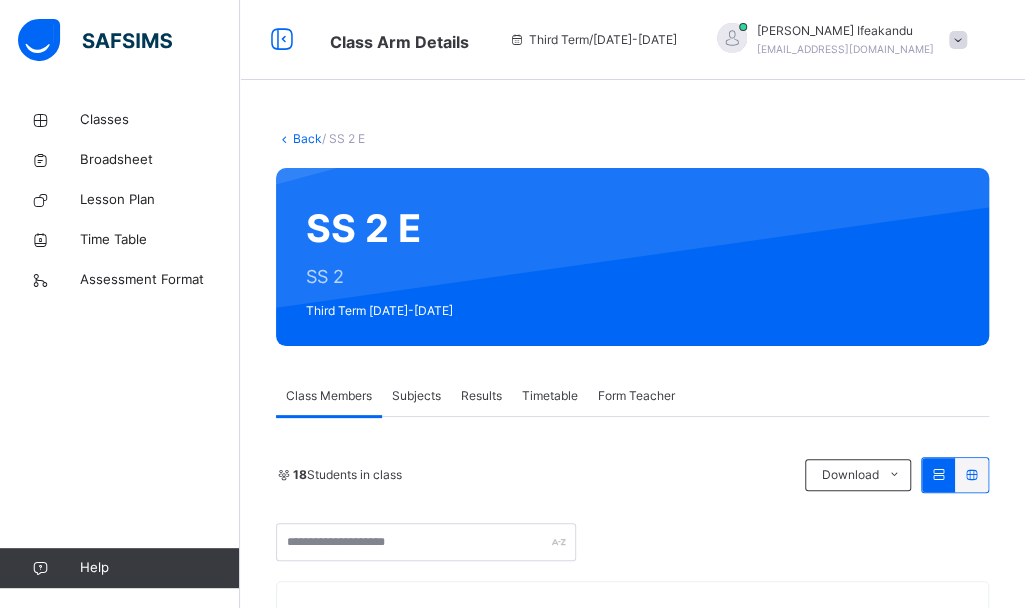 scroll, scrollTop: 272, scrollLeft: 0, axis: vertical 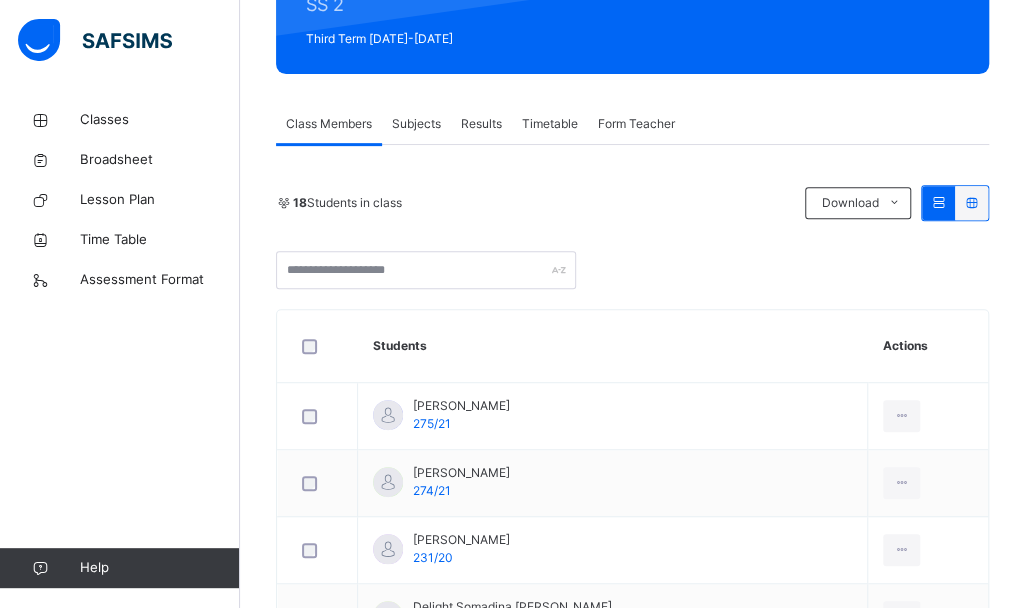 click at bounding box center (928, 617) 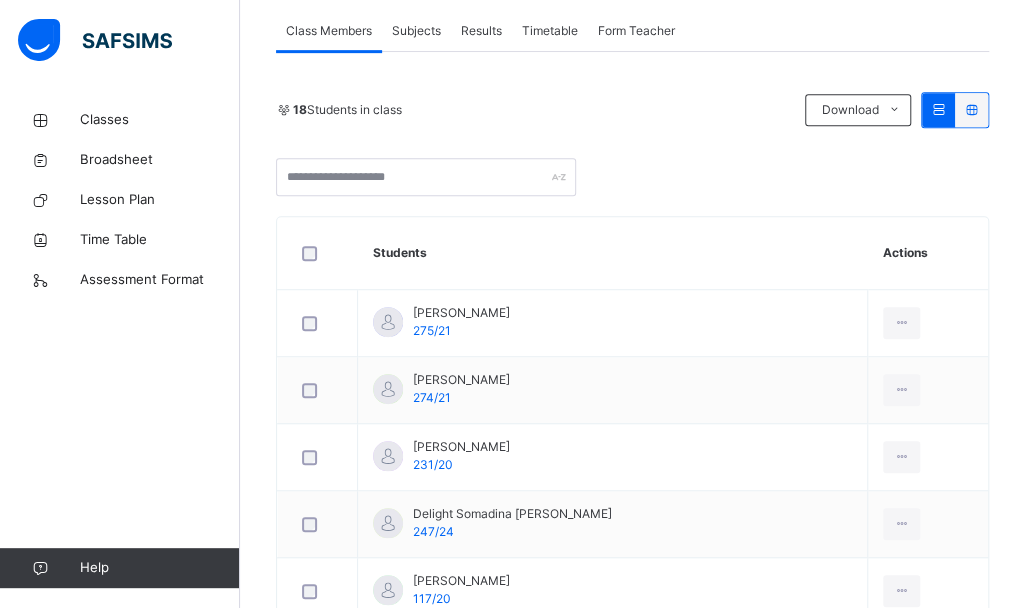 scroll, scrollTop: 254, scrollLeft: 0, axis: vertical 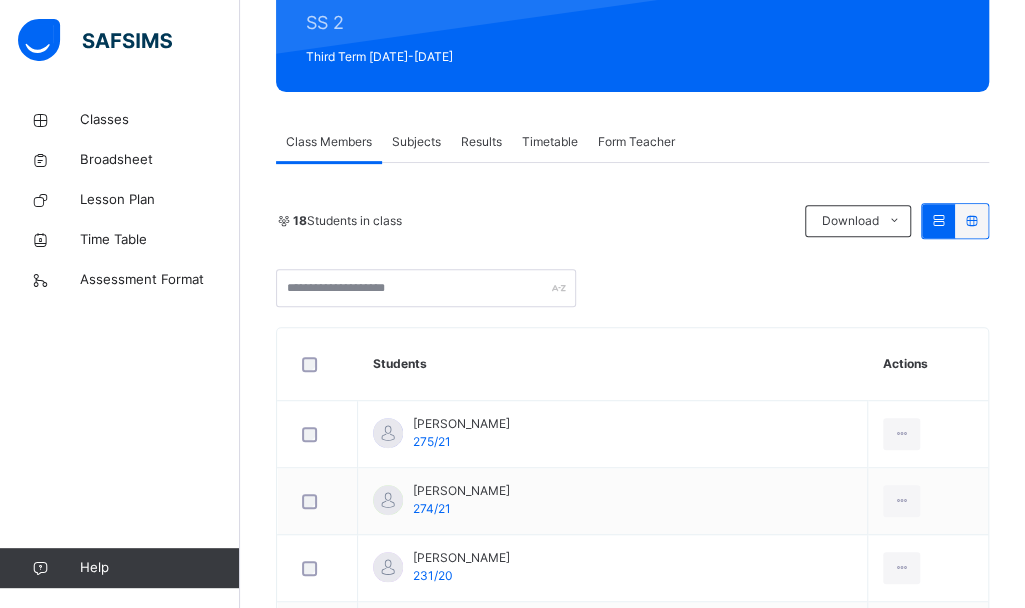 click on "Subjects" at bounding box center [416, 142] 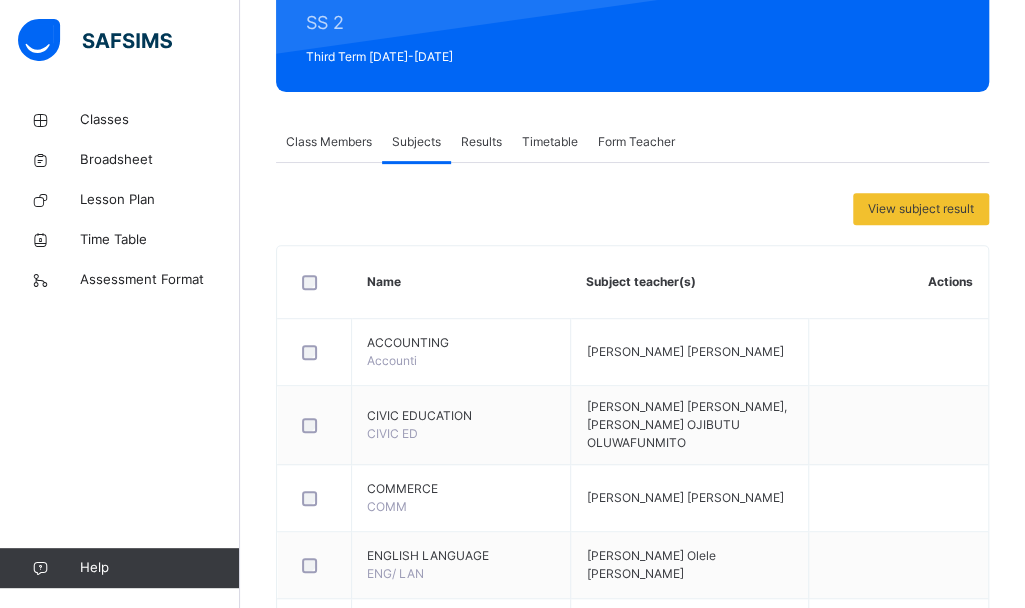 click on "Class Members" at bounding box center (329, 142) 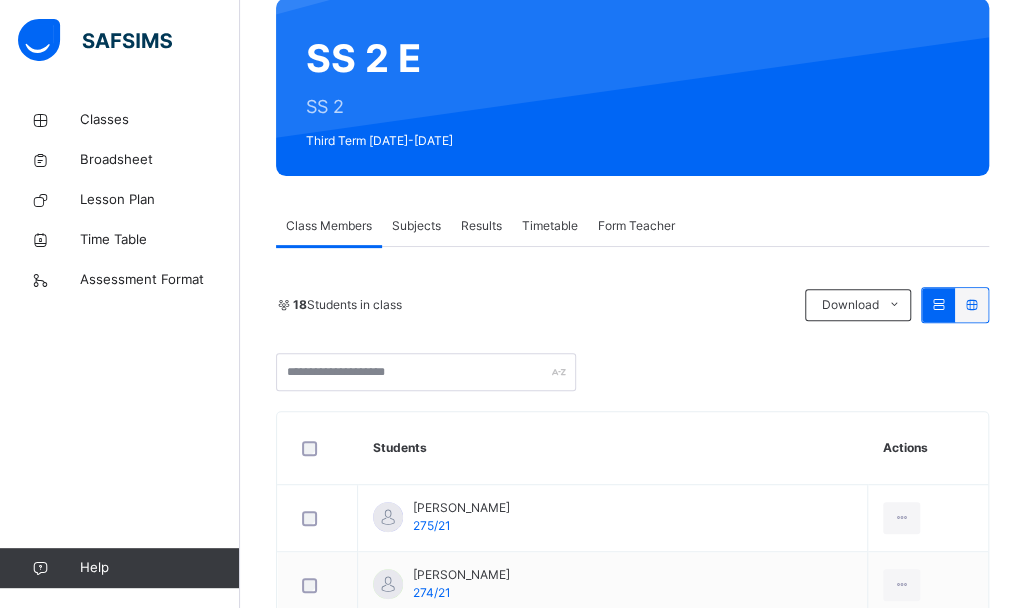 scroll, scrollTop: 165, scrollLeft: 0, axis: vertical 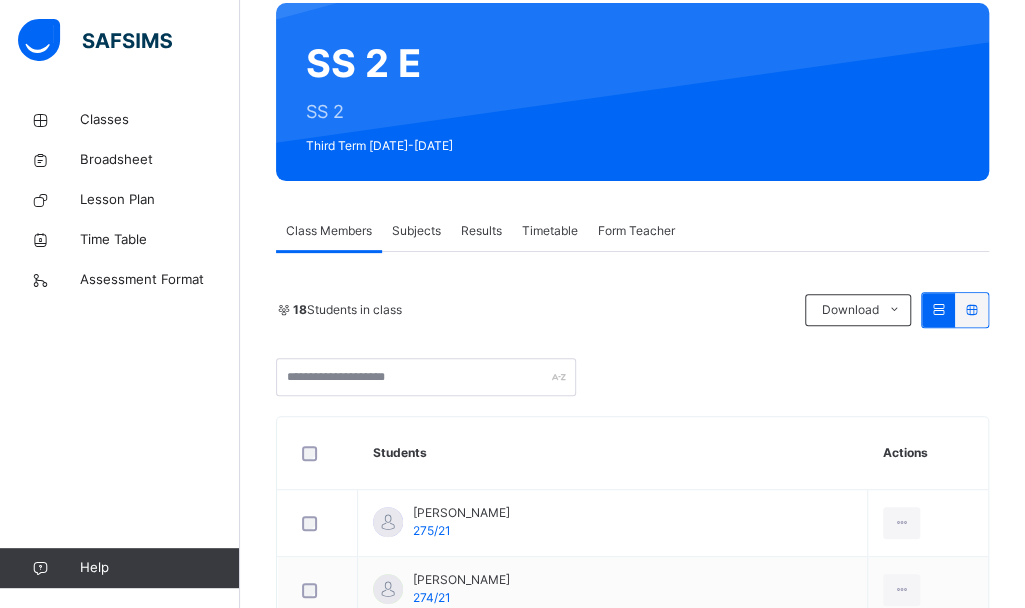 click on "Subjects" at bounding box center [416, 231] 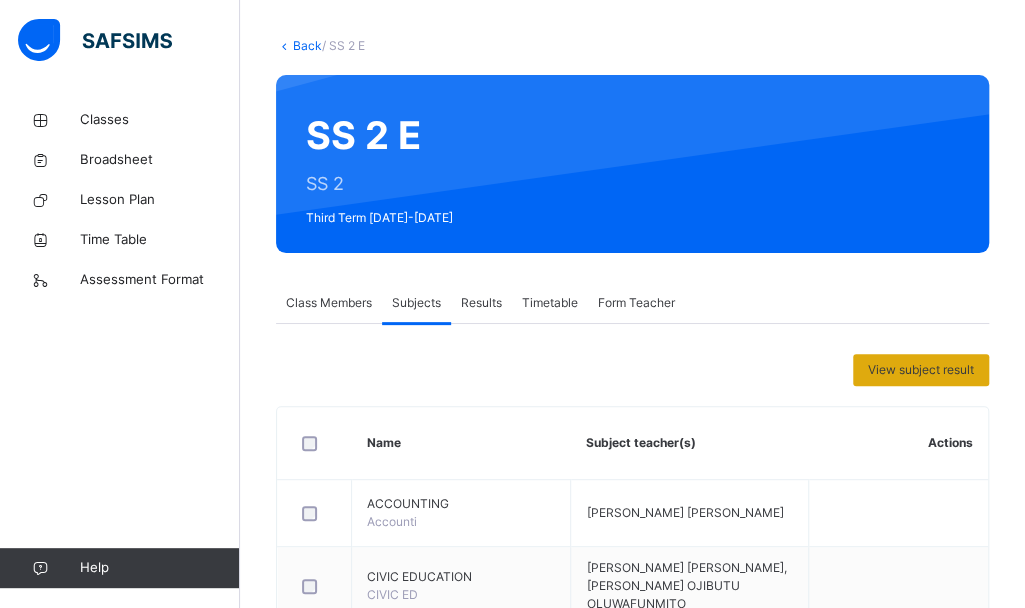 scroll, scrollTop: 95, scrollLeft: 0, axis: vertical 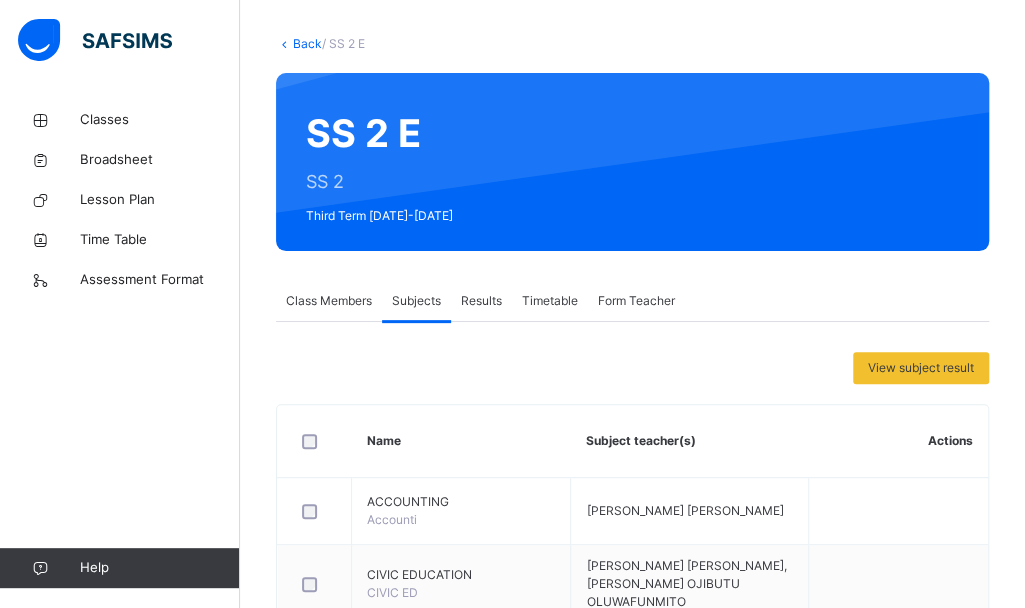 click on "Class Members" at bounding box center (329, 301) 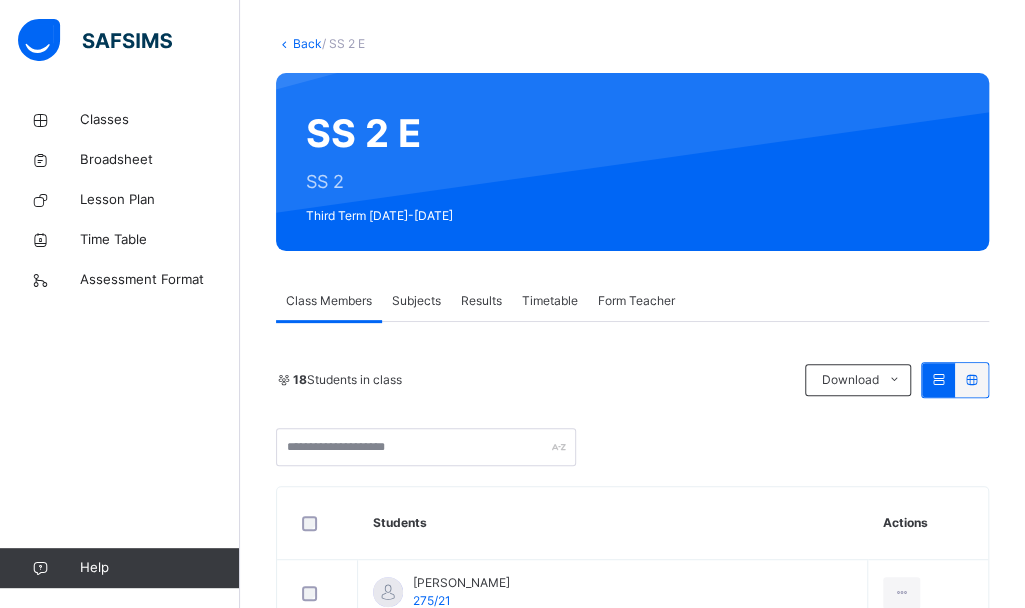 click on "Subjects" at bounding box center (416, 301) 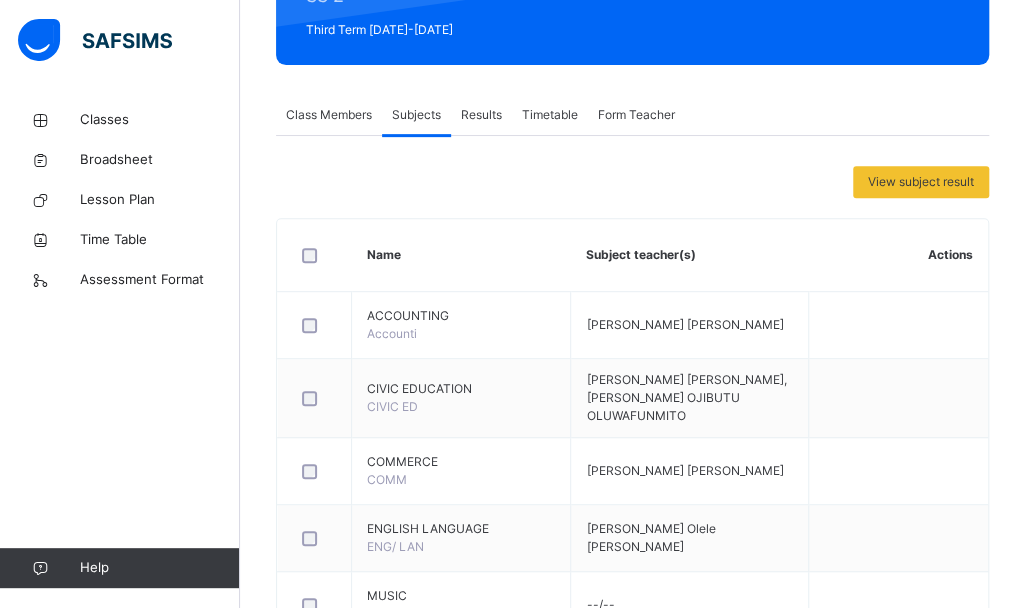 scroll, scrollTop: 0, scrollLeft: 0, axis: both 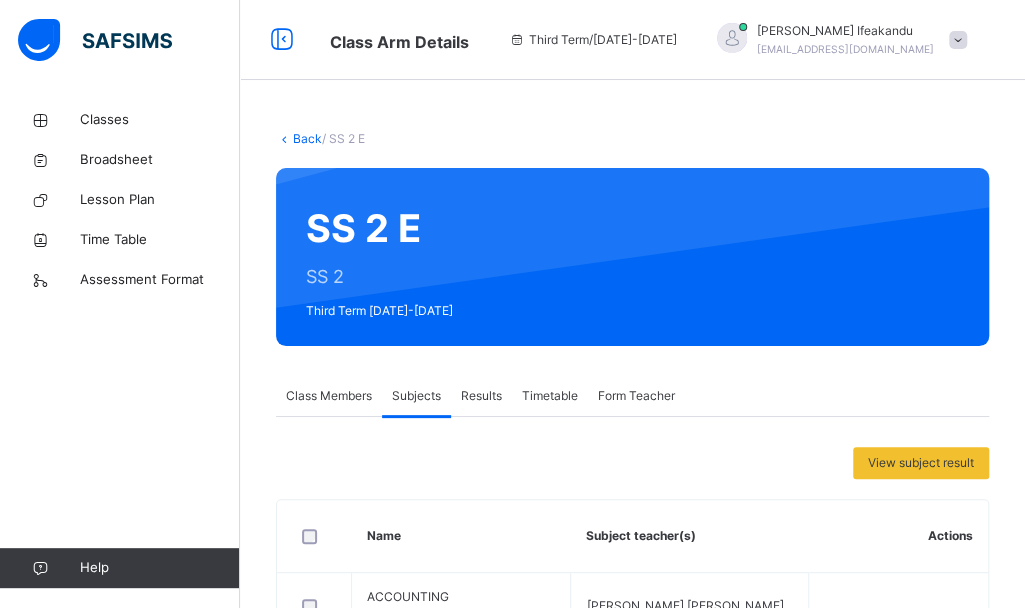 click on "Results" at bounding box center [481, 396] 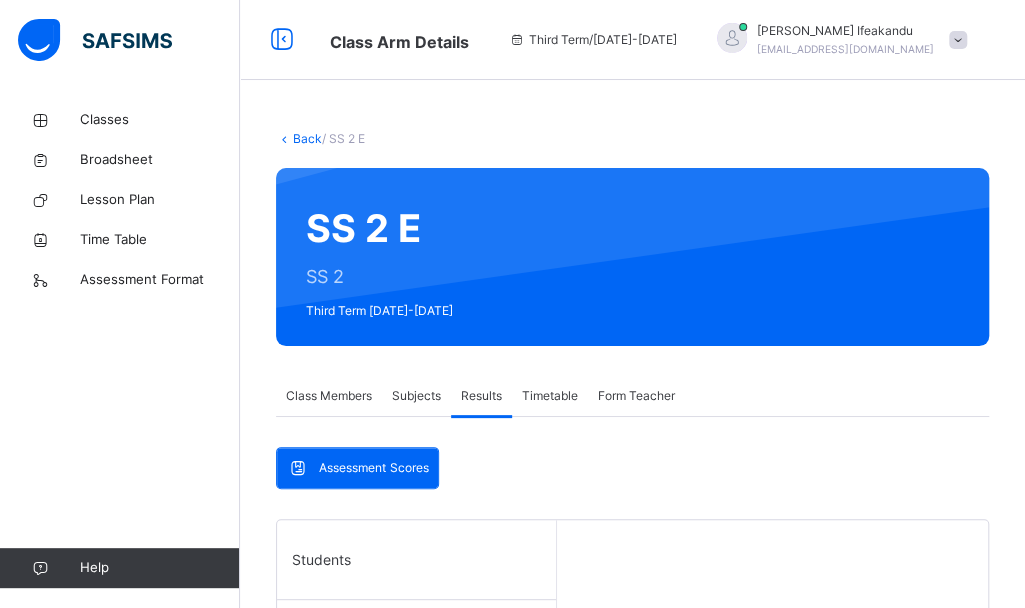 click on "Timetable" at bounding box center (550, 396) 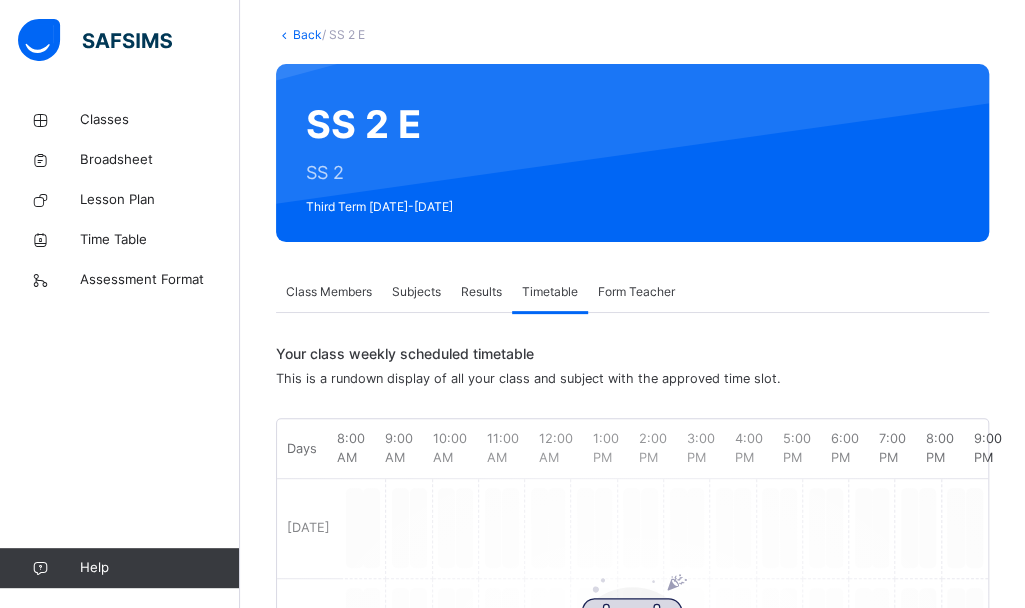 scroll, scrollTop: 0, scrollLeft: 0, axis: both 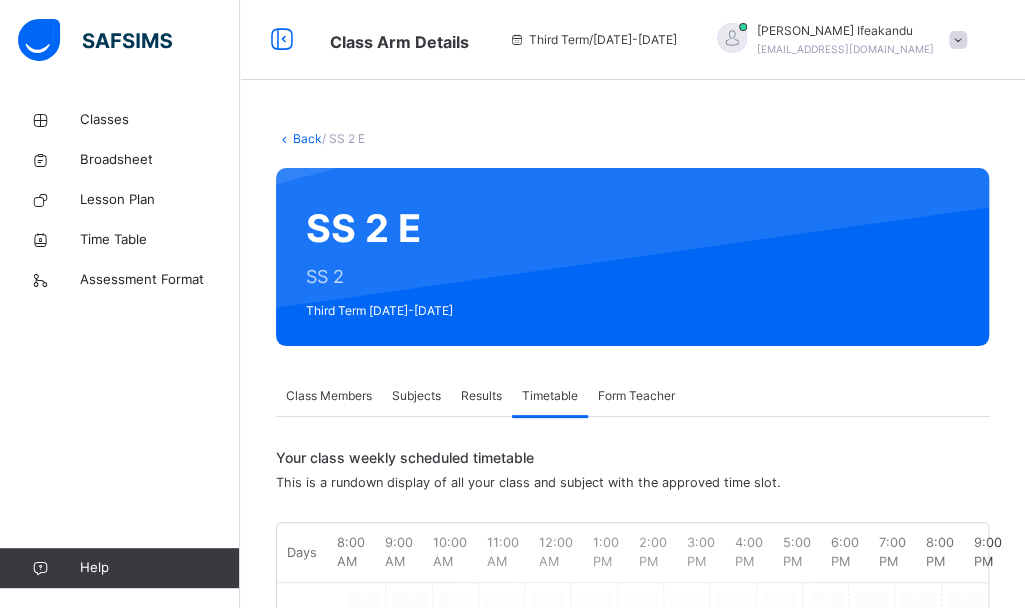 click on "Form Teacher" at bounding box center [636, 396] 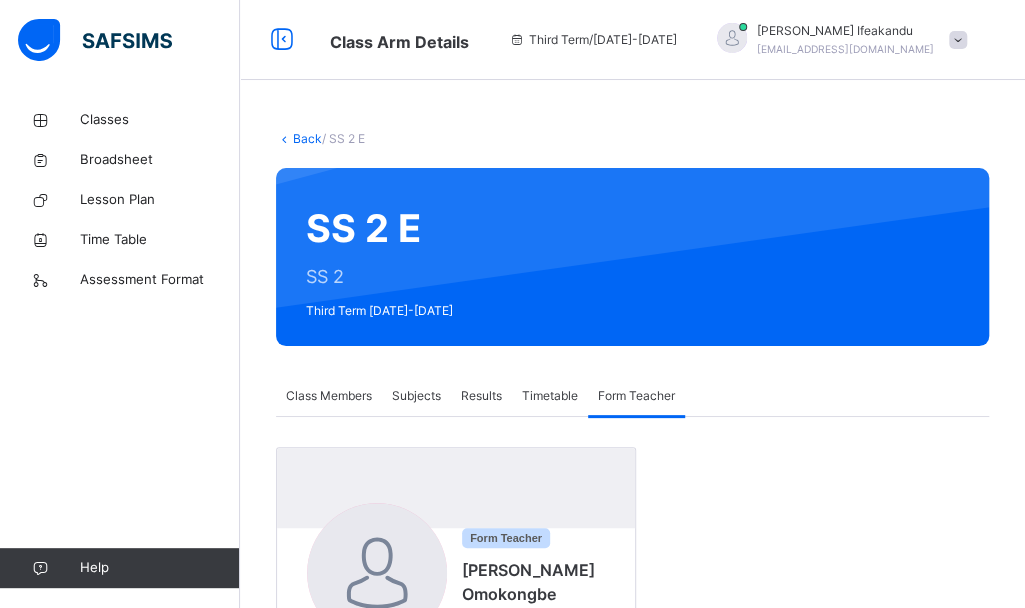 click on "Subjects" at bounding box center [416, 396] 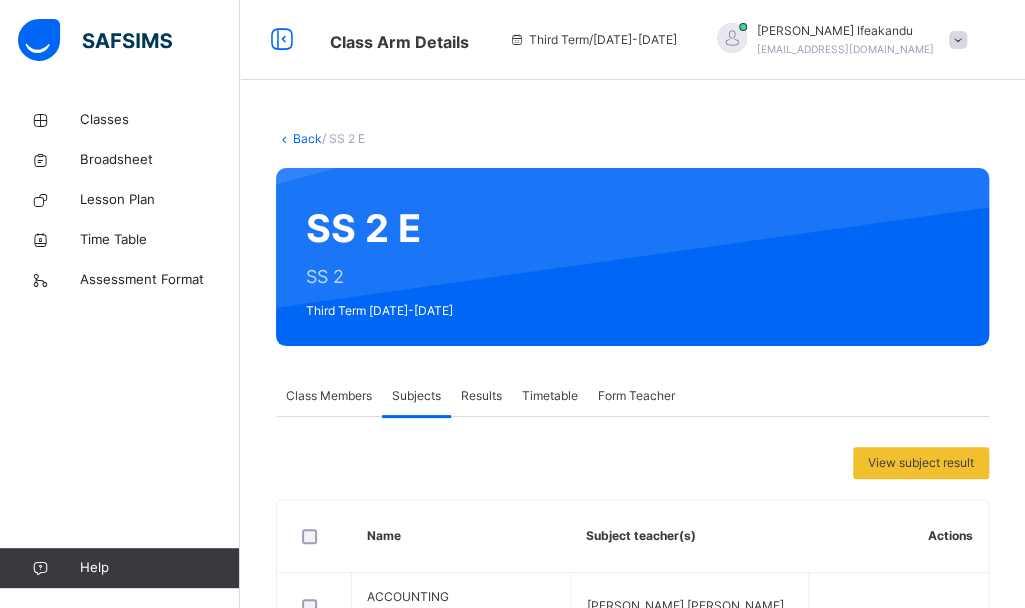 click on "Class Members" at bounding box center [329, 396] 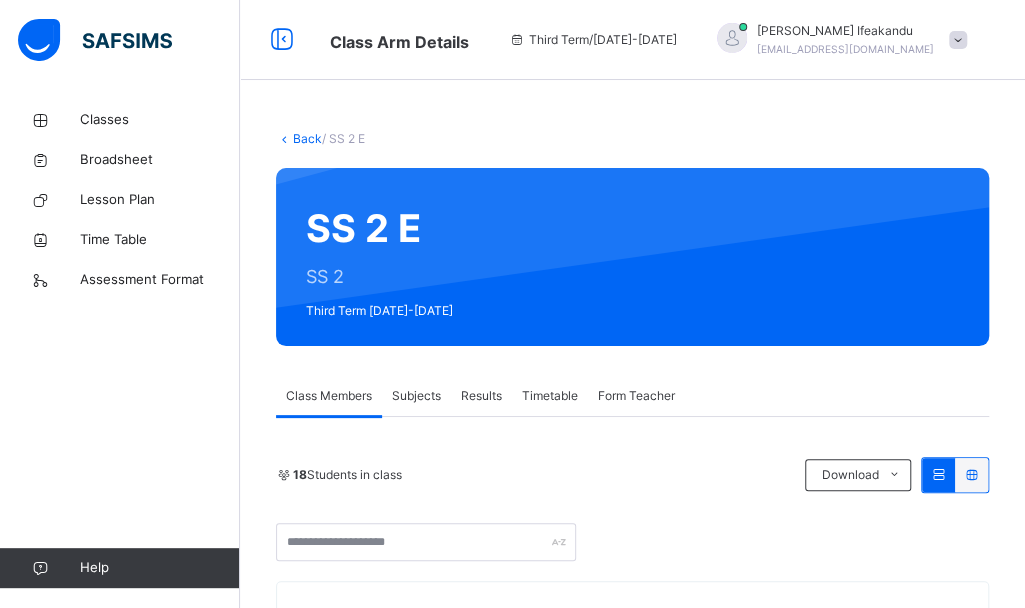 click at bounding box center (938, 474) 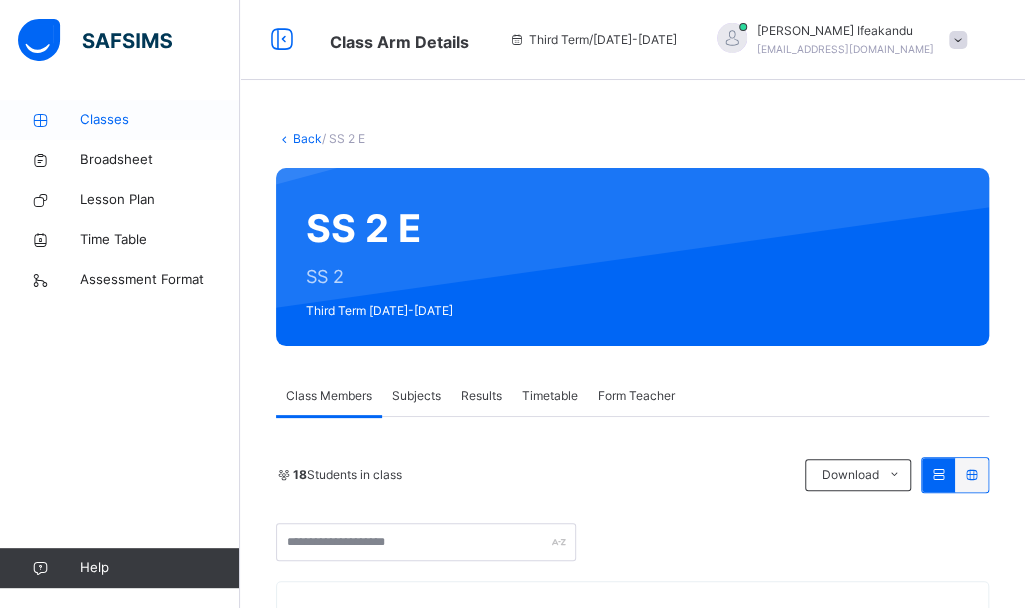 click on "Classes" at bounding box center [160, 120] 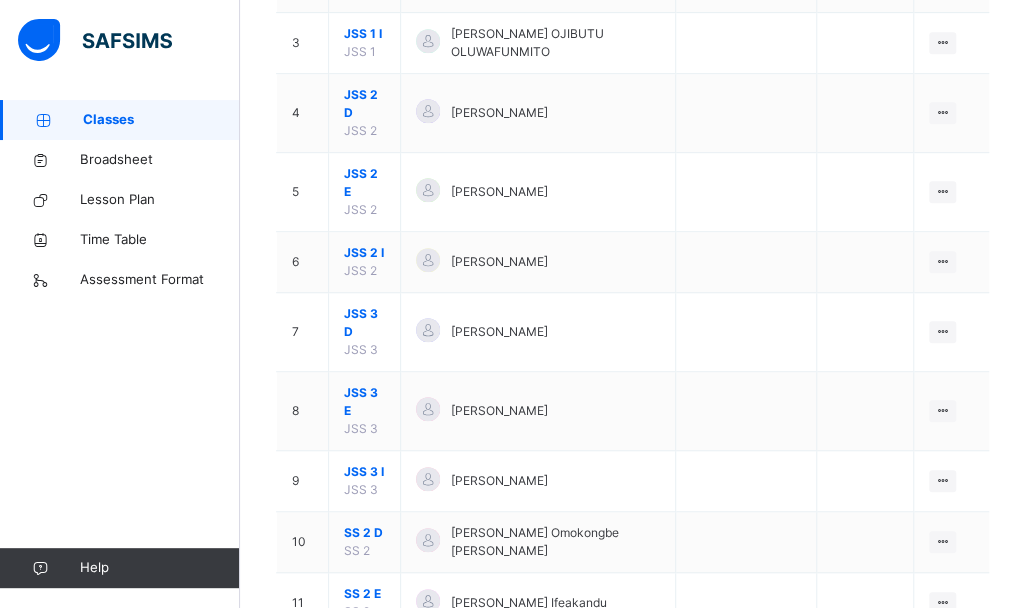 scroll, scrollTop: 540, scrollLeft: 0, axis: vertical 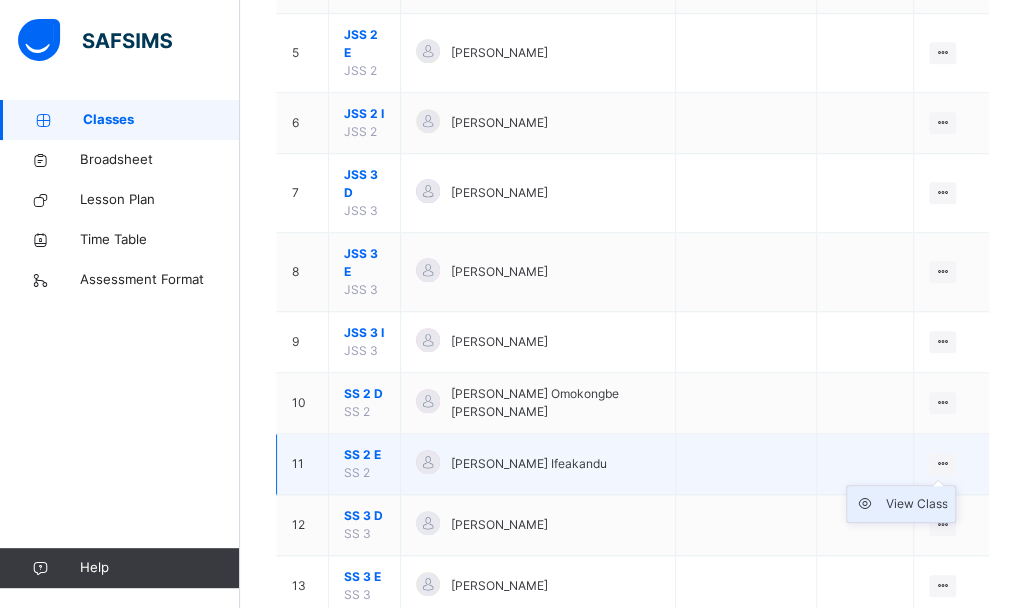 click on "View Class" at bounding box center [916, 504] 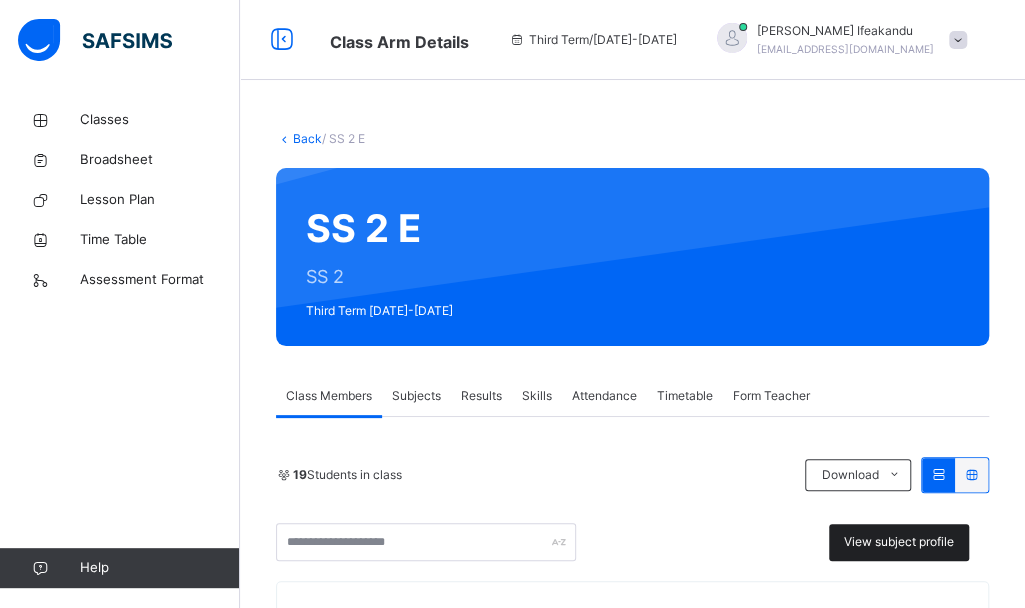 click on "View subject profile" at bounding box center (899, 542) 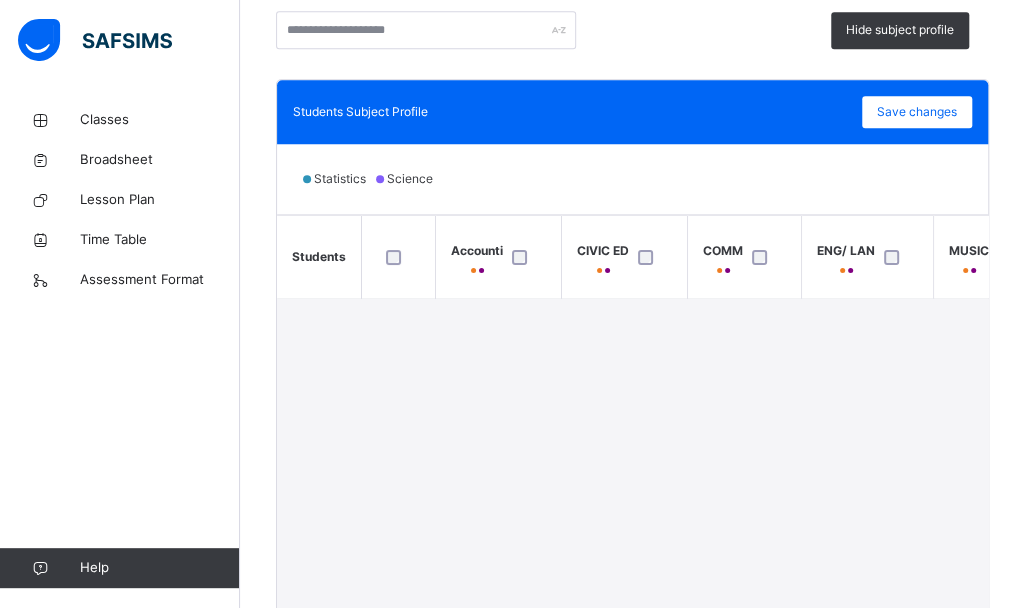 scroll, scrollTop: 513, scrollLeft: 0, axis: vertical 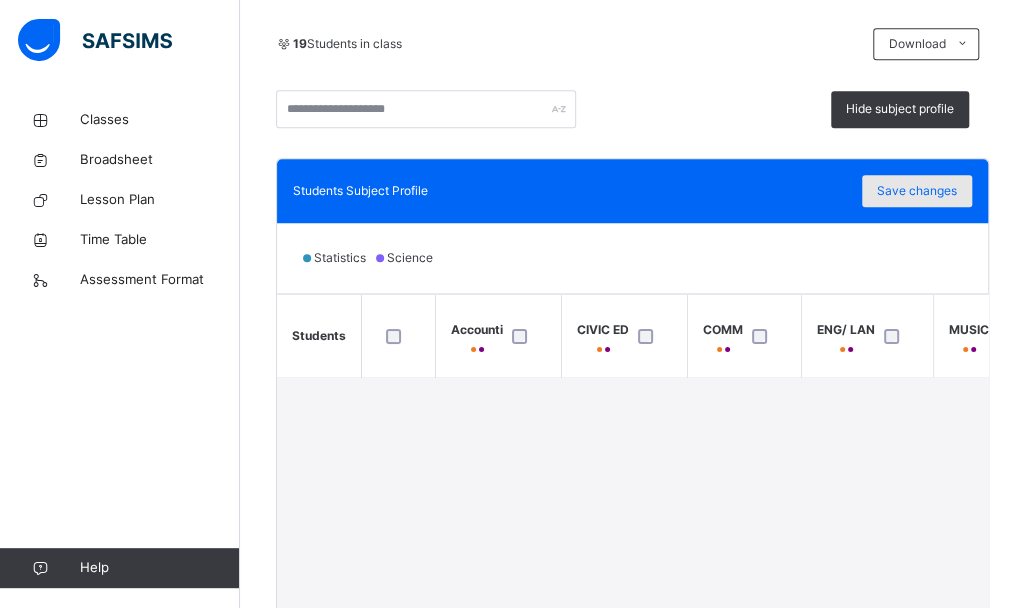 click on "Save changes" at bounding box center [917, 191] 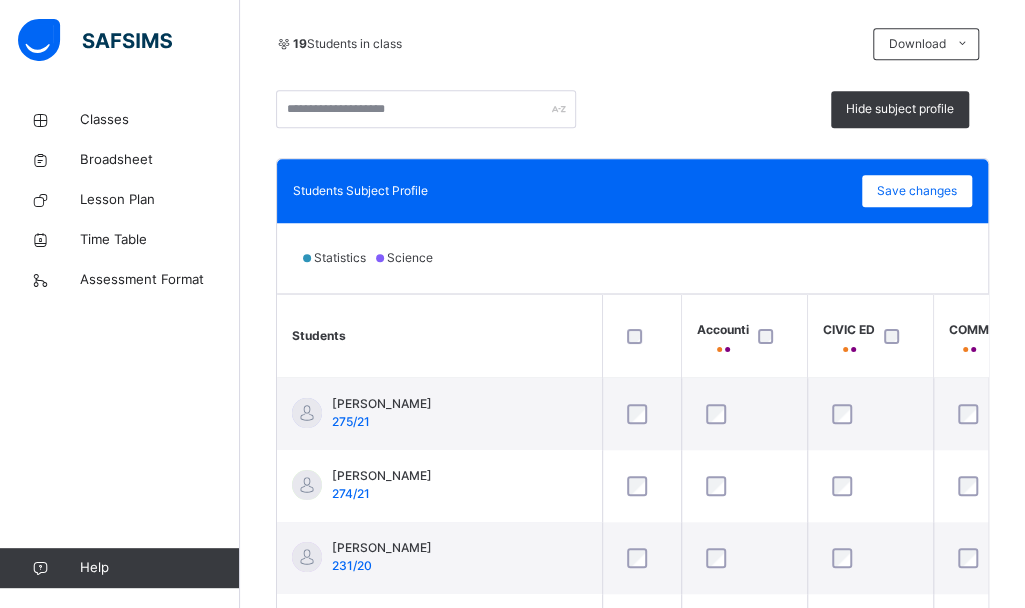 scroll, scrollTop: 674, scrollLeft: 0, axis: vertical 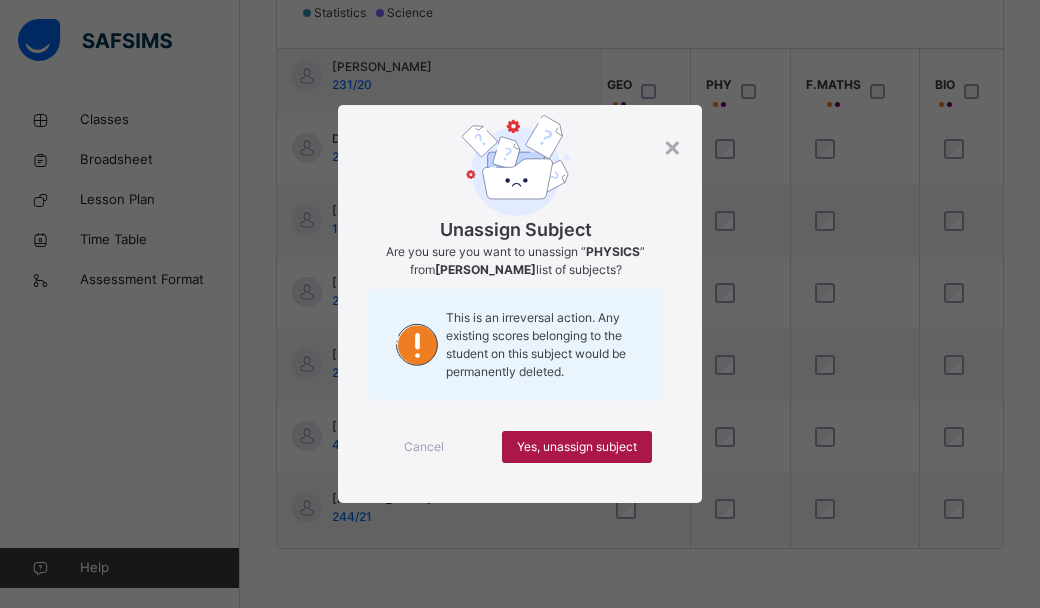 click on "Yes, unassign subject" at bounding box center [577, 447] 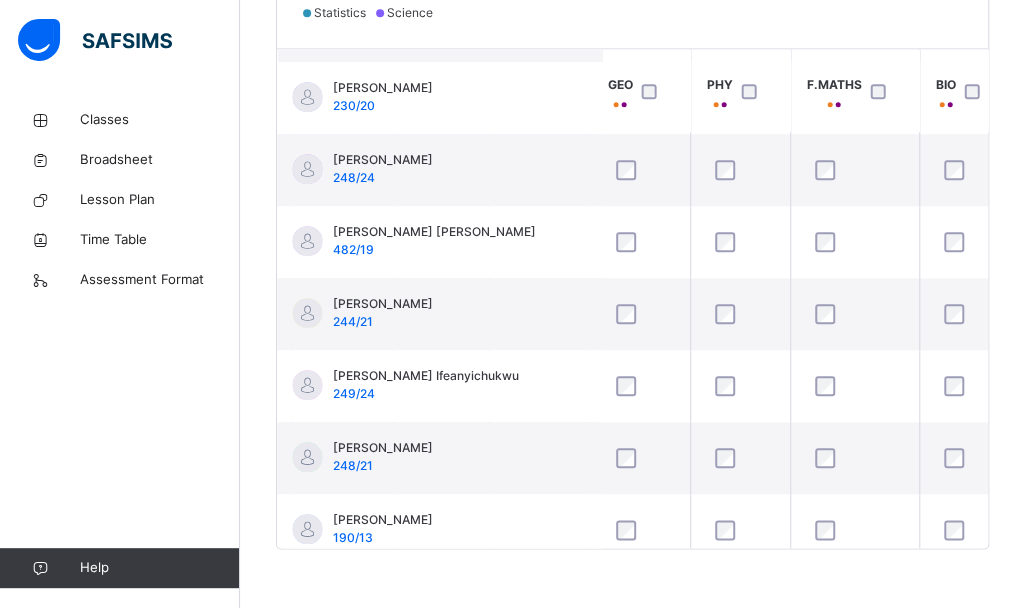 scroll, scrollTop: 430, scrollLeft: 1602, axis: both 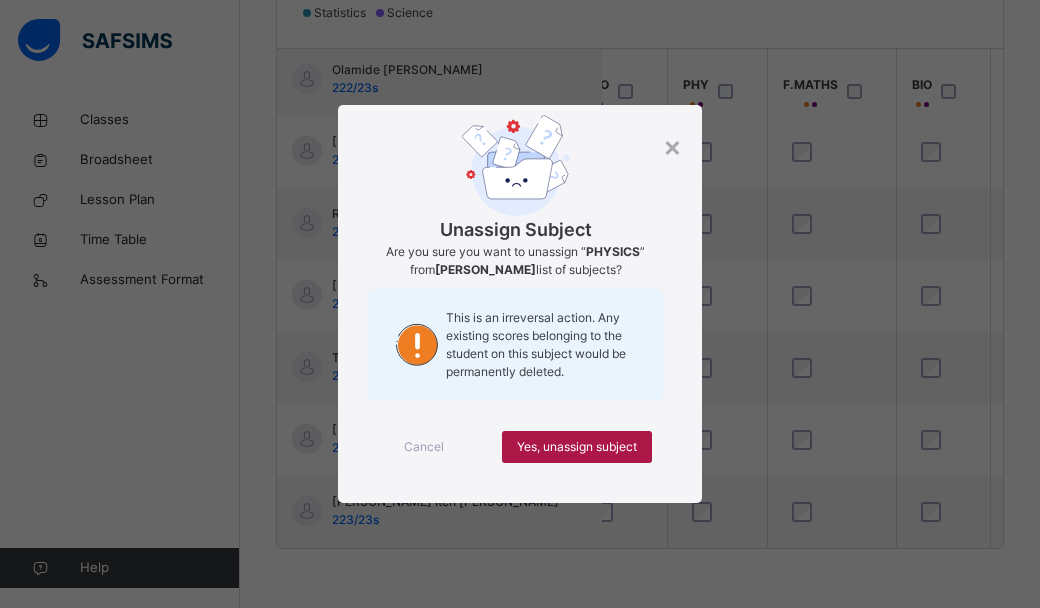 click on "Yes, unassign subject" at bounding box center (577, 447) 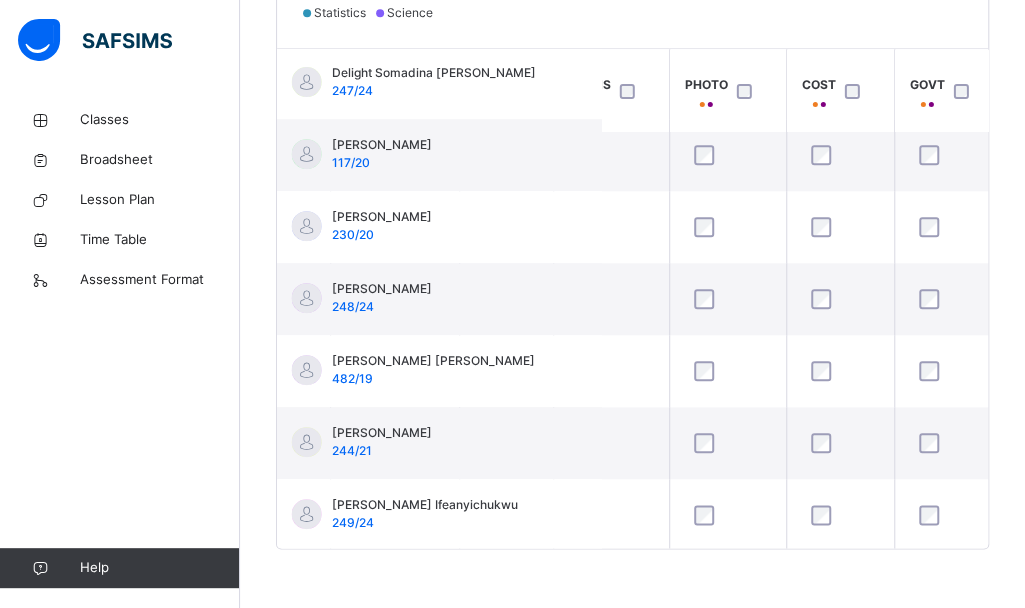 scroll, scrollTop: 0, scrollLeft: 2062, axis: horizontal 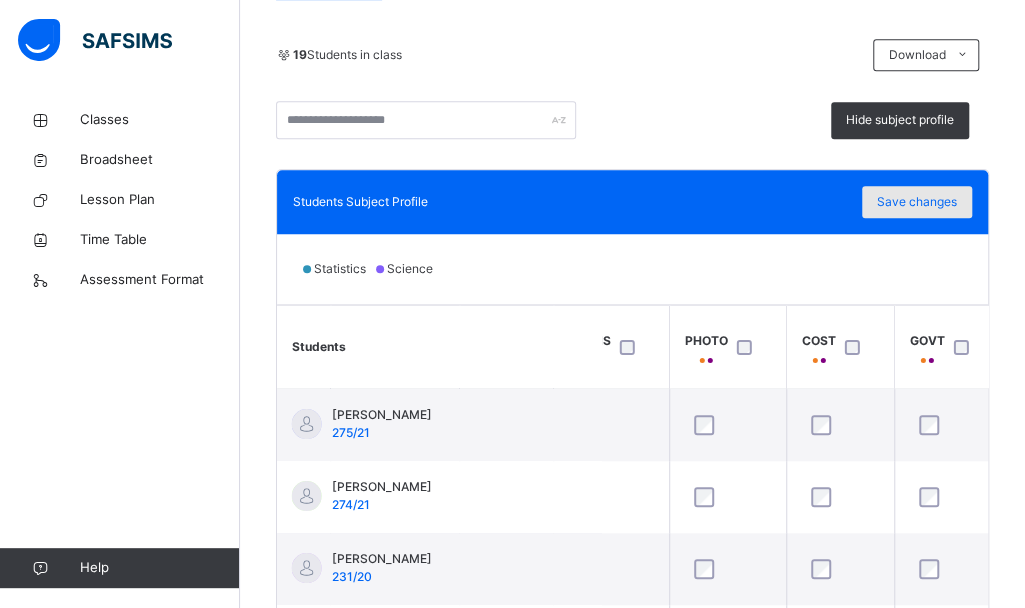 click on "Save changes" at bounding box center (917, 202) 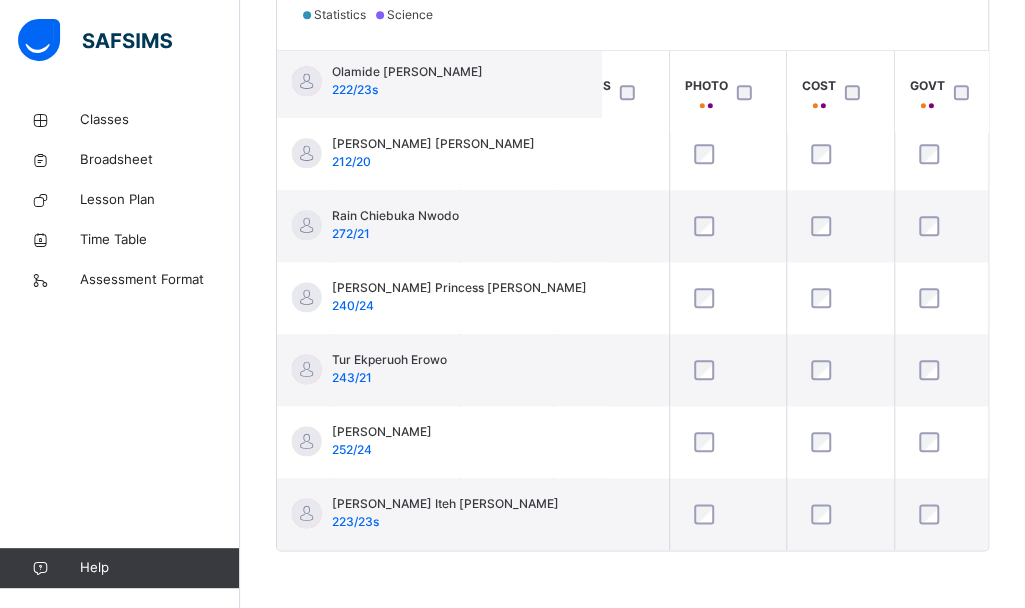 scroll, scrollTop: 960, scrollLeft: 2062, axis: both 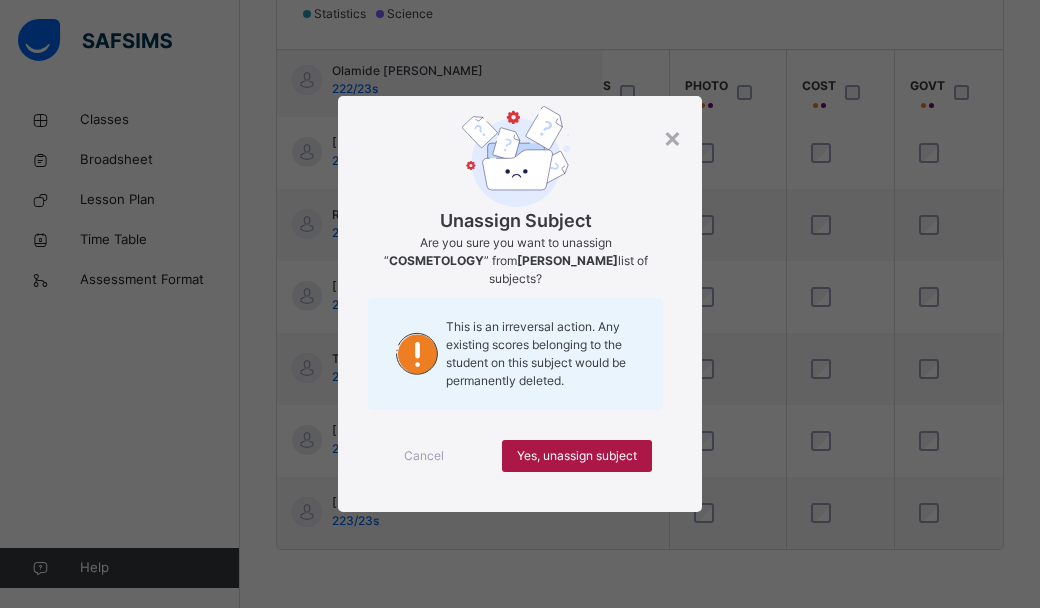 click on "Yes, unassign subject" at bounding box center [577, 456] 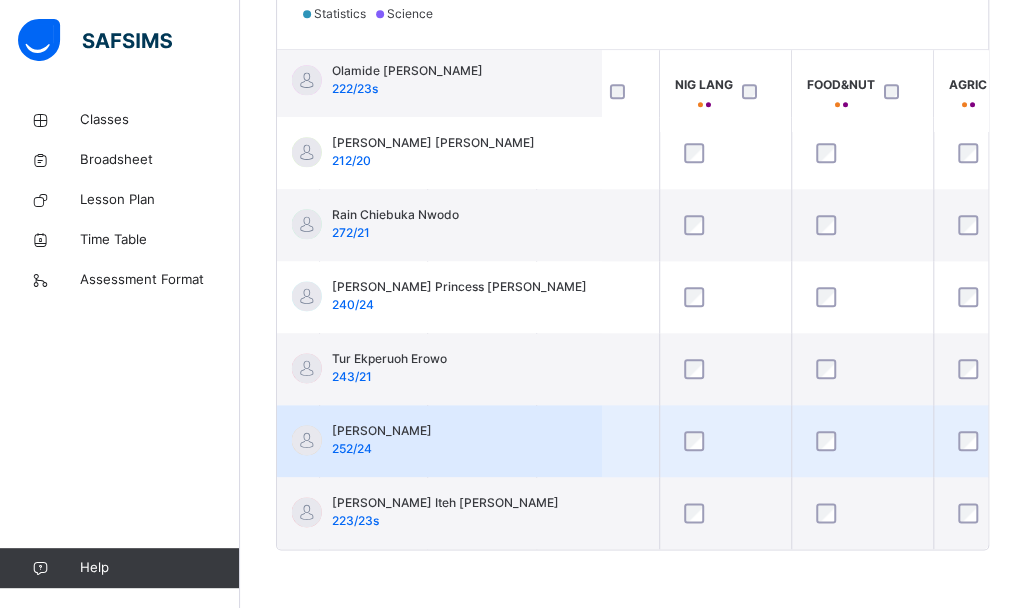 scroll, scrollTop: 960, scrollLeft: 2710, axis: both 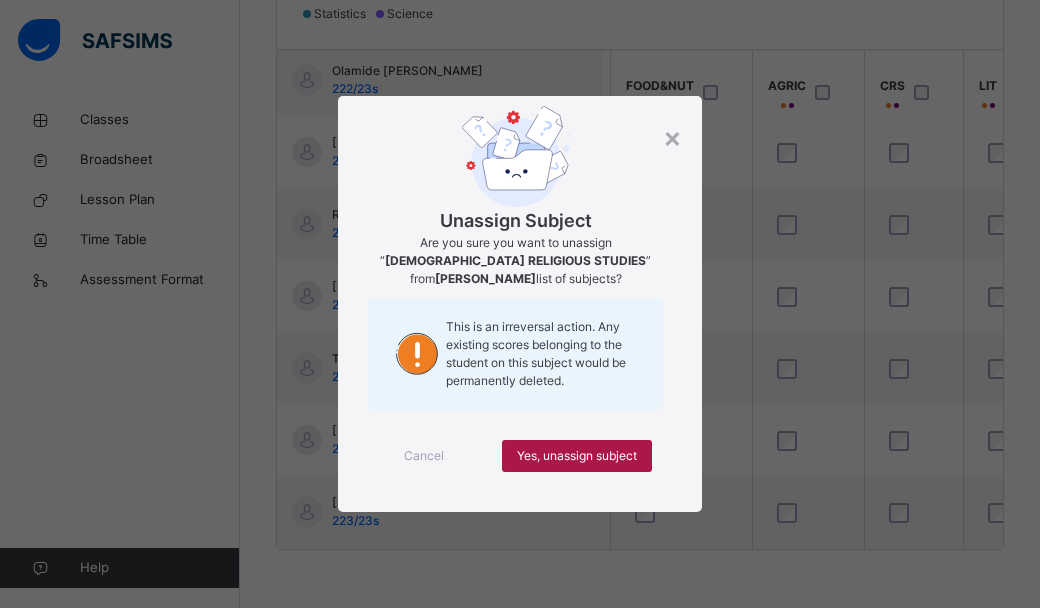 click on "Yes, unassign subject" at bounding box center [577, 456] 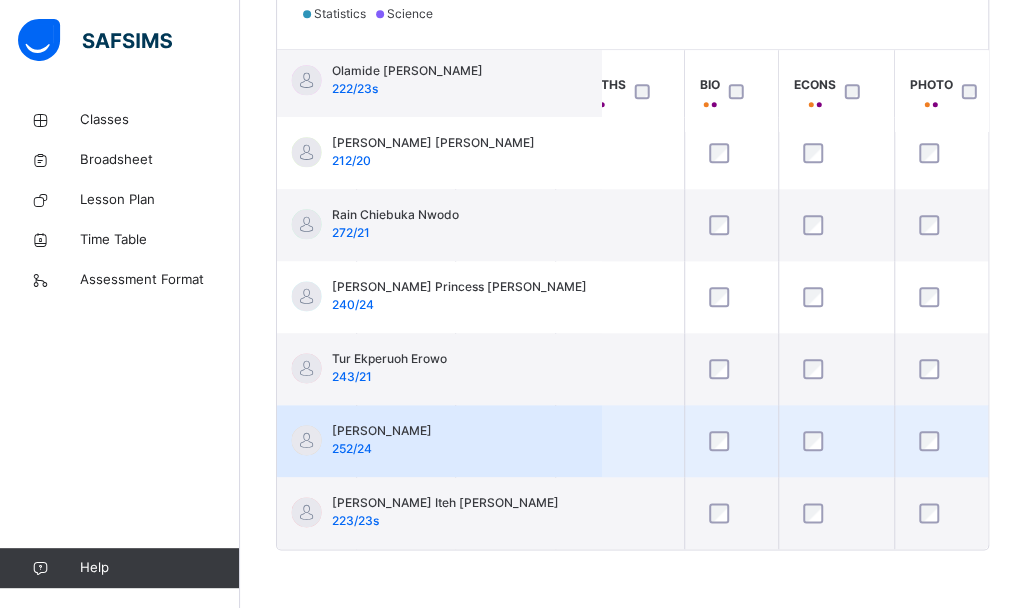 scroll, scrollTop: 960, scrollLeft: 1836, axis: both 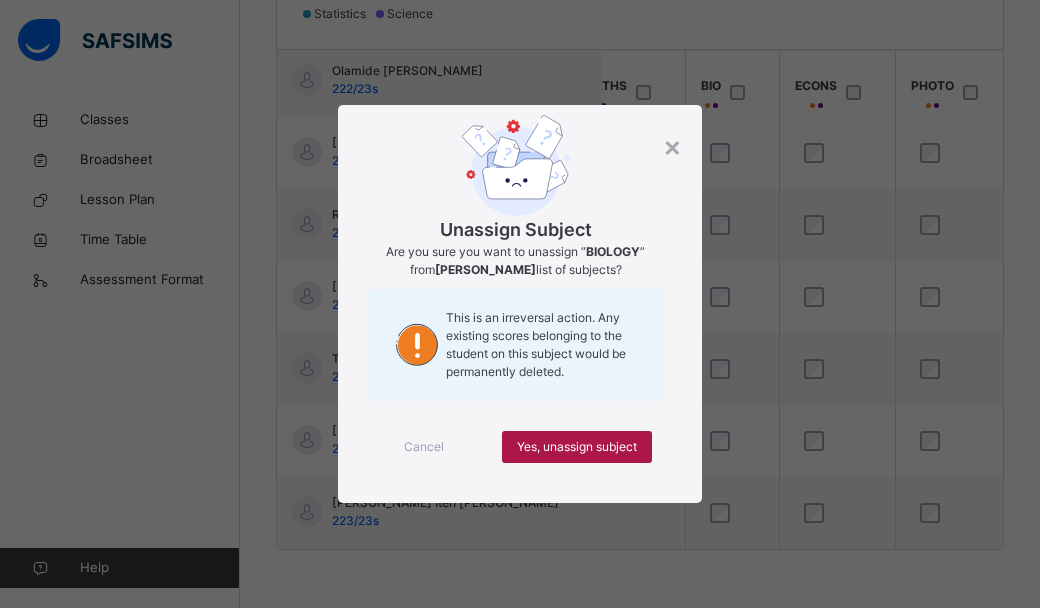 click on "Yes, unassign subject" at bounding box center (577, 447) 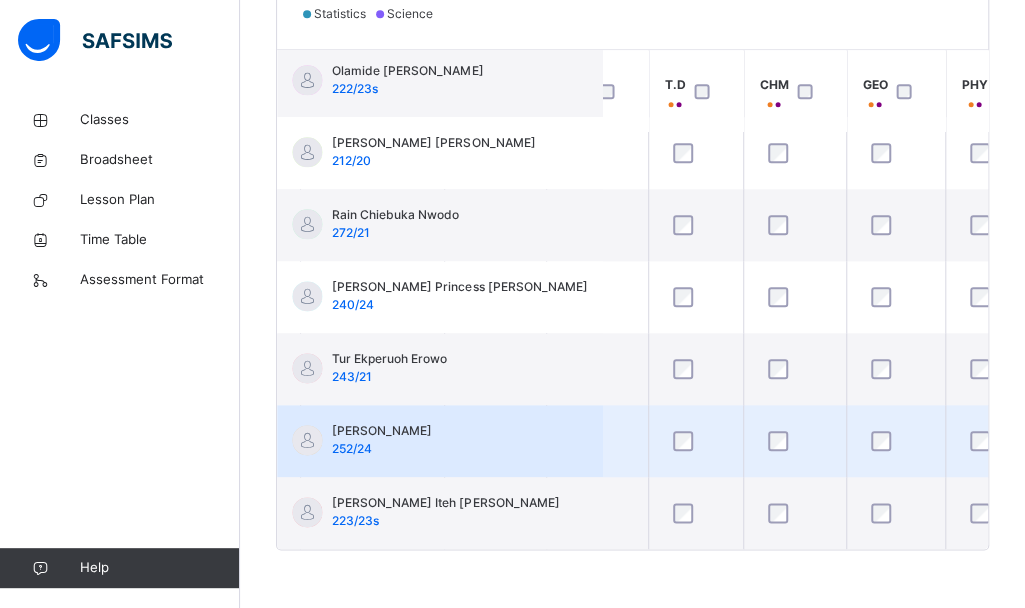 scroll, scrollTop: 960, scrollLeft: 1345, axis: both 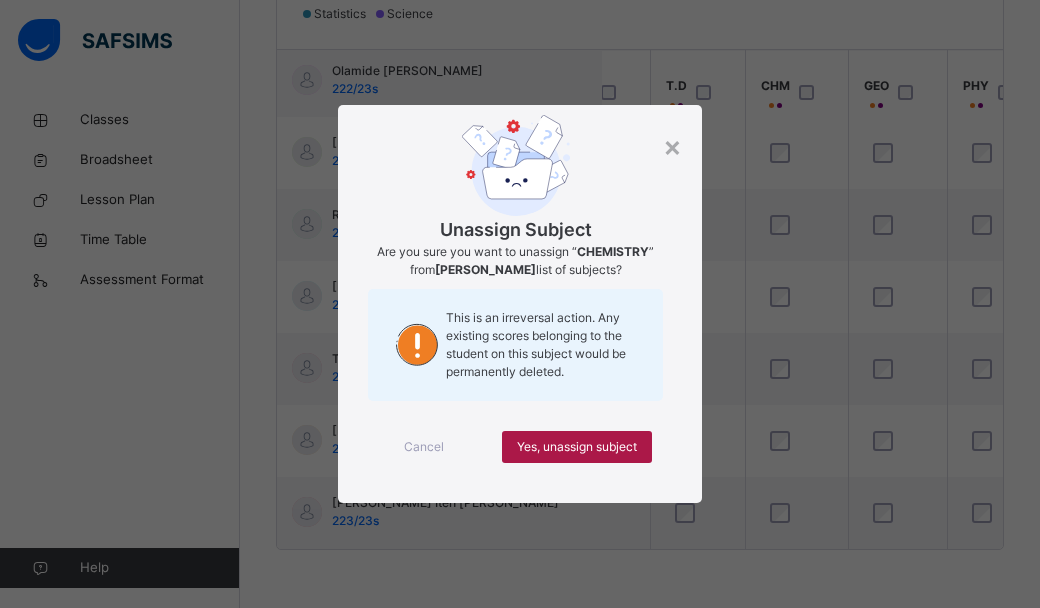 click on "Yes, unassign subject" at bounding box center (577, 447) 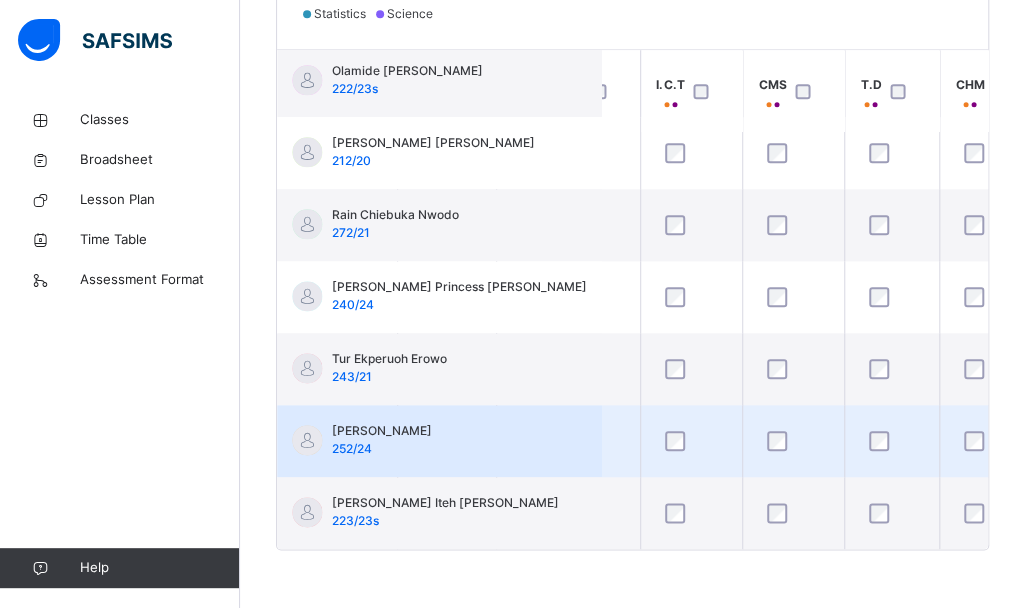 scroll, scrollTop: 960, scrollLeft: 1064, axis: both 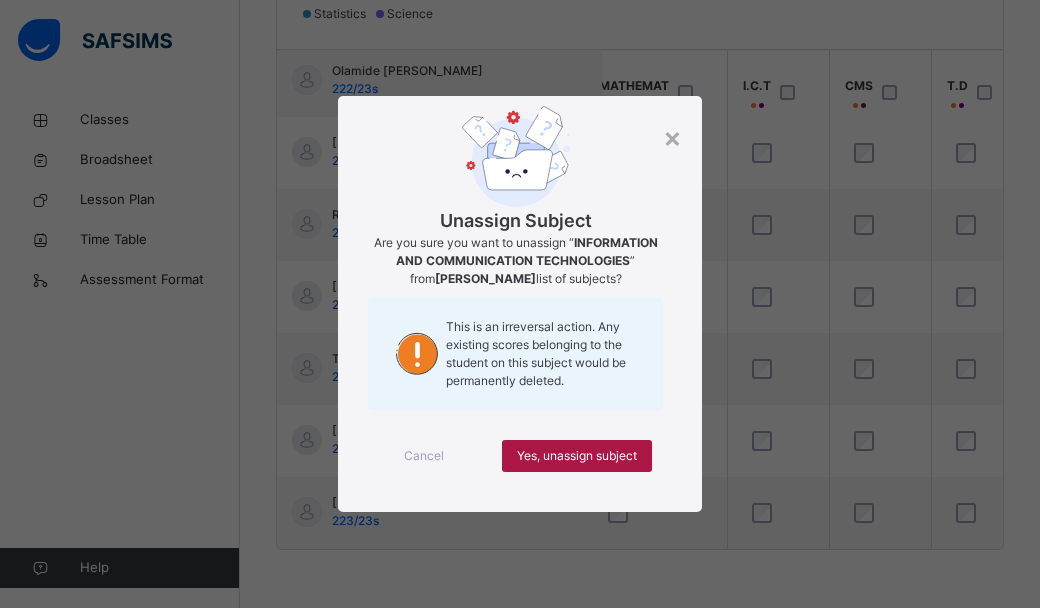 click on "Yes, unassign subject" at bounding box center (577, 456) 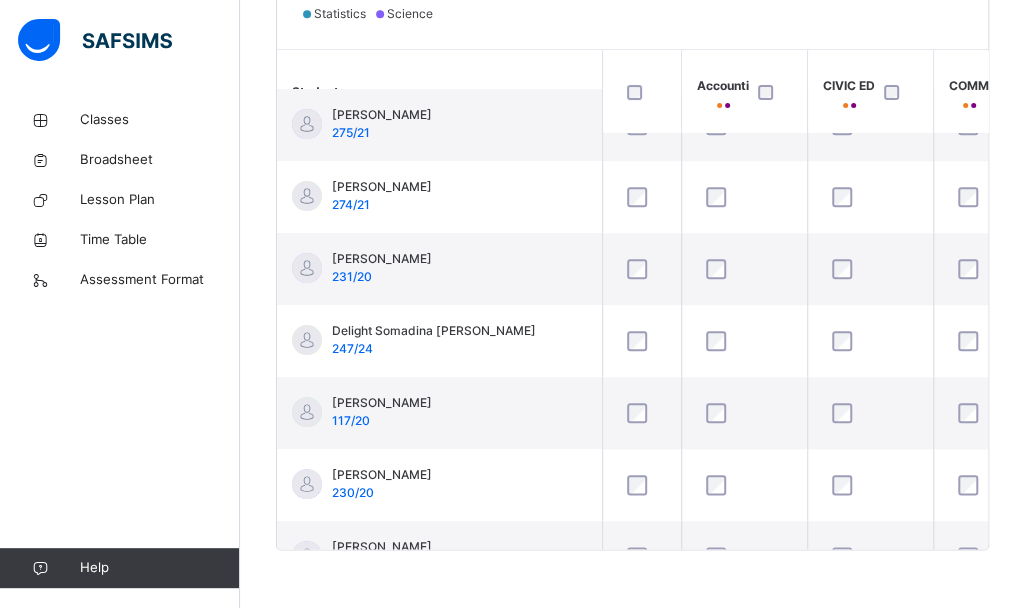 scroll, scrollTop: 0, scrollLeft: 0, axis: both 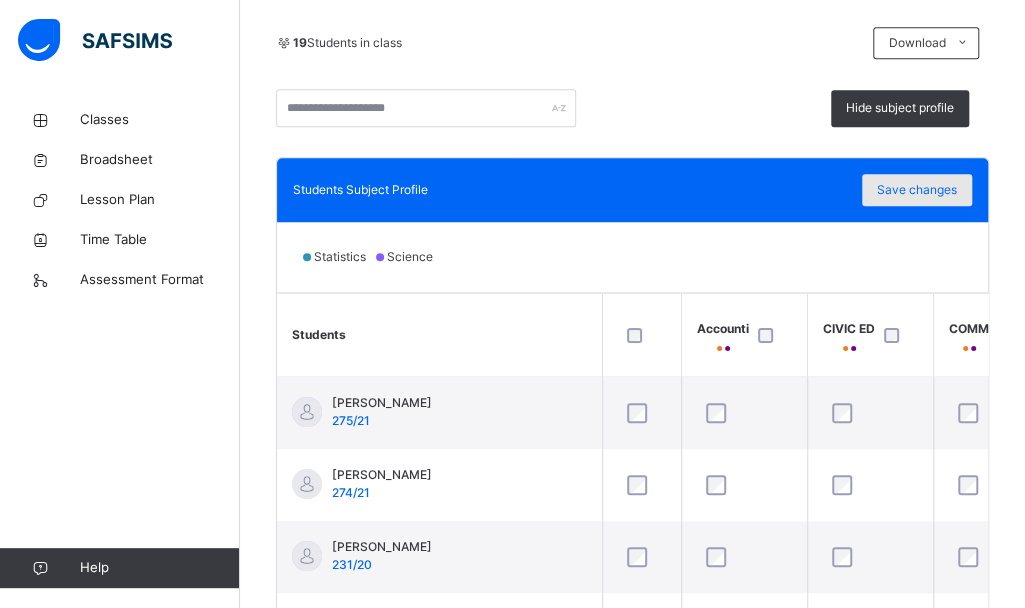 click on "Save changes" at bounding box center (917, 190) 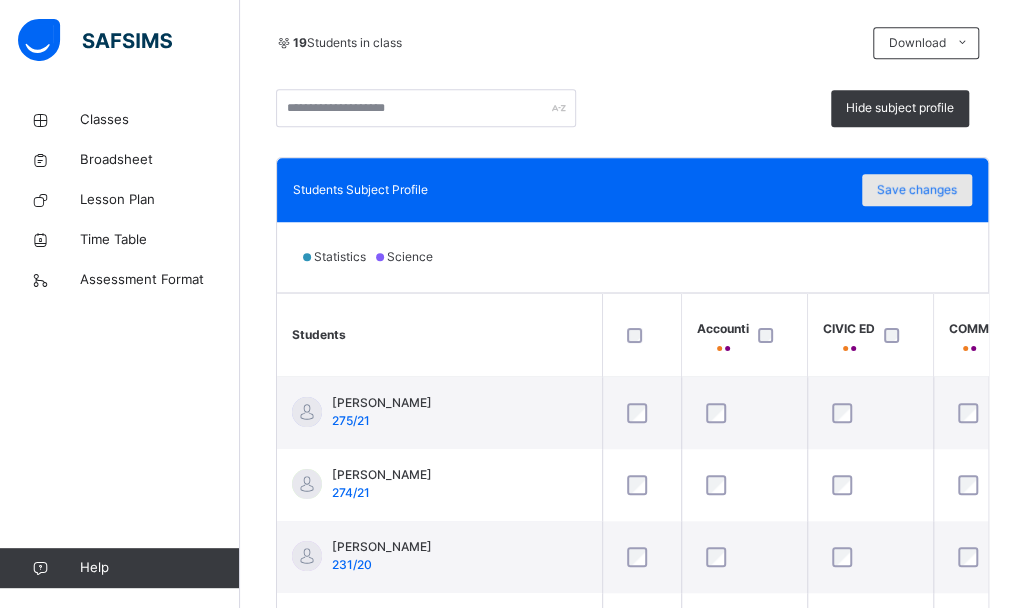 click on "Save changes" at bounding box center [917, 190] 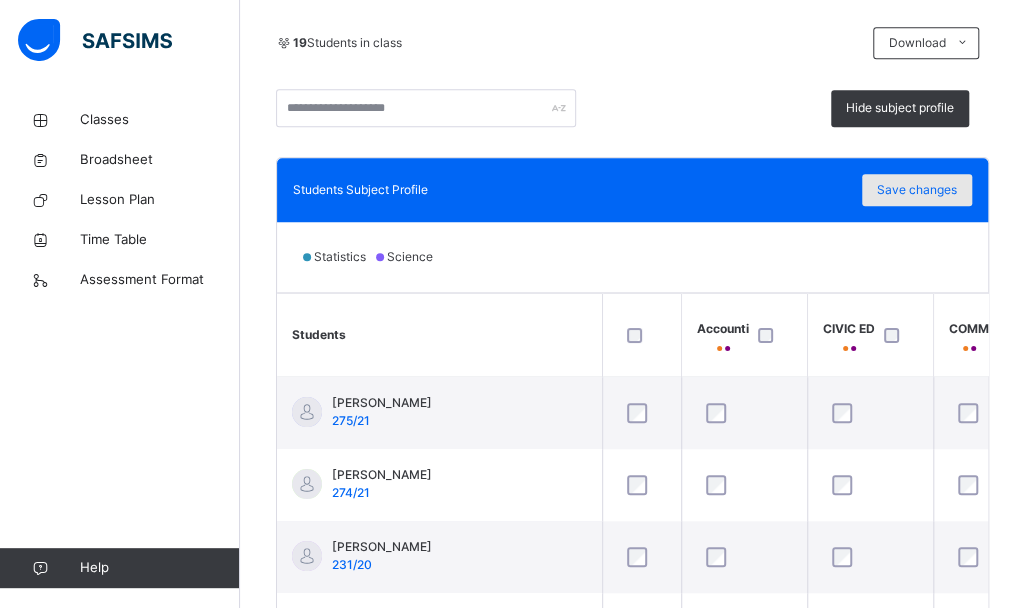 scroll, scrollTop: 436, scrollLeft: 0, axis: vertical 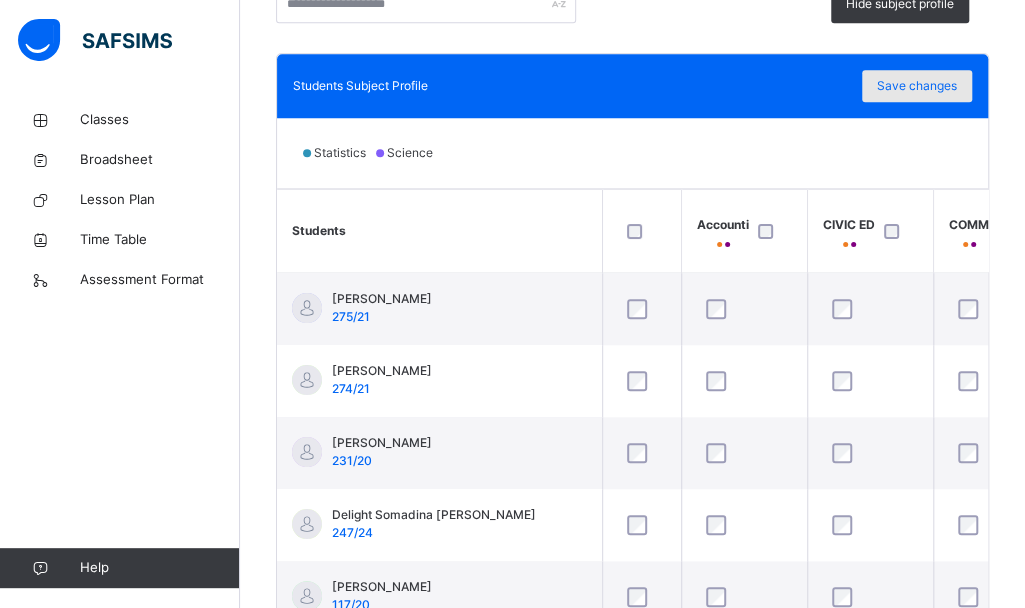 click on "Save changes" at bounding box center (917, 86) 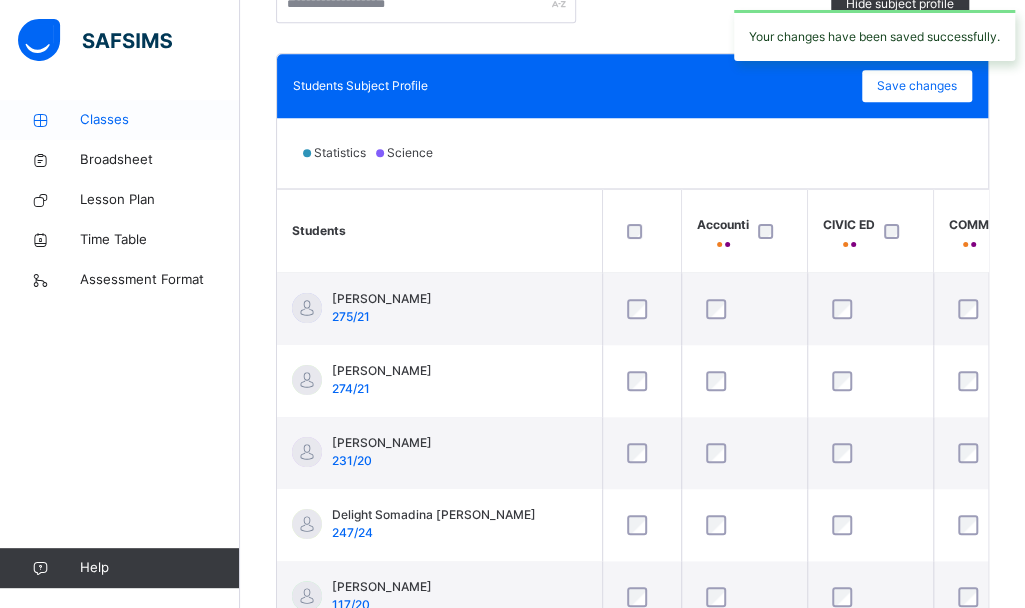 click on "Classes" at bounding box center [160, 120] 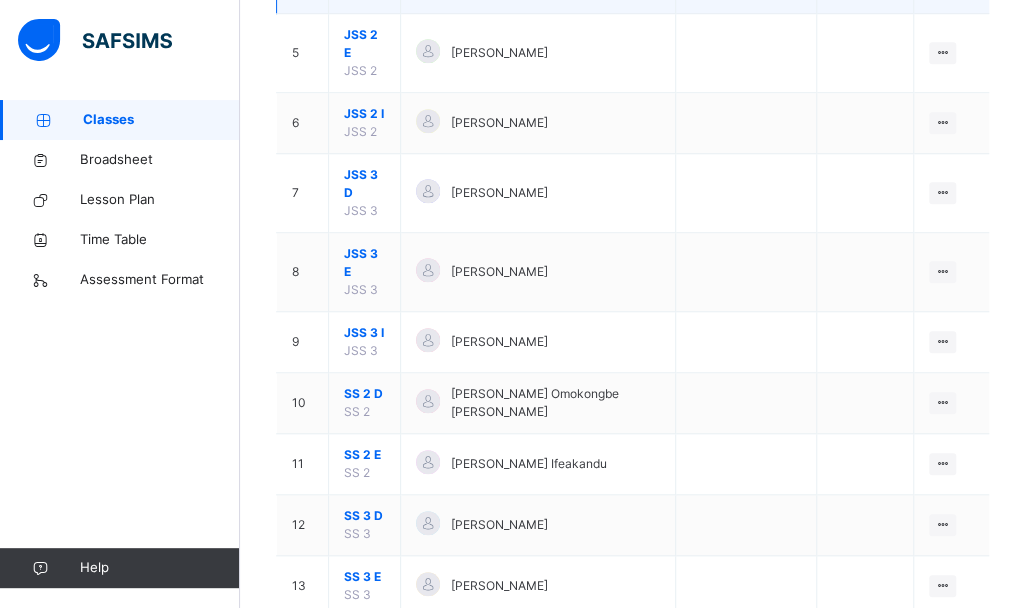 scroll, scrollTop: 491, scrollLeft: 0, axis: vertical 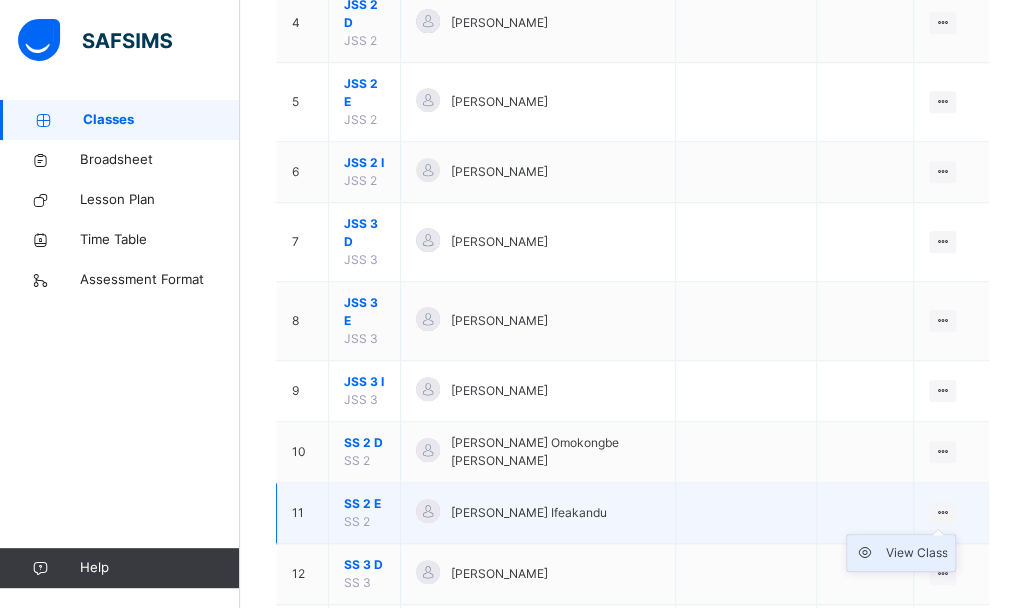 click on "View Class" at bounding box center (916, 553) 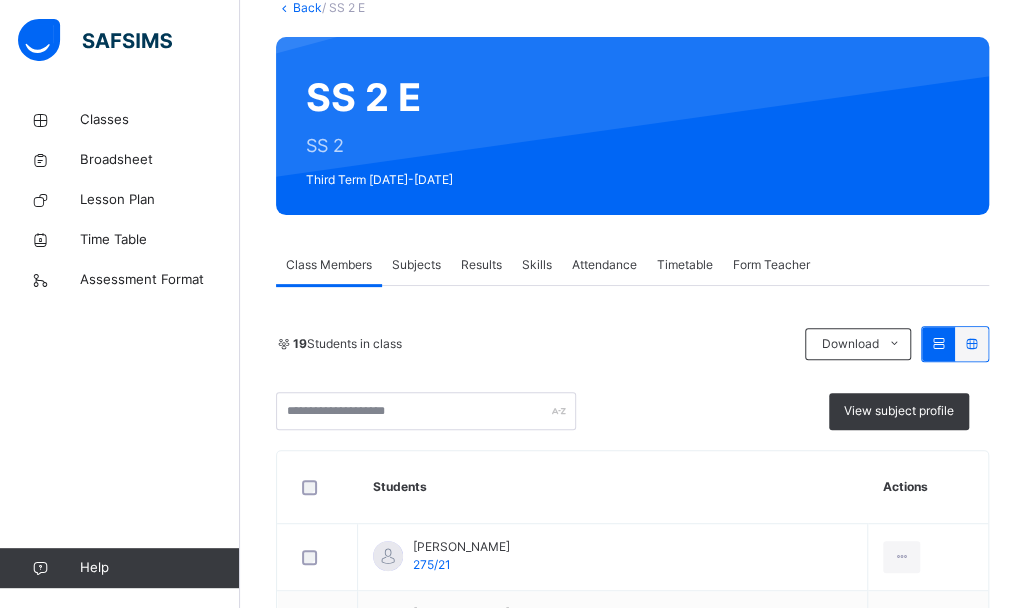 scroll, scrollTop: 0, scrollLeft: 0, axis: both 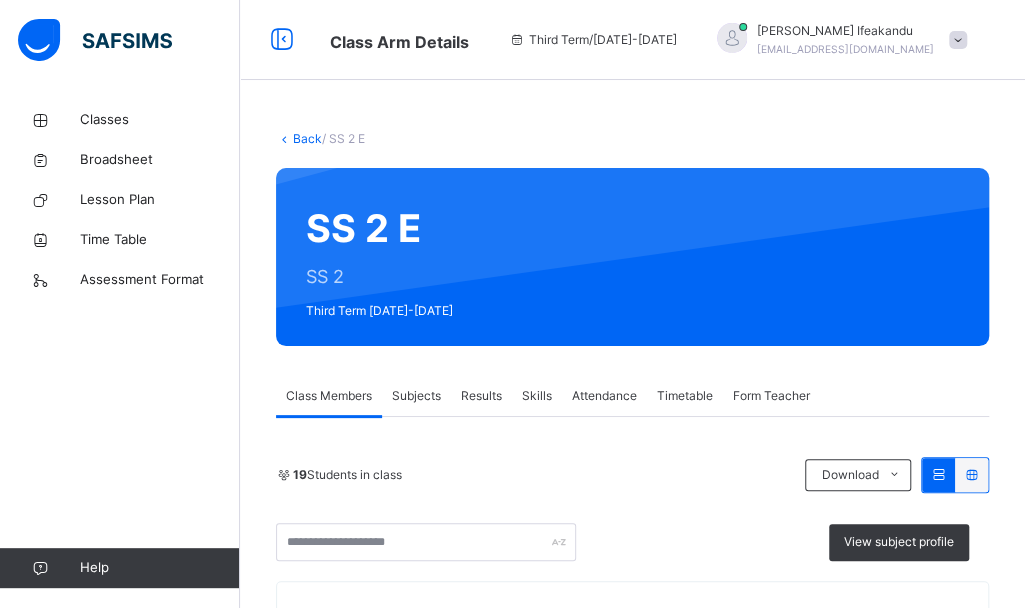 click on "Results" at bounding box center (481, 396) 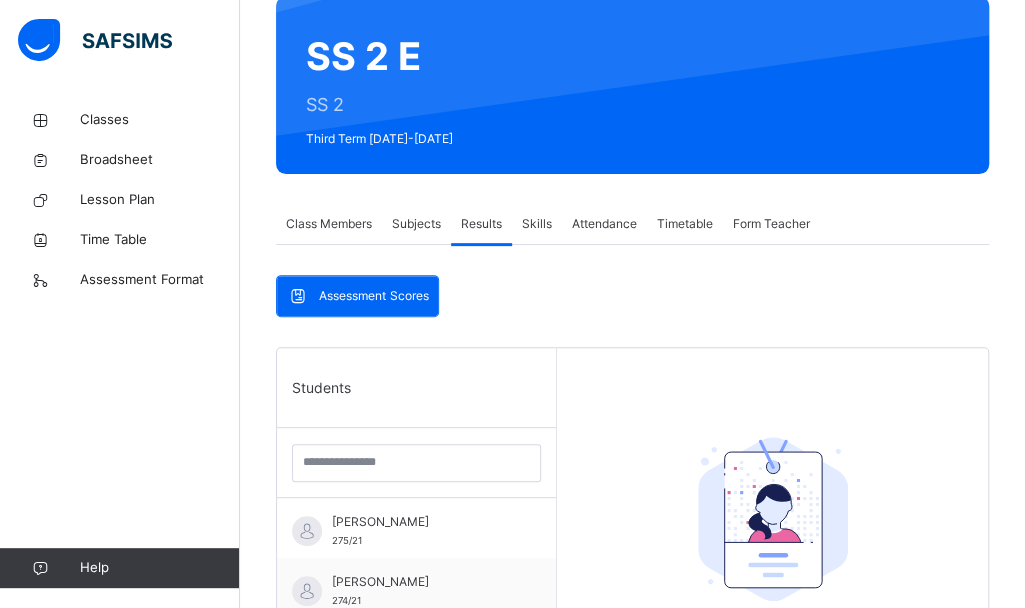 scroll, scrollTop: 171, scrollLeft: 0, axis: vertical 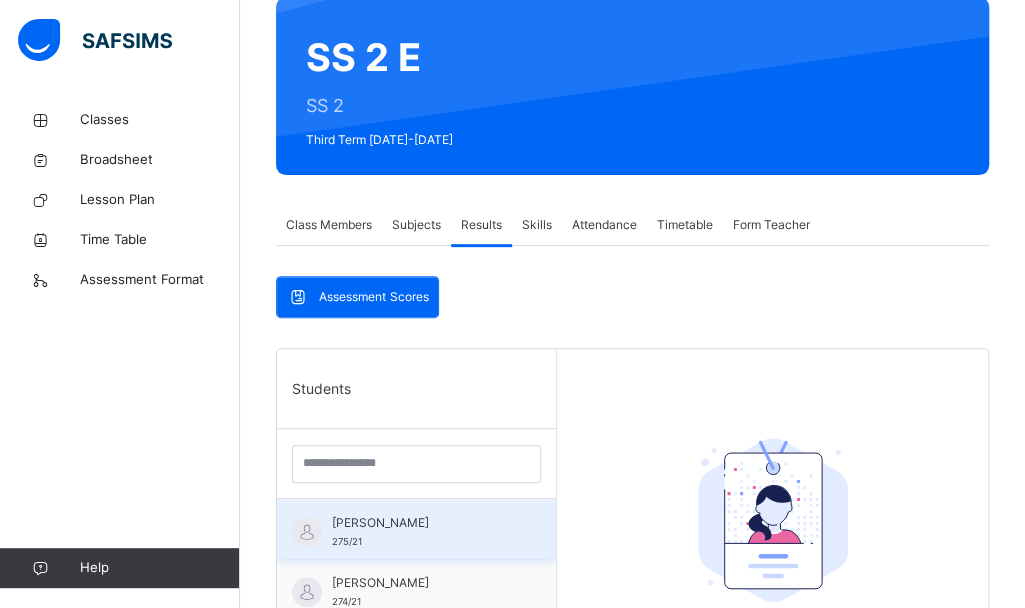 click on "Armani  Banjo 275/21" at bounding box center [416, 529] 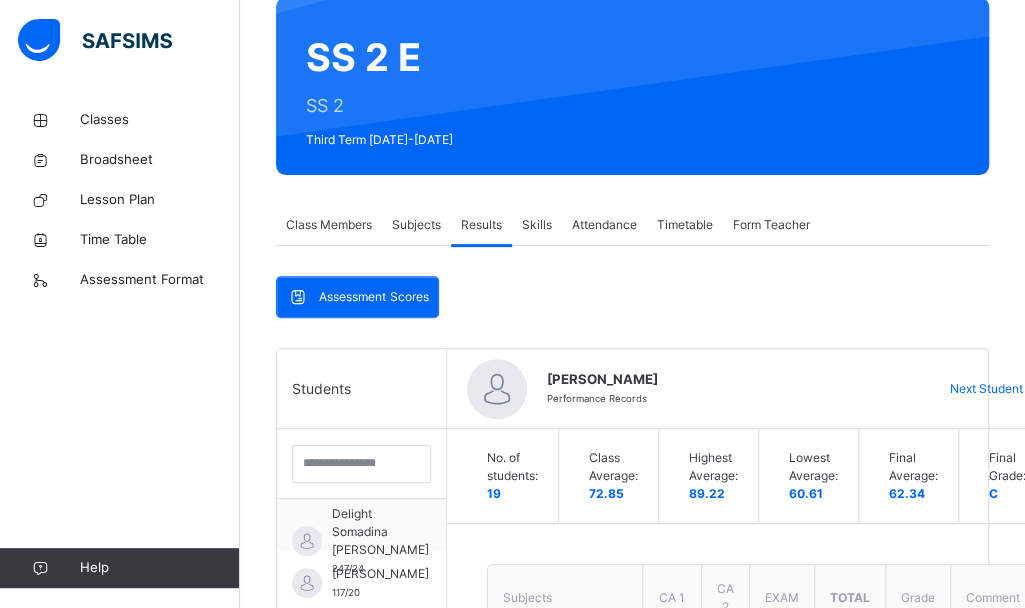 scroll, scrollTop: 0, scrollLeft: 0, axis: both 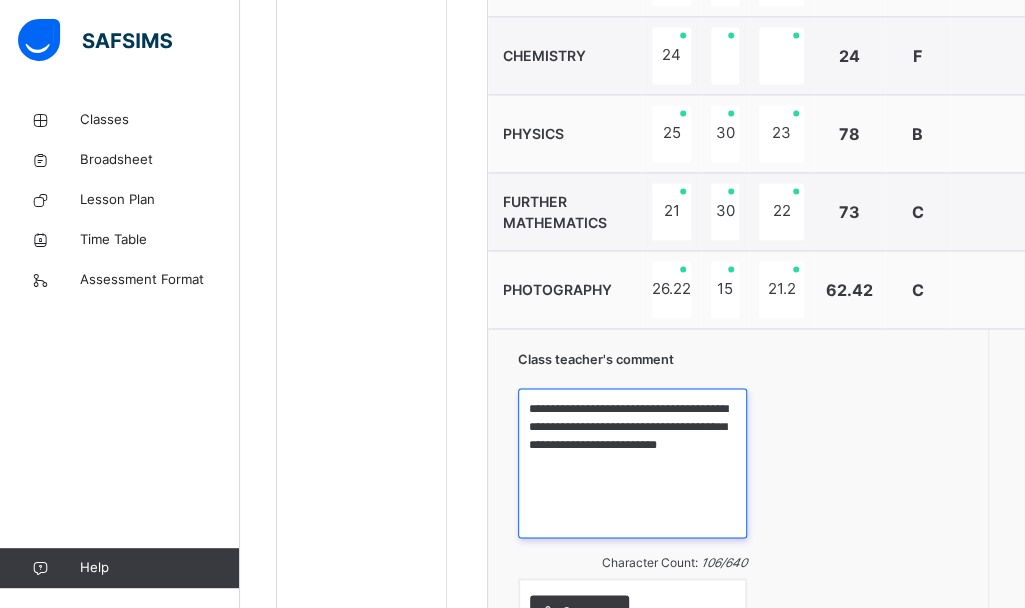 click on "**********" at bounding box center [632, 463] 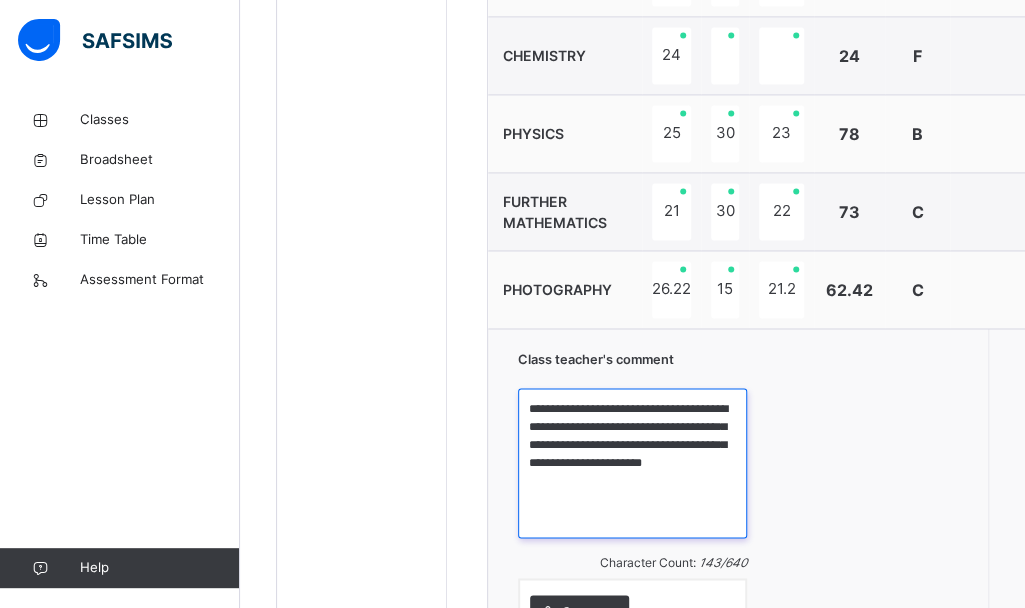 click on "**********" at bounding box center (632, 463) 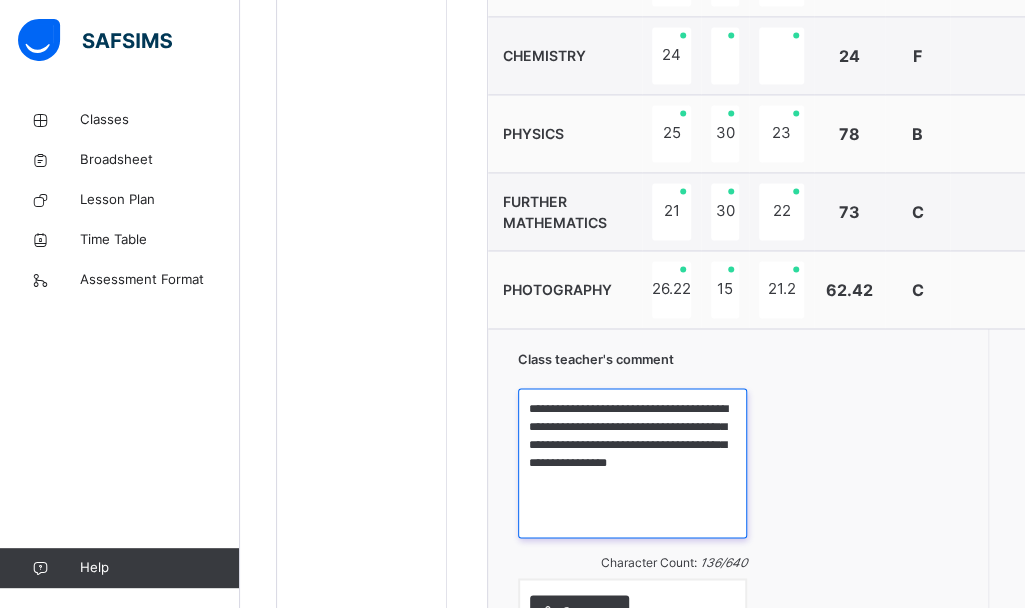 drag, startPoint x: 602, startPoint y: 418, endPoint x: 686, endPoint y: 471, distance: 99.32271 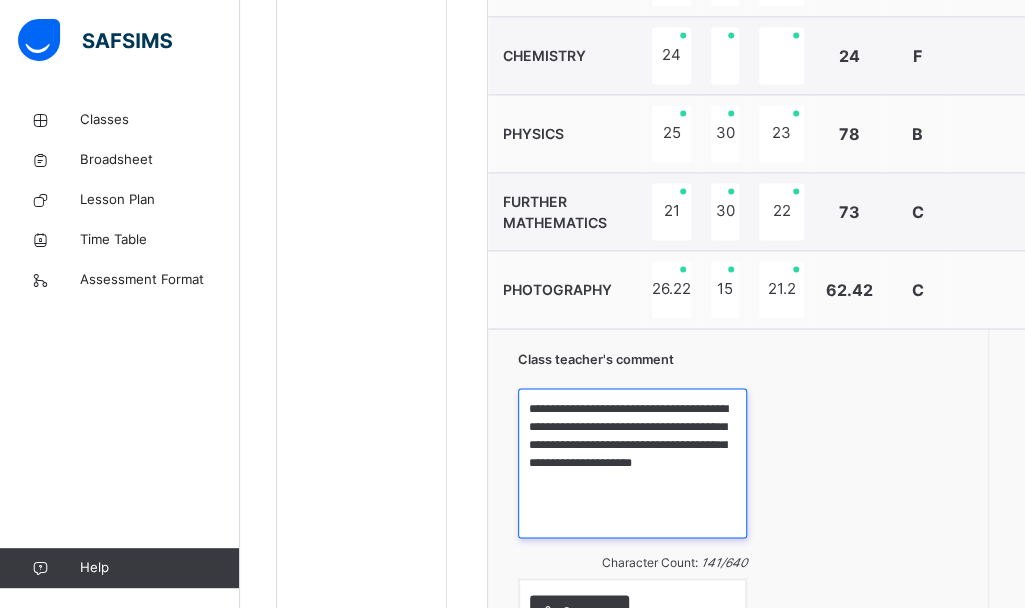 click on "**********" at bounding box center [632, 463] 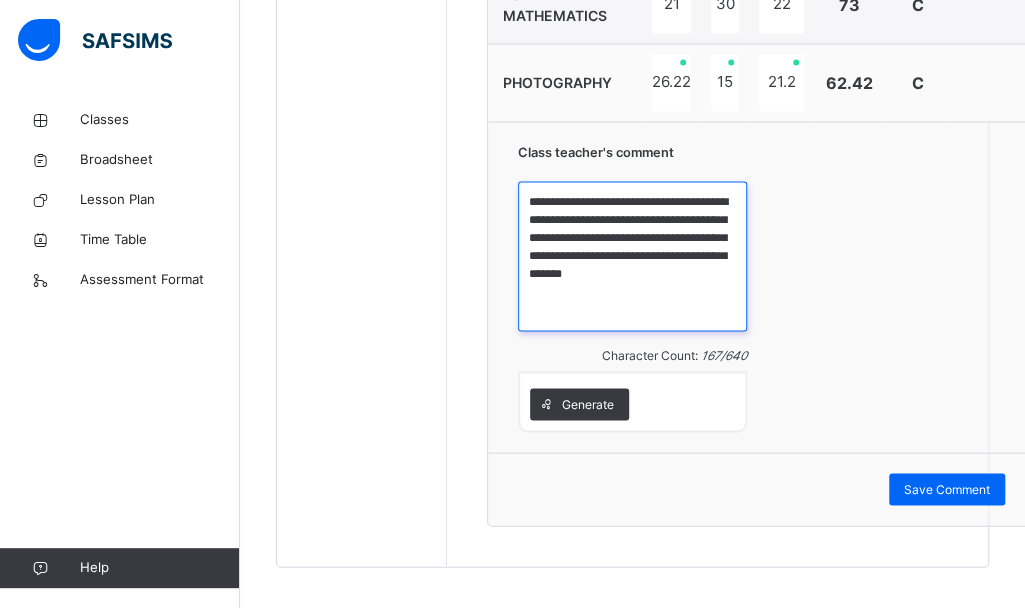 scroll, scrollTop: 1422, scrollLeft: 0, axis: vertical 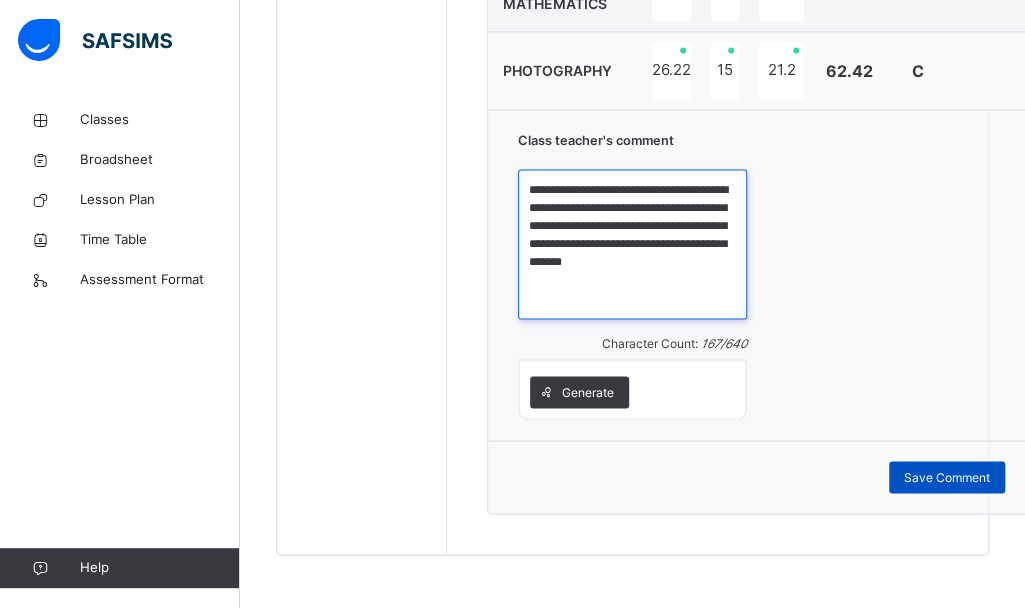 type on "**********" 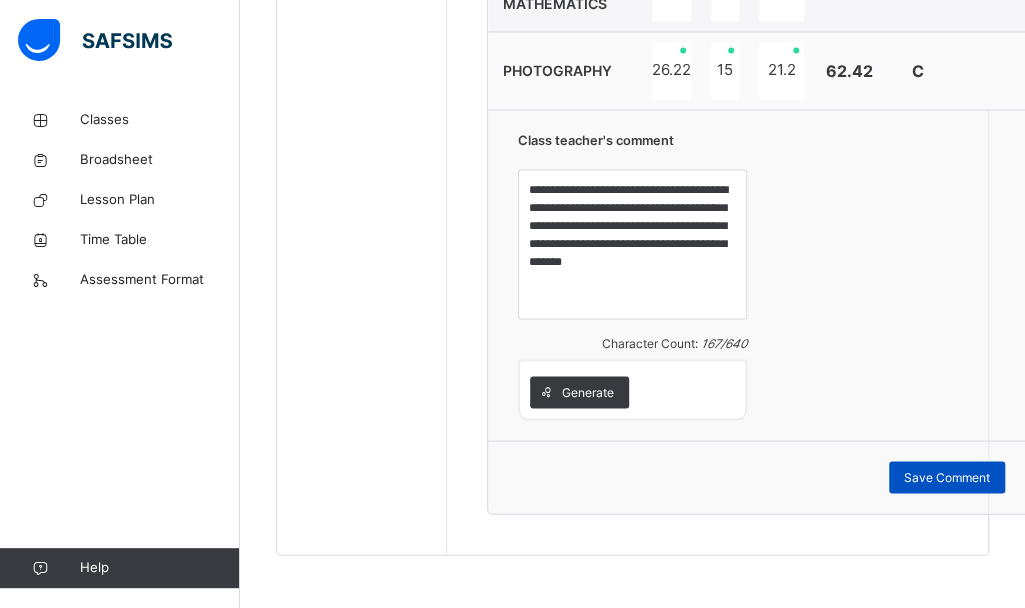 click on "Save Comment" at bounding box center (947, 477) 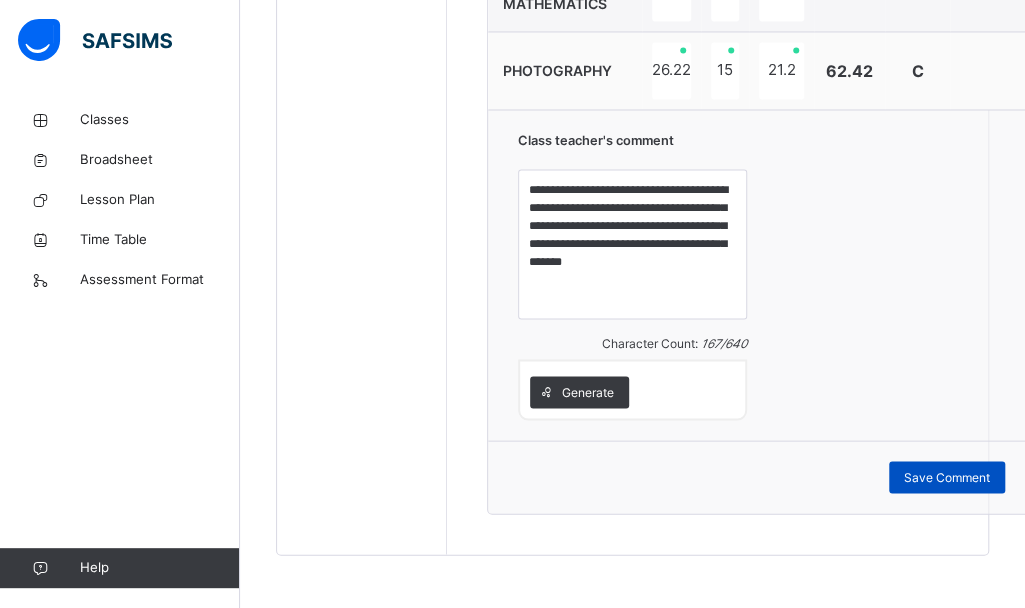 click on "Save Comment" at bounding box center [947, 477] 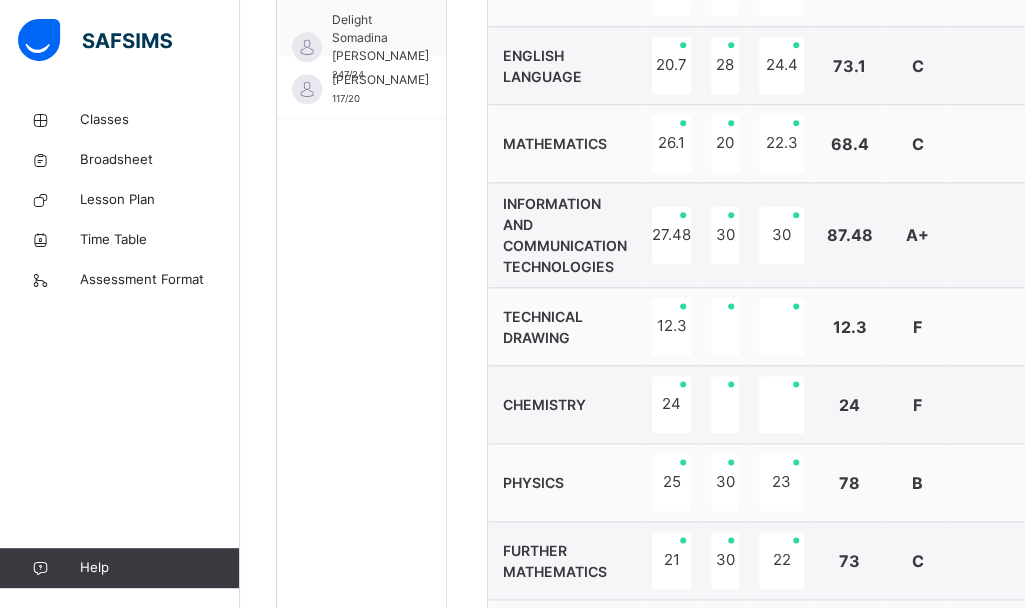 scroll, scrollTop: 612, scrollLeft: 0, axis: vertical 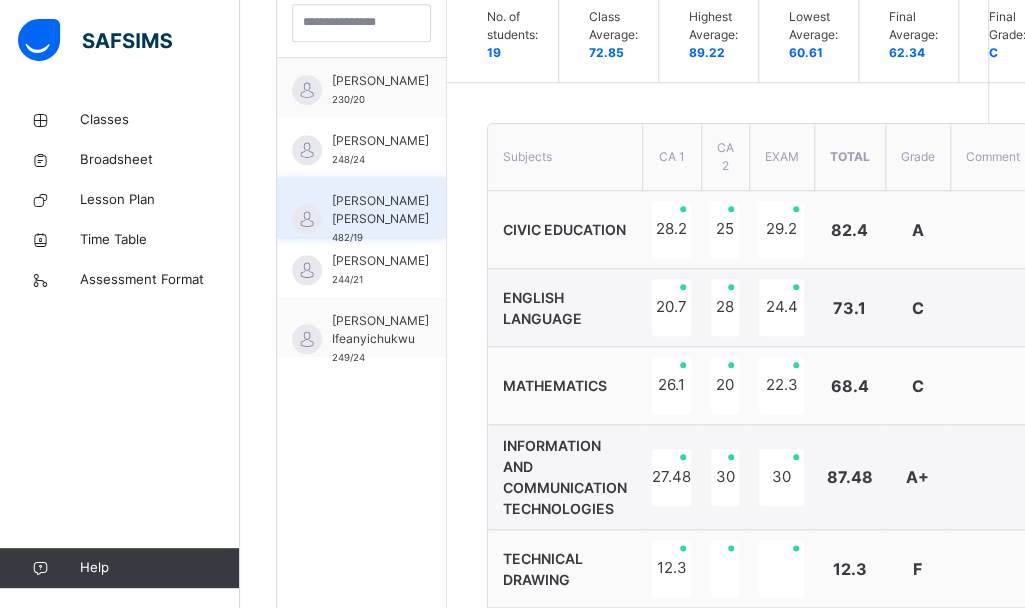 click on "[PERSON_NAME] [PERSON_NAME]" at bounding box center (380, 210) 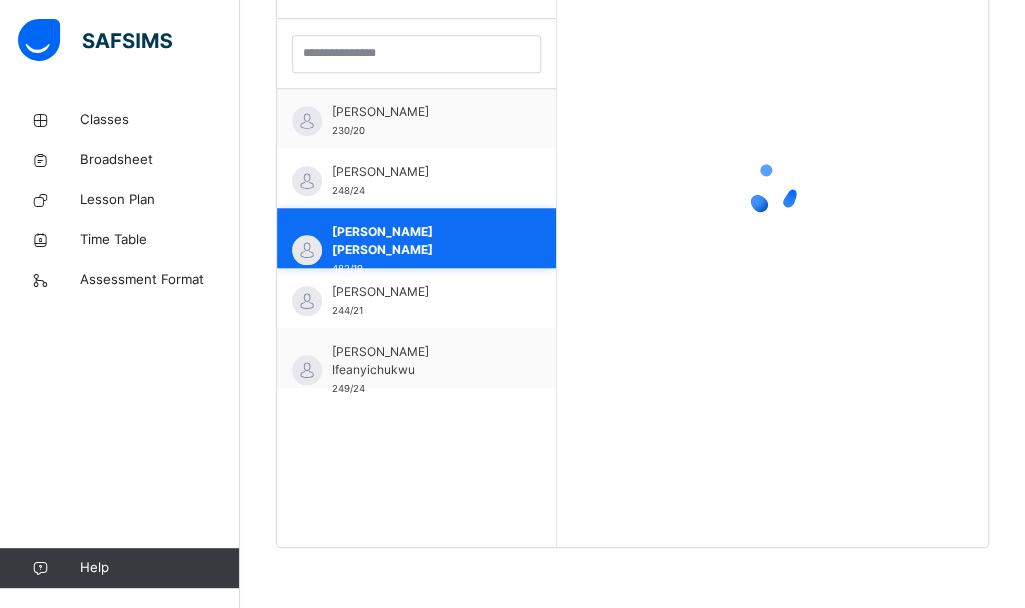 scroll, scrollTop: 579, scrollLeft: 0, axis: vertical 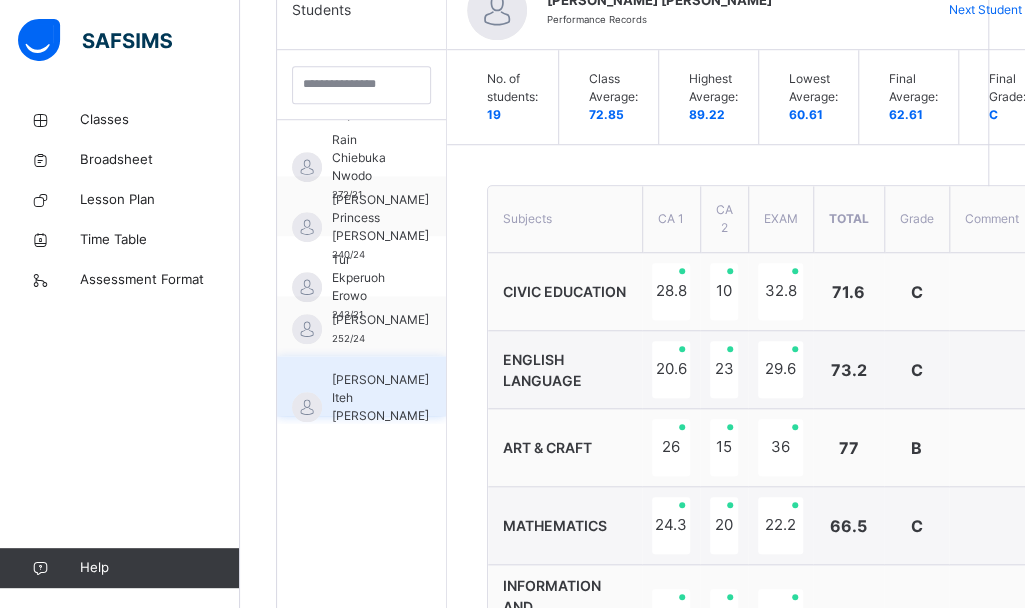 click on "[PERSON_NAME]  Iteh [PERSON_NAME]" at bounding box center (380, 398) 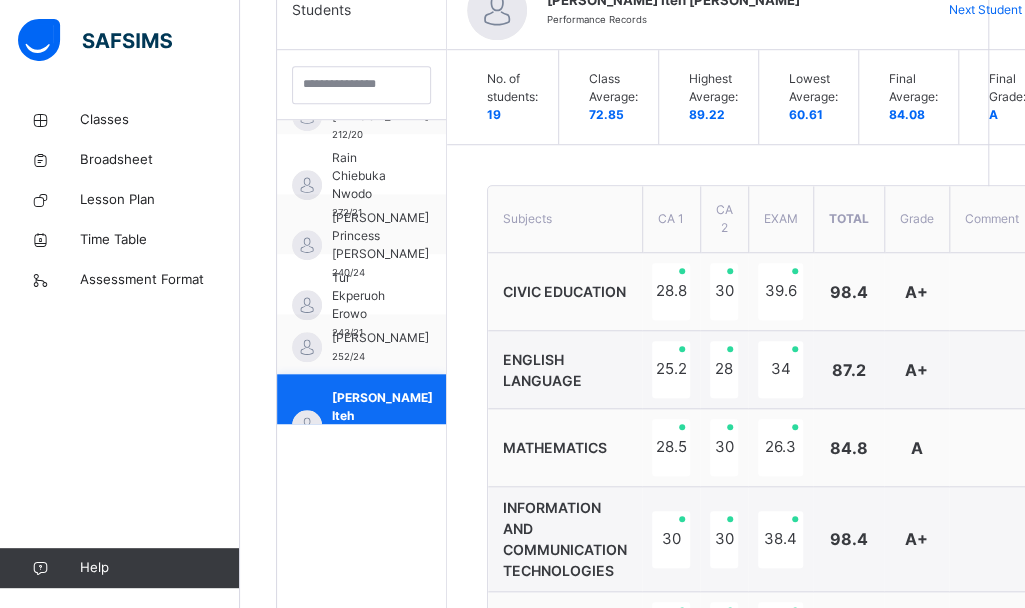 scroll, scrollTop: 844, scrollLeft: 0, axis: vertical 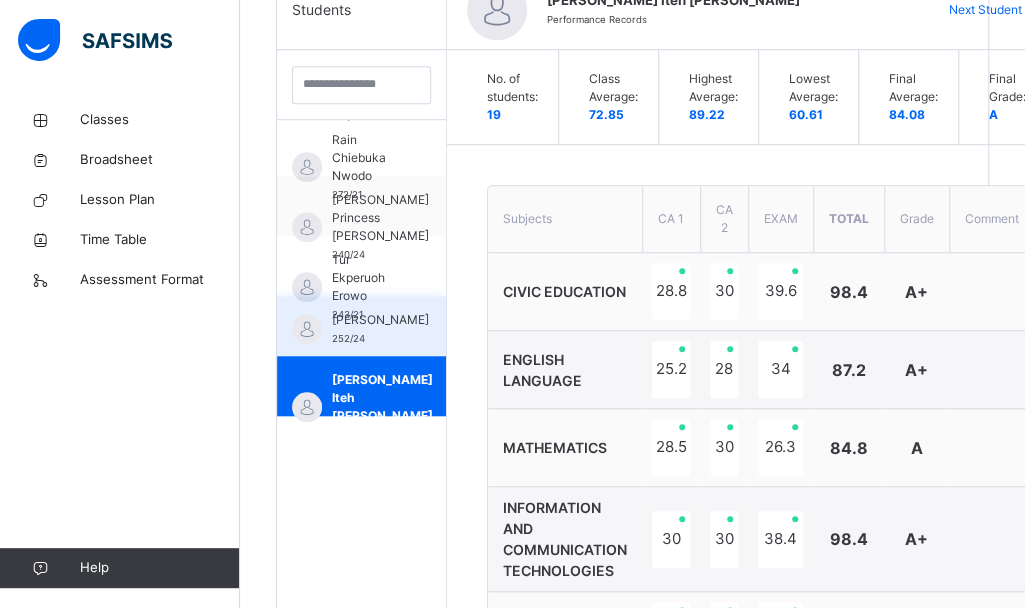 click on "[PERSON_NAME]" at bounding box center (380, 320) 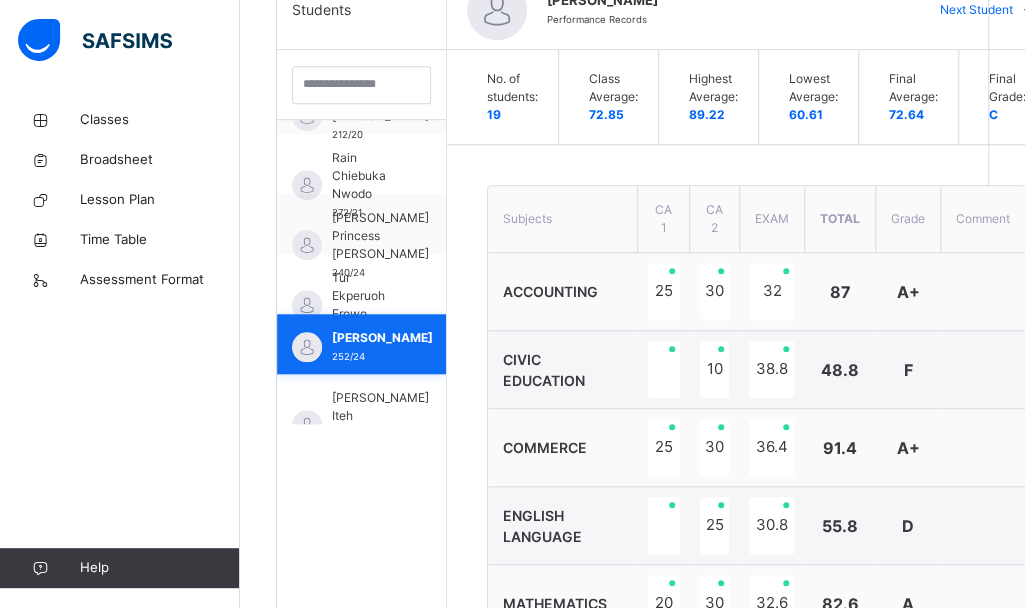 scroll, scrollTop: 844, scrollLeft: 0, axis: vertical 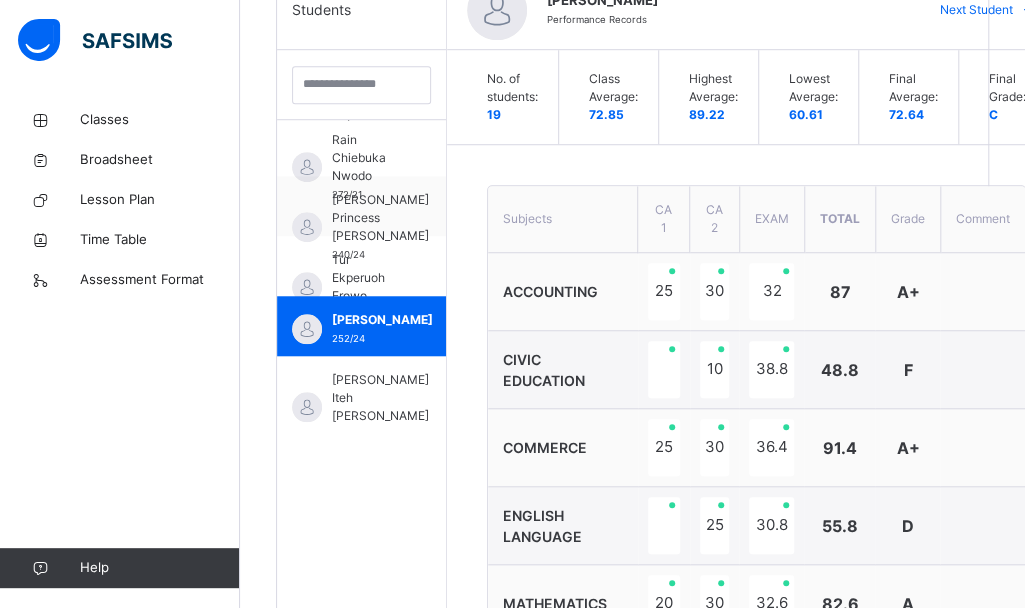click on "Subjects CA 1 CA 2 EXAM Total Grade Comment ACCOUNTING 25 30 32 87 A+ CIVIC EDUCATION 10 38.8 48.8 F COMMERCE 25 30 36.4 91.4 A+ ENGLISH LANGUAGE 25 30.8 55.8 D MATHEMATICS 20 30 32.6 82.6 A ECONOMICS 24 26 29.6 79.6 B PHOTOGRAPHY 22 22 44 F GOVERNMENT  24 26 24.4 74.4 C AGRICULTURAL SCIENCE  24.6 30 35.6 90.2 A+" at bounding box center (756, 570) 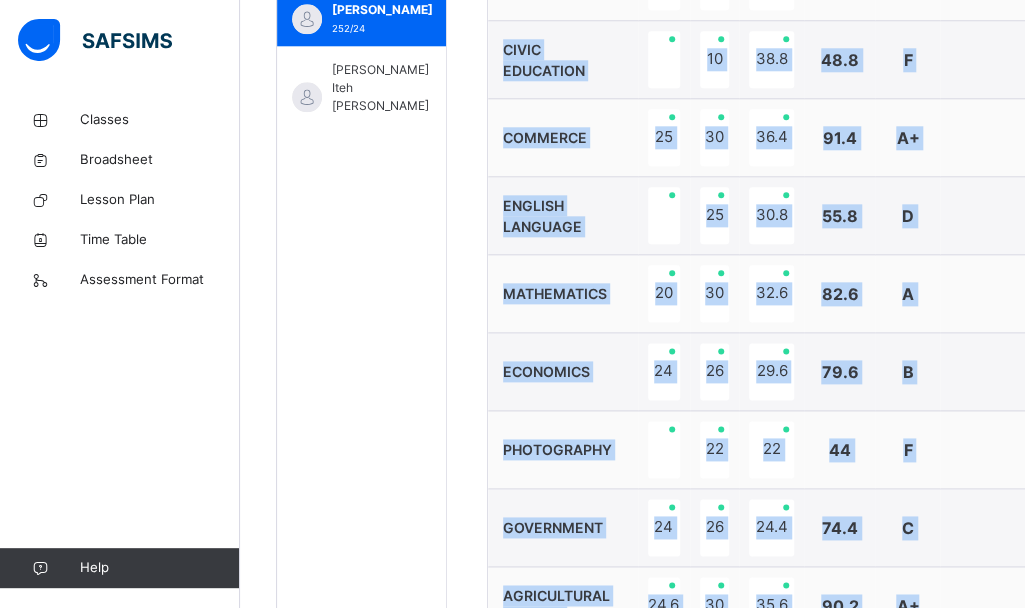 drag, startPoint x: 913, startPoint y: 632, endPoint x: 934, endPoint y: 632, distance: 21 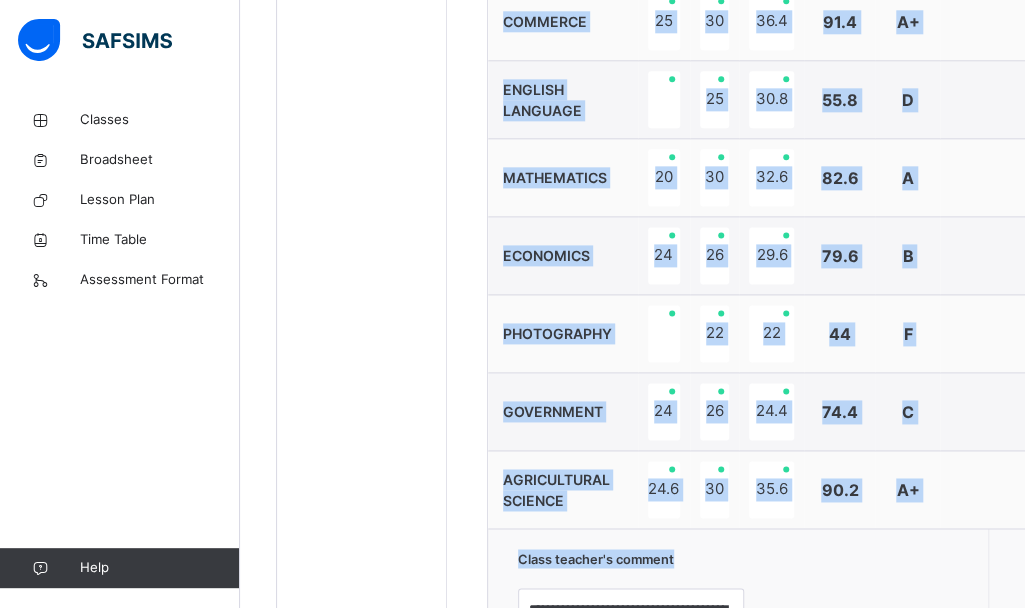 click at bounding box center (982, 256) 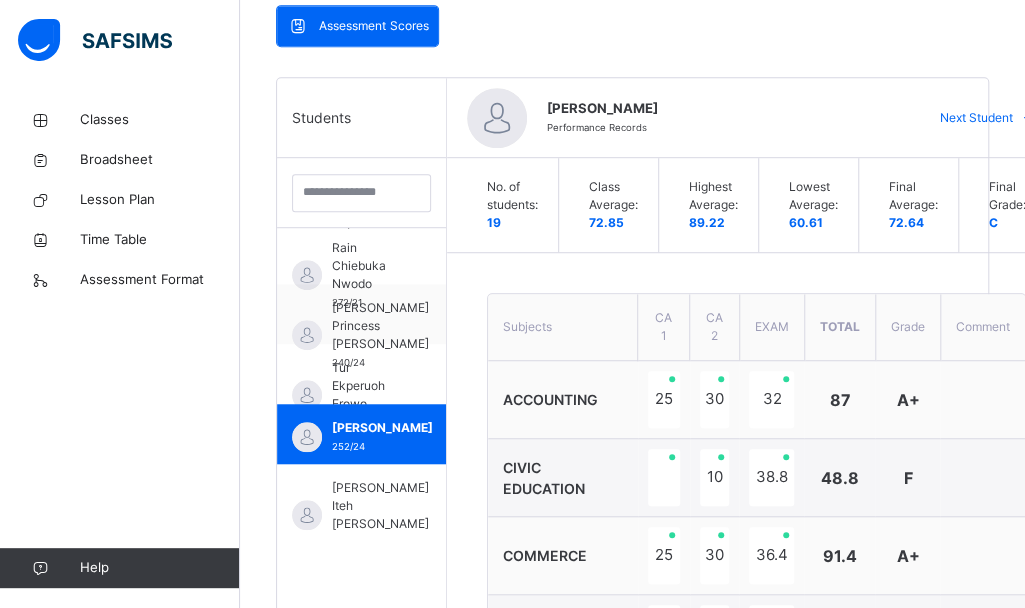 scroll, scrollTop: 438, scrollLeft: 0, axis: vertical 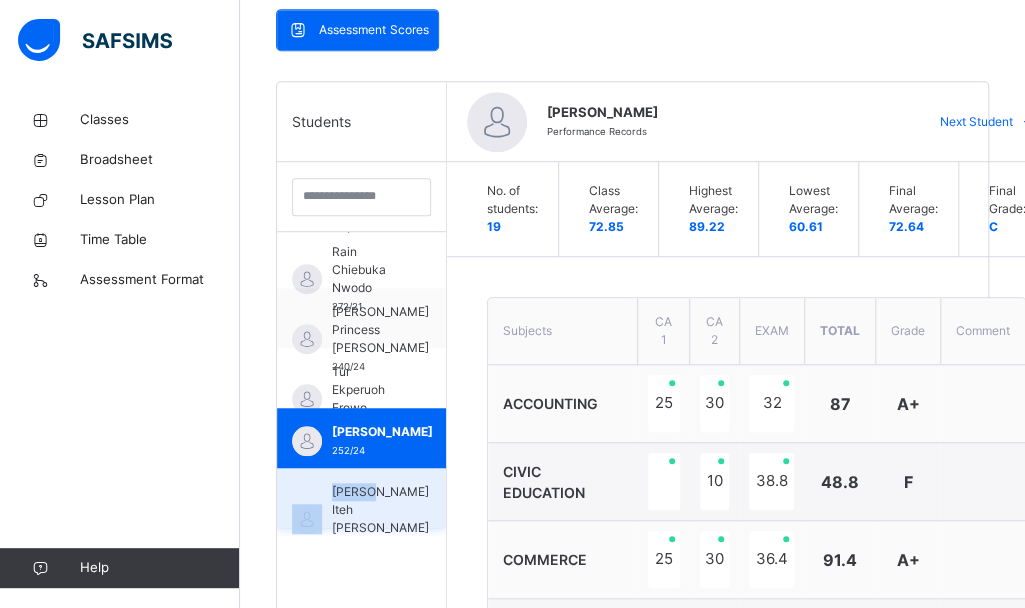 drag, startPoint x: 365, startPoint y: 490, endPoint x: 279, endPoint y: 490, distance: 86 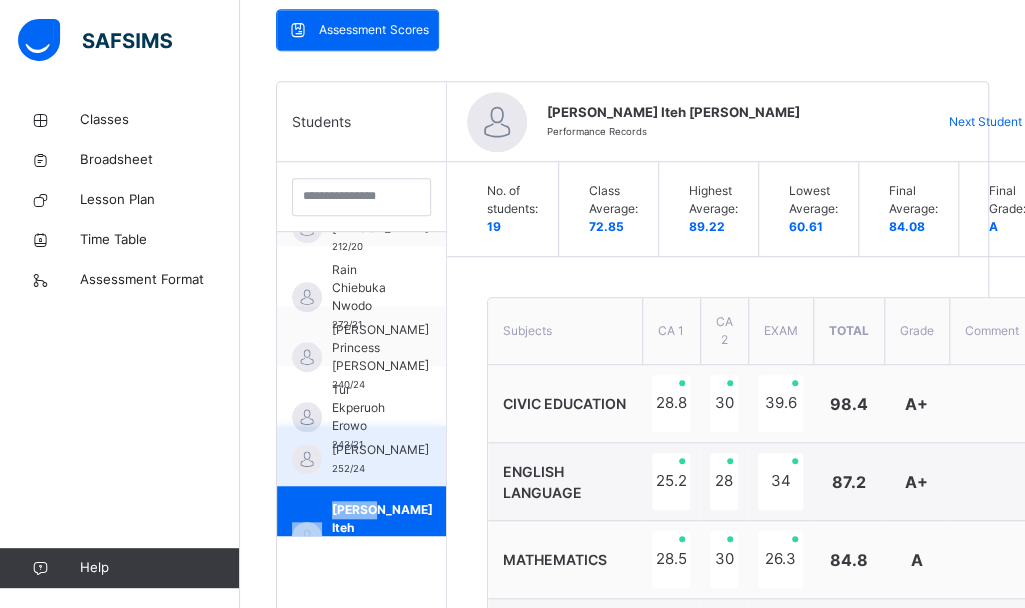 scroll, scrollTop: 844, scrollLeft: 0, axis: vertical 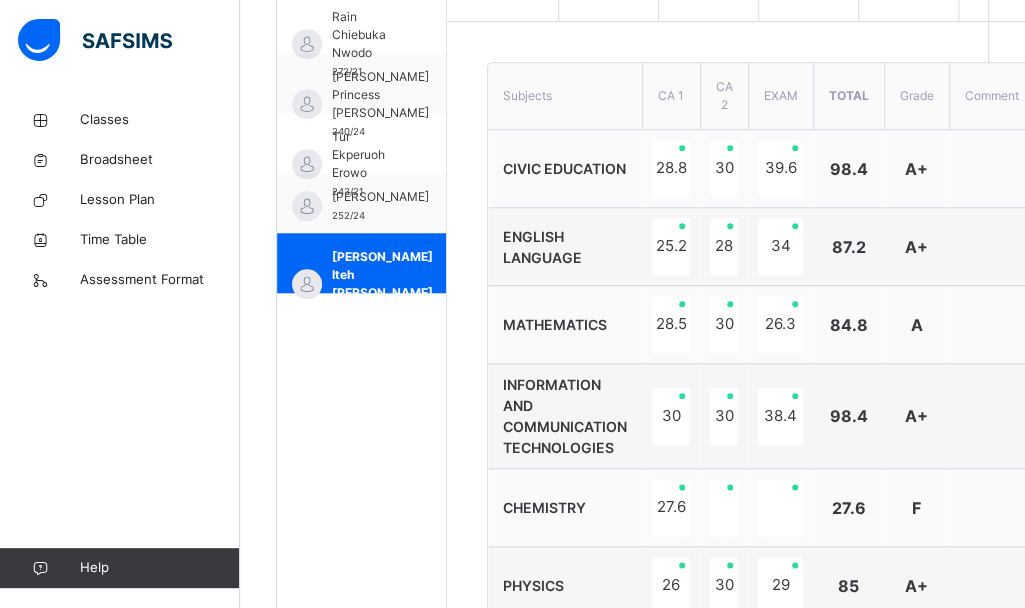 click on "27.6" at bounding box center [671, 508] 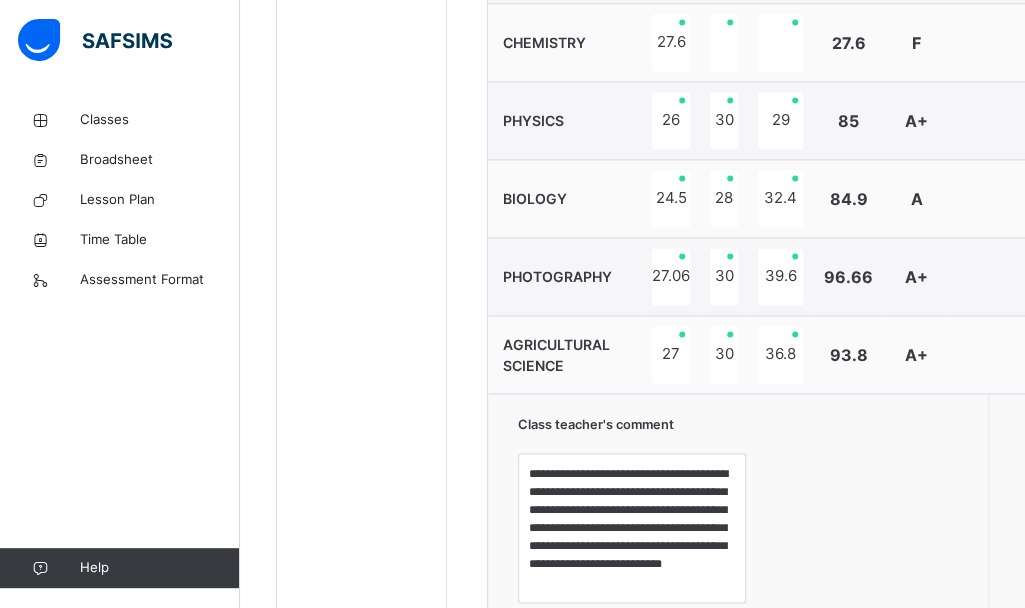 scroll, scrollTop: 1131, scrollLeft: 0, axis: vertical 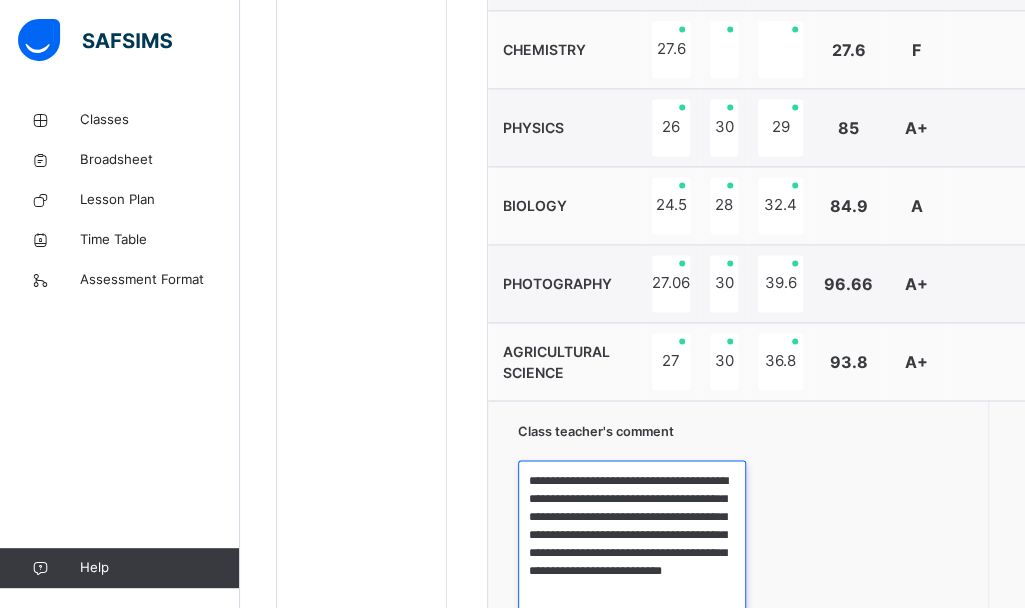 drag, startPoint x: 602, startPoint y: 475, endPoint x: 370, endPoint y: 631, distance: 279.5711 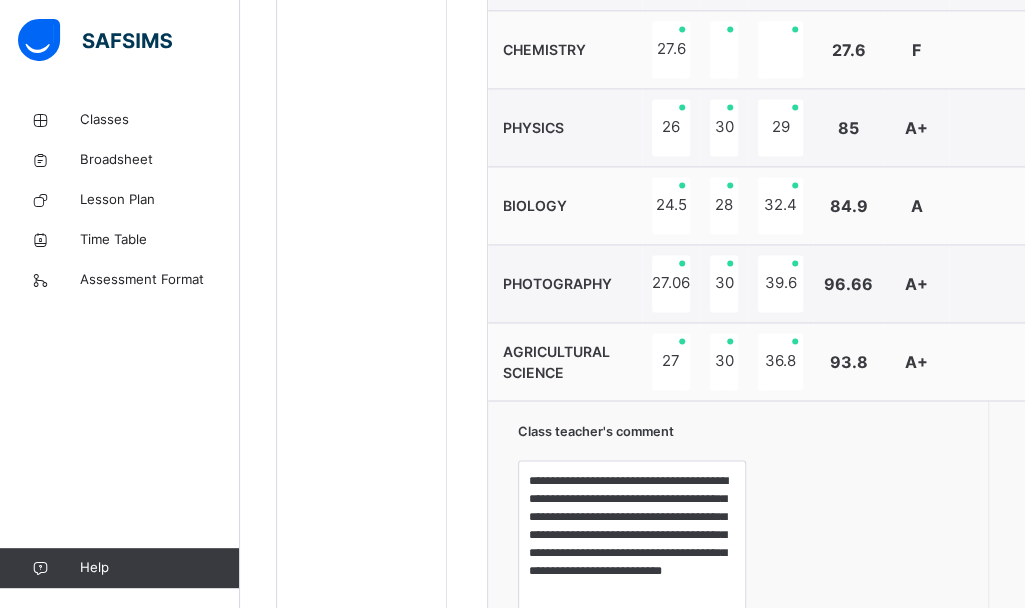 drag, startPoint x: 370, startPoint y: 631, endPoint x: 842, endPoint y: 499, distance: 490.1102 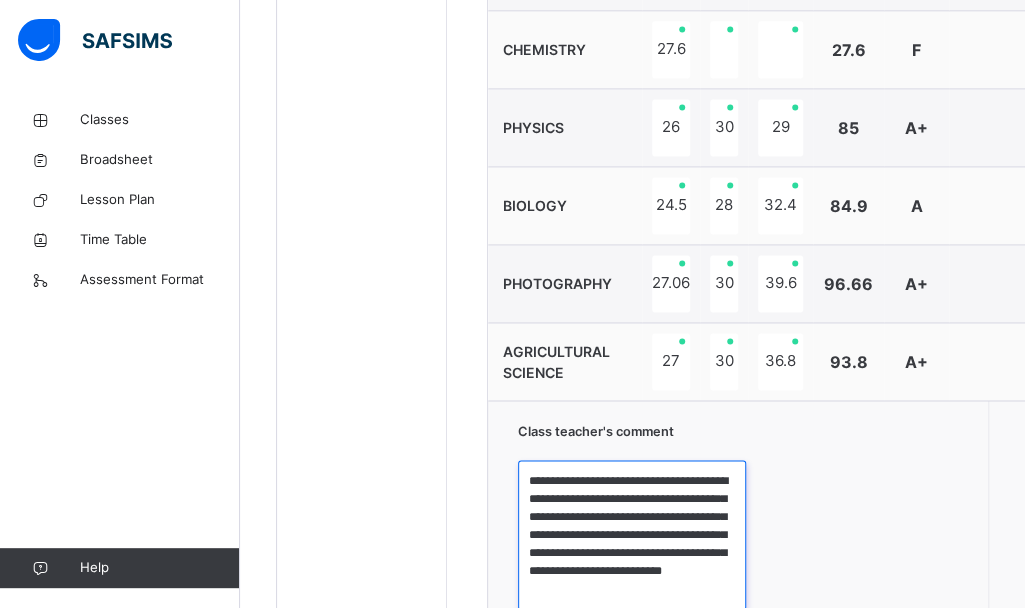 click on "**********" at bounding box center [632, 535] 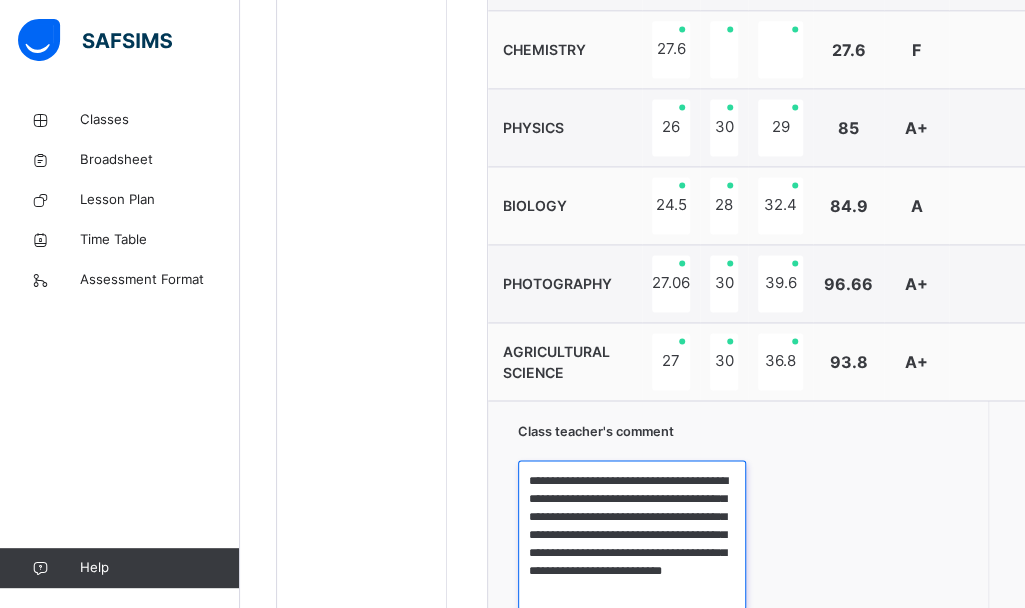 click on "**********" at bounding box center [632, 535] 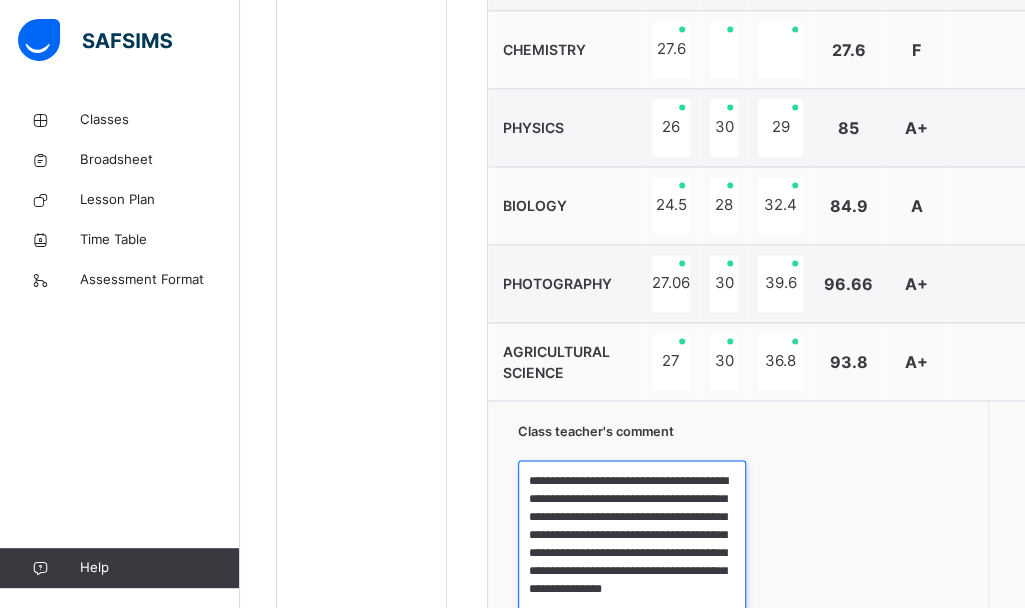 click on "**********" at bounding box center [632, 535] 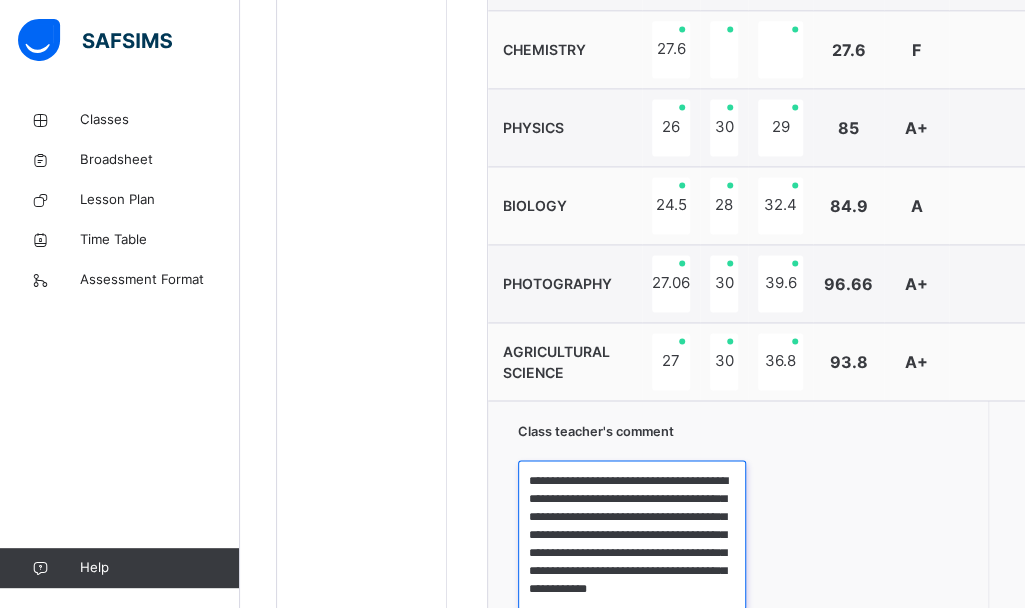 click on "**********" at bounding box center [632, 535] 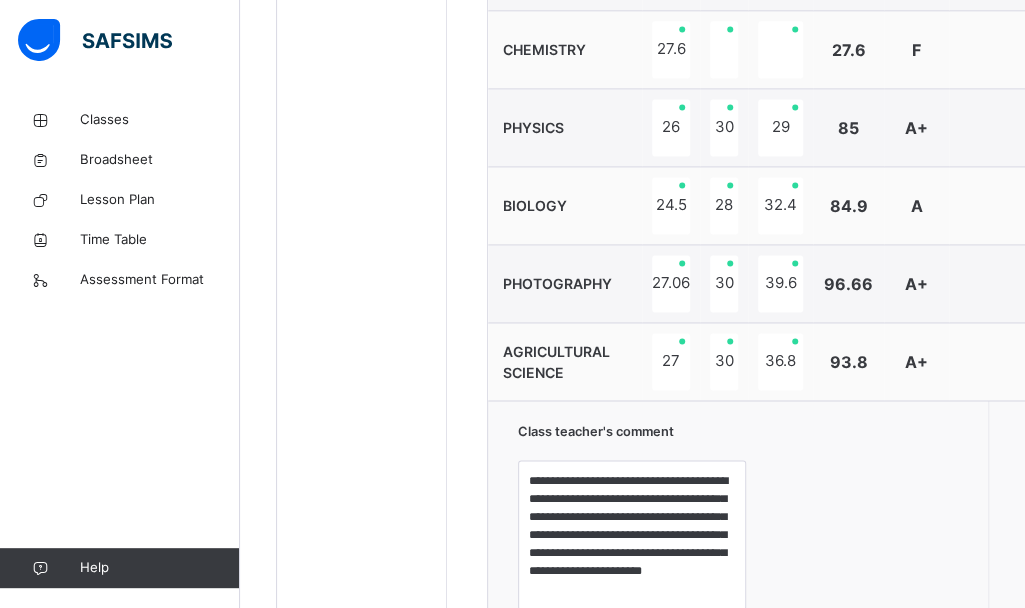 click on "**********" at bounding box center (761, 565) 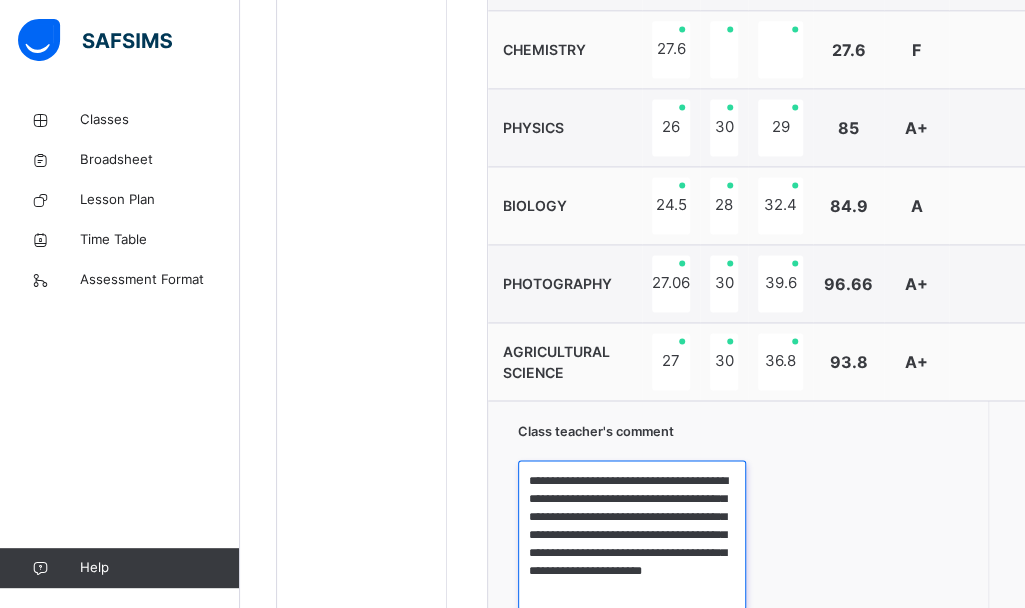 click on "**********" at bounding box center [632, 535] 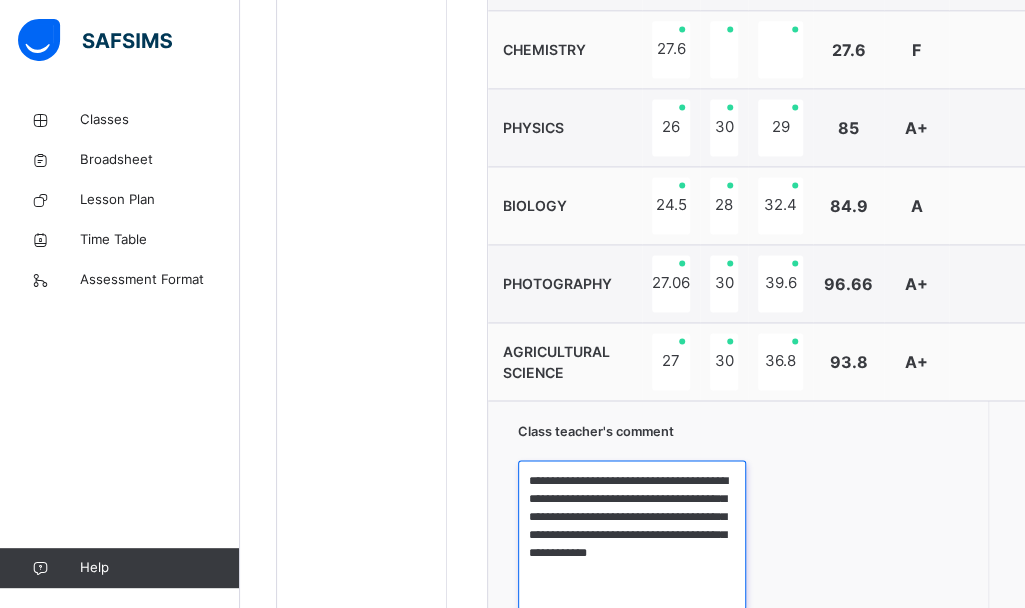 scroll, scrollTop: 1251, scrollLeft: 0, axis: vertical 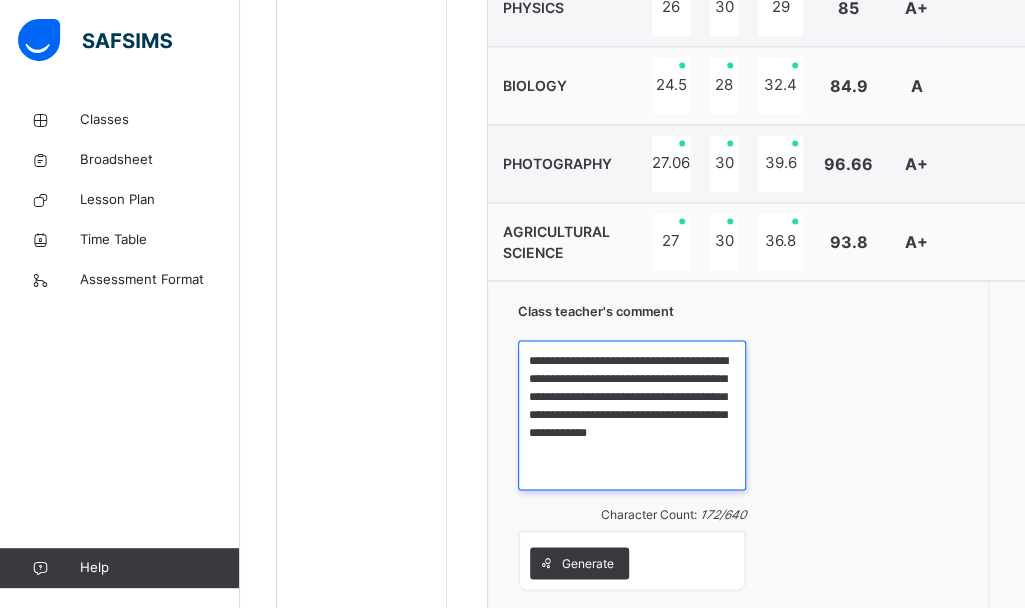 drag, startPoint x: 685, startPoint y: 406, endPoint x: 714, endPoint y: 413, distance: 29.832869 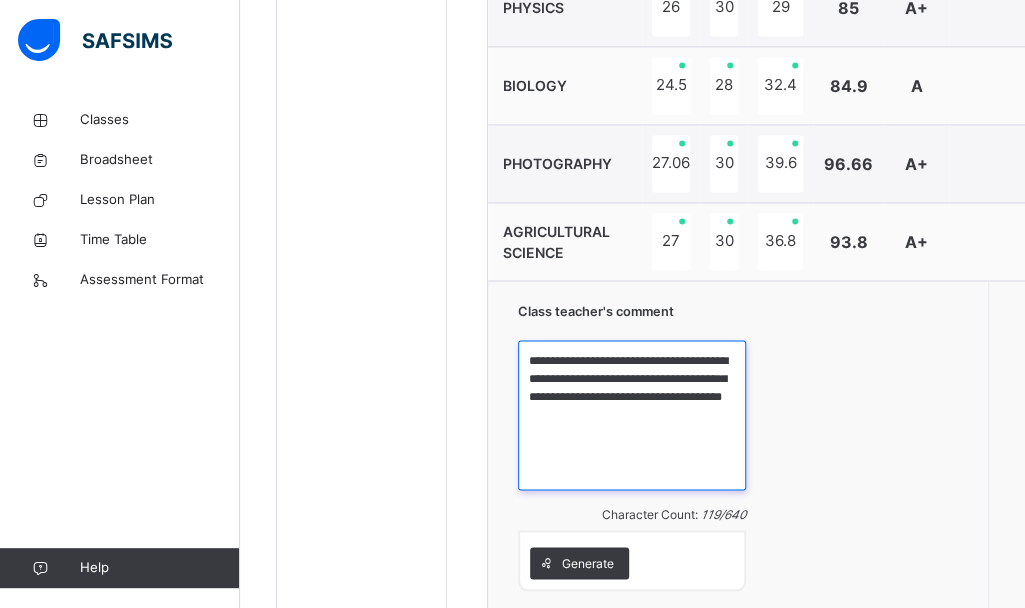 click on "**********" at bounding box center (632, 415) 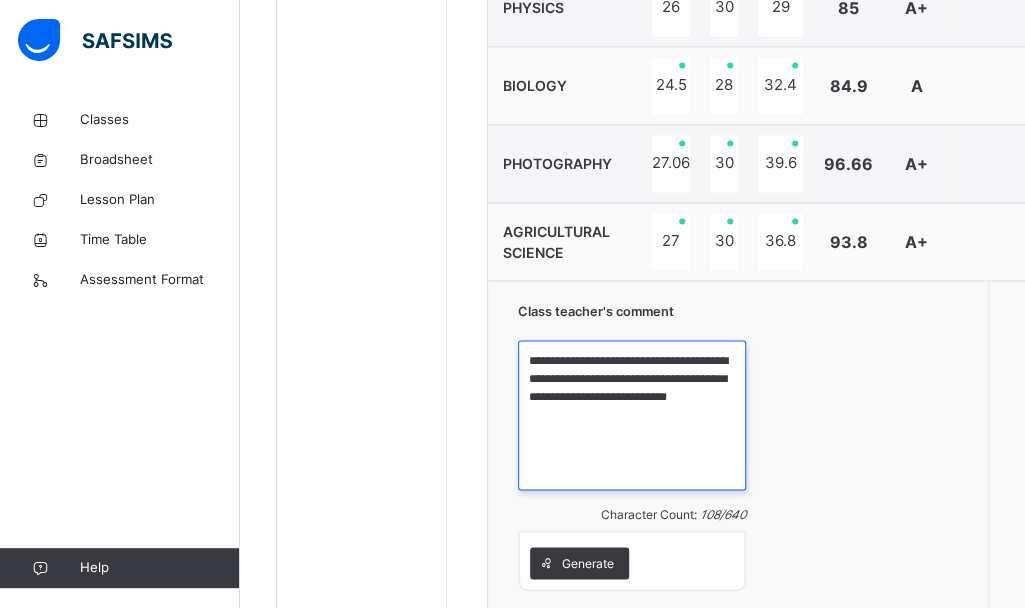 click on "**********" at bounding box center (632, 415) 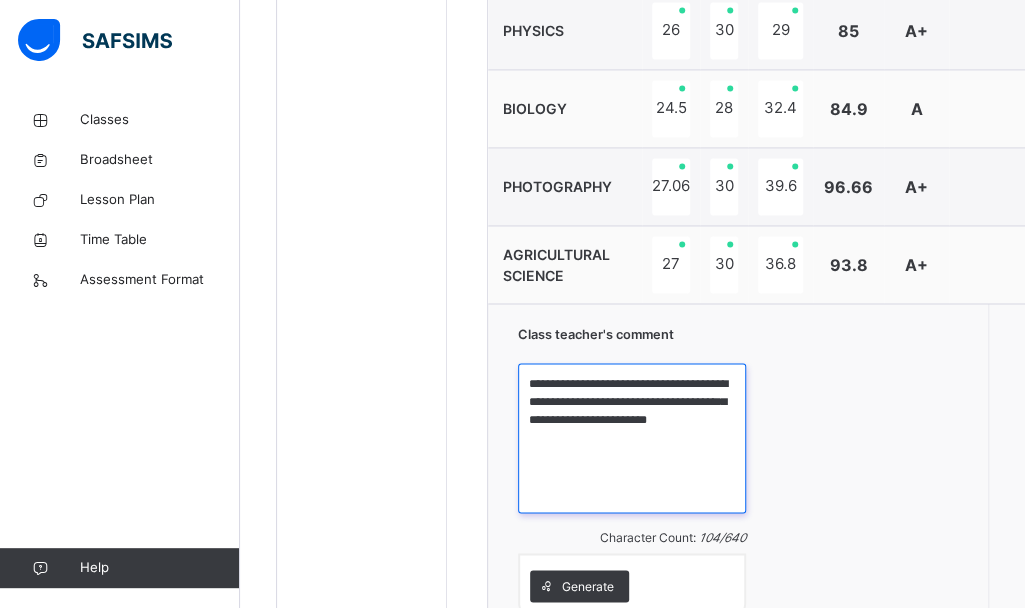 scroll, scrollTop: 1422, scrollLeft: 0, axis: vertical 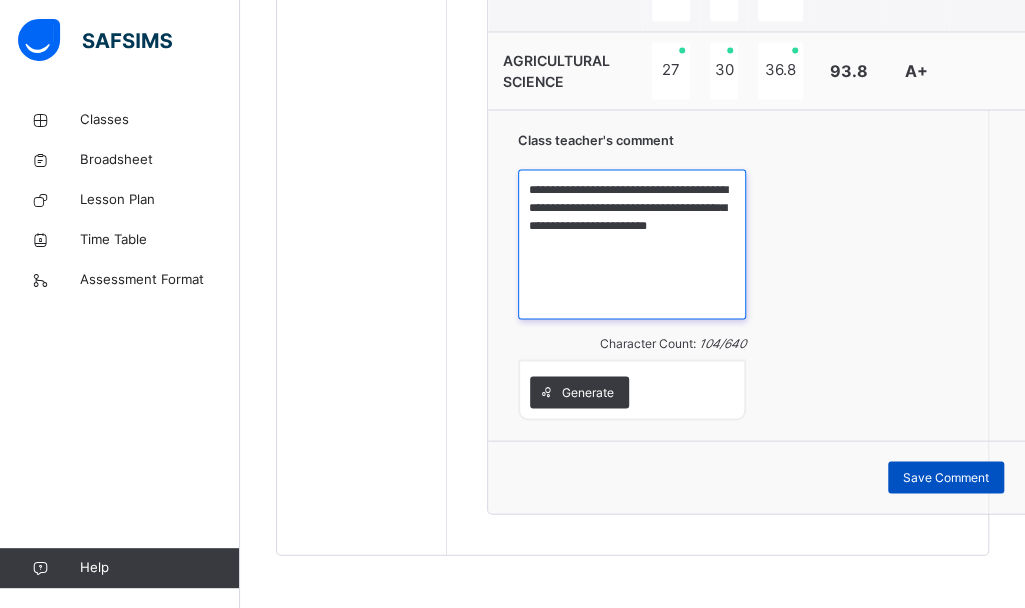 type on "**********" 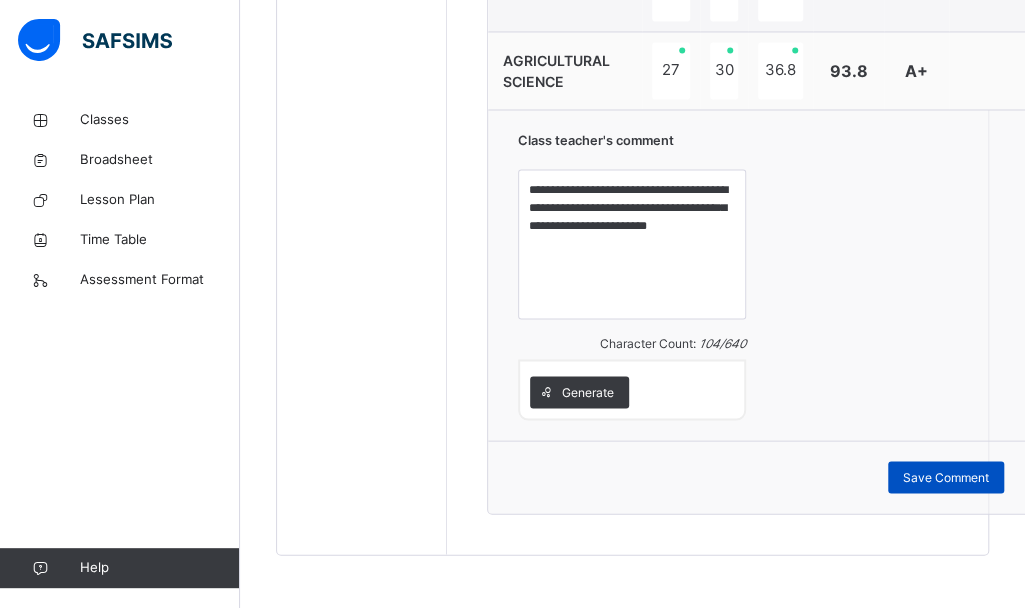 click on "Save Comment" at bounding box center [946, 477] 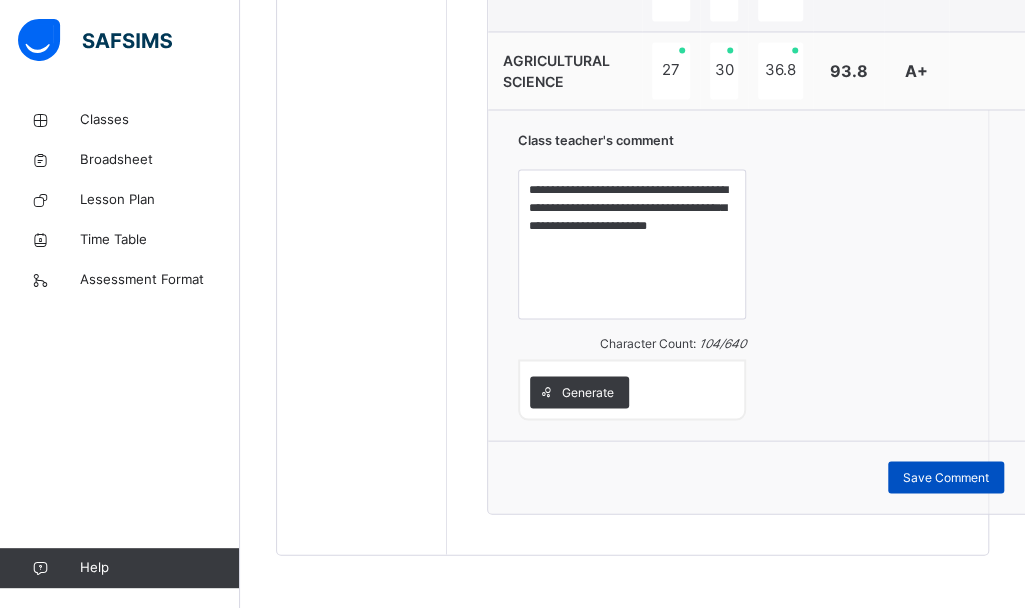 click on "Save Comment" at bounding box center [946, 477] 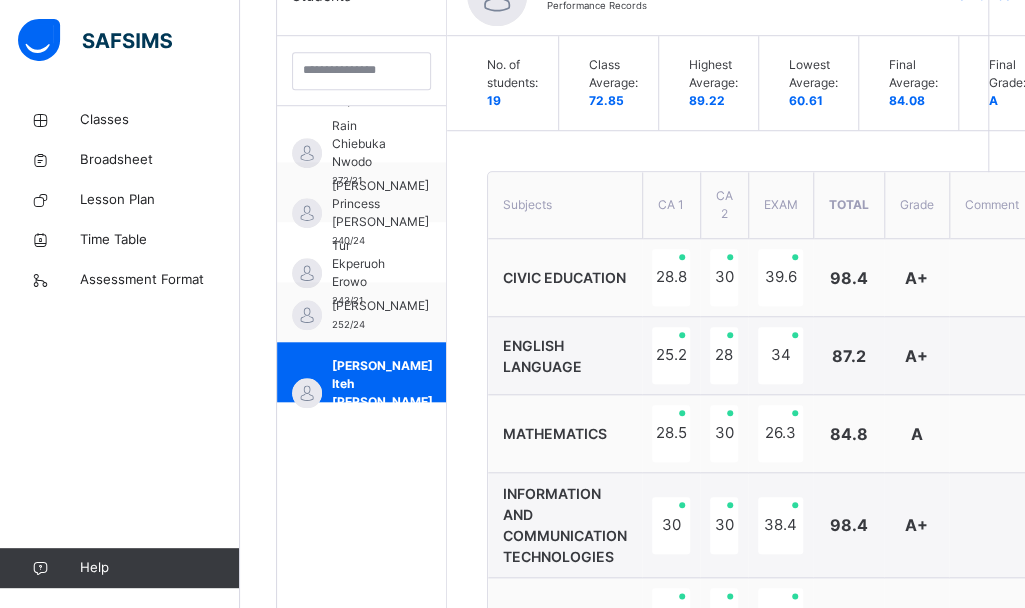 scroll, scrollTop: 566, scrollLeft: 0, axis: vertical 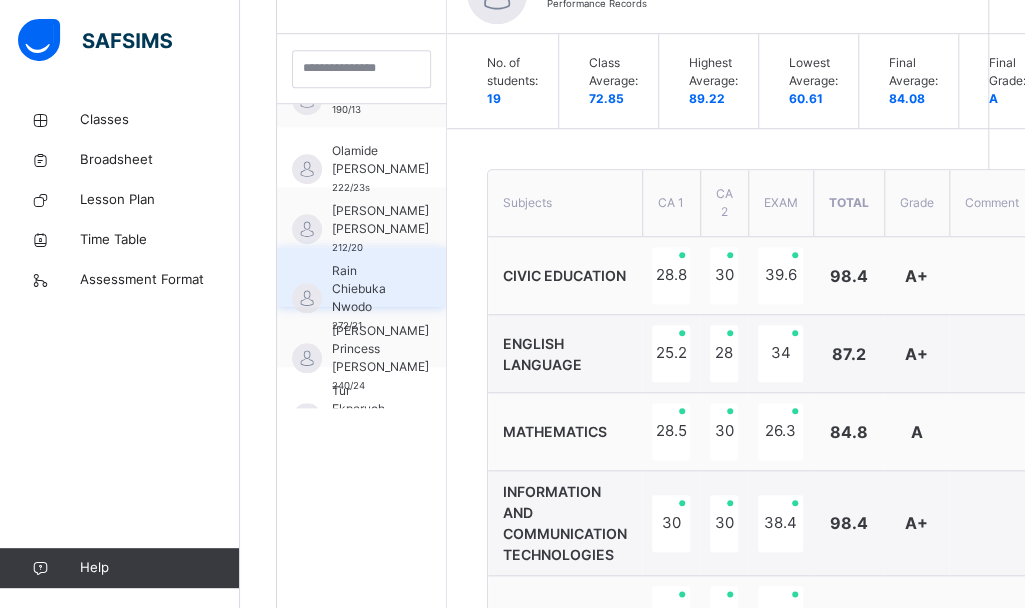 click on "Rain Chiebuka  Nwodo 272/21" at bounding box center [361, 277] 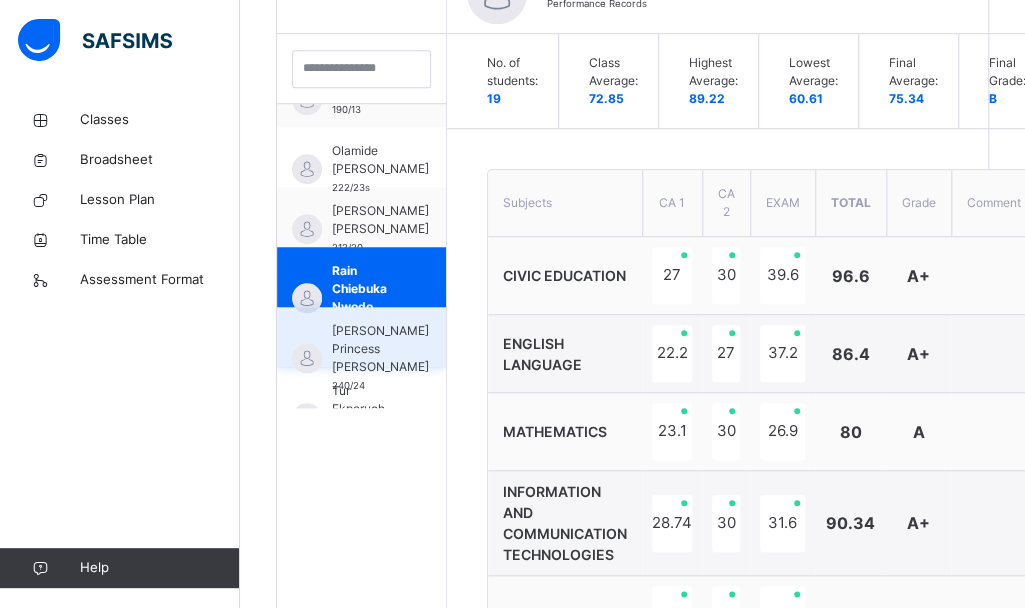 type on "**********" 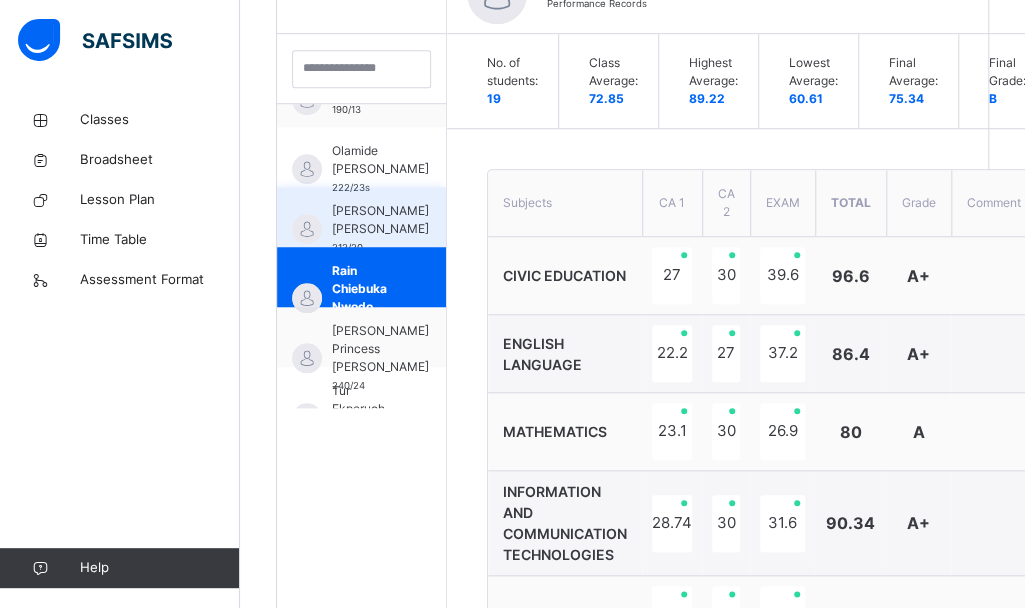 click on "[PERSON_NAME] [PERSON_NAME]" at bounding box center (380, 220) 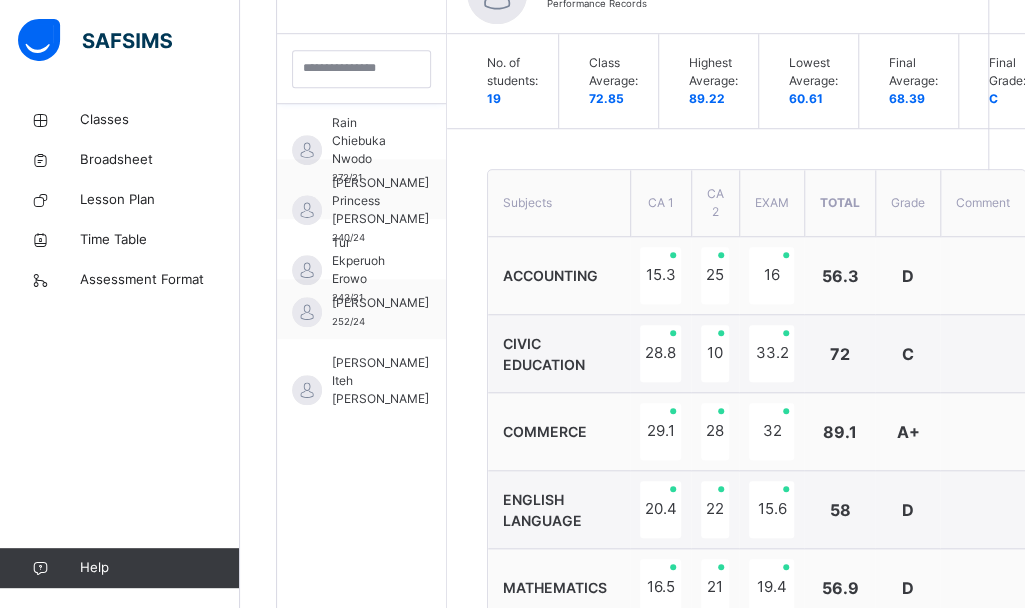 scroll, scrollTop: 843, scrollLeft: 0, axis: vertical 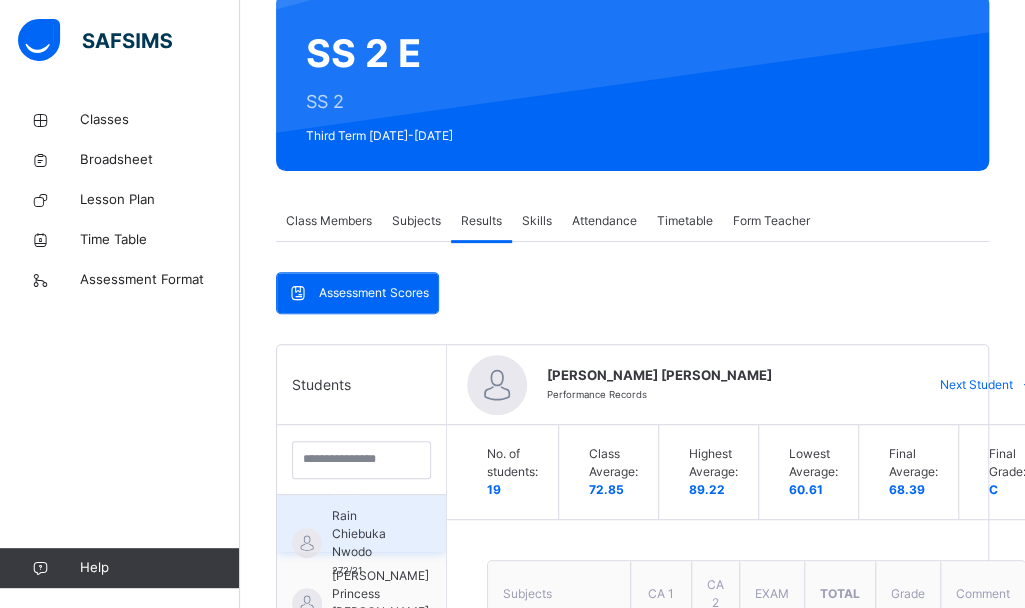 click on "Rain Chiebuka  Nwodo" at bounding box center (366, 534) 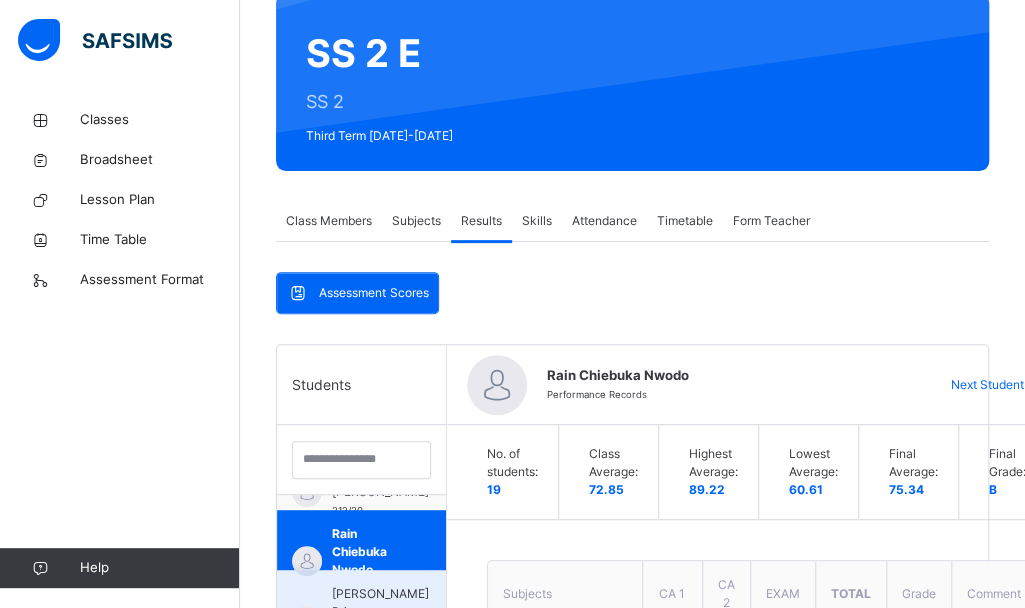 scroll, scrollTop: 843, scrollLeft: 0, axis: vertical 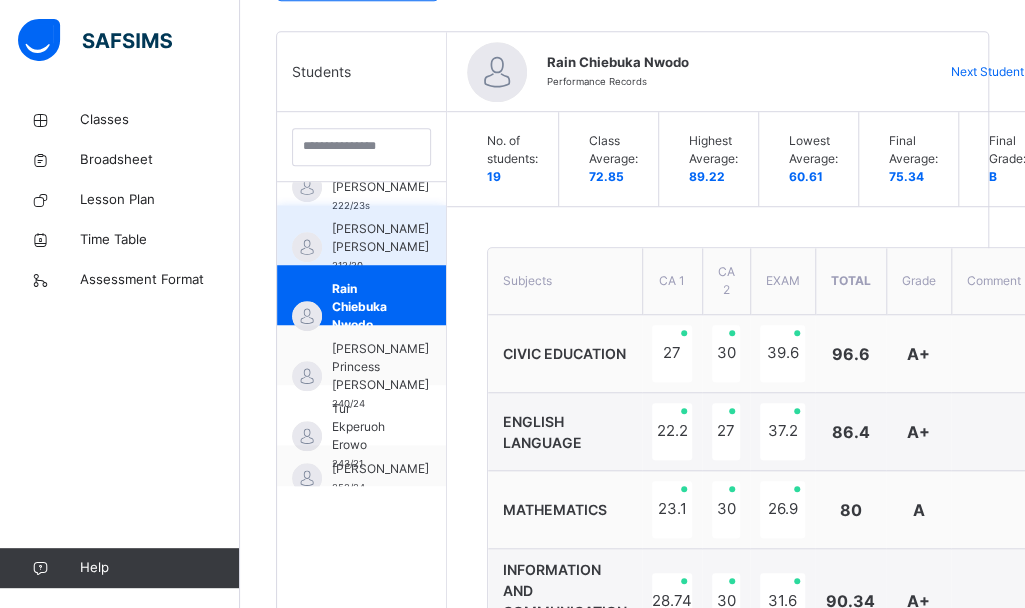 click on "[PERSON_NAME] [PERSON_NAME]" at bounding box center (380, 238) 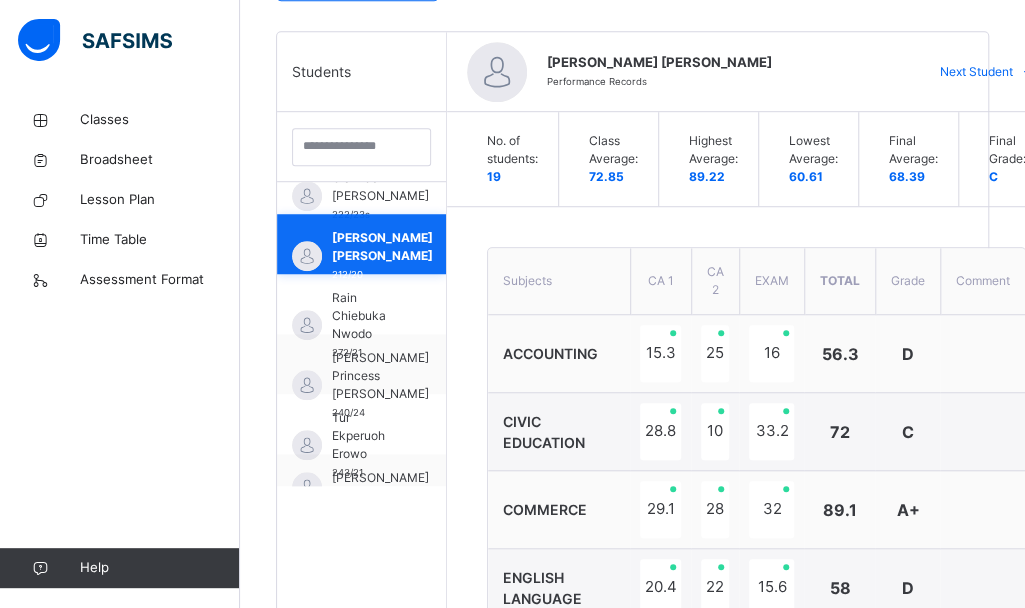 scroll, scrollTop: 757, scrollLeft: 0, axis: vertical 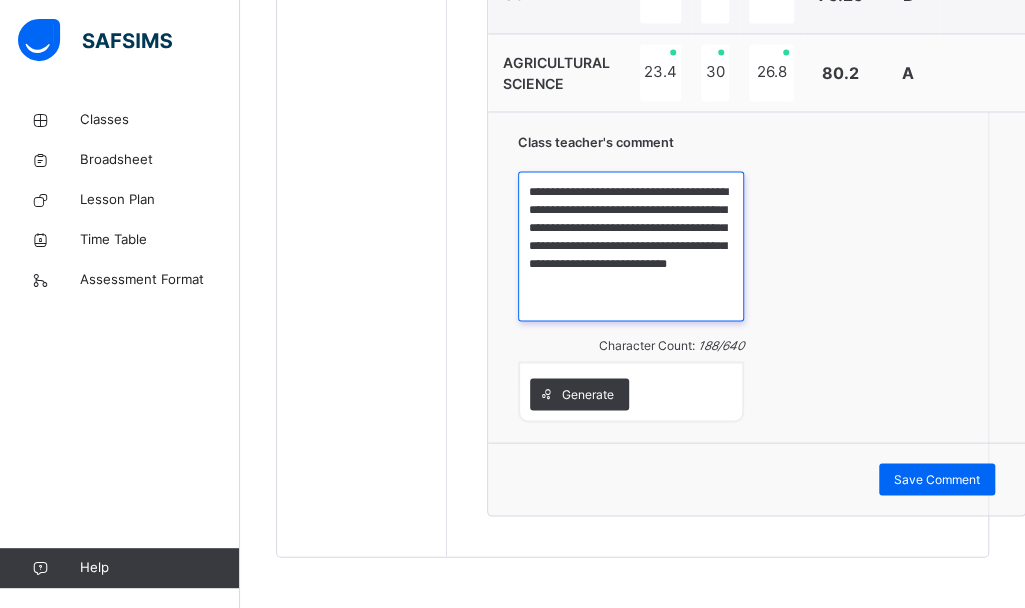 click on "**********" at bounding box center [631, 246] 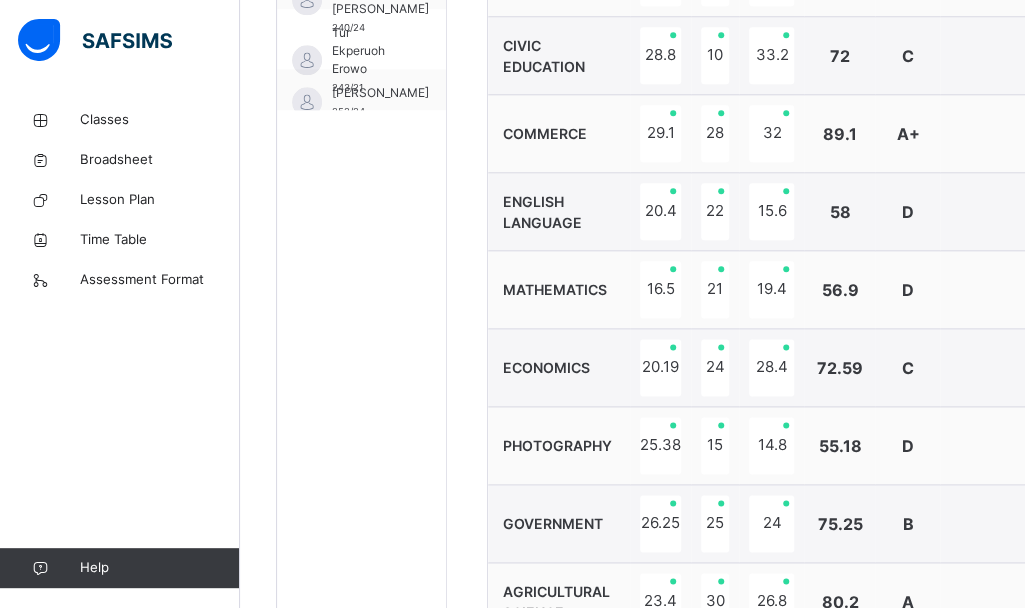 scroll, scrollTop: 866, scrollLeft: 0, axis: vertical 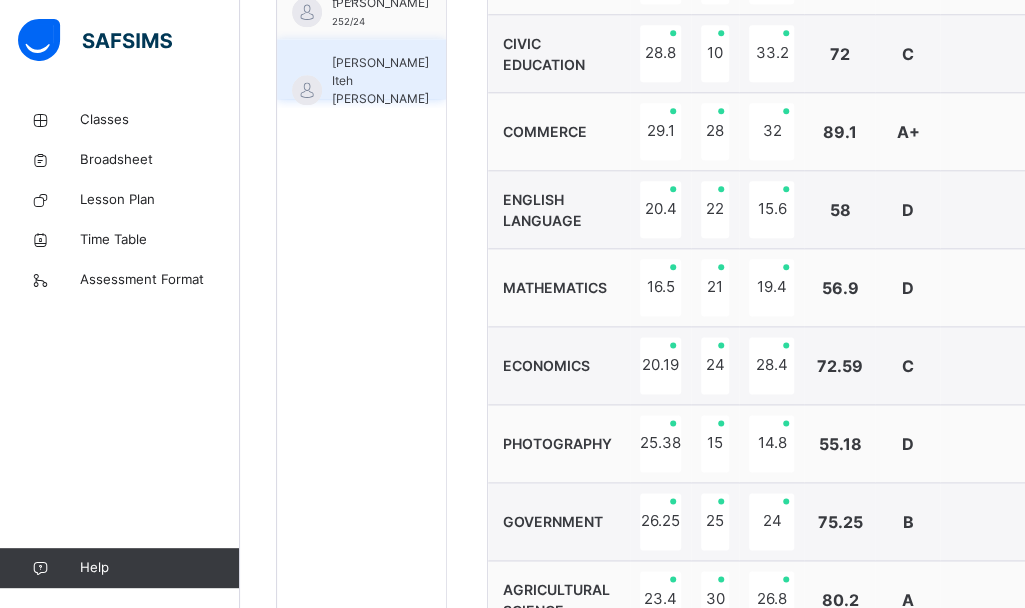 click on "[PERSON_NAME]  Iteh [PERSON_NAME]" at bounding box center [380, 81] 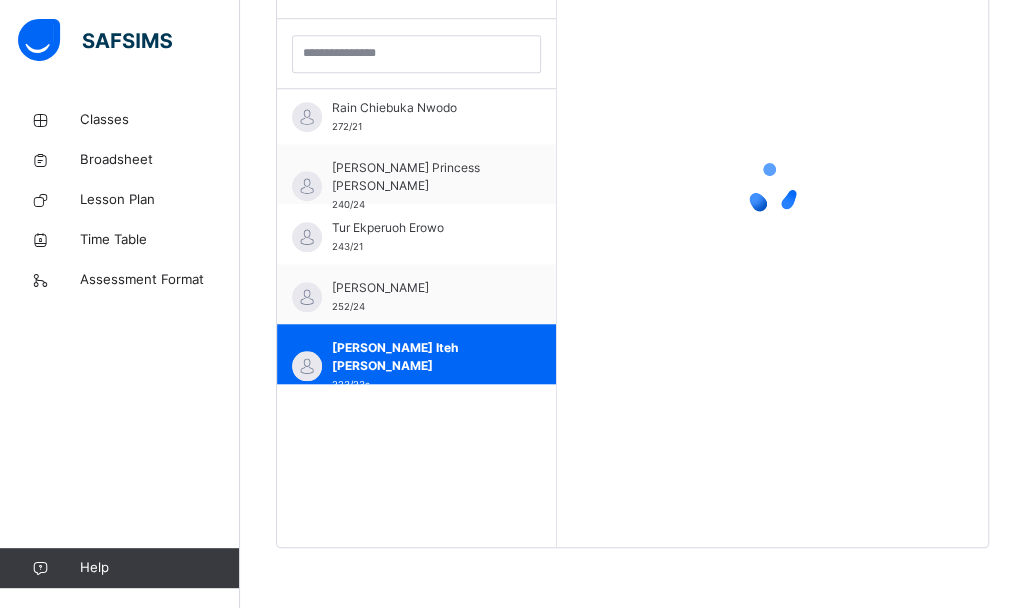 scroll, scrollTop: 579, scrollLeft: 0, axis: vertical 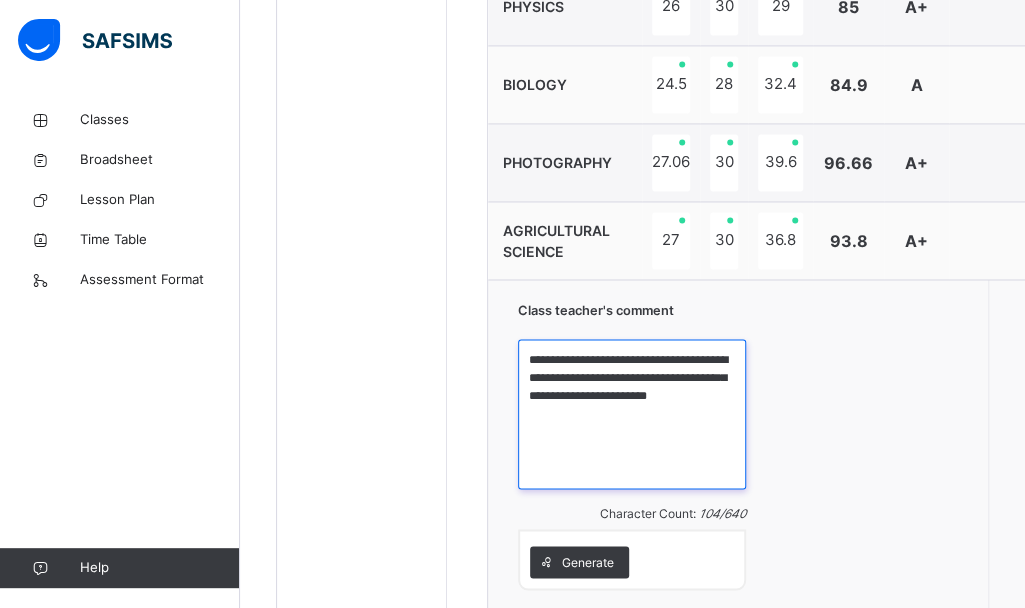 click on "**********" at bounding box center (632, 414) 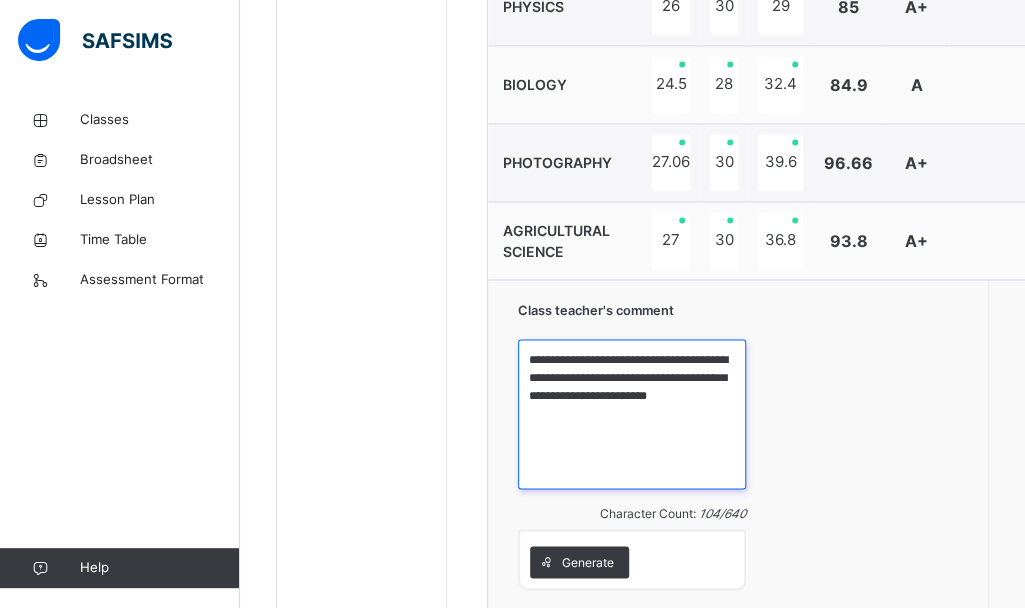 click on "**********" at bounding box center [632, 414] 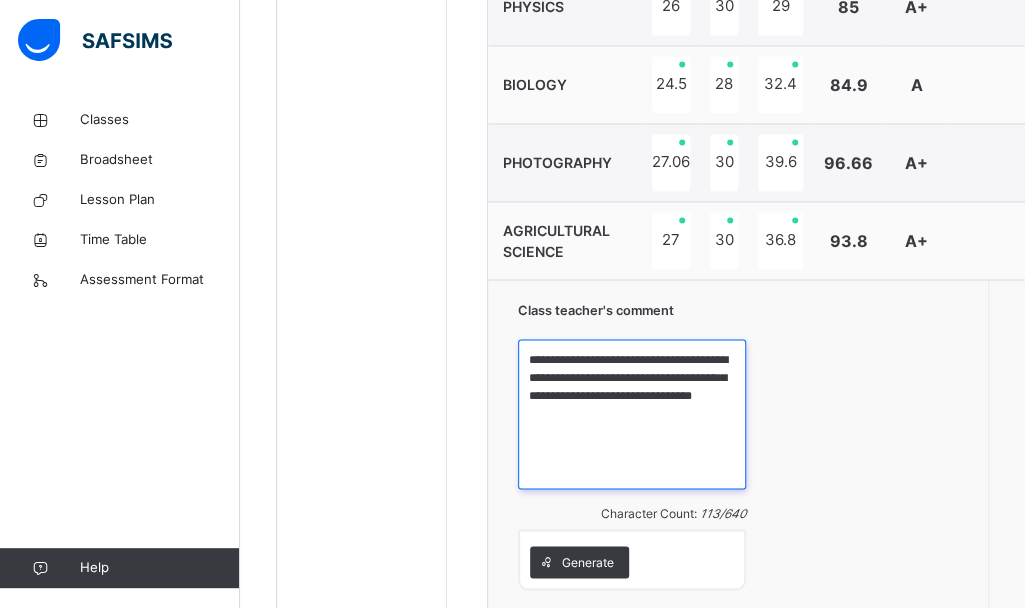 click on "**********" at bounding box center [632, 414] 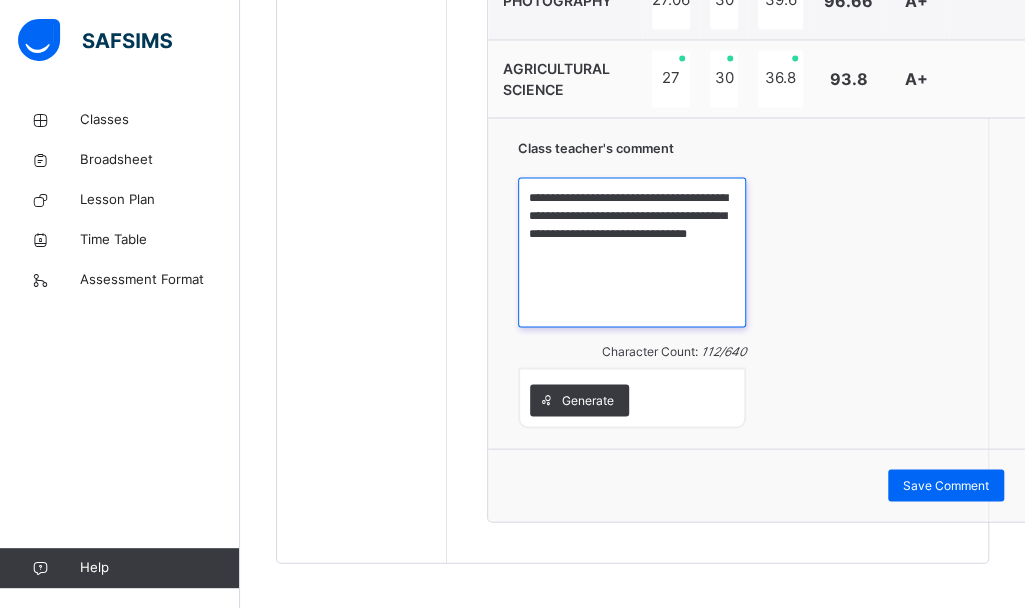 scroll, scrollTop: 1418, scrollLeft: 0, axis: vertical 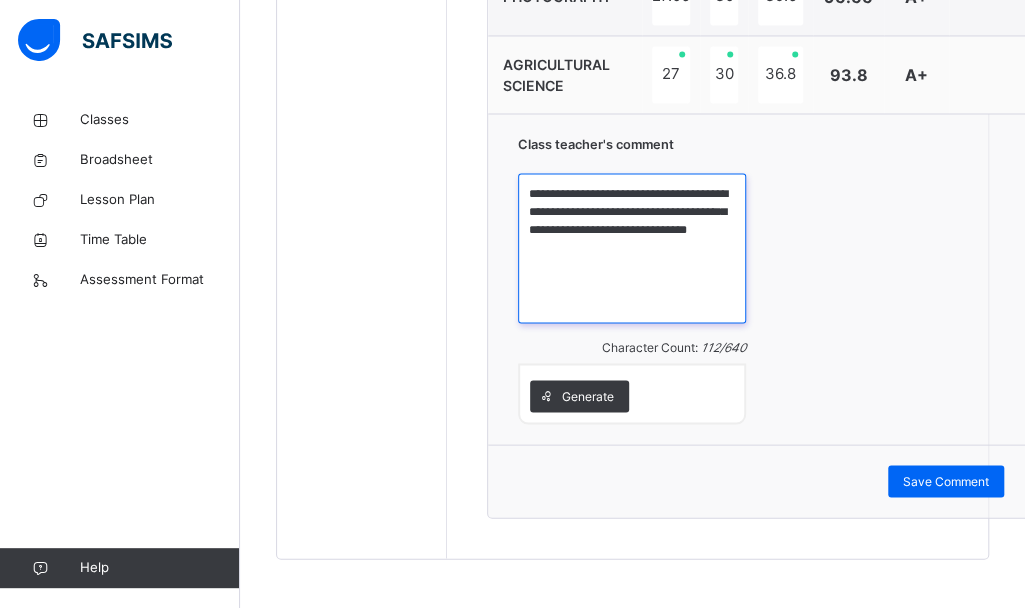 click on "**********" at bounding box center [632, 248] 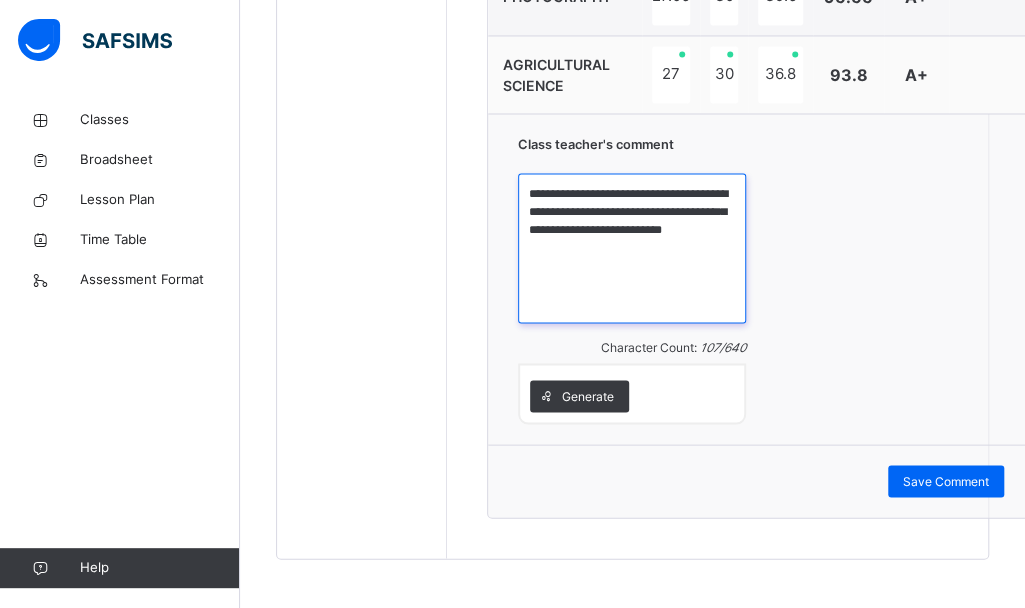 click on "**********" at bounding box center [632, 248] 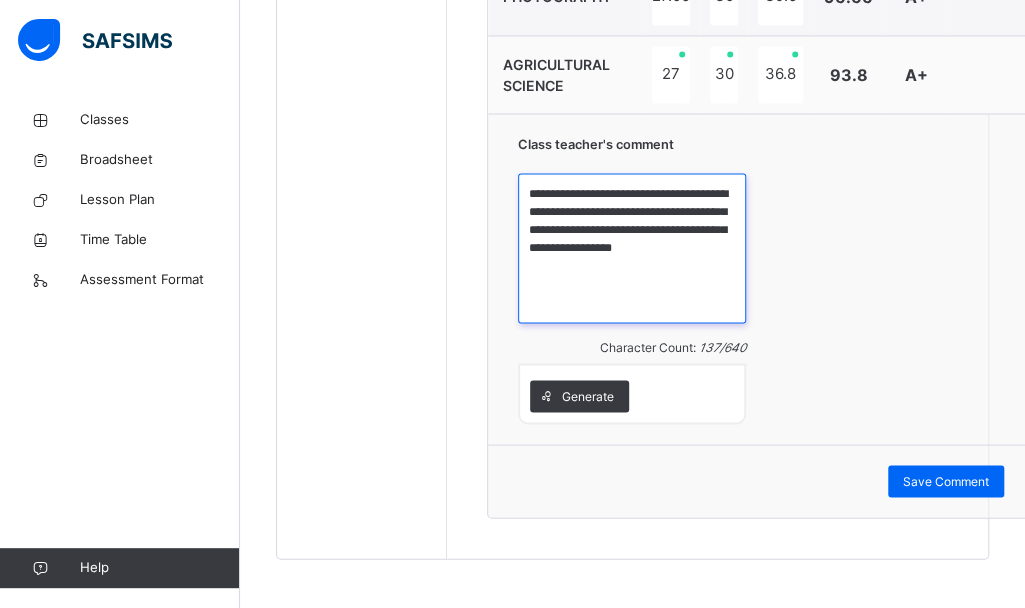 click on "**********" at bounding box center (632, 248) 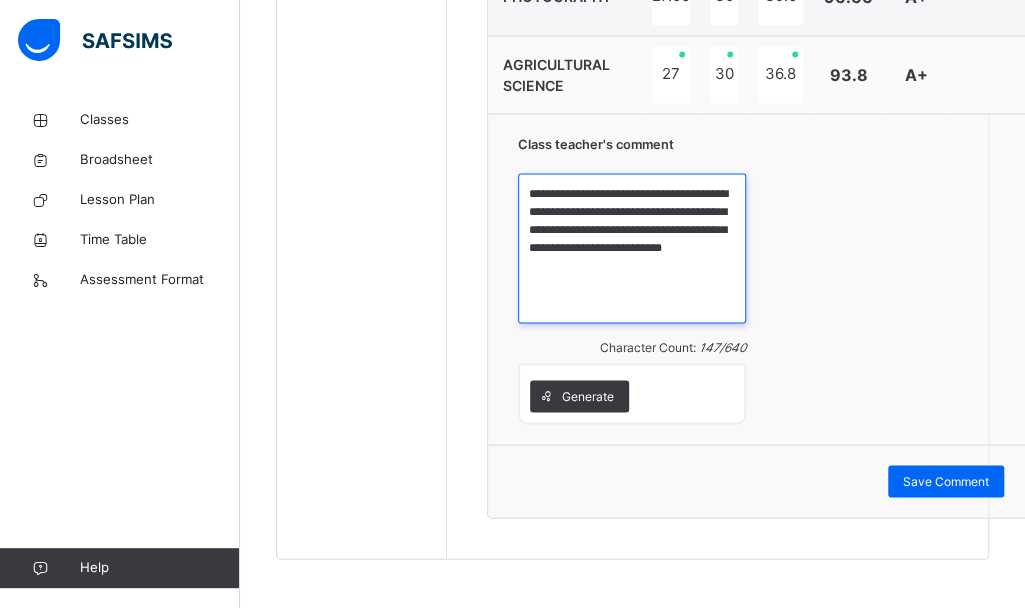 click on "**********" at bounding box center [632, 248] 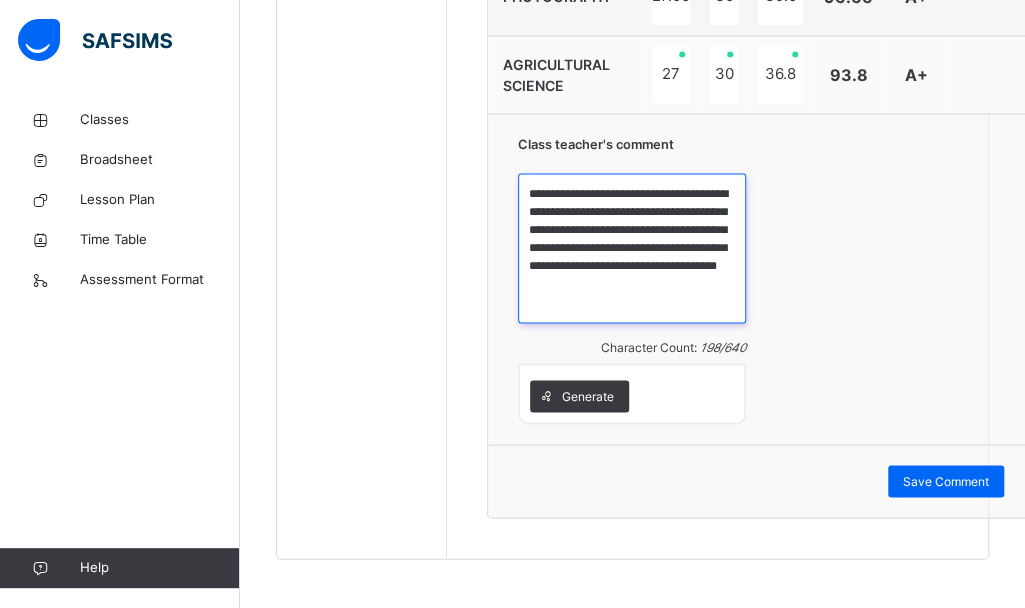 click on "**********" at bounding box center [632, 248] 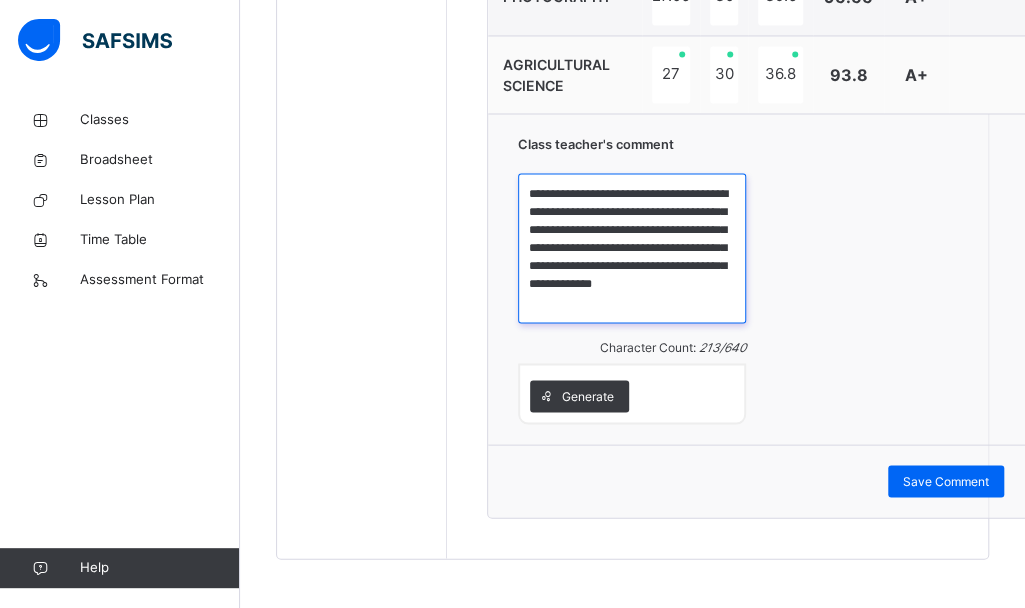 click on "**********" at bounding box center (632, 248) 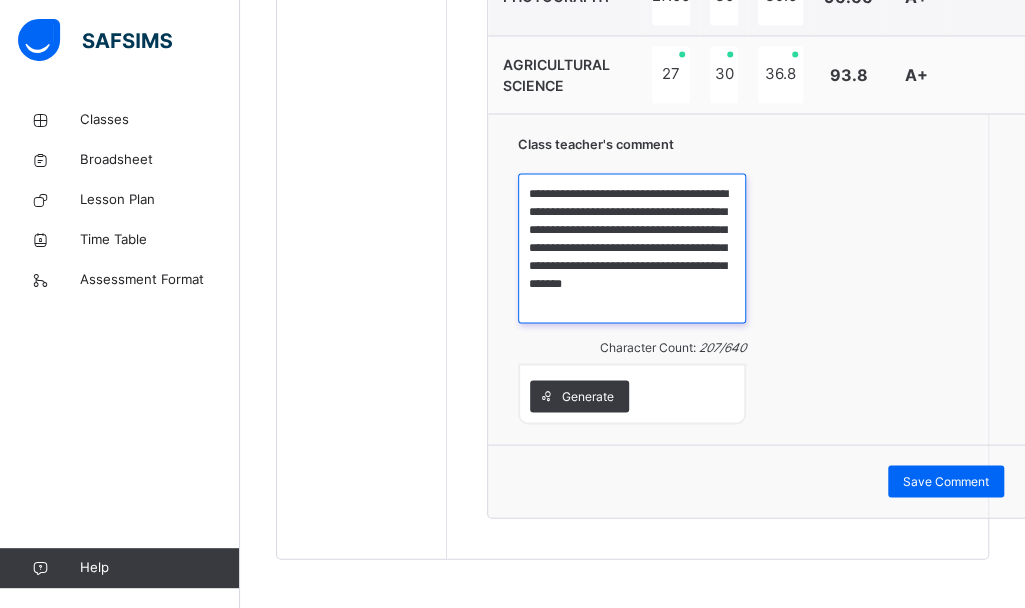 click on "**********" at bounding box center (632, 248) 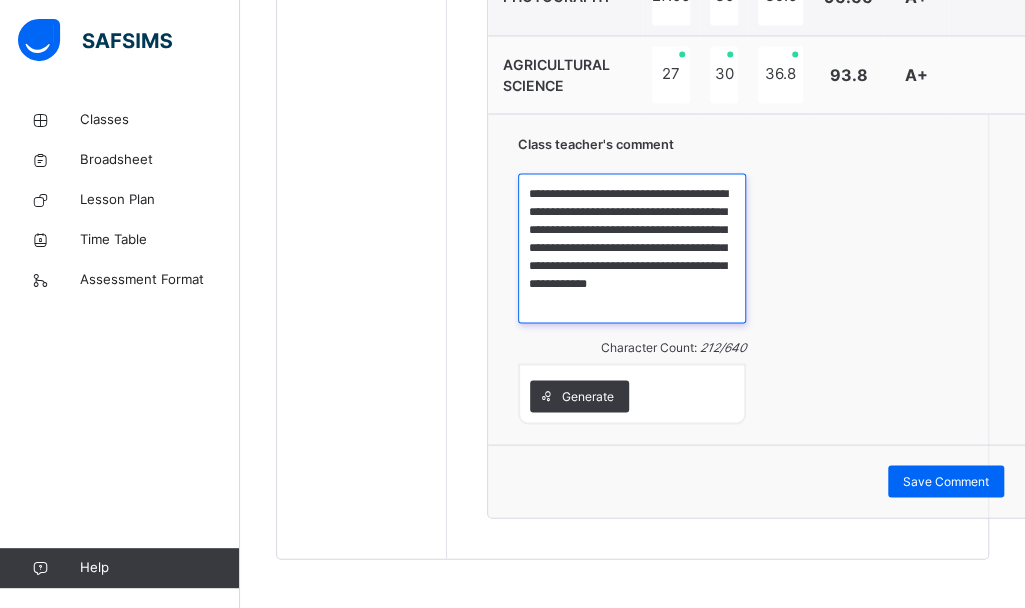 click on "**********" at bounding box center (632, 248) 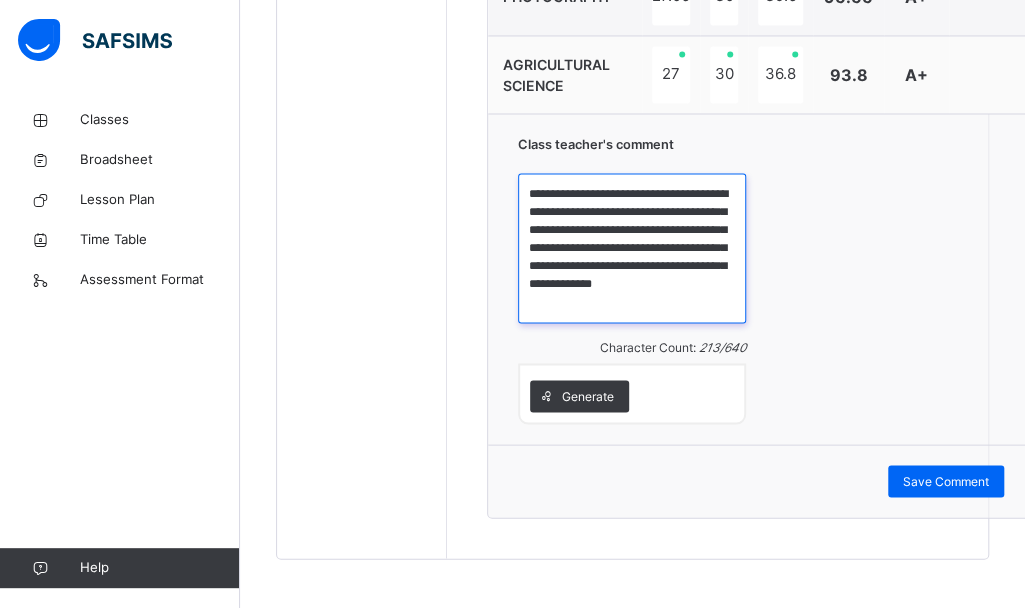 click on "**********" at bounding box center (632, 248) 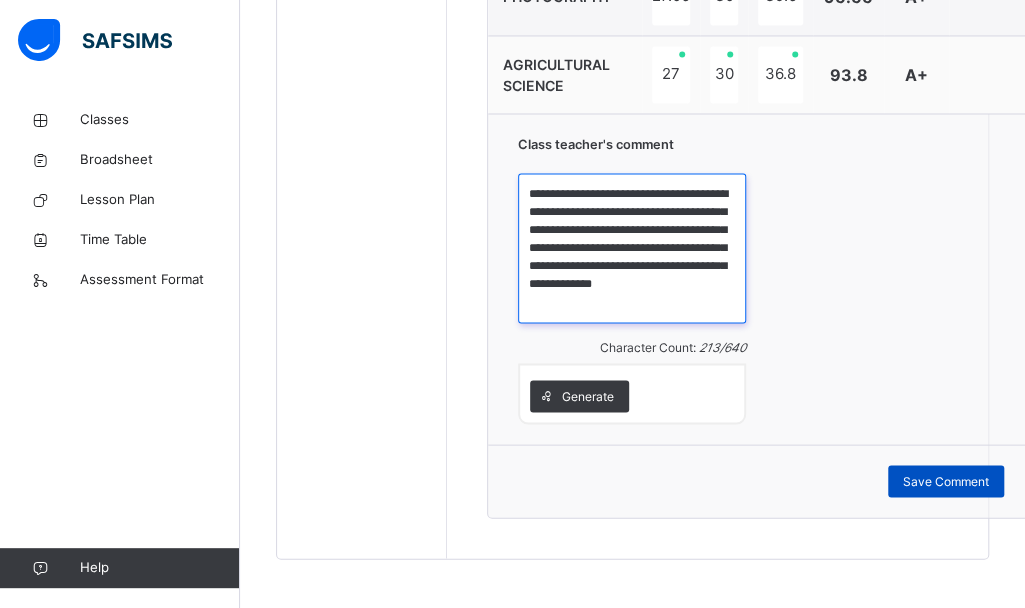 type on "**********" 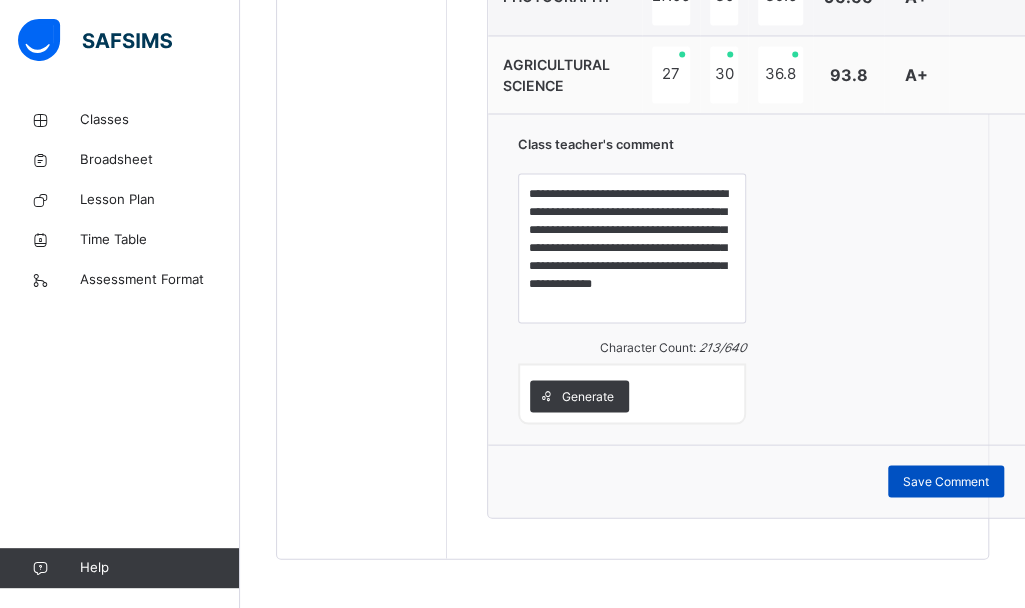 click on "Save Comment" at bounding box center (946, 481) 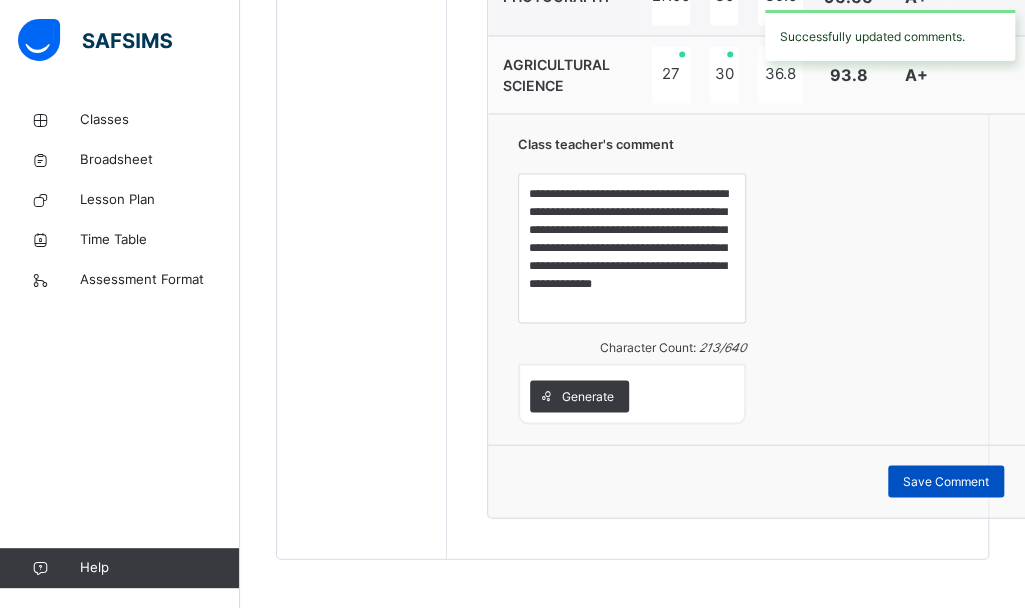click on "Save Comment" at bounding box center (946, 481) 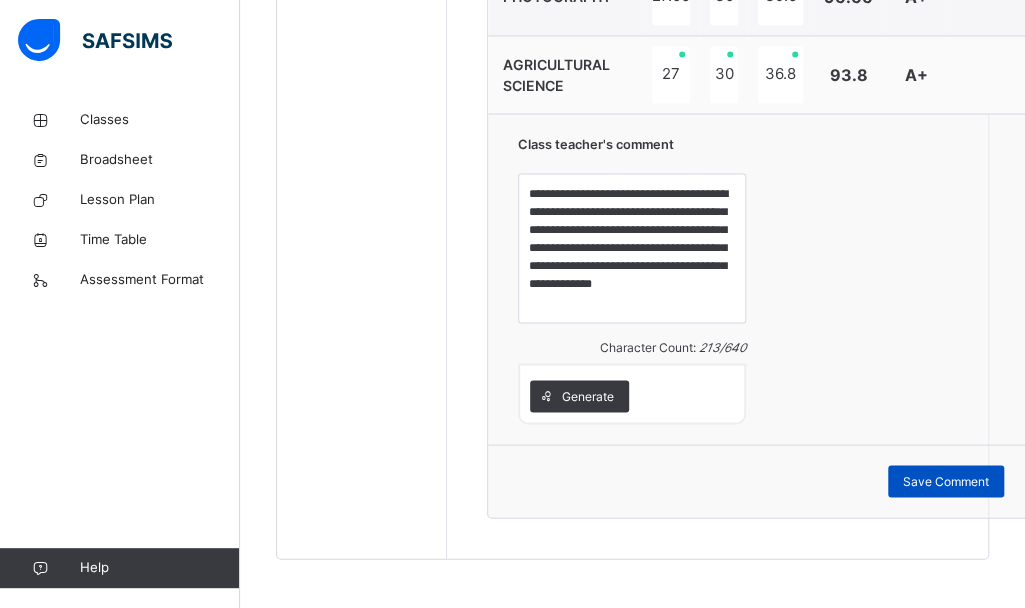 click on "Save Comment" at bounding box center (946, 481) 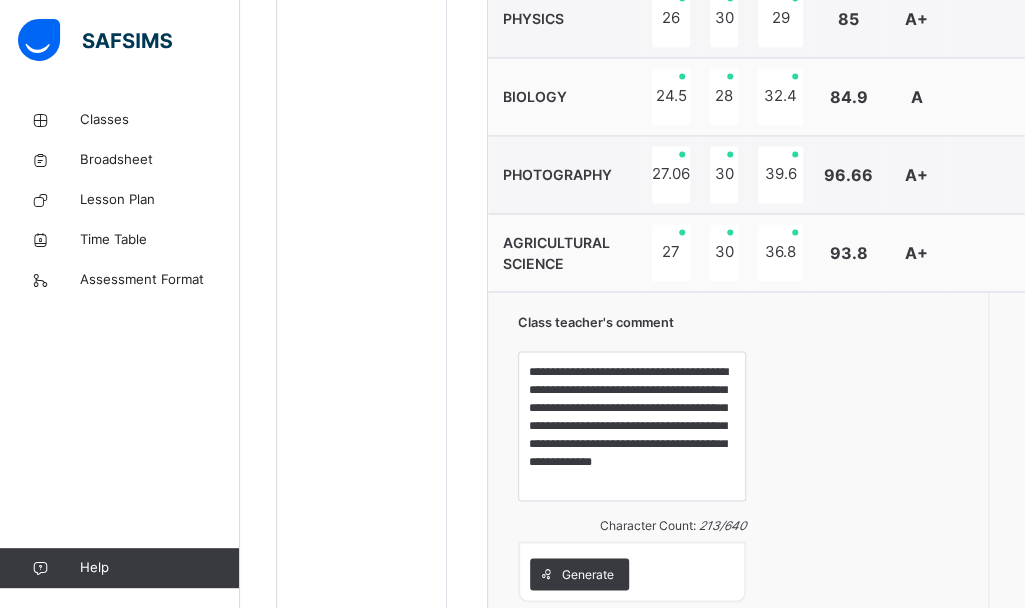 scroll, scrollTop: 1422, scrollLeft: 0, axis: vertical 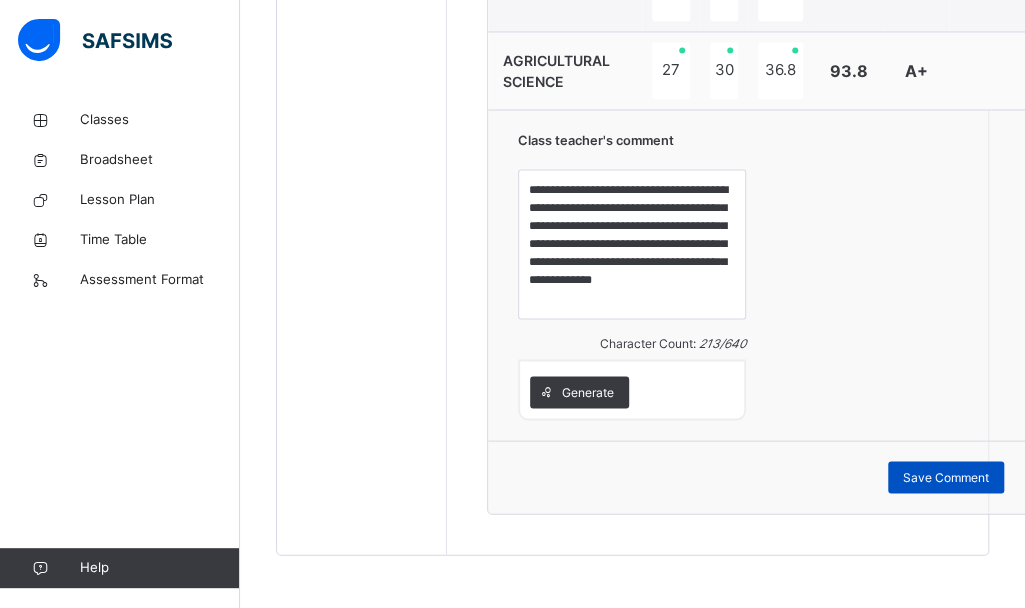 click on "Save Comment" at bounding box center [946, 477] 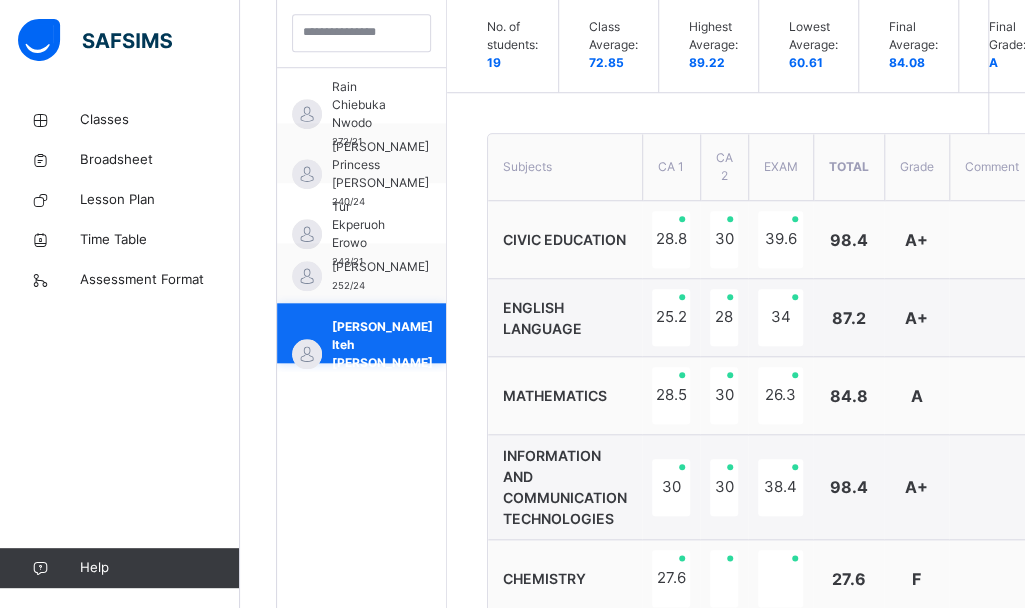 scroll, scrollTop: 604, scrollLeft: 0, axis: vertical 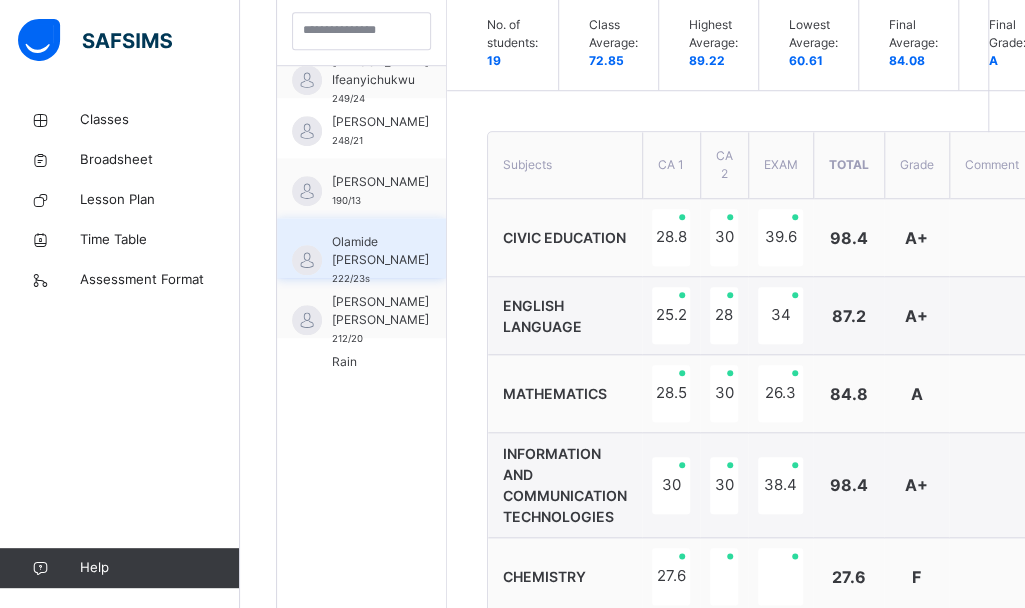 click on "Olamide [PERSON_NAME]" at bounding box center (380, 251) 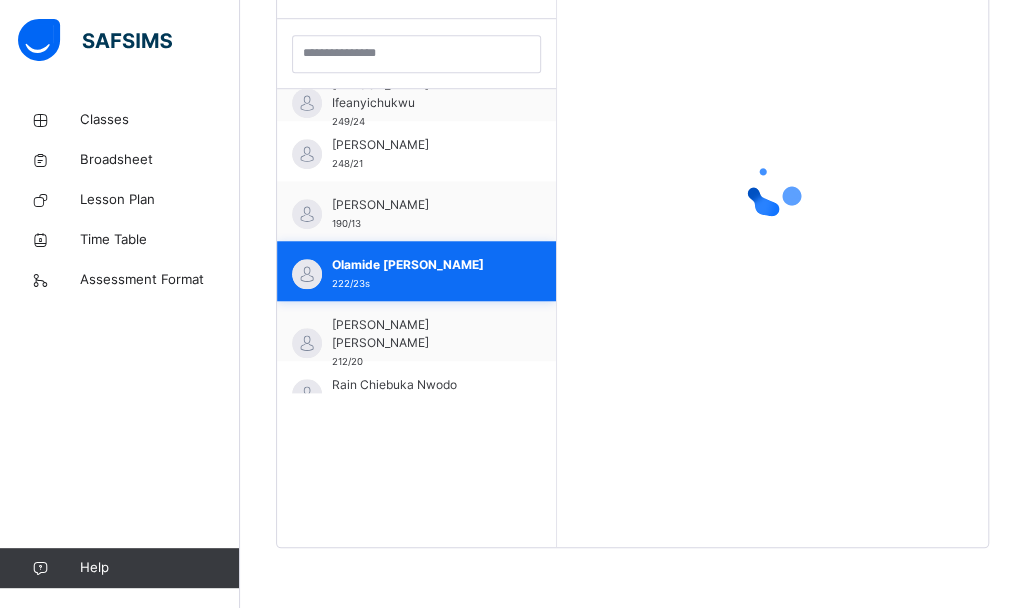 scroll, scrollTop: 579, scrollLeft: 0, axis: vertical 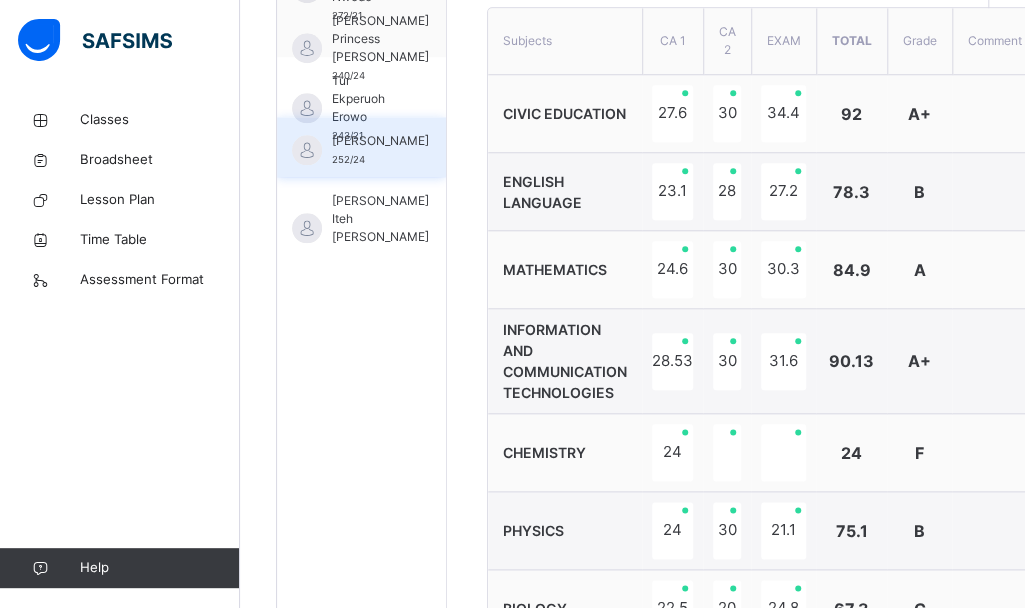 click on "[PERSON_NAME]" at bounding box center [380, 141] 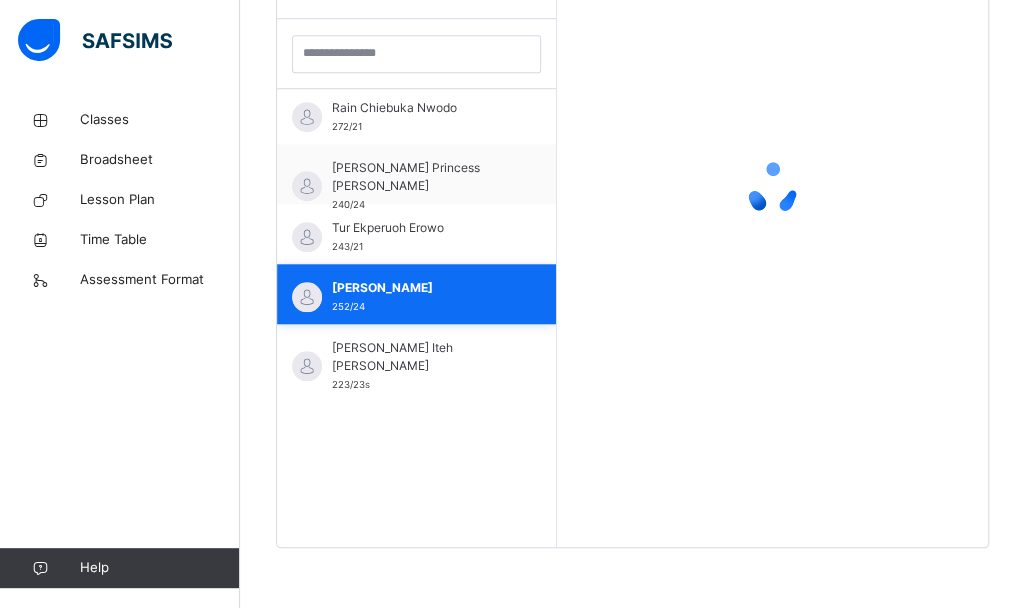 scroll, scrollTop: 579, scrollLeft: 0, axis: vertical 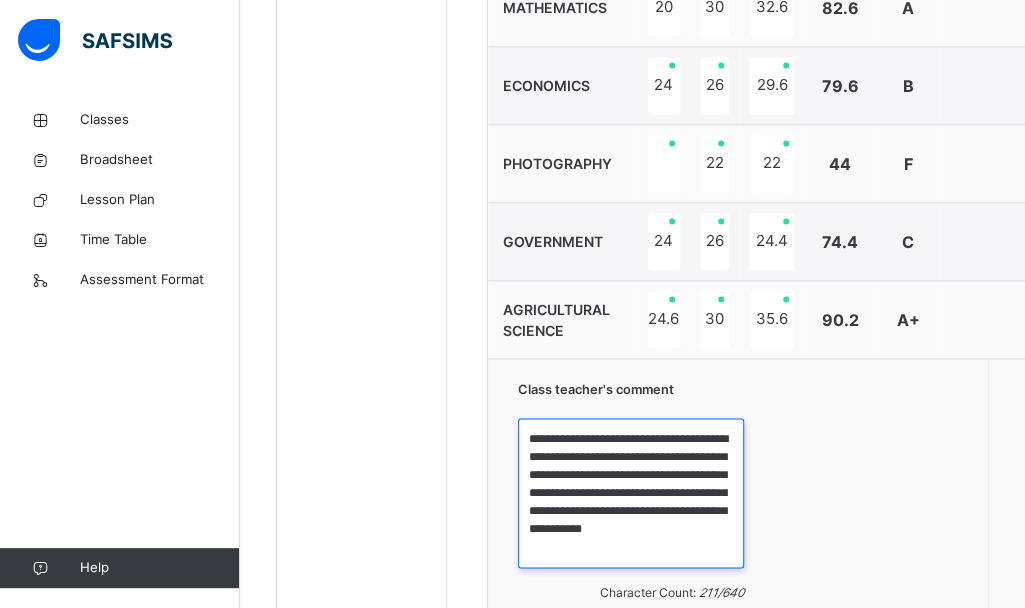 click on "**********" at bounding box center (631, 493) 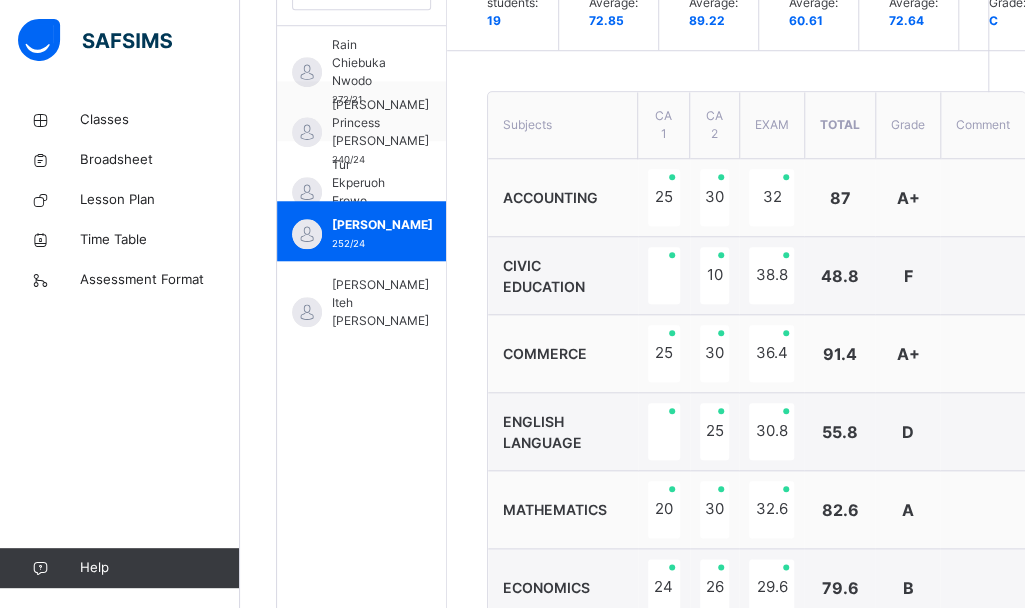 scroll, scrollTop: 615, scrollLeft: 0, axis: vertical 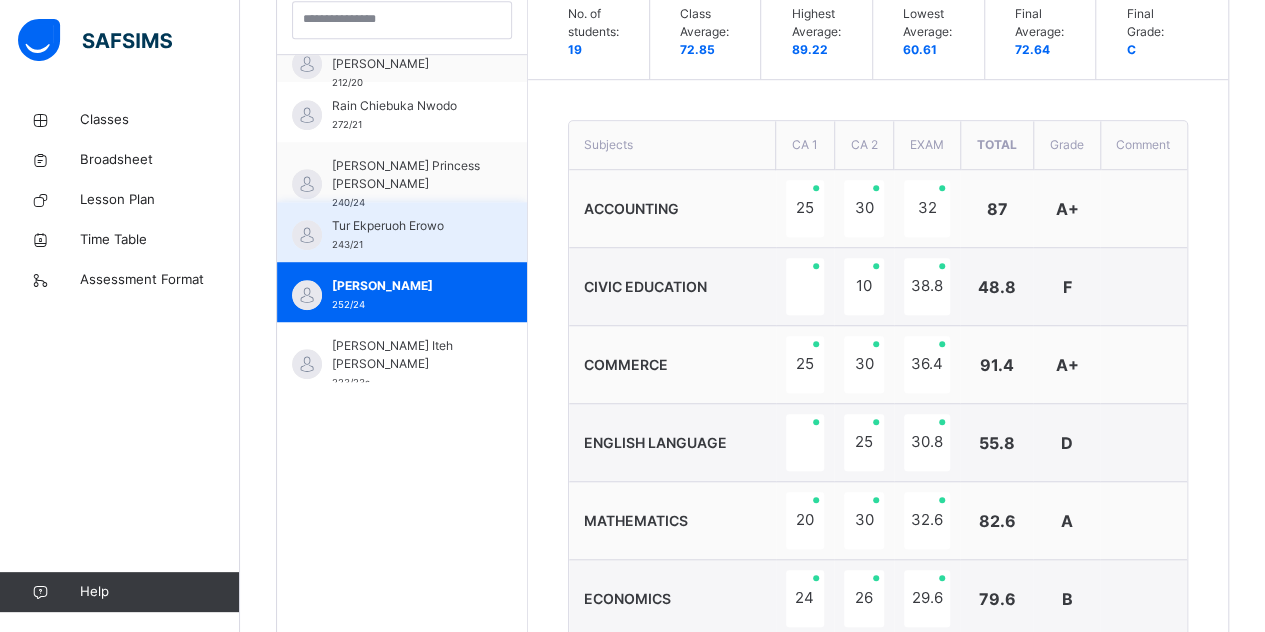 click on "Tur Ekperuoh Erowo 243/21" at bounding box center (407, 235) 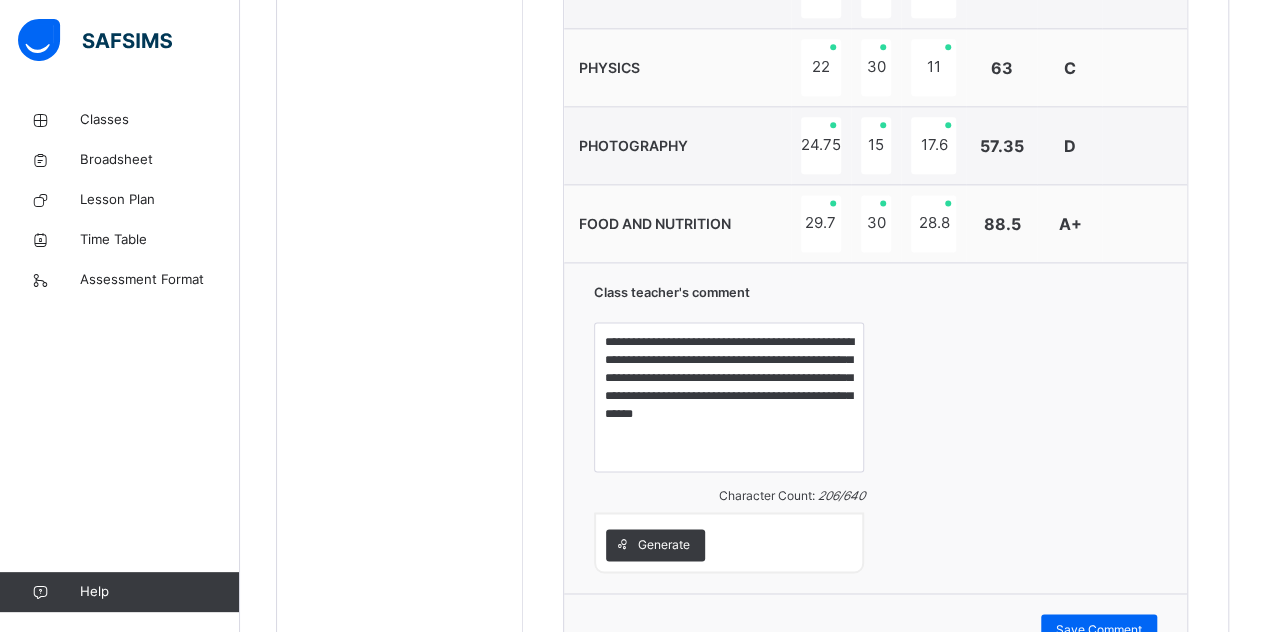 scroll, scrollTop: 1257, scrollLeft: 0, axis: vertical 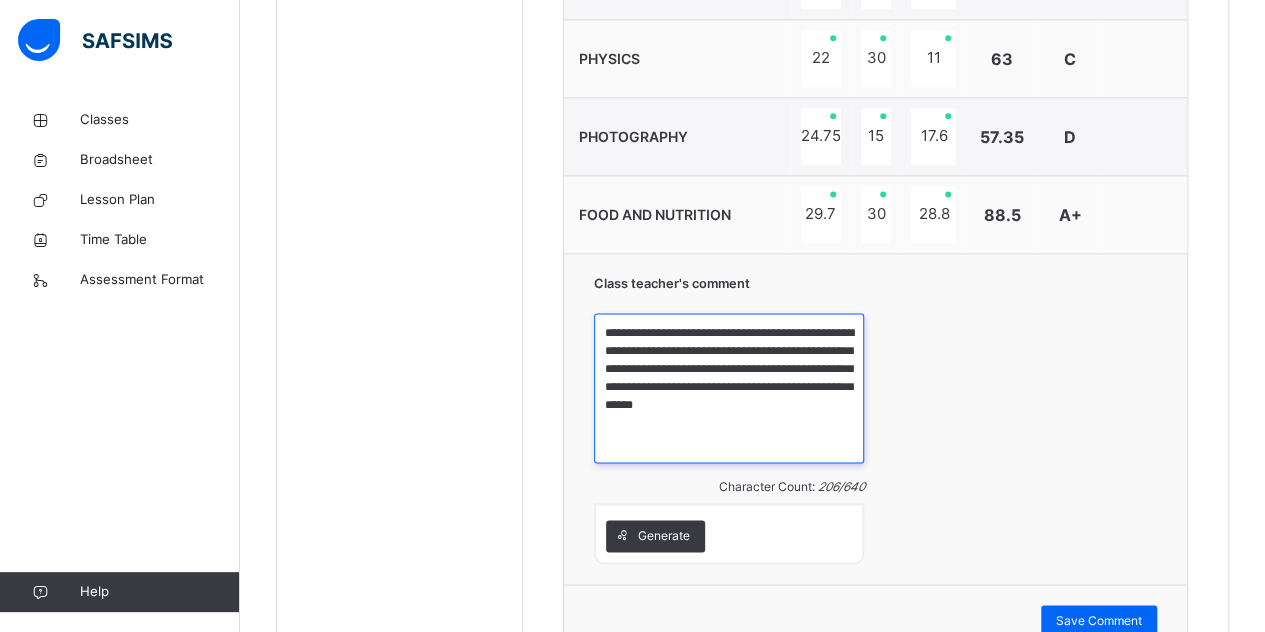 click on "**********" at bounding box center [729, 388] 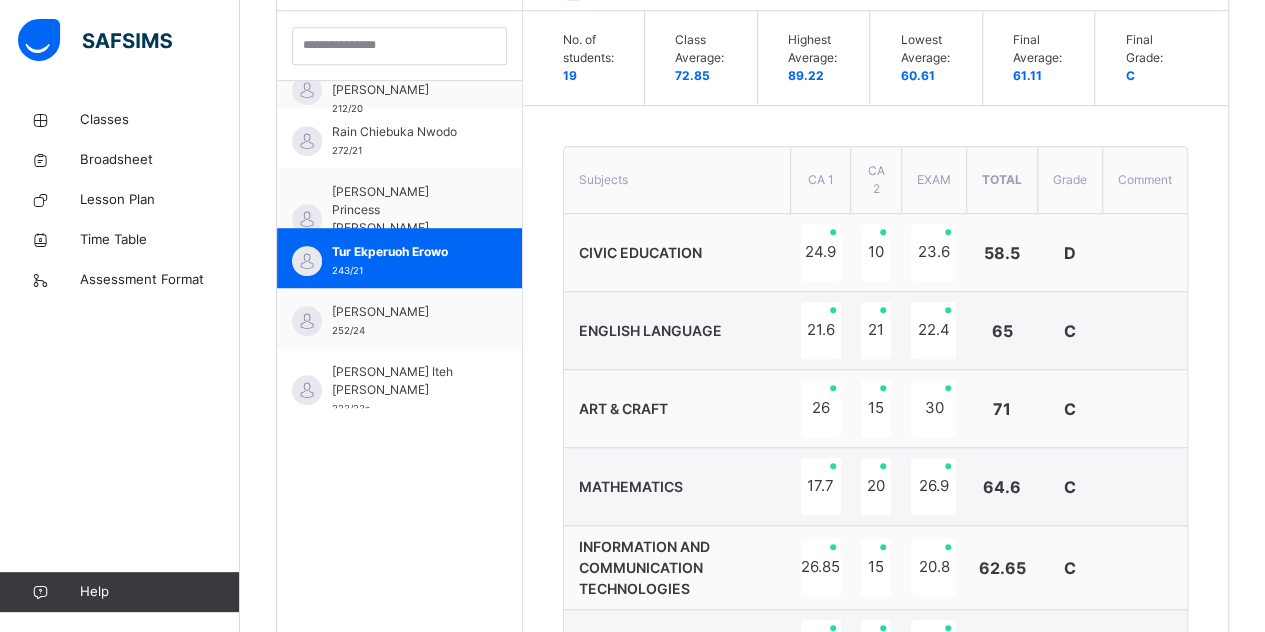 scroll, scrollTop: 583, scrollLeft: 0, axis: vertical 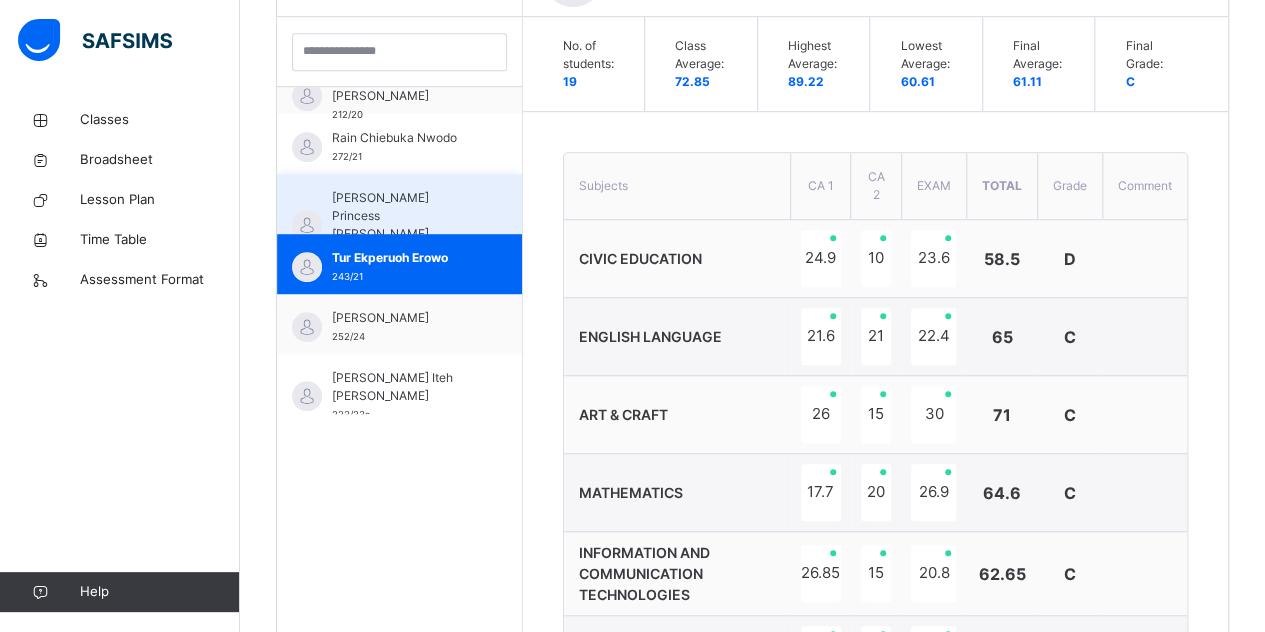 click on "[PERSON_NAME]  Princess  Enem 240/24" at bounding box center [404, 225] 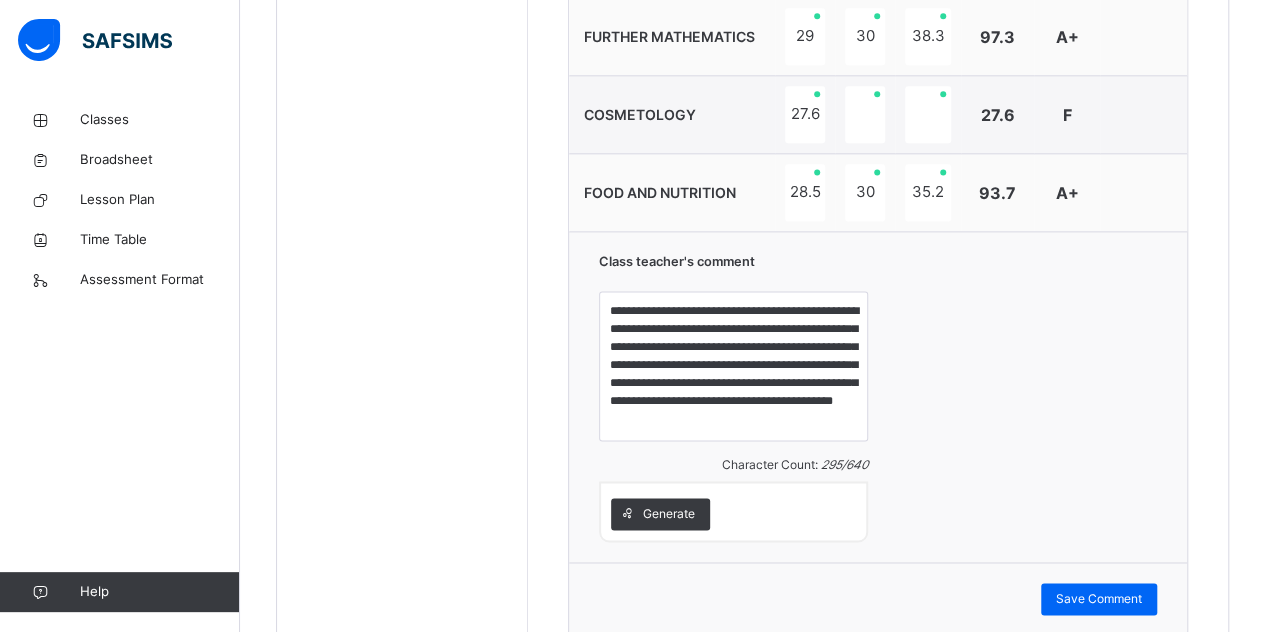 scroll, scrollTop: 1254, scrollLeft: 0, axis: vertical 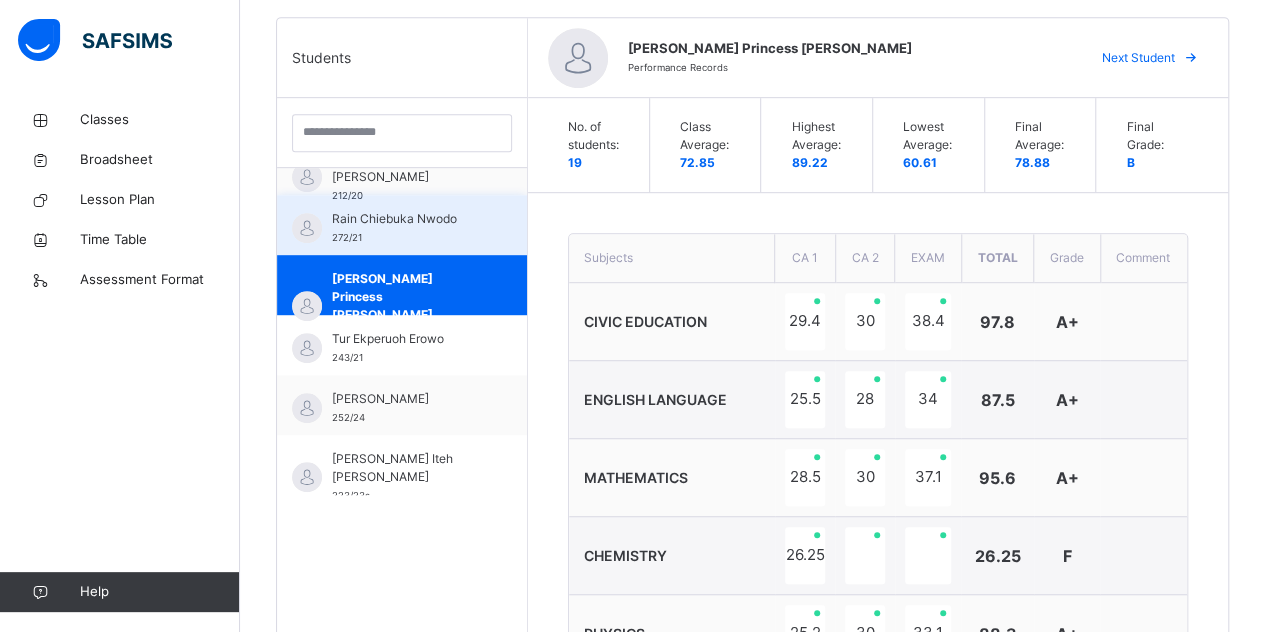 click on "Rain Chiebuka  Nwodo" at bounding box center [407, 219] 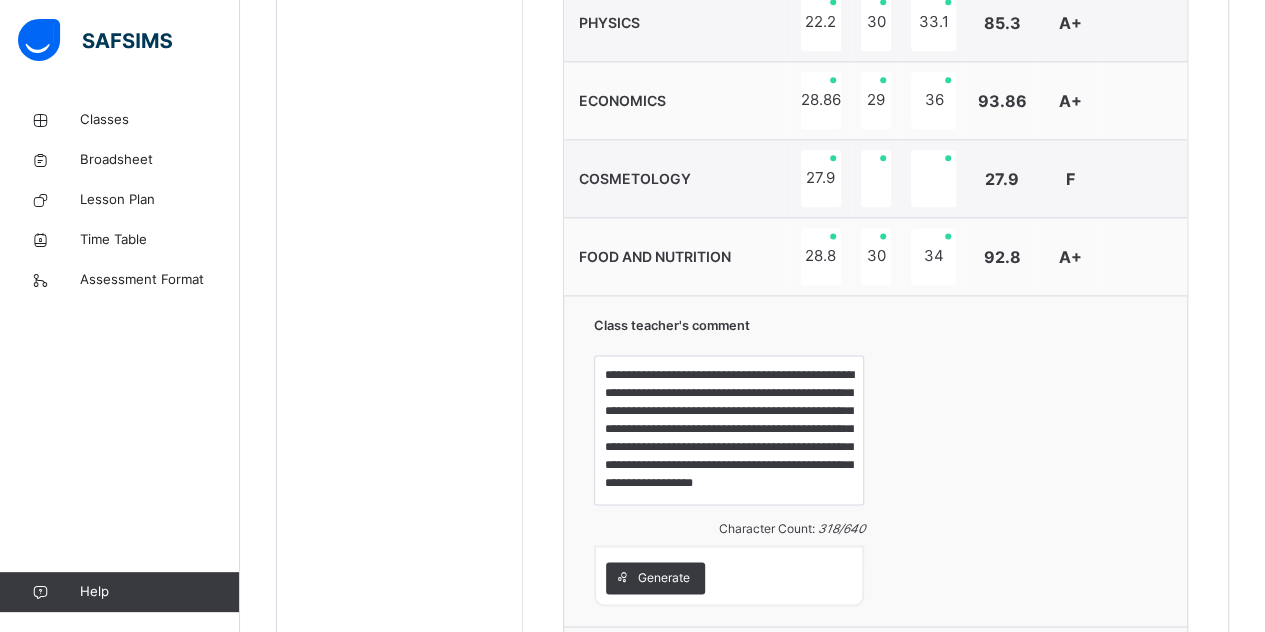 scroll, scrollTop: 1216, scrollLeft: 0, axis: vertical 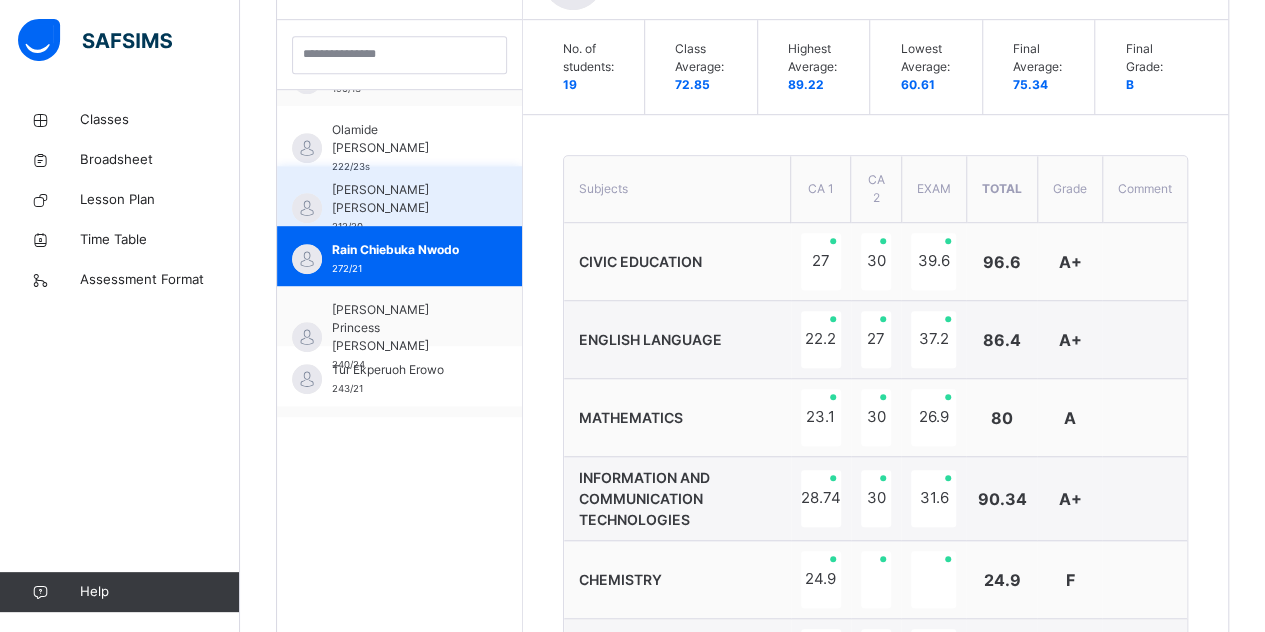 click on "[PERSON_NAME] [PERSON_NAME] 212/20" at bounding box center [404, 208] 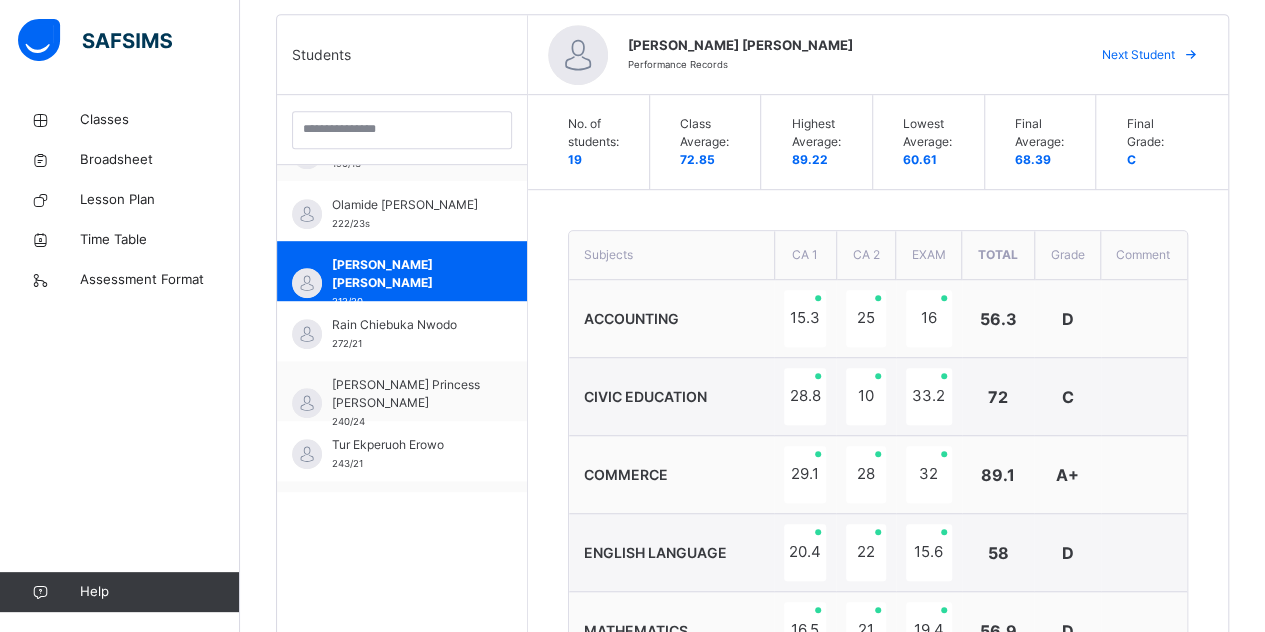 scroll, scrollTop: 504, scrollLeft: 0, axis: vertical 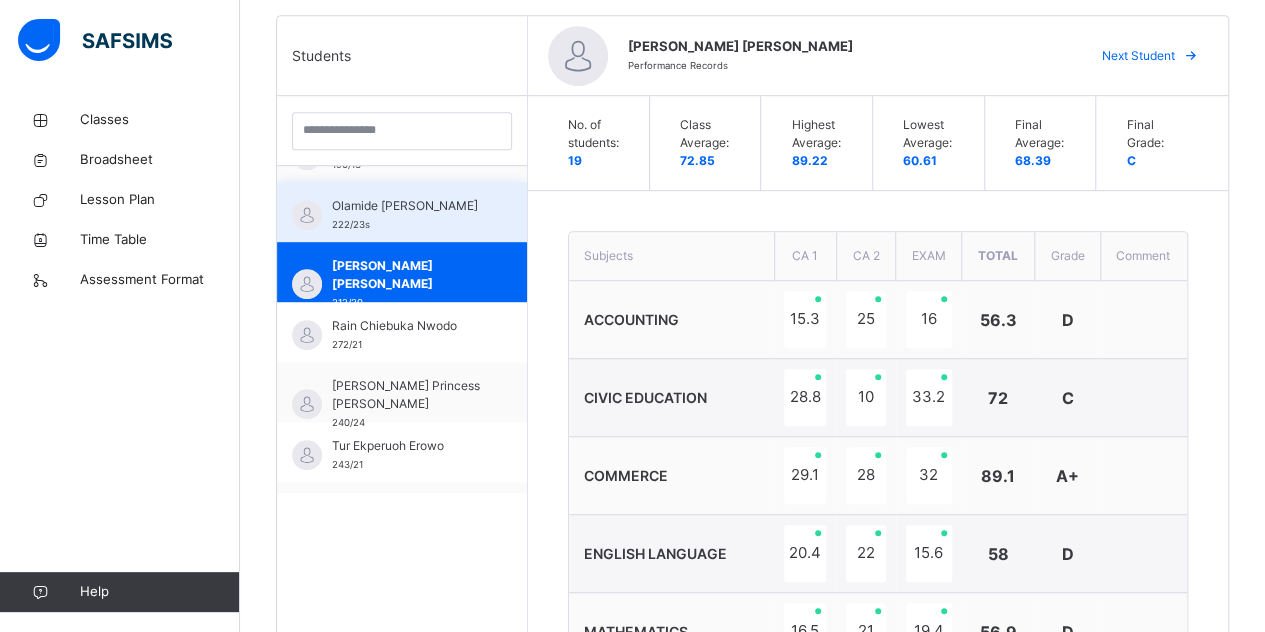 click on "Olamide [PERSON_NAME]" at bounding box center [407, 206] 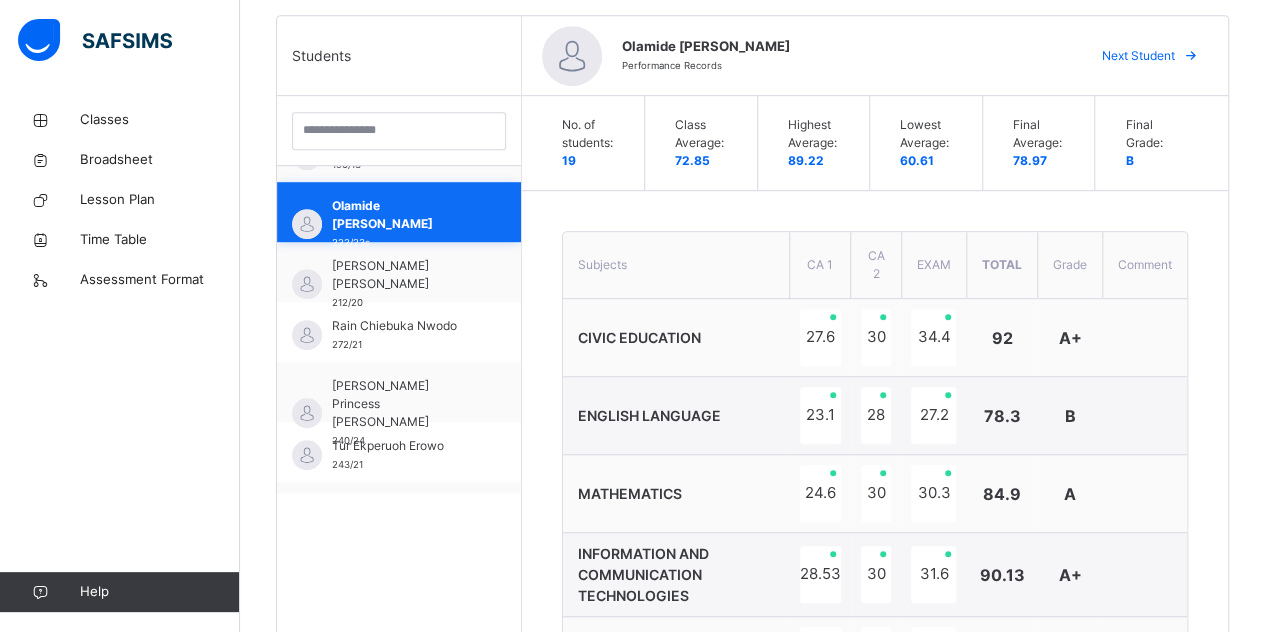 type on "**********" 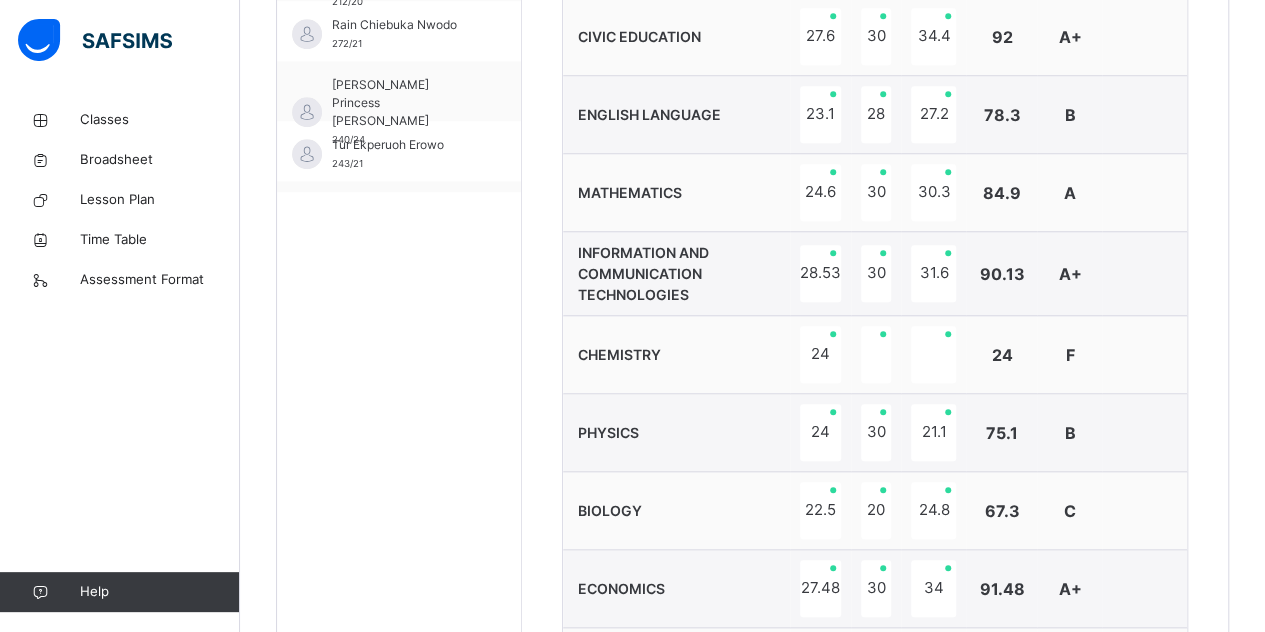 scroll, scrollTop: 665, scrollLeft: 0, axis: vertical 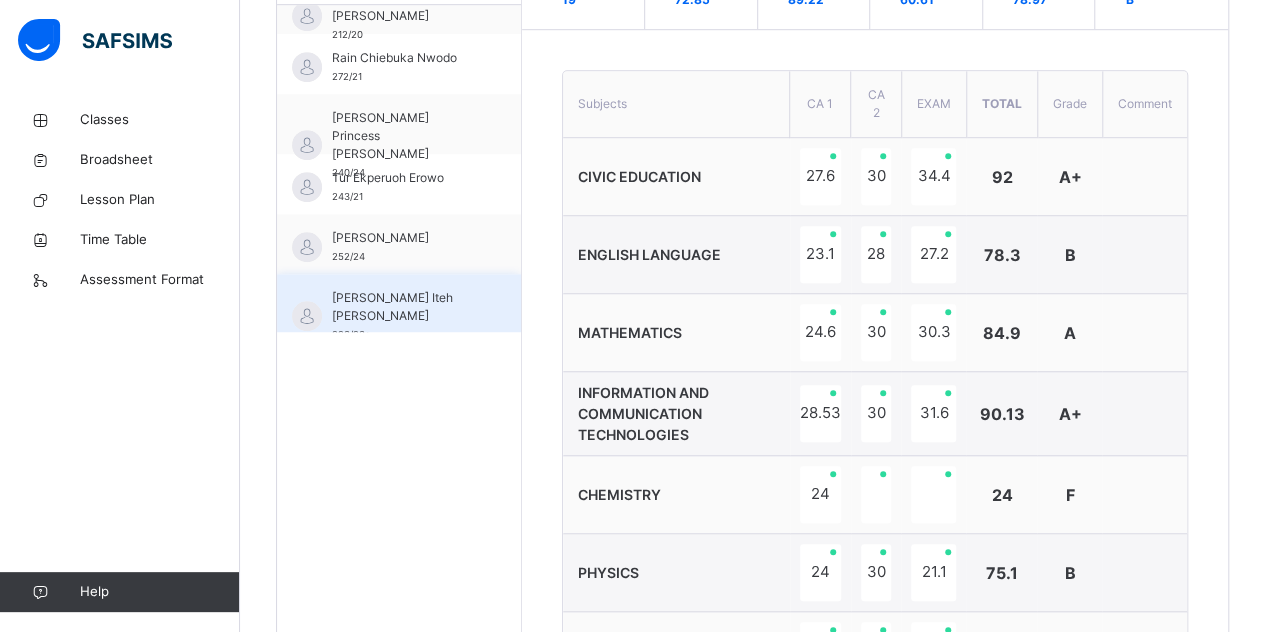 click on "[PERSON_NAME]  Iteh [PERSON_NAME] 223/23s" at bounding box center [404, 316] 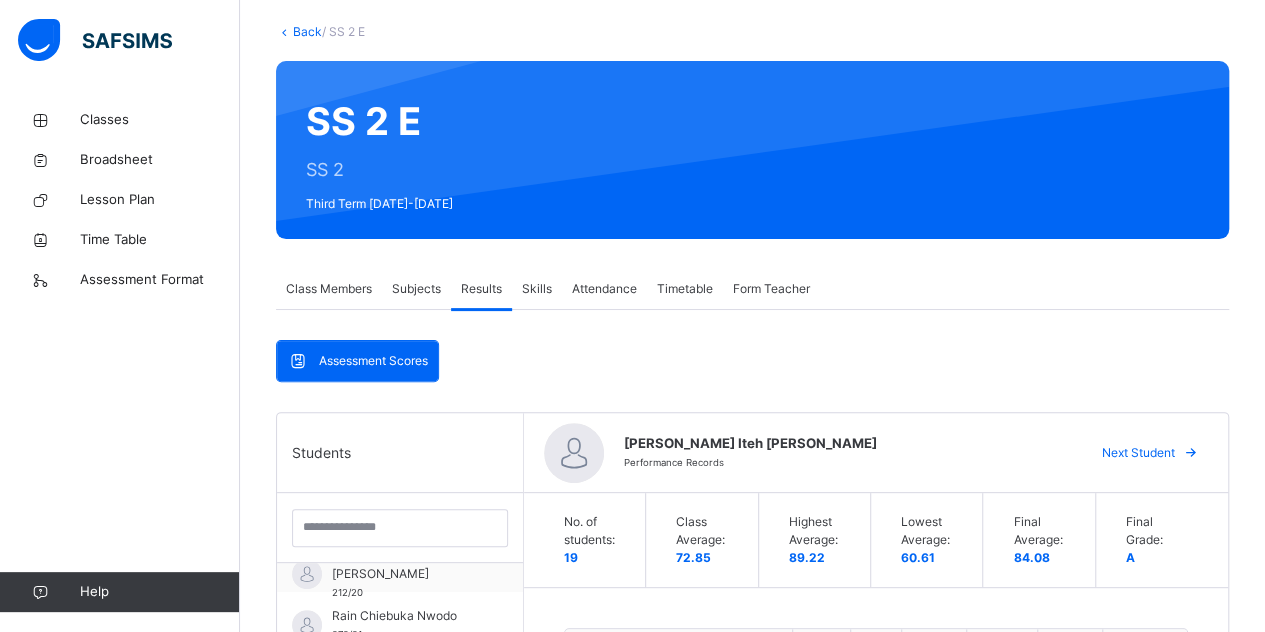 scroll, scrollTop: 19, scrollLeft: 0, axis: vertical 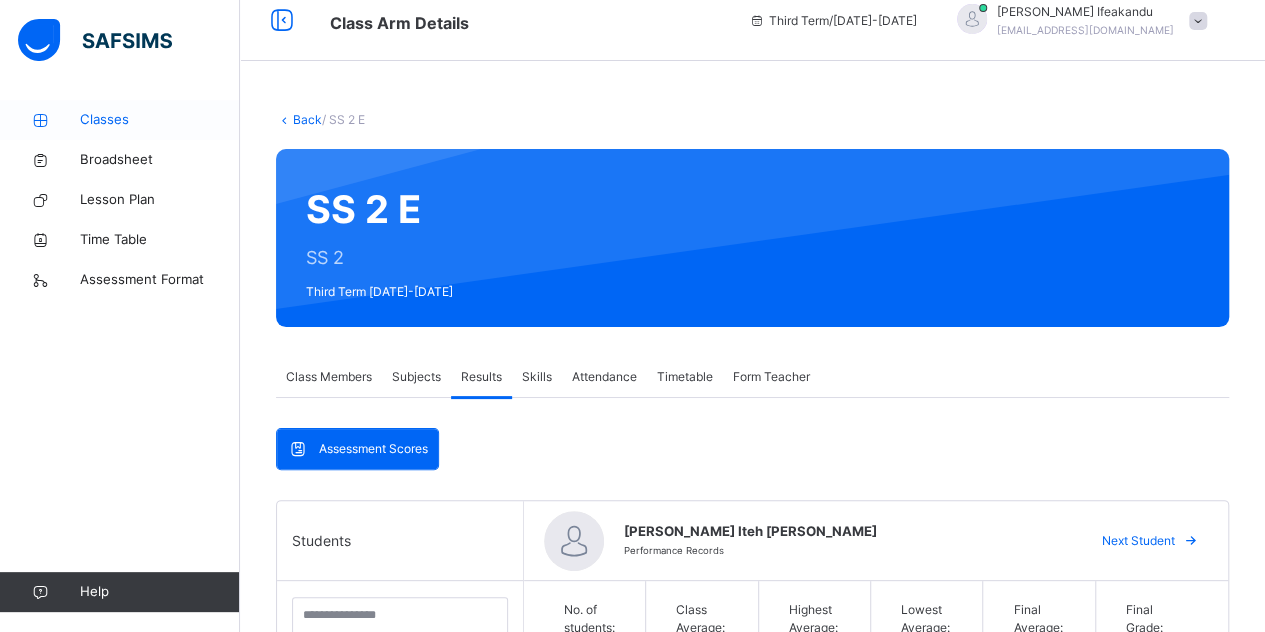 click on "Classes" at bounding box center (160, 120) 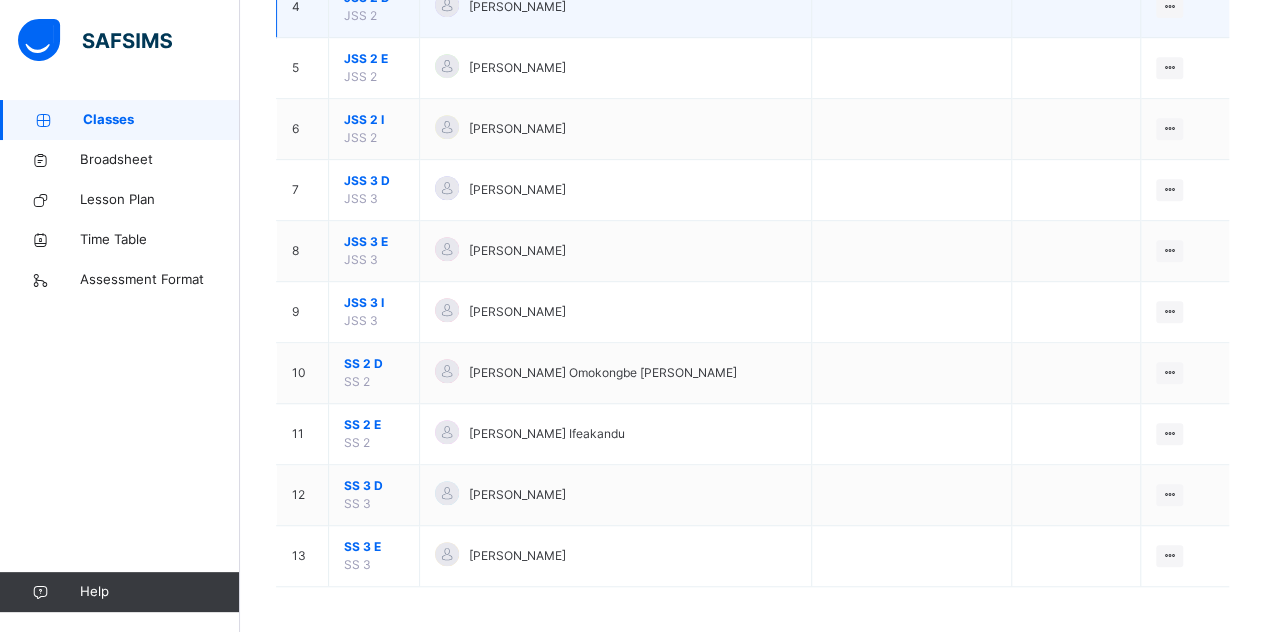 scroll, scrollTop: 443, scrollLeft: 0, axis: vertical 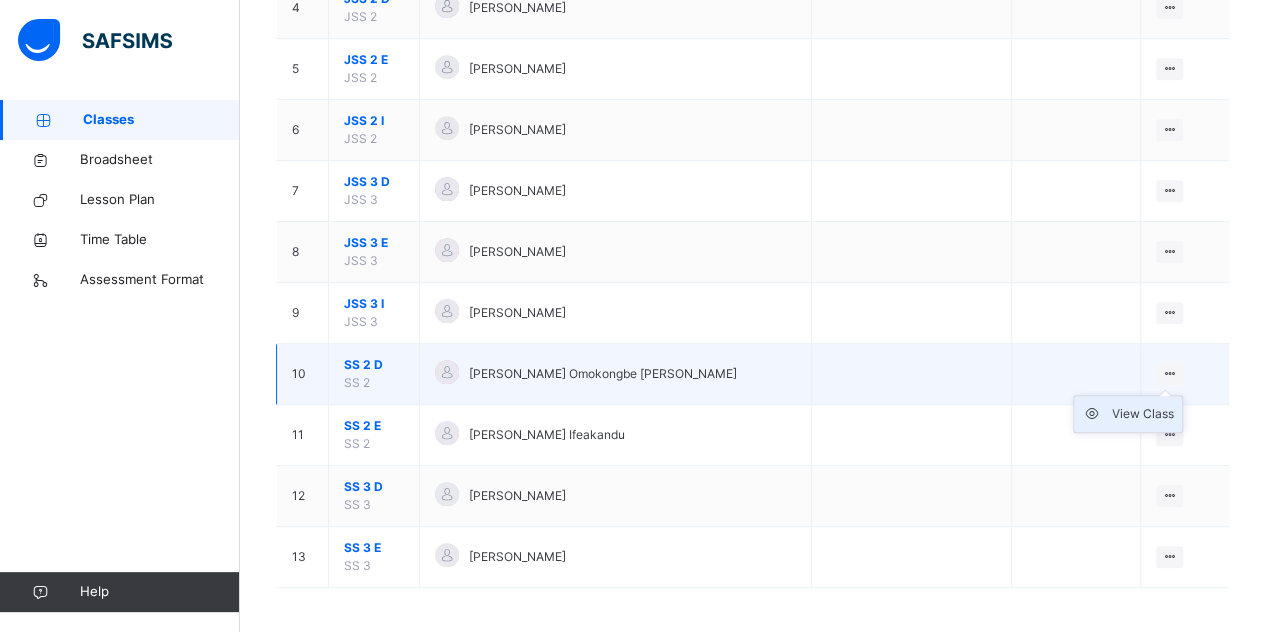 click on "View Class" at bounding box center [1143, 414] 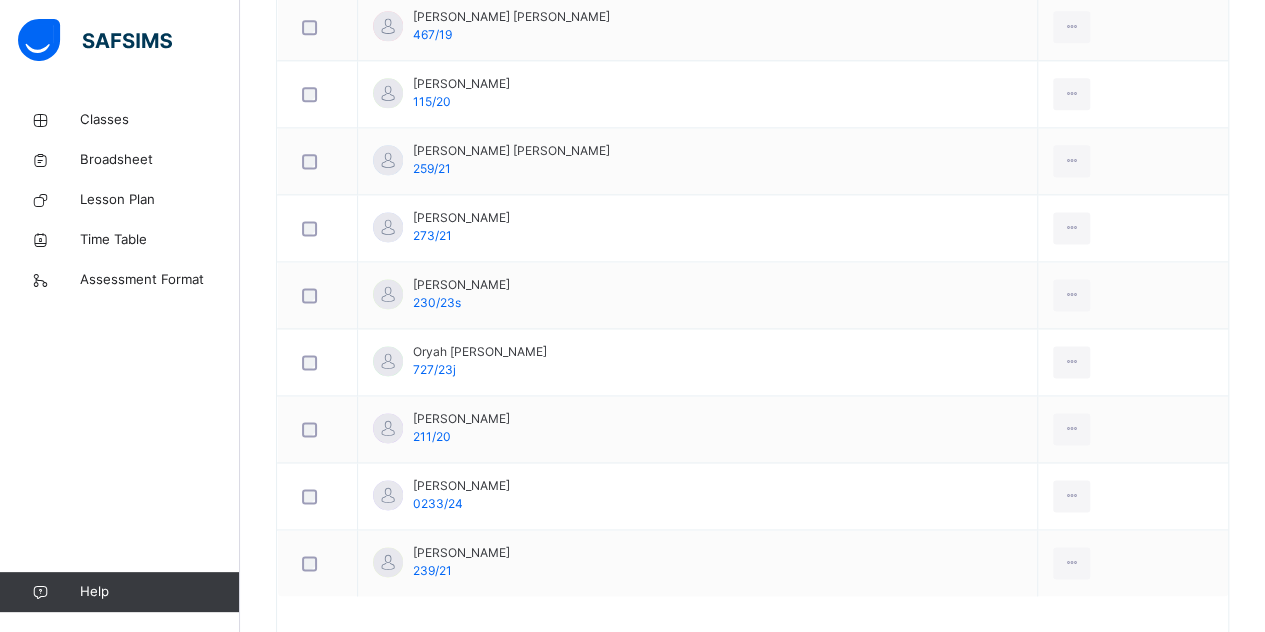 scroll, scrollTop: 1265, scrollLeft: 0, axis: vertical 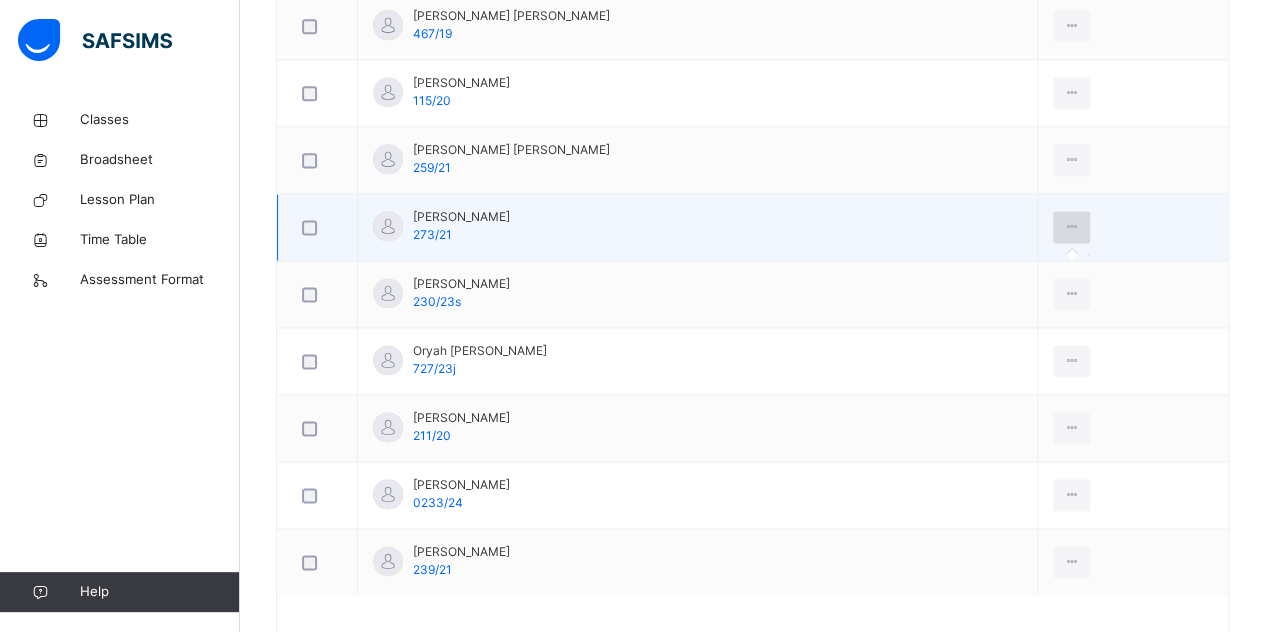 click at bounding box center [1071, 227] 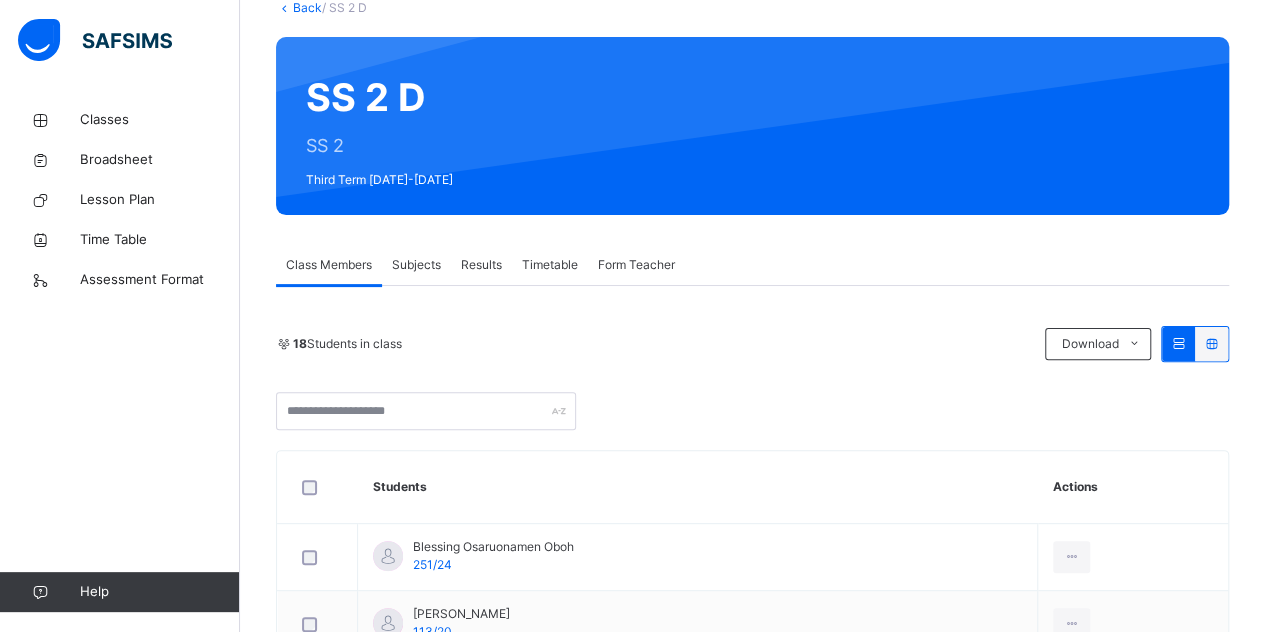 scroll, scrollTop: 133, scrollLeft: 0, axis: vertical 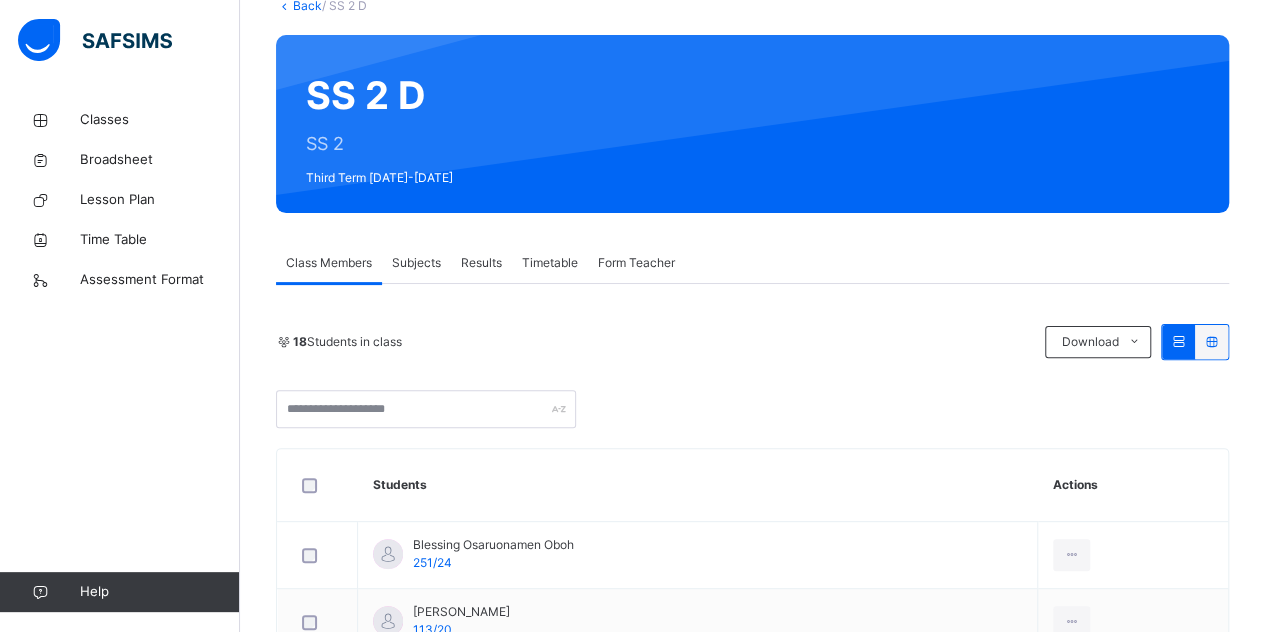 click on "Results" at bounding box center [481, 263] 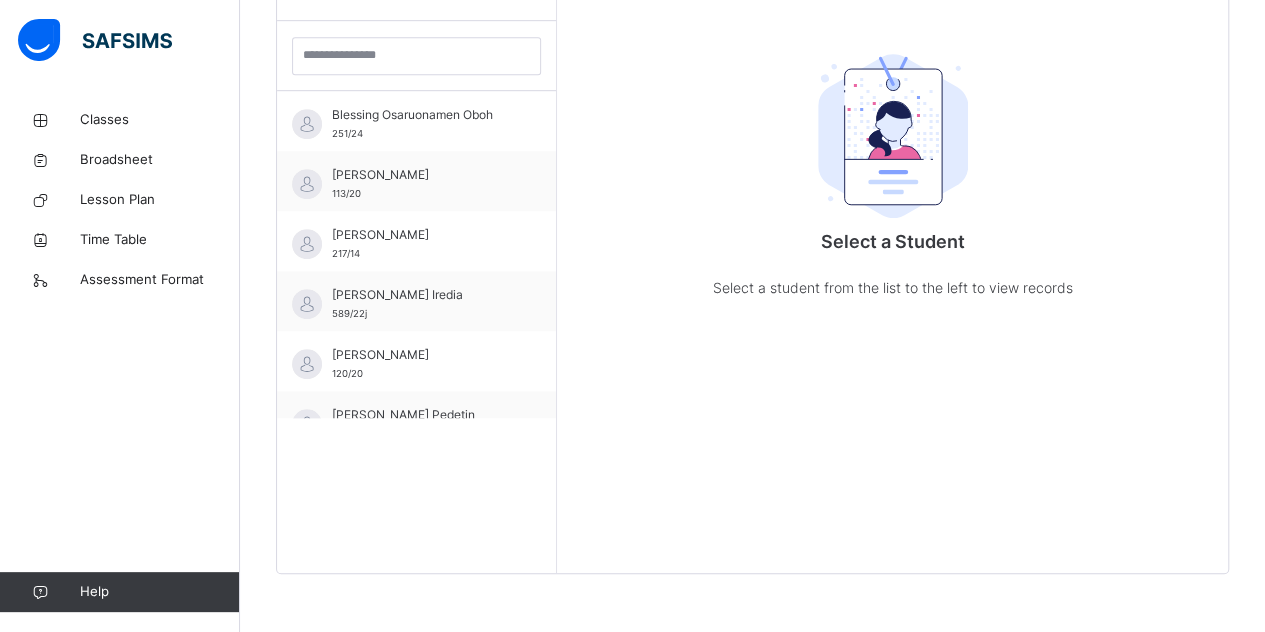 scroll, scrollTop: 577, scrollLeft: 0, axis: vertical 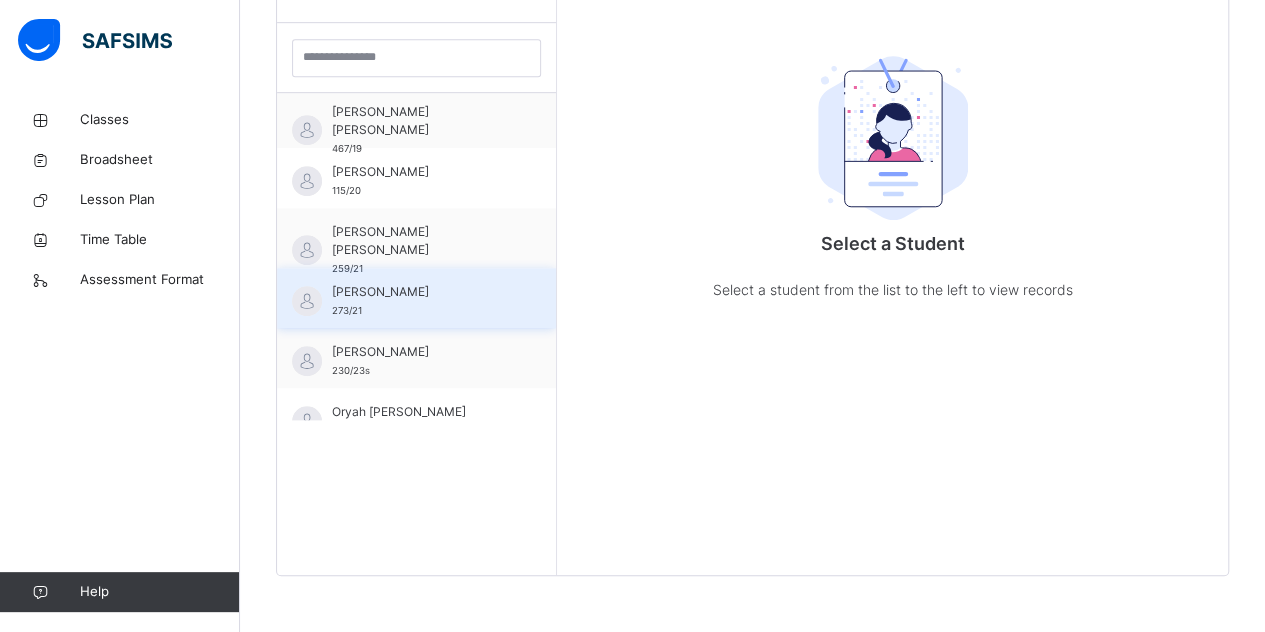 click on "[PERSON_NAME] 273/21" at bounding box center [421, 301] 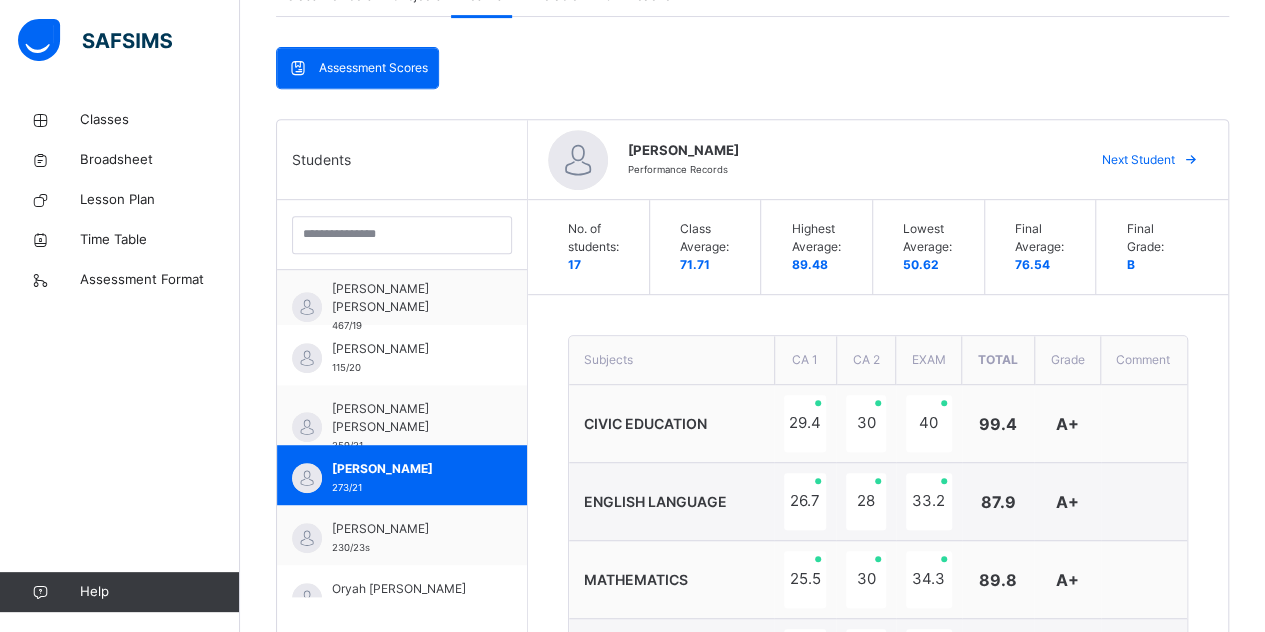 scroll, scrollTop: 81, scrollLeft: 0, axis: vertical 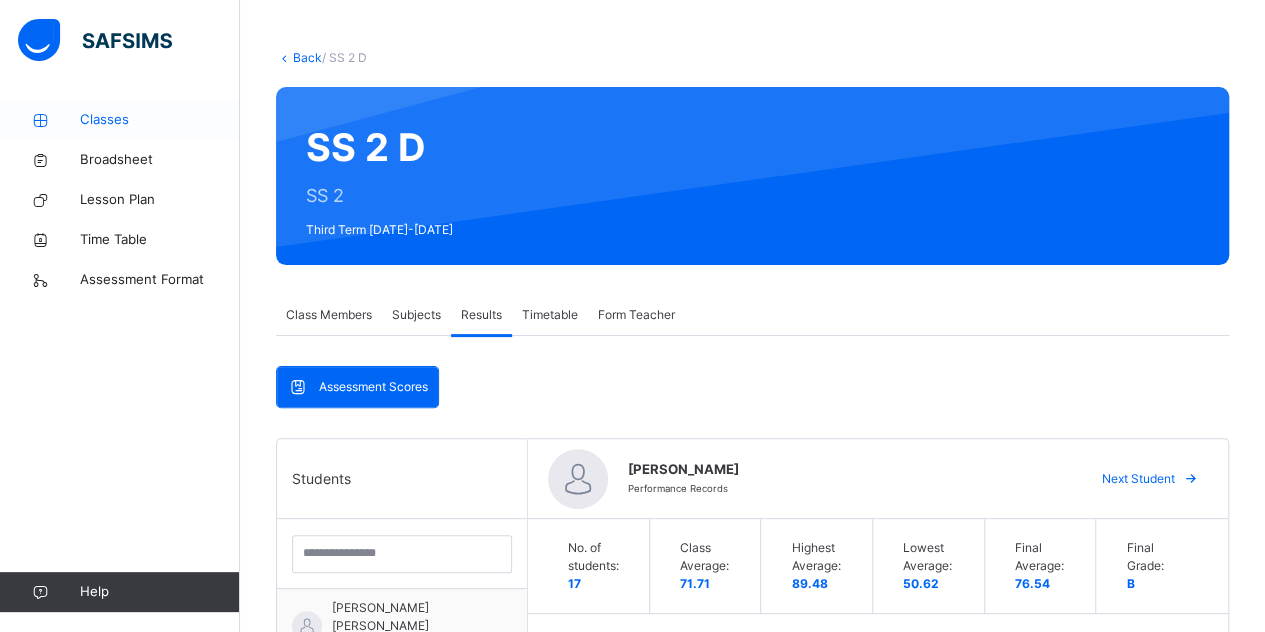 click on "Classes" at bounding box center (160, 120) 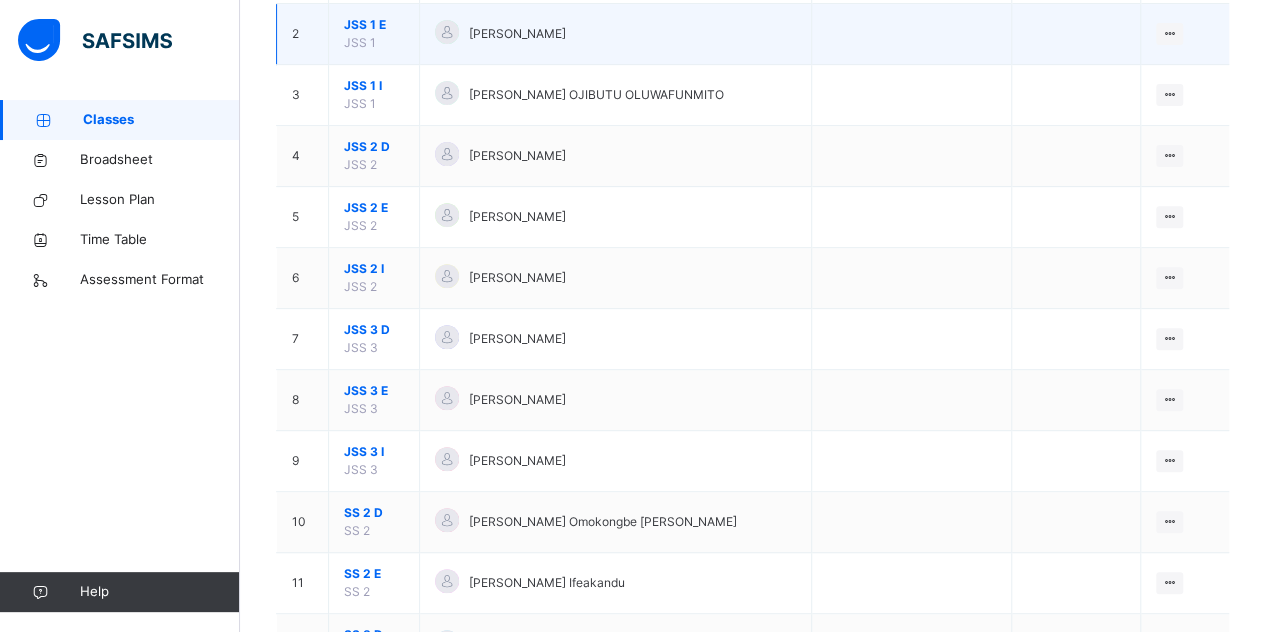 scroll, scrollTop: 443, scrollLeft: 0, axis: vertical 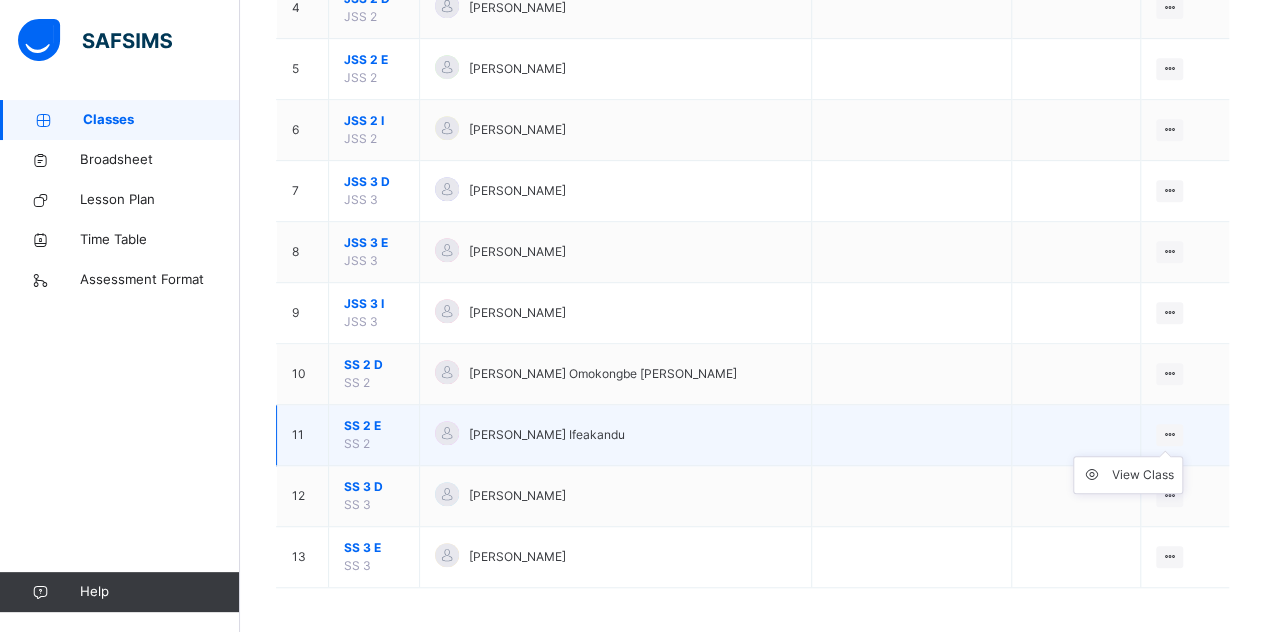 click at bounding box center (1169, 434) 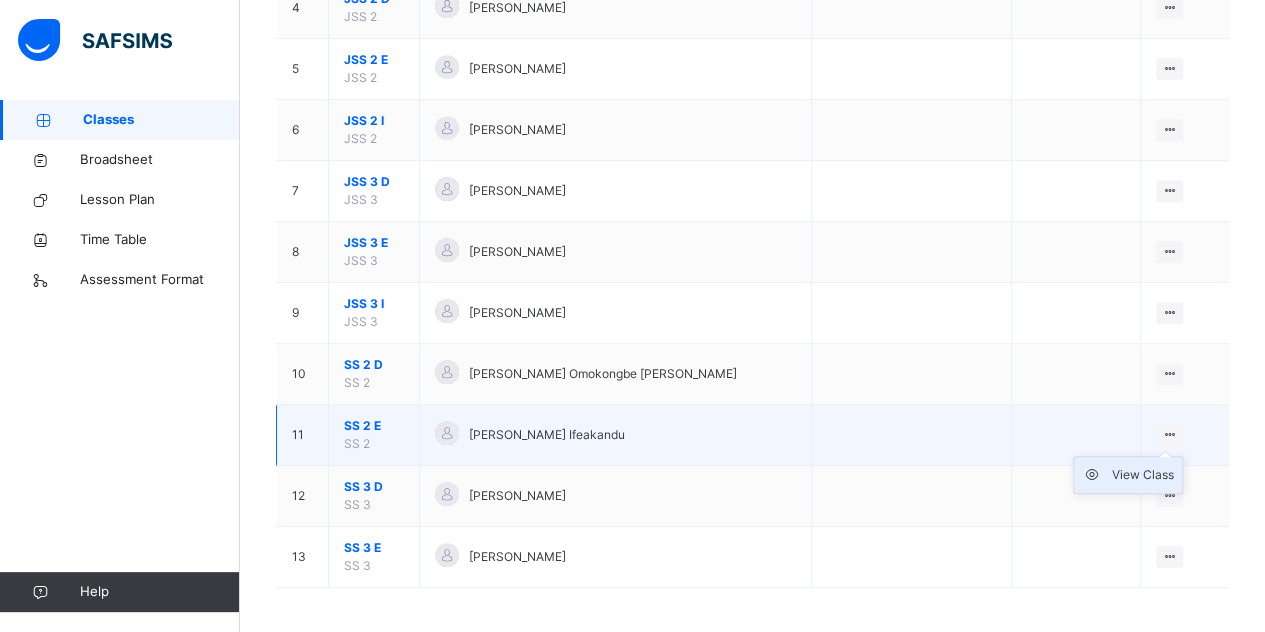 click on "View Class" at bounding box center [1143, 475] 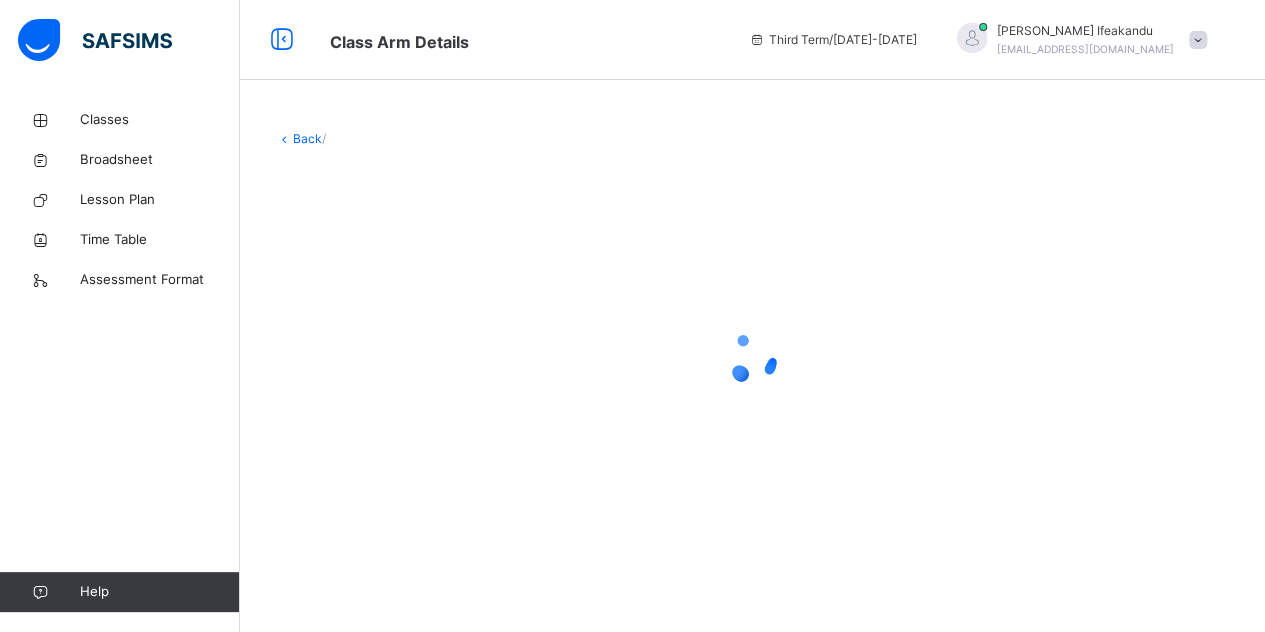 scroll, scrollTop: 0, scrollLeft: 0, axis: both 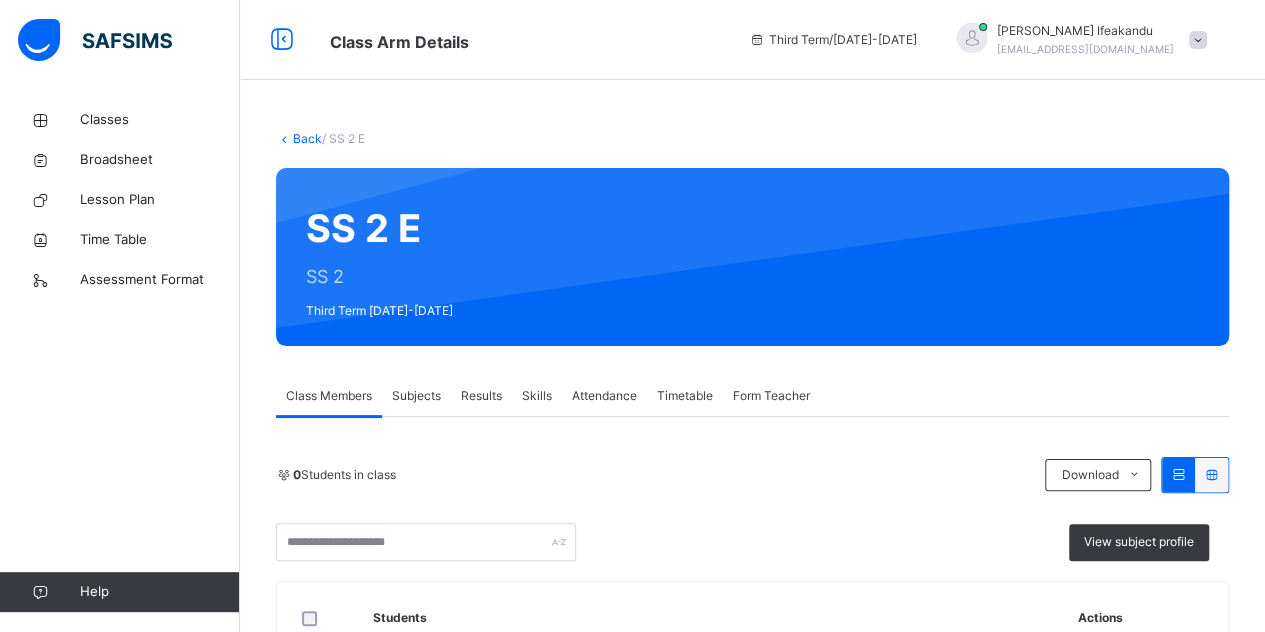 click on "Subjects" at bounding box center (416, 396) 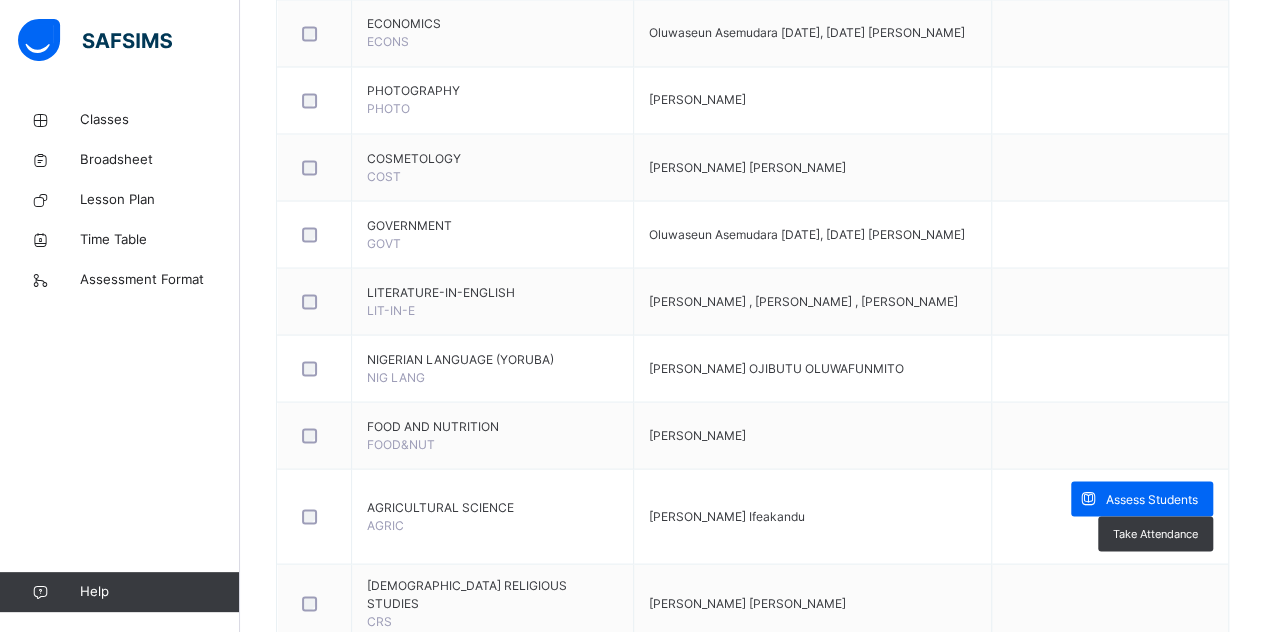 scroll, scrollTop: 1754, scrollLeft: 0, axis: vertical 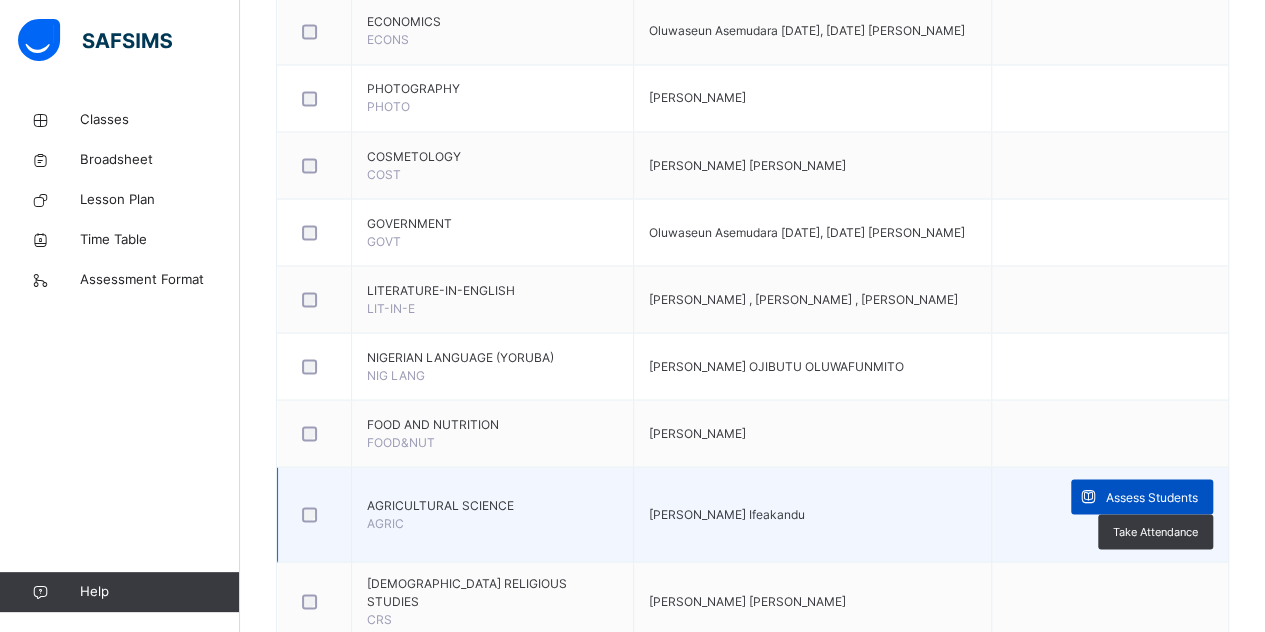 click on "Assess Students" at bounding box center [1152, 497] 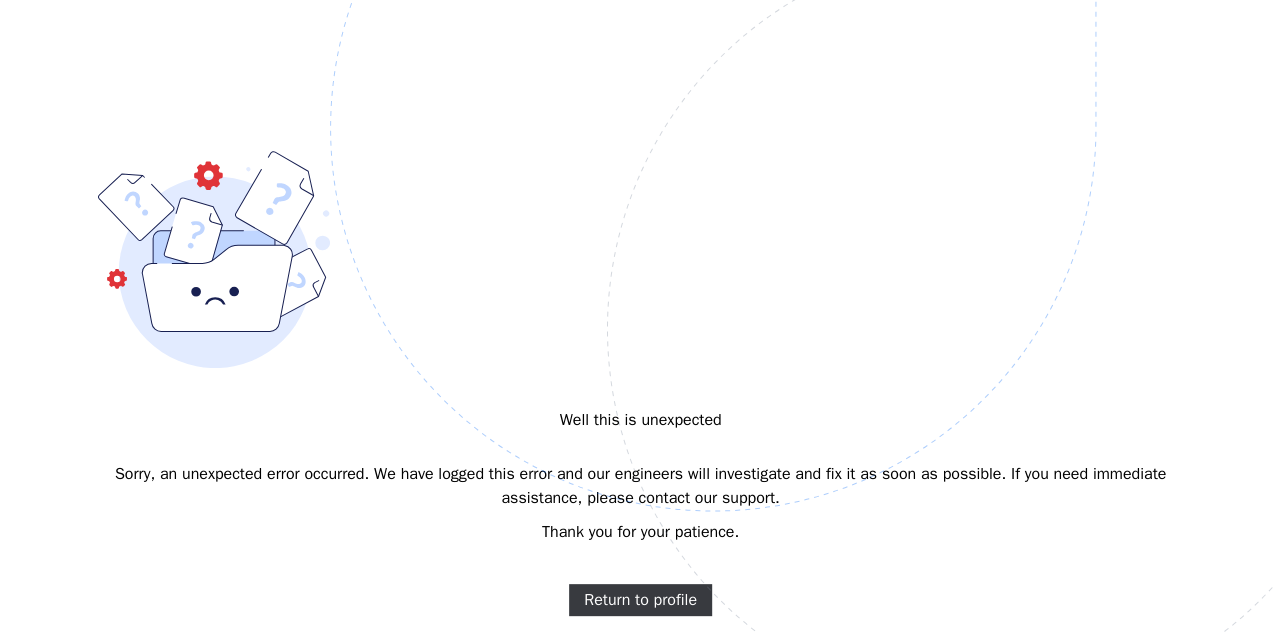 scroll, scrollTop: 0, scrollLeft: 0, axis: both 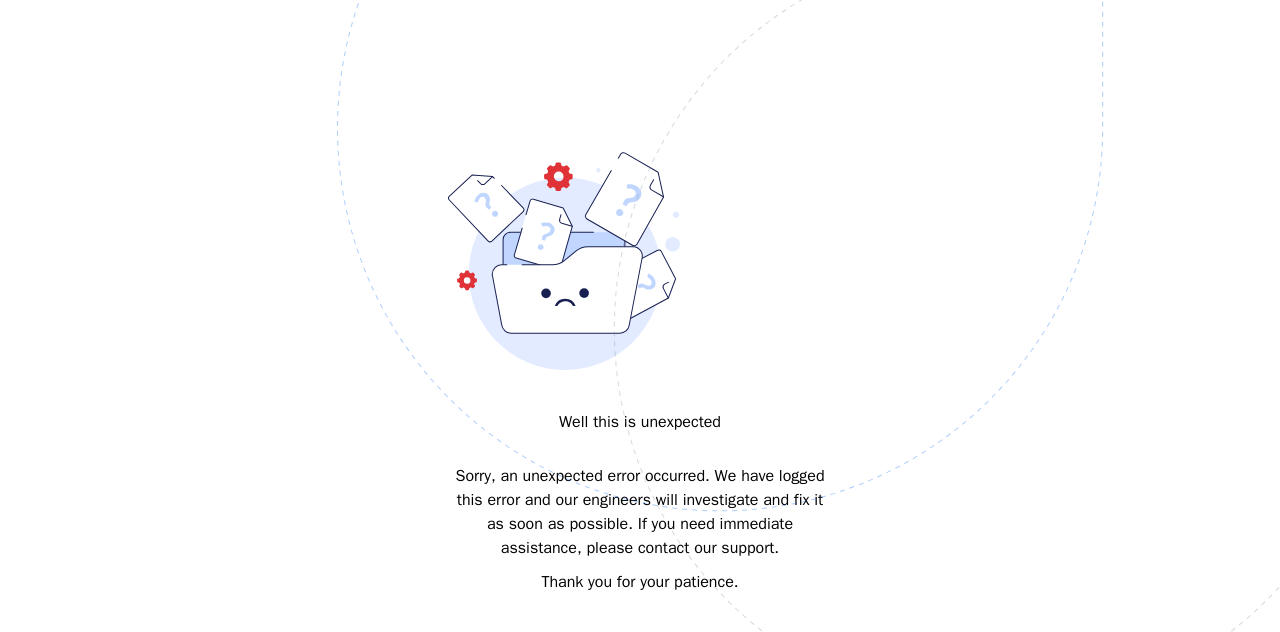 click on "Well this is unexpected Sorry, an unexpected error occurred. We have logged this error and our engineers will investigate and fix it as soon as possible. If you need immediate assistance, please contact our support. Thank you for your patience. Return to profile" at bounding box center (640, 316) 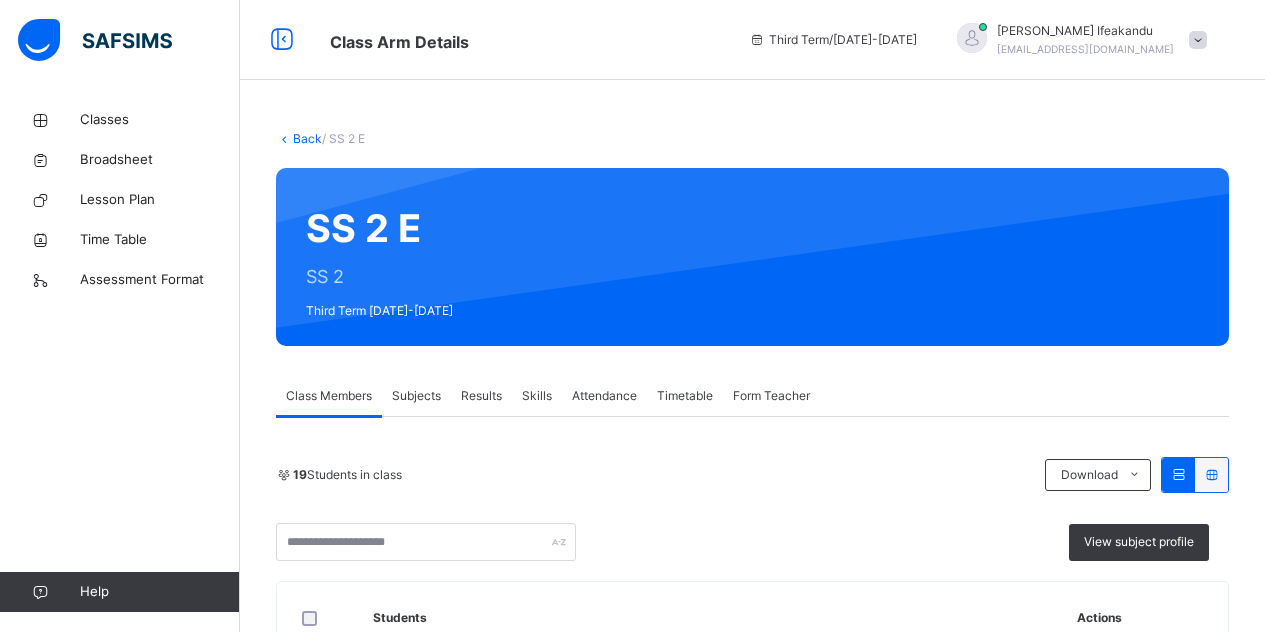 scroll, scrollTop: 115, scrollLeft: 0, axis: vertical 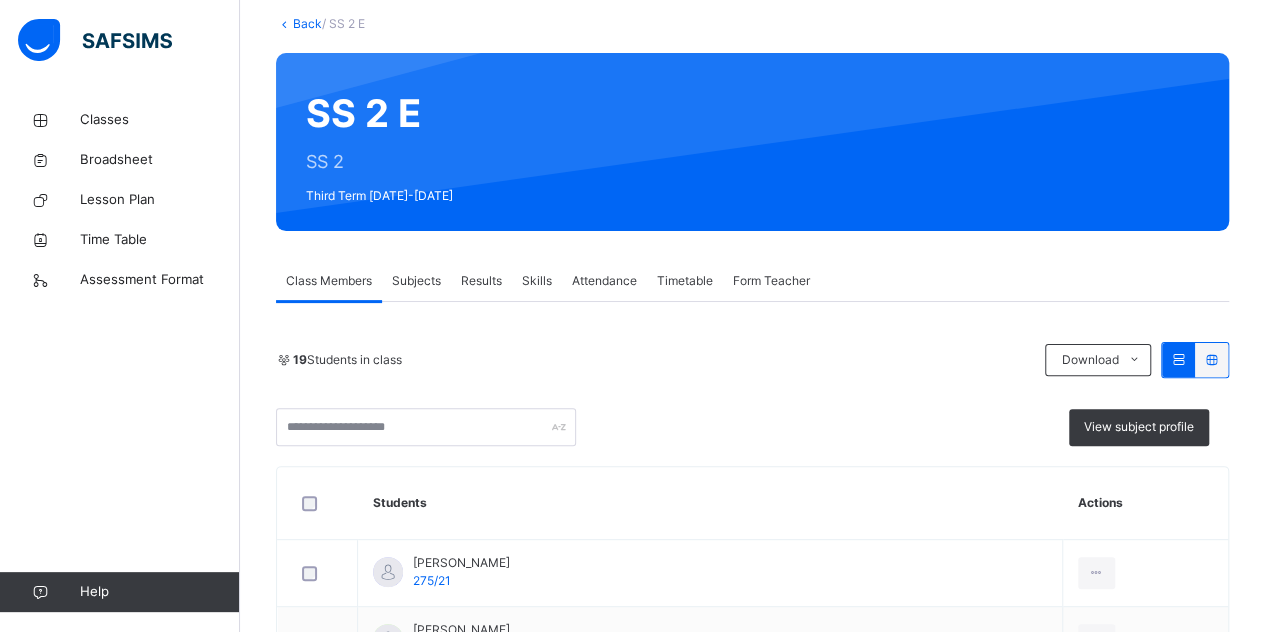 click on "Subjects" at bounding box center [416, 281] 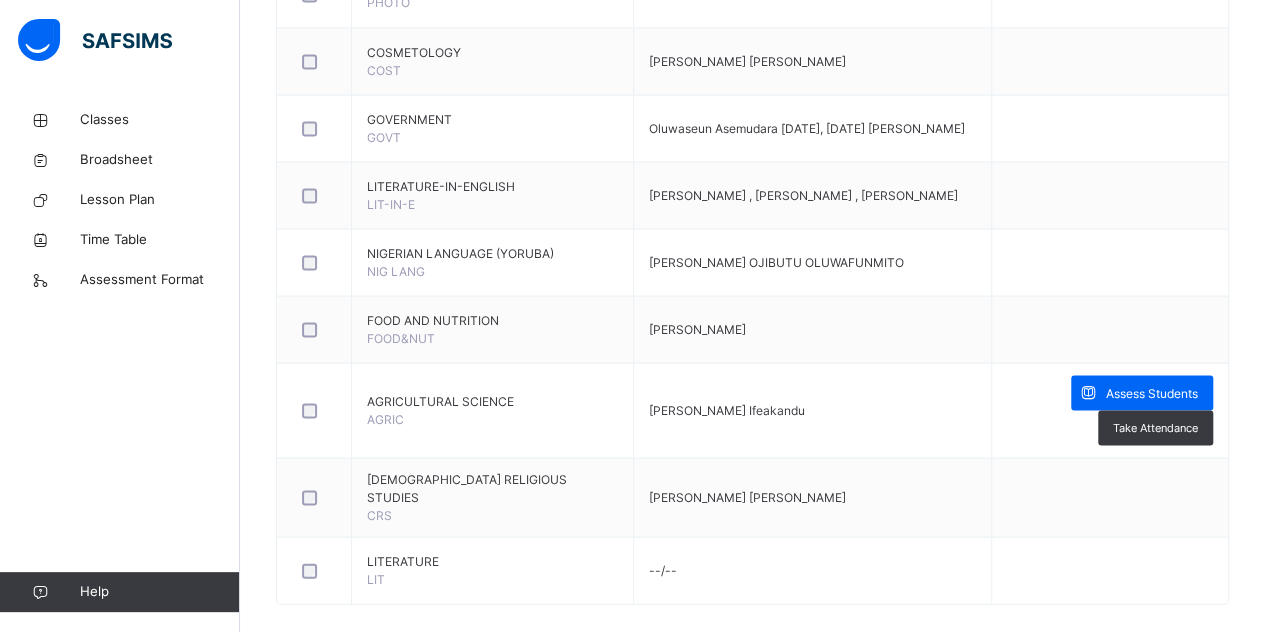 scroll, scrollTop: 1856, scrollLeft: 0, axis: vertical 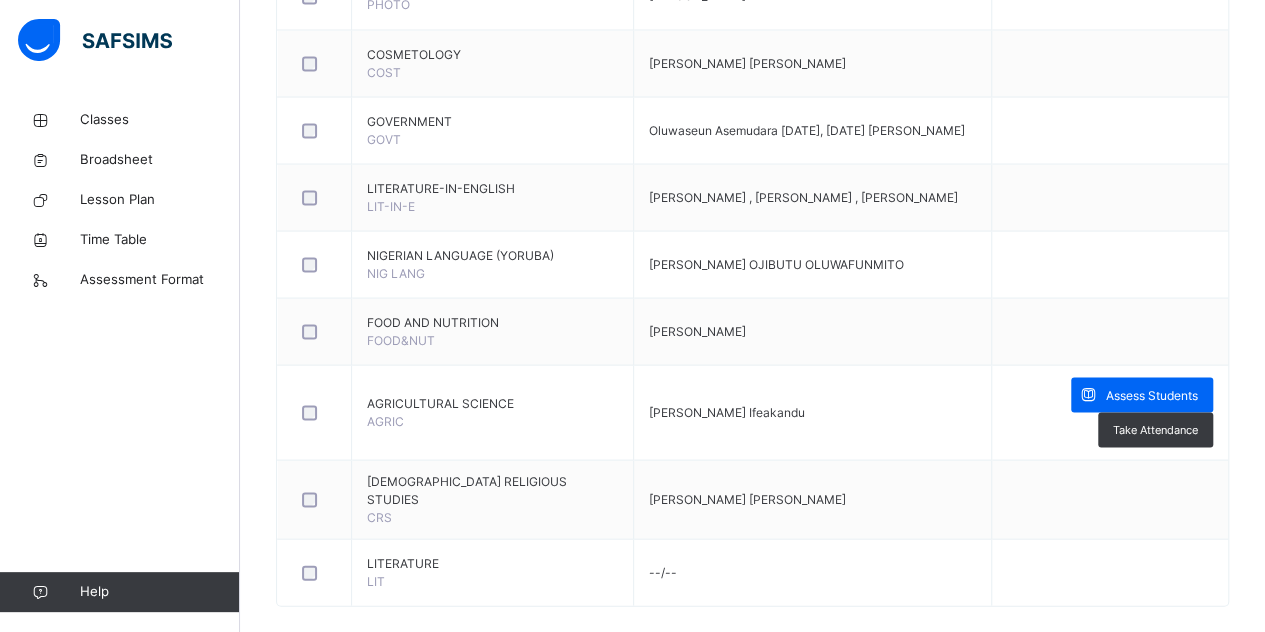 click on "Assess Students" at bounding box center [1152, 395] 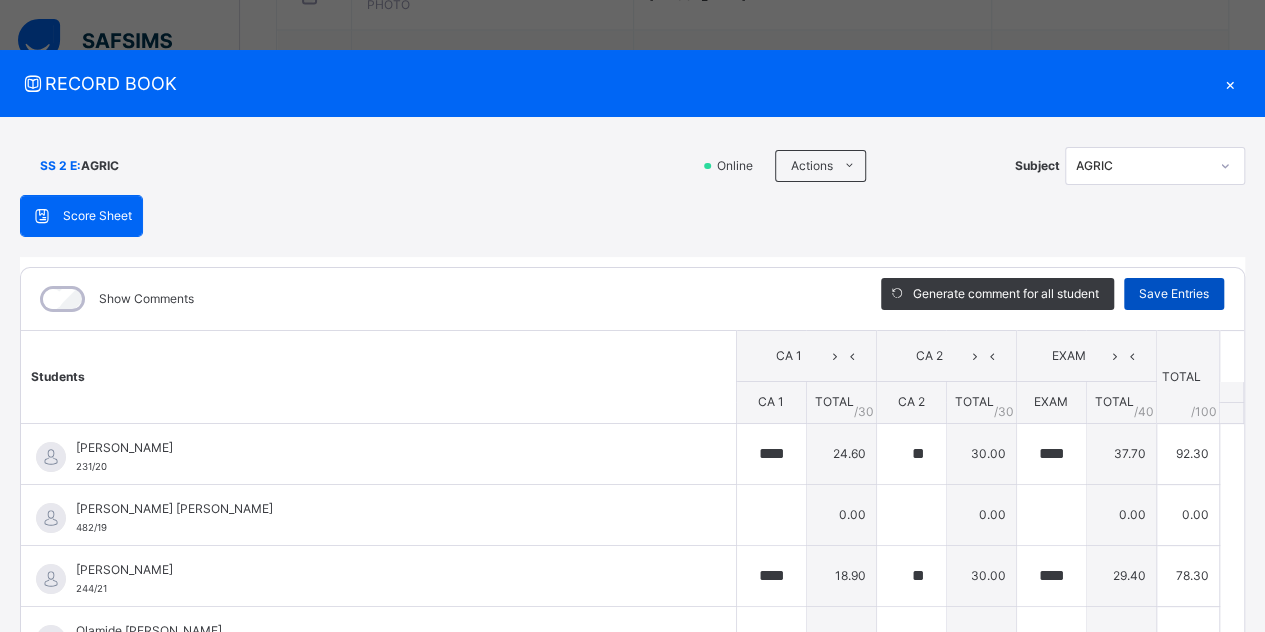type on "****" 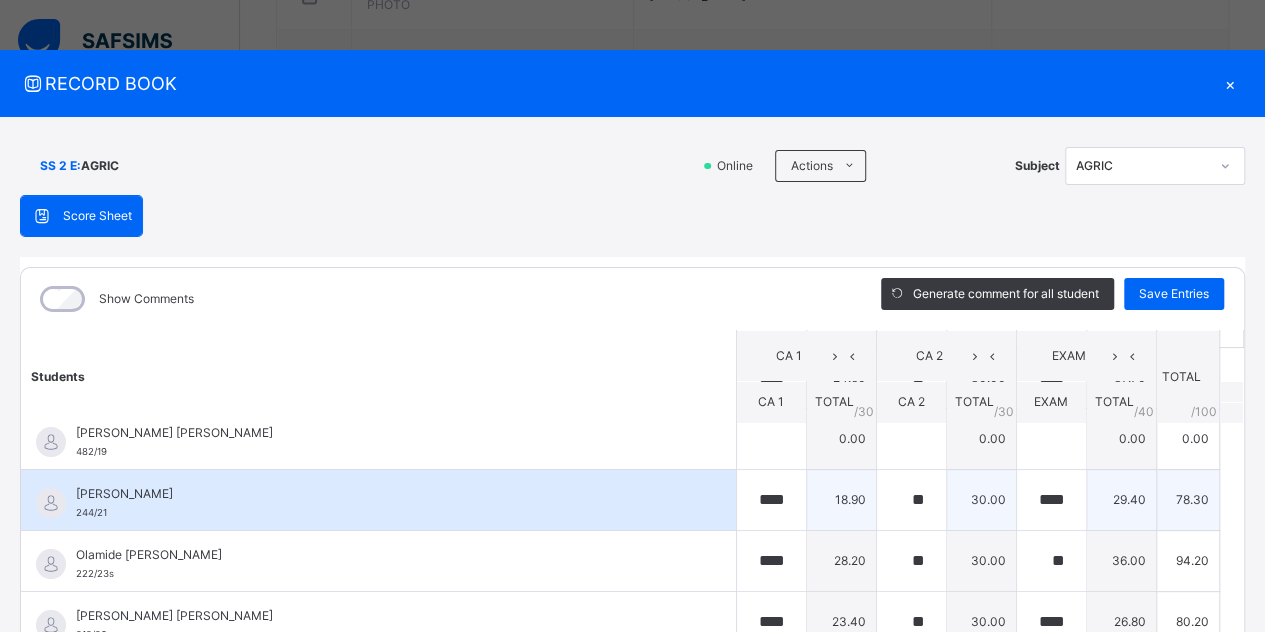 scroll, scrollTop: 77, scrollLeft: 0, axis: vertical 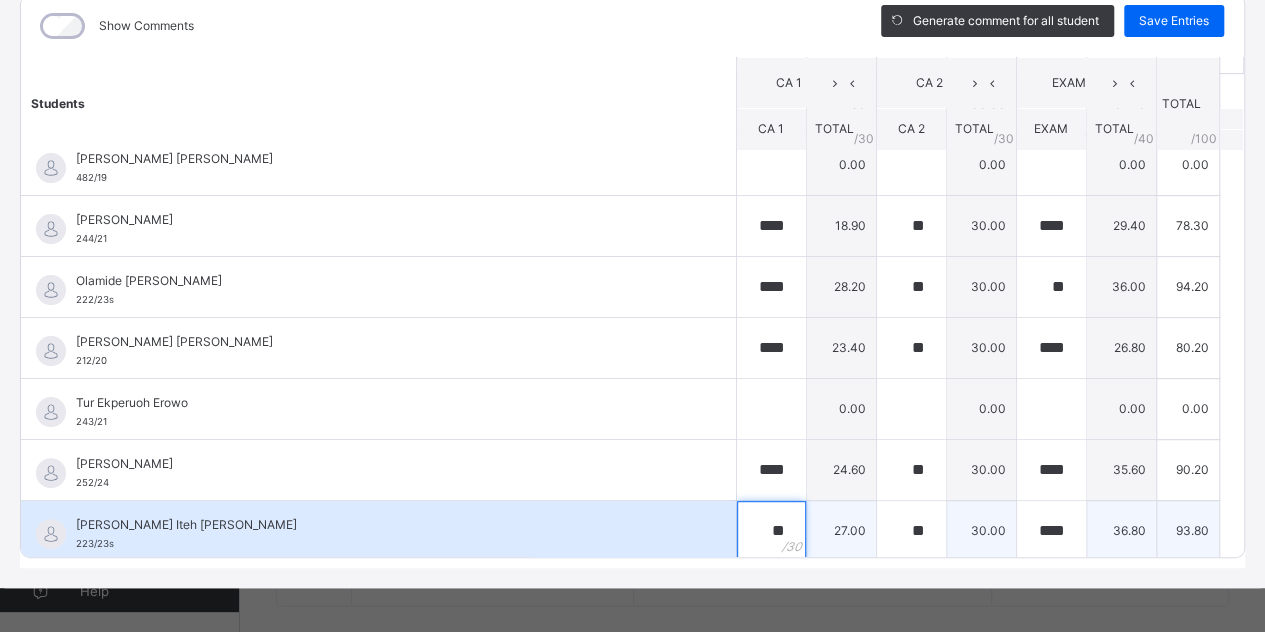 click on "**" at bounding box center [771, 531] 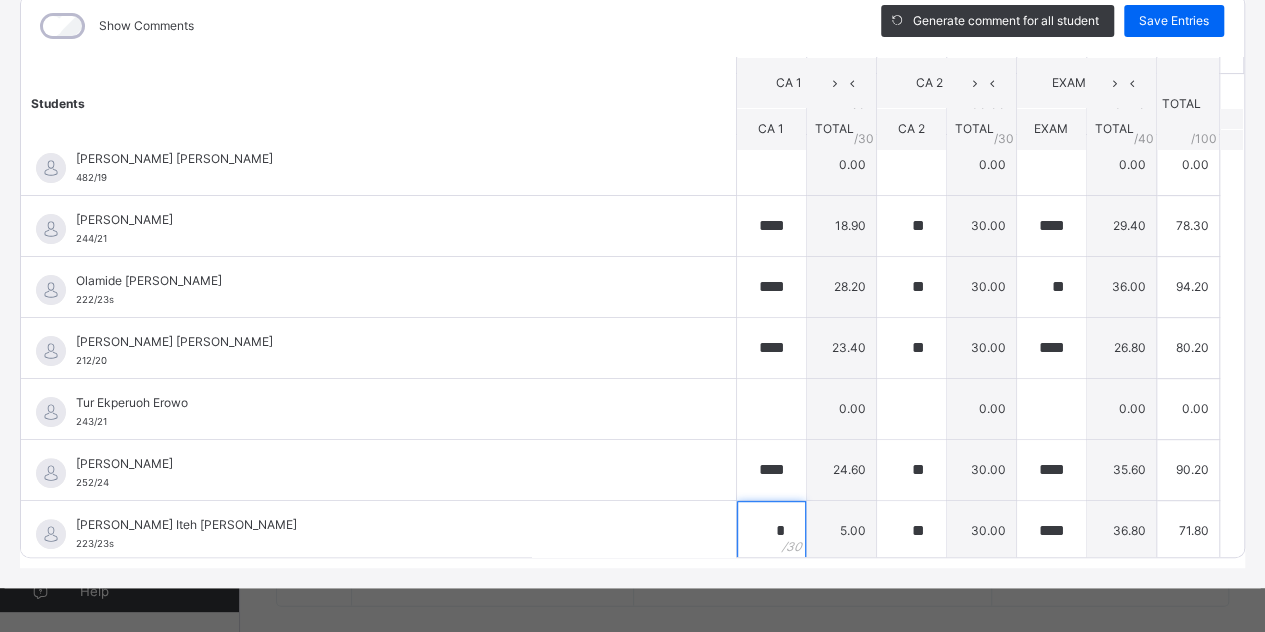 type on "*" 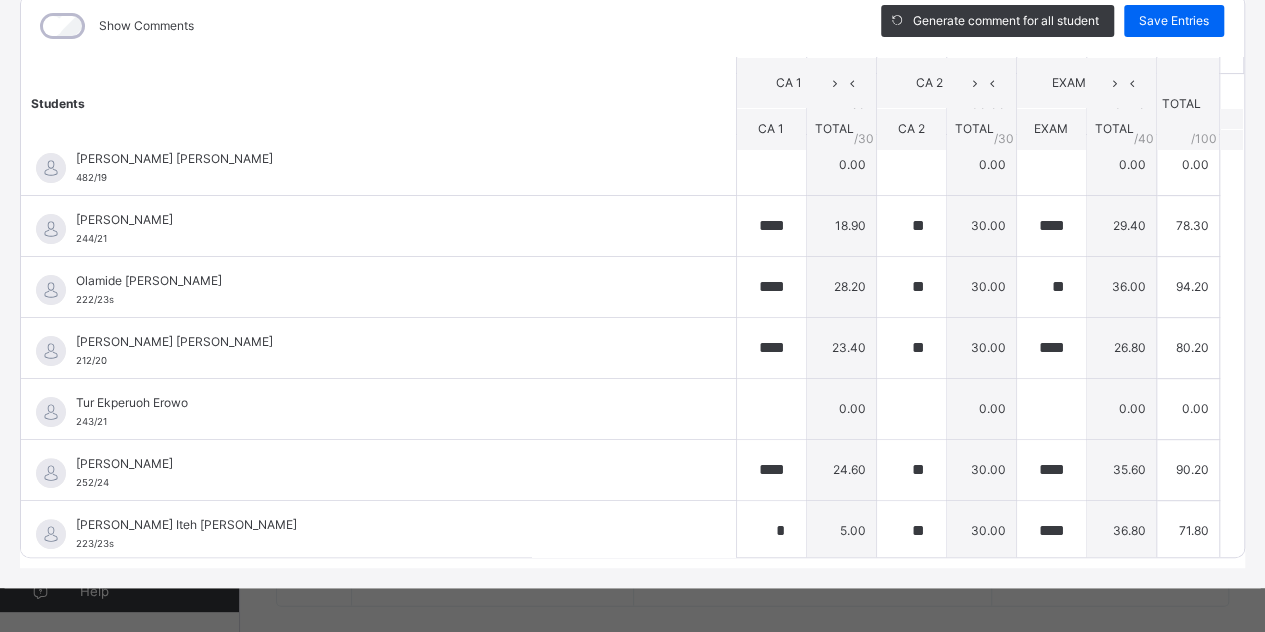 click on "SS 2   E :   AGRIC Online Actions  Download Empty Score Sheet  Upload/map score sheet Subject  AGRIC Edidot Schools Awoyaya Date: 14th Jul 2025, 10:53:42 am Score Sheet Score Sheet Show Comments   Generate comment for all student   Save Entries Class Level:  SS 2   E Subject:  AGRIC Session:  2024/2025 Session Session:  Third Term Students CA 1 CA 2 EXAM TOTAL /100 Comment CA 1 TOTAL / 30 CA 2 TOTAL / 30 EXAM TOTAL / 40 Chuka Denzel Ezenne 231/20 Chuka Denzel Ezenne 231/20 **** 24.60 ** 30.00 **** 37.70 92.30 Generate comment 0 / 250   ×   Subject Teacher’s Comment Generate and see in full the comment developed by the AI with an option to regenerate the comment JS Chuka Denzel Ezenne   231/20   Total 92.30  / 100.00 Sims Bot   Regenerate     Use this comment   Joseph Chigoziem Sowah 482/19 Joseph Chigoziem Sowah 482/19 0.00 0.00 0.00 0.00 Generate comment 0 / 250   ×   Subject Teacher’s Comment Generate and see in full the comment developed by the AI with an option to regenerate the comment JS   482/19" at bounding box center (632, 216) 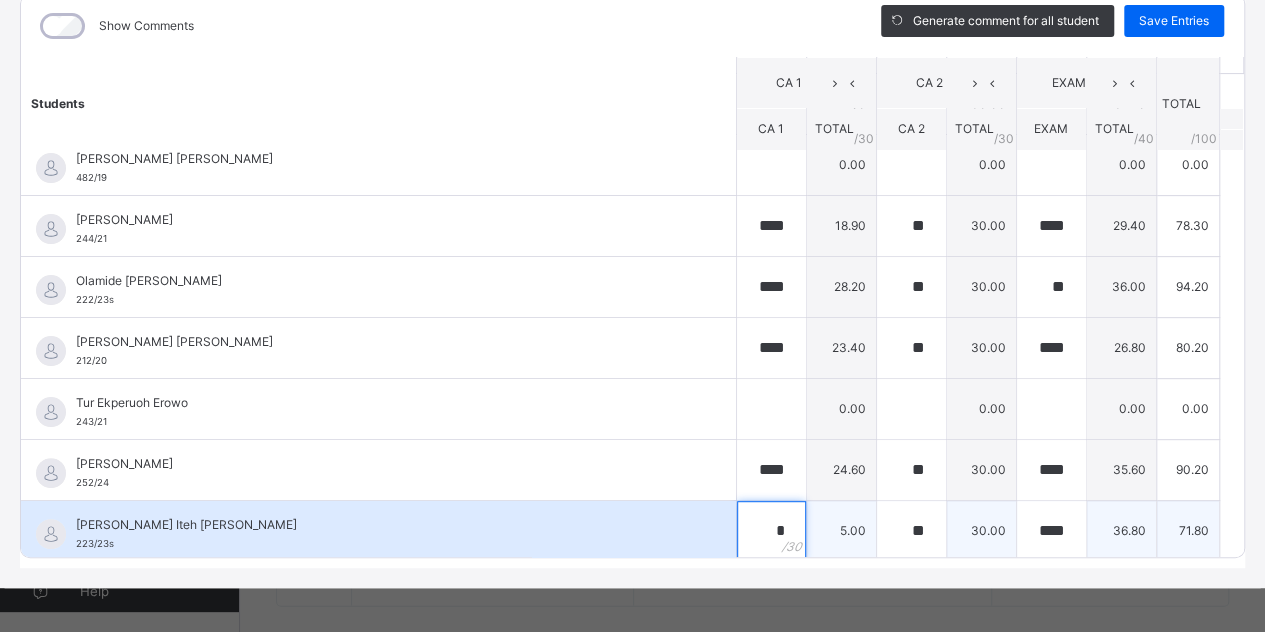 click on "*" at bounding box center [771, 531] 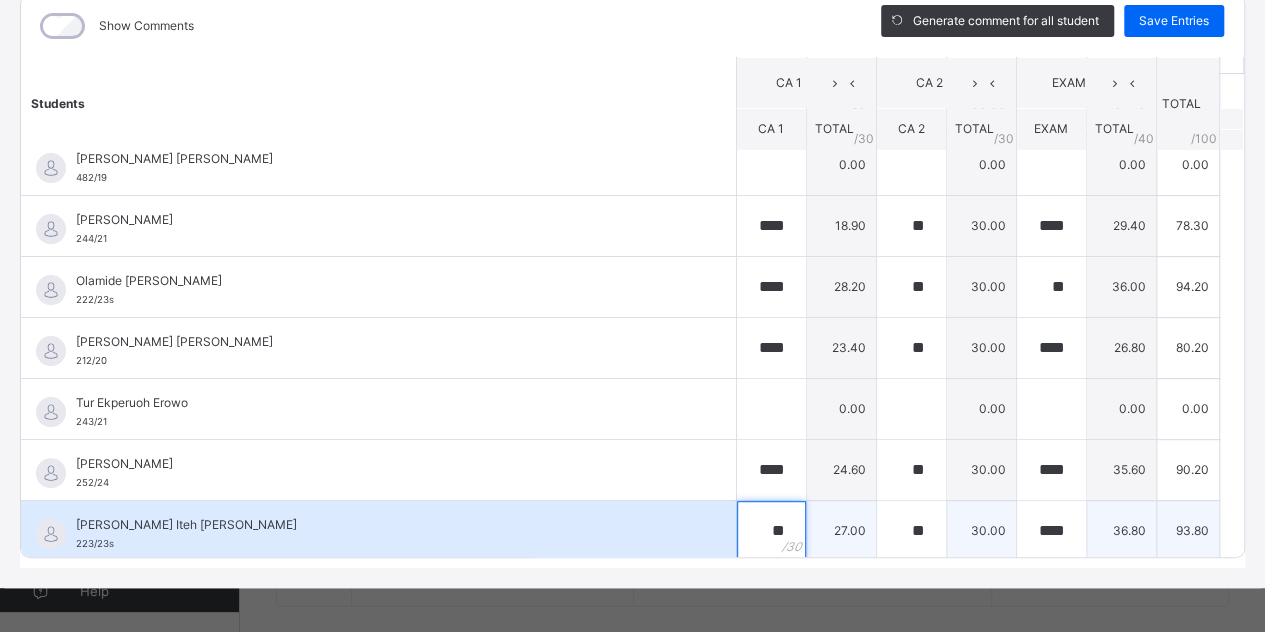 type on "**" 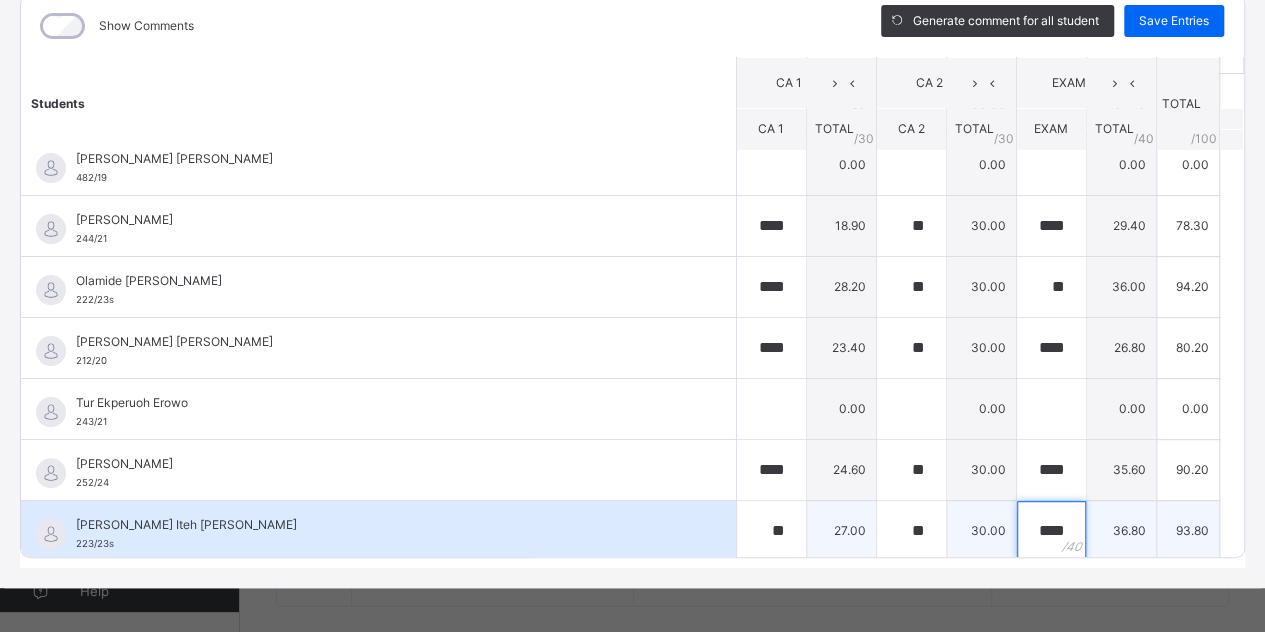click on "****" at bounding box center [1051, 531] 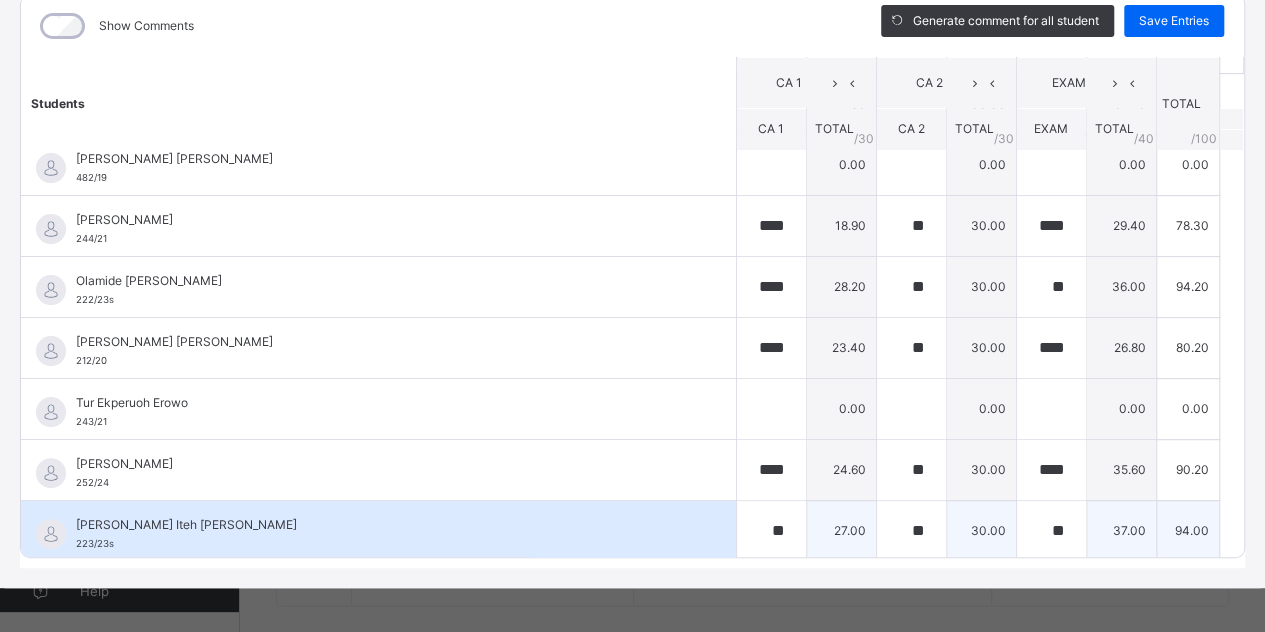click on "**" at bounding box center (1051, 531) 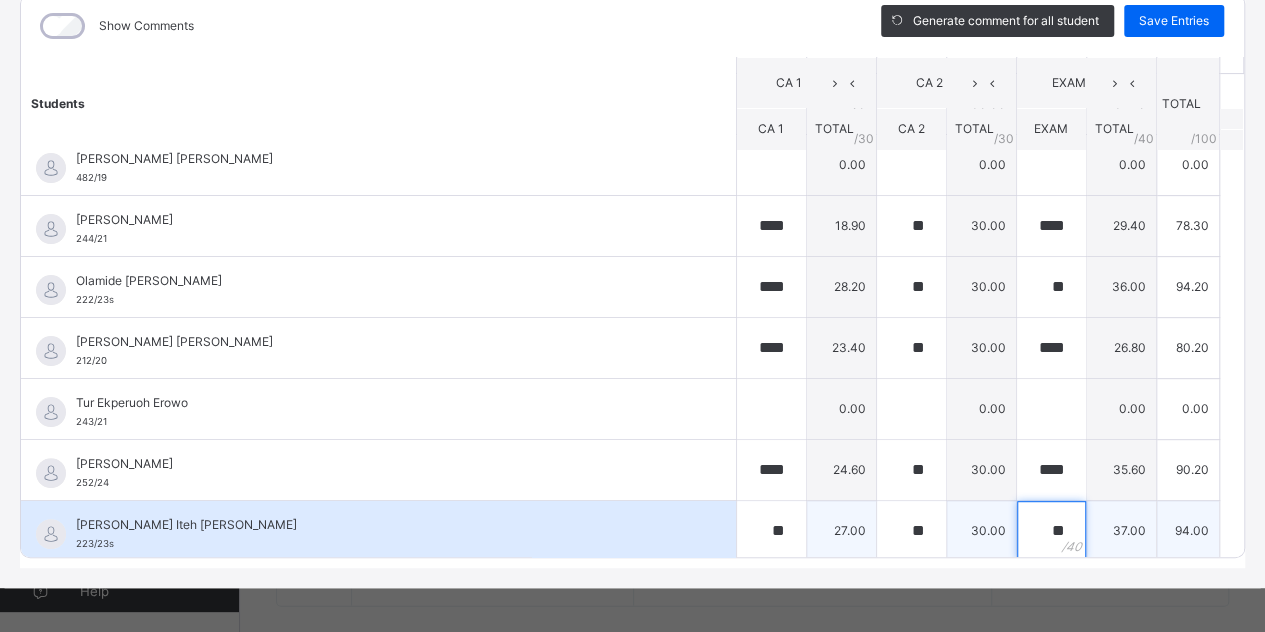 click on "**" at bounding box center (1051, 531) 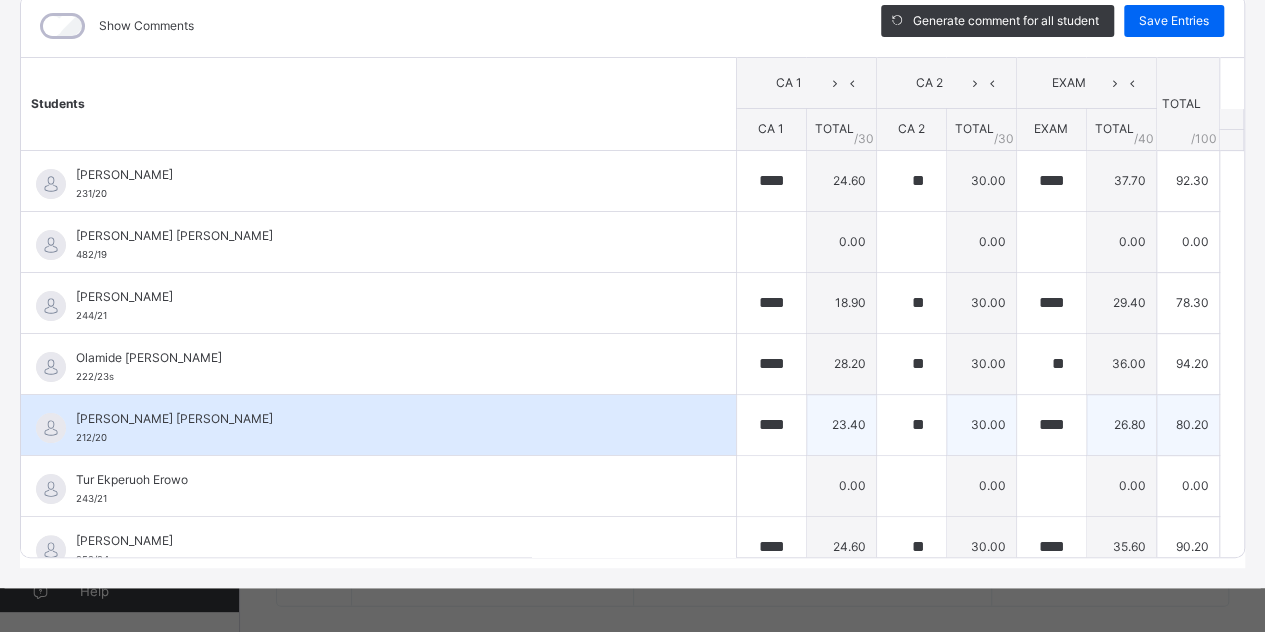 scroll, scrollTop: 0, scrollLeft: 0, axis: both 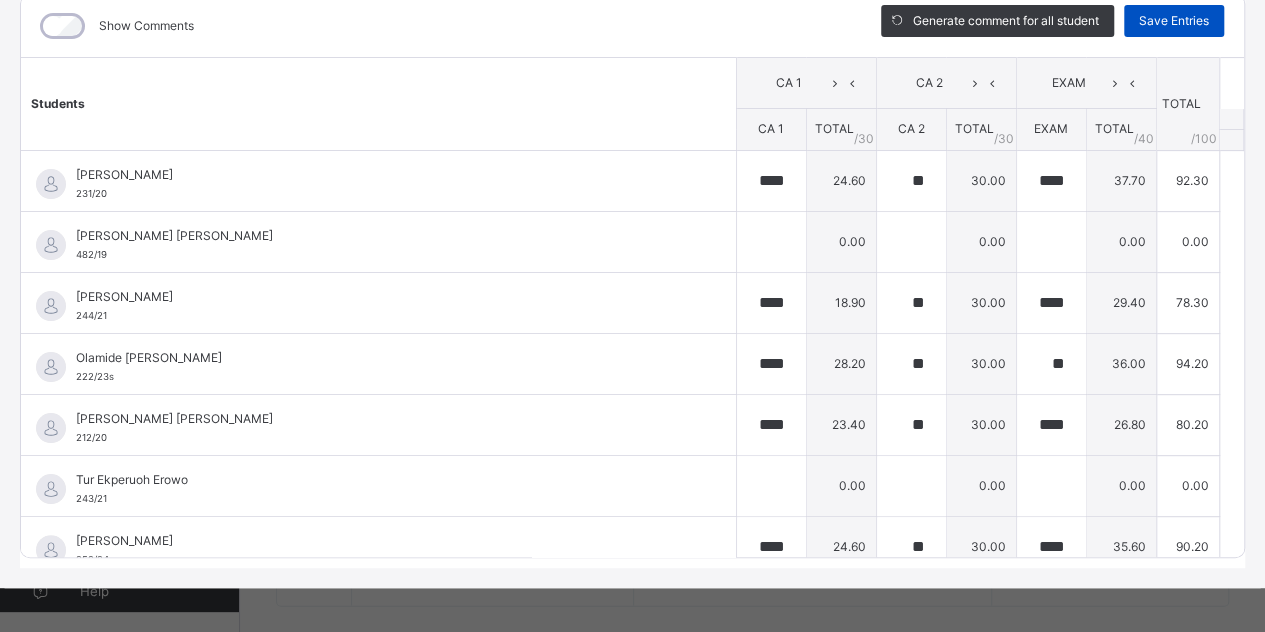 type on "****" 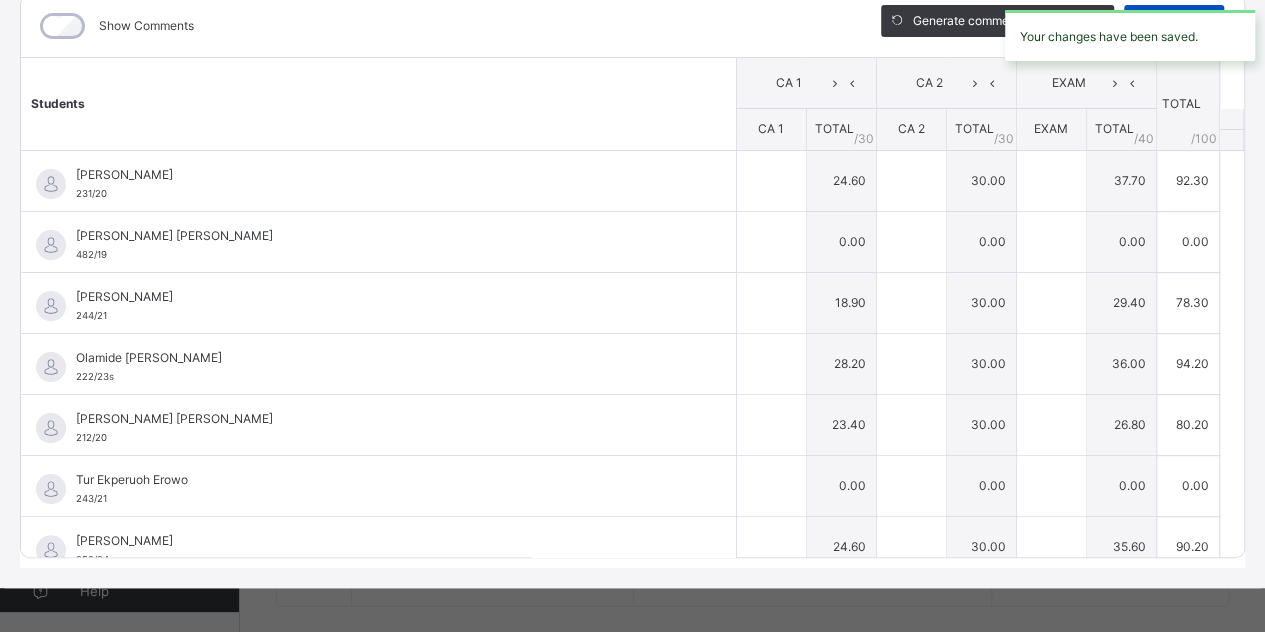 type on "****" 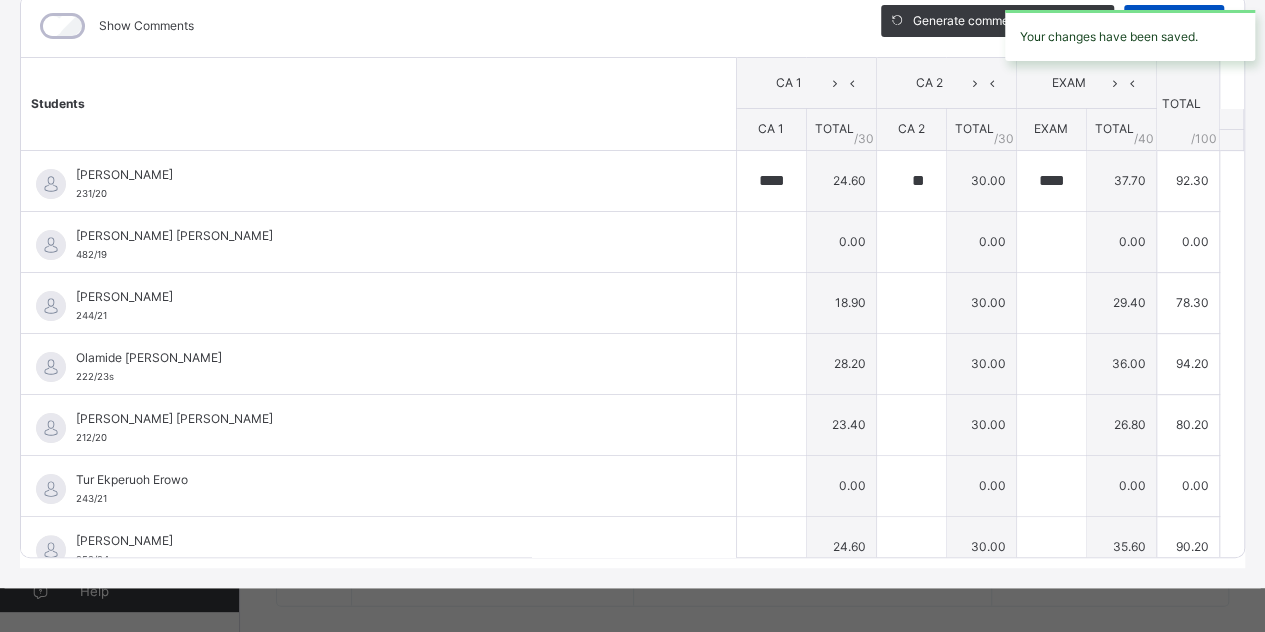 type on "****" 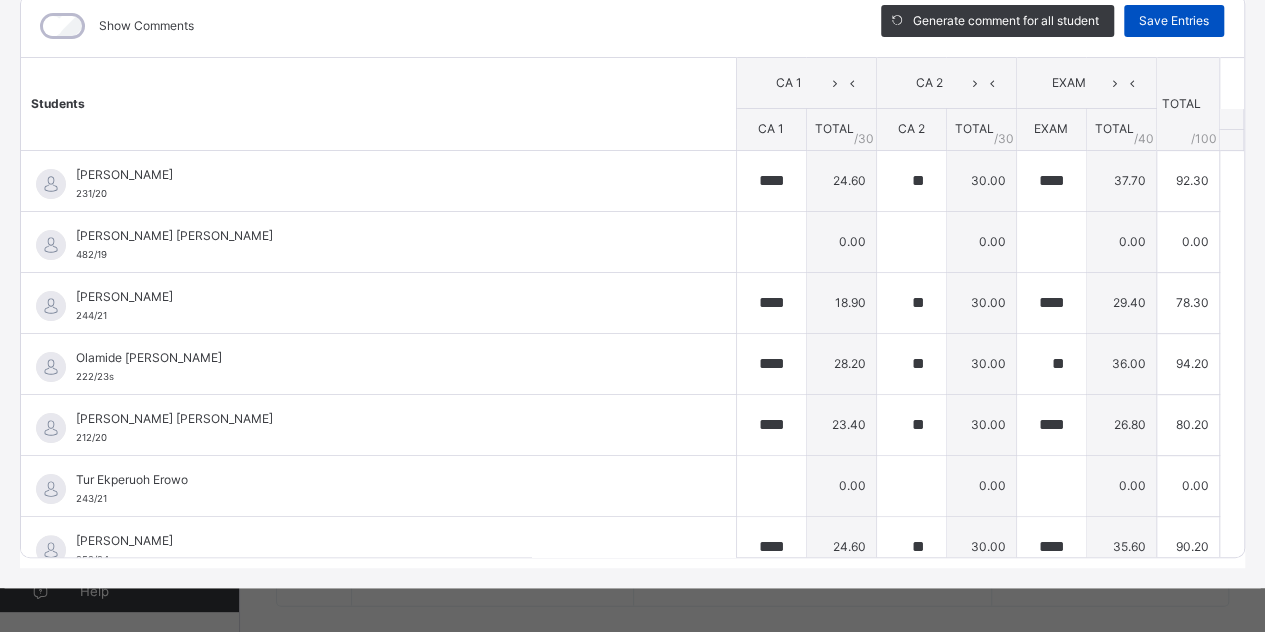 click on "Save Entries" at bounding box center [1174, 21] 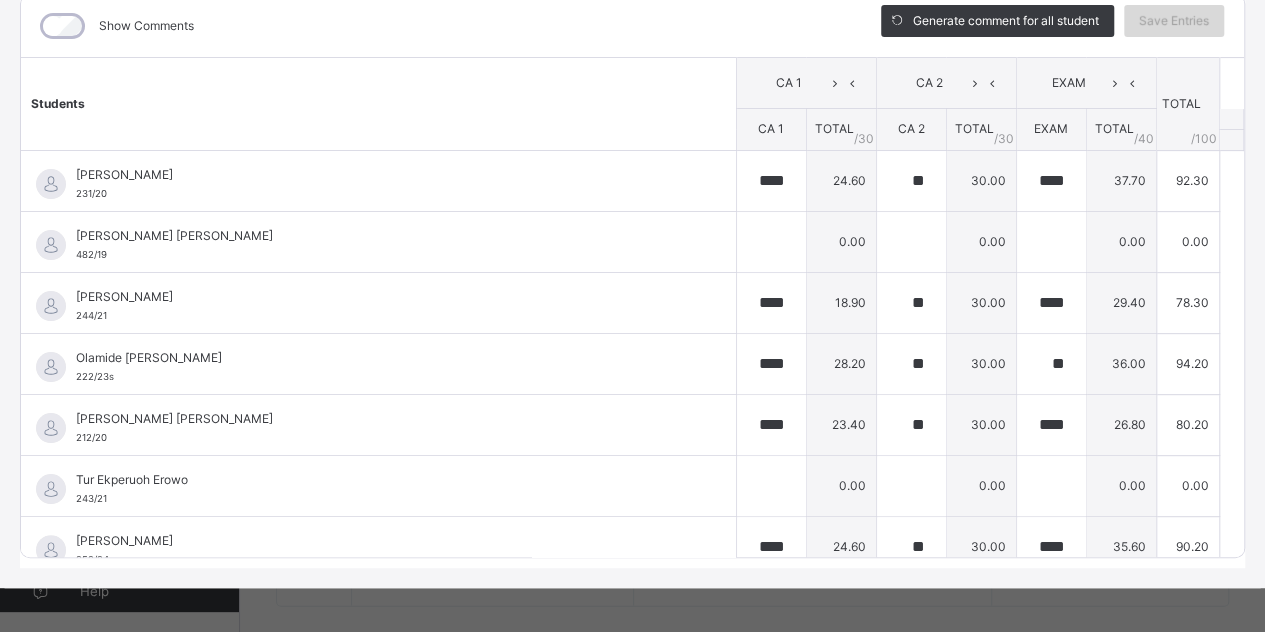 click on "Class Arm Details     Third Term  /  2024-2025   Nworah Chetachukwu   Ifeakandu chetaifee@gmail.com Classes Broadsheet Lesson Plan Time Table Assessment Format   Help Onboarding Great job! You have finished setting up all essential configurations. Our wizard which has lots of in-built templates will continue to guide you through with the academic configurations. Academic Configuration Steps Continue × Idle Mode Due to inactivity you would be logged out to the system in the next   15mins , click the "Resume" button to keep working or the "Log me out" button to log out of the system. Log me out Resume Back  / SS 2 E SS 2 E SS 2 Third Term 2024-2025 Class Members Subjects Results Skills Attendance Timetable Form Teacher Subjects More Options   19  Students in class Download Pdf Report Excel Report View subject profile Edidot Schools Awoyaya Date: 14th Jul 2025, 10:53:26 am Class Members Class:  SS 2 E Total no. of Students:  19 Term:  Third Term Session:  2024-2025 S/NO Admission No. Last Name First Name 1 2" at bounding box center (632, -600) 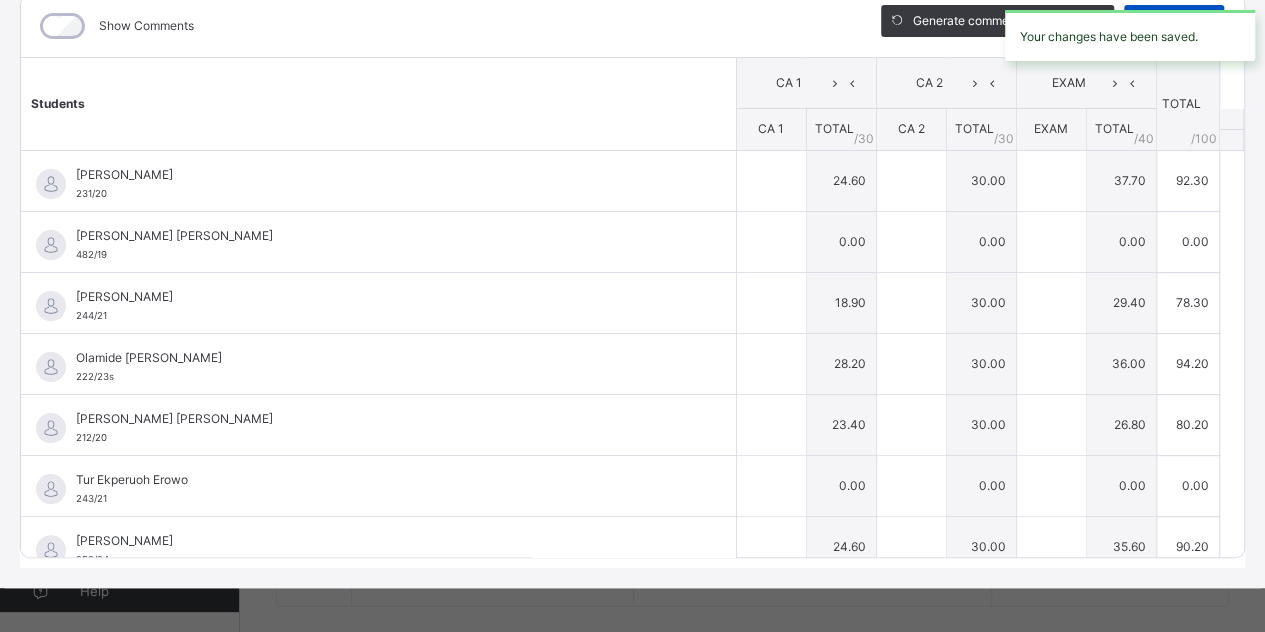 type on "****" 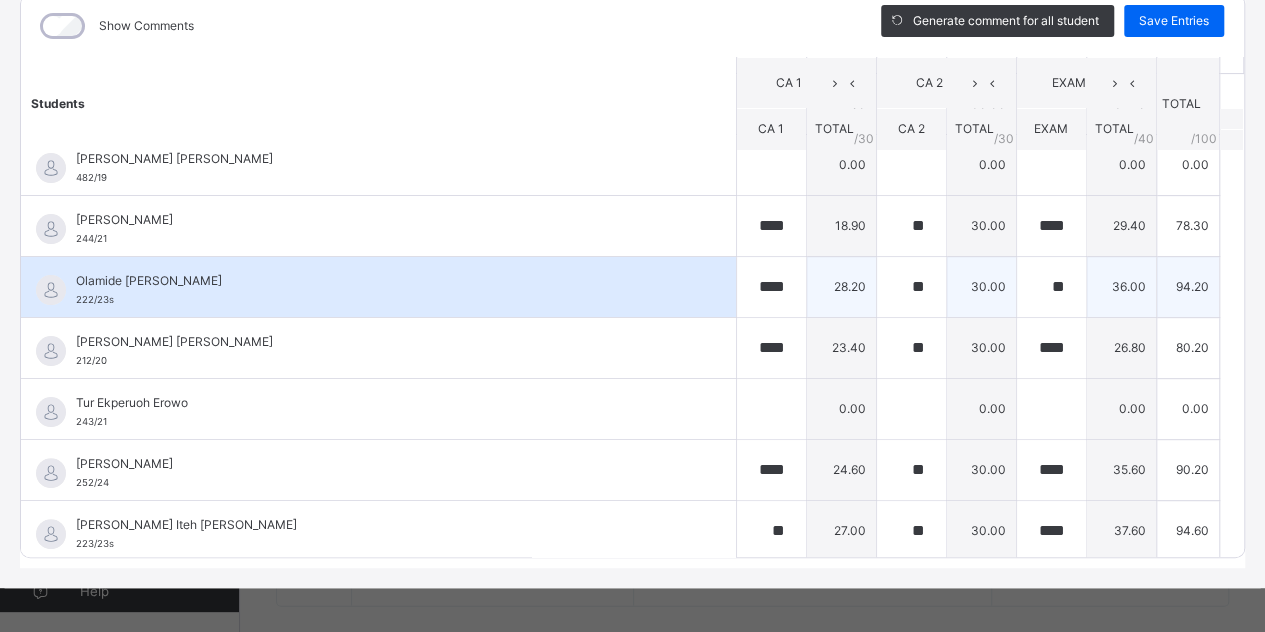 scroll, scrollTop: 0, scrollLeft: 0, axis: both 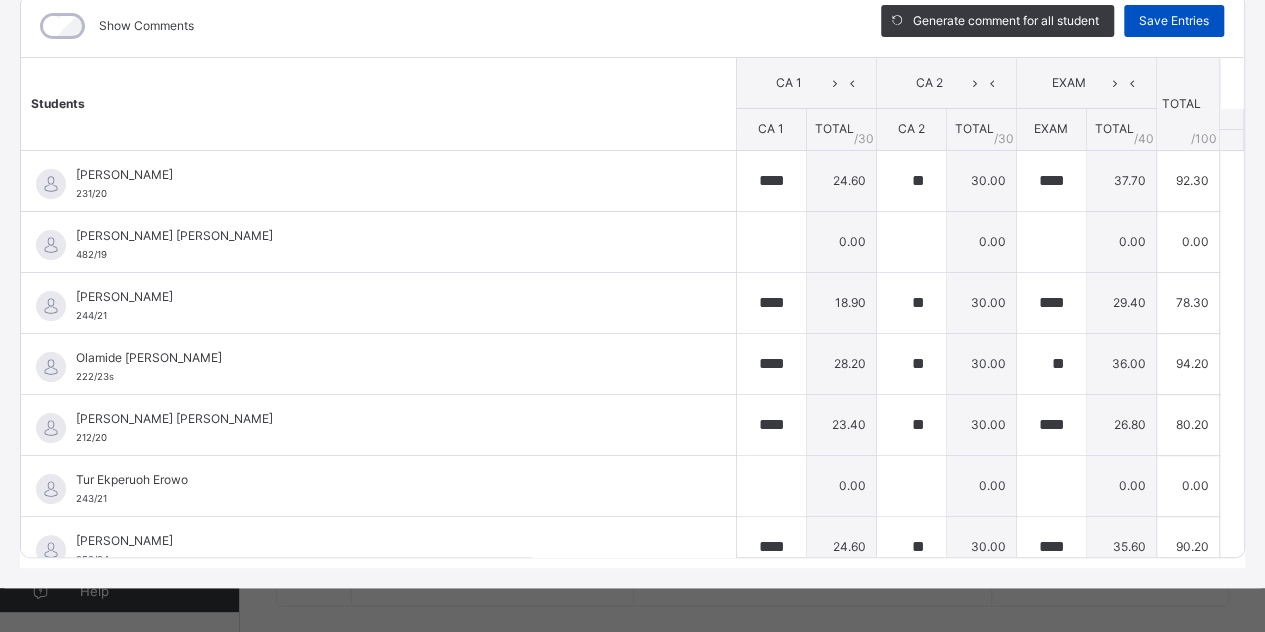 click on "Save Entries" at bounding box center (1174, 21) 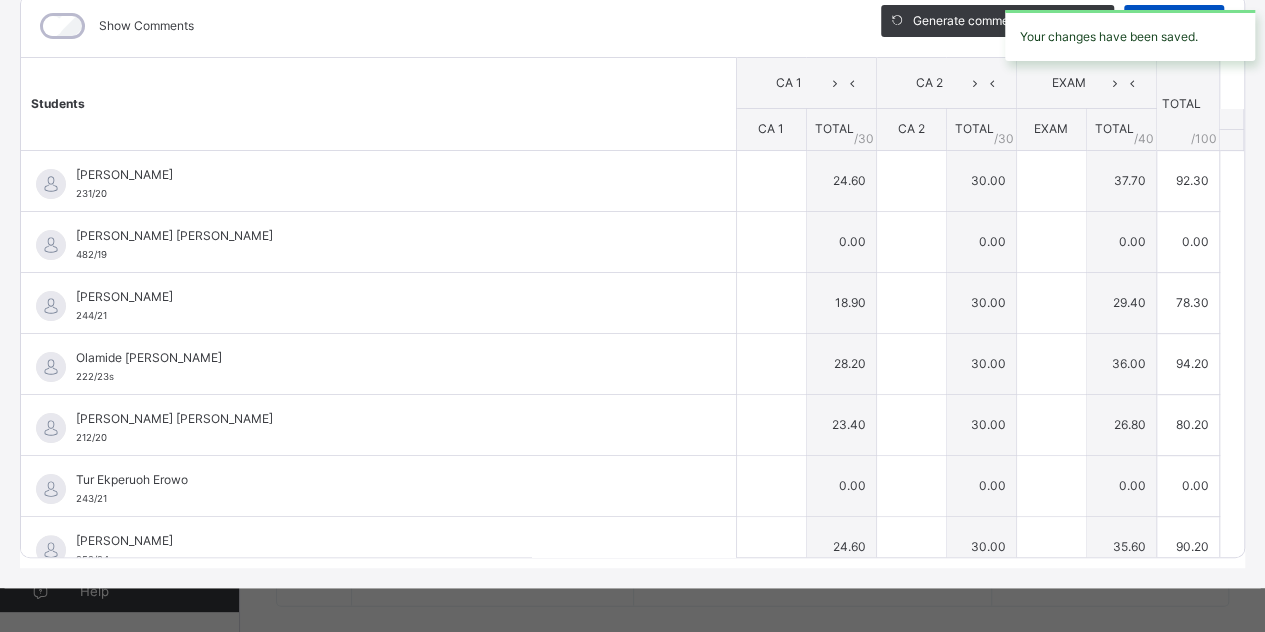 type on "****" 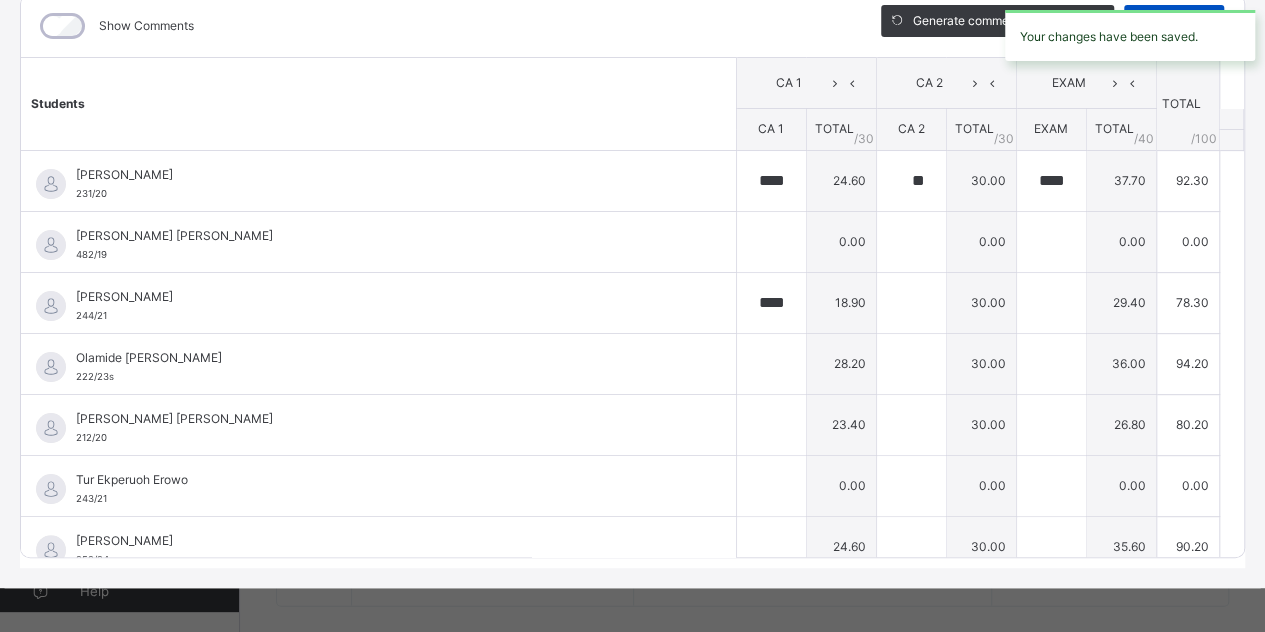 type on "**" 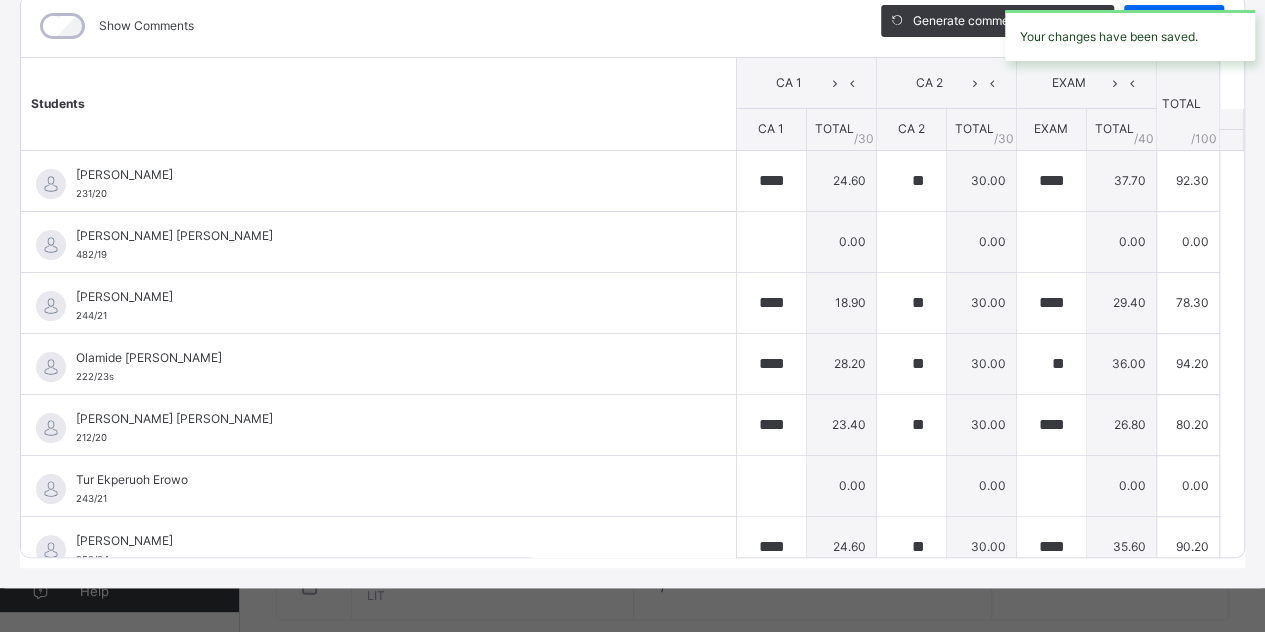 scroll, scrollTop: 1858, scrollLeft: 0, axis: vertical 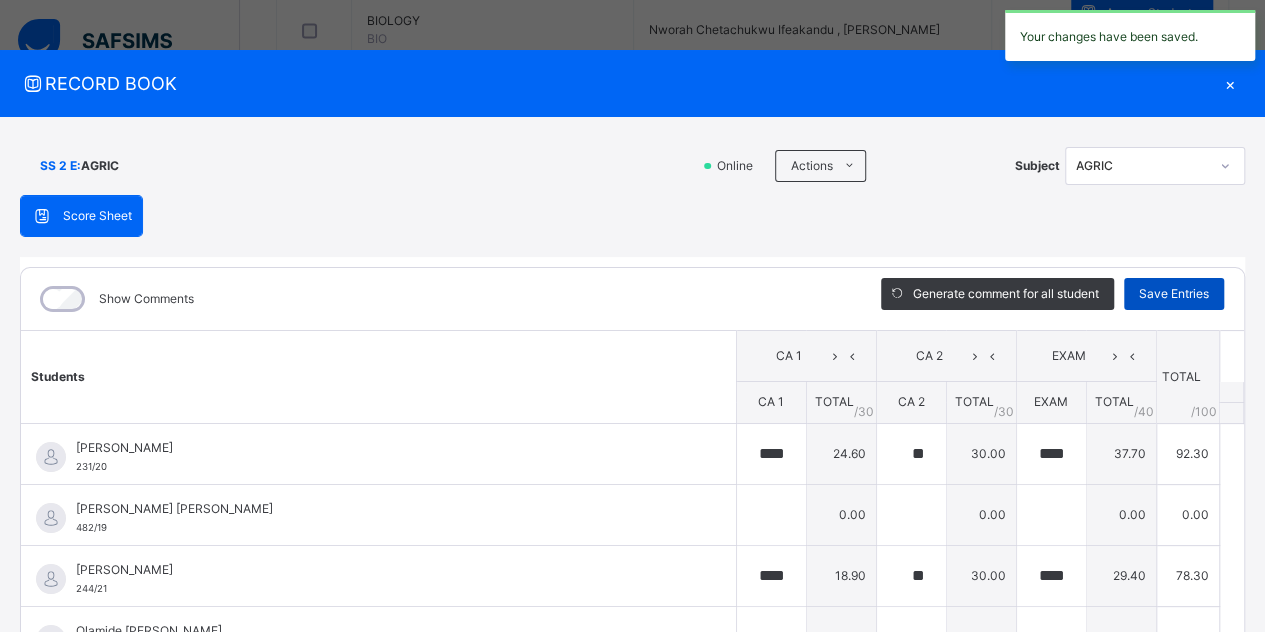 click on "Save Entries" at bounding box center [1174, 294] 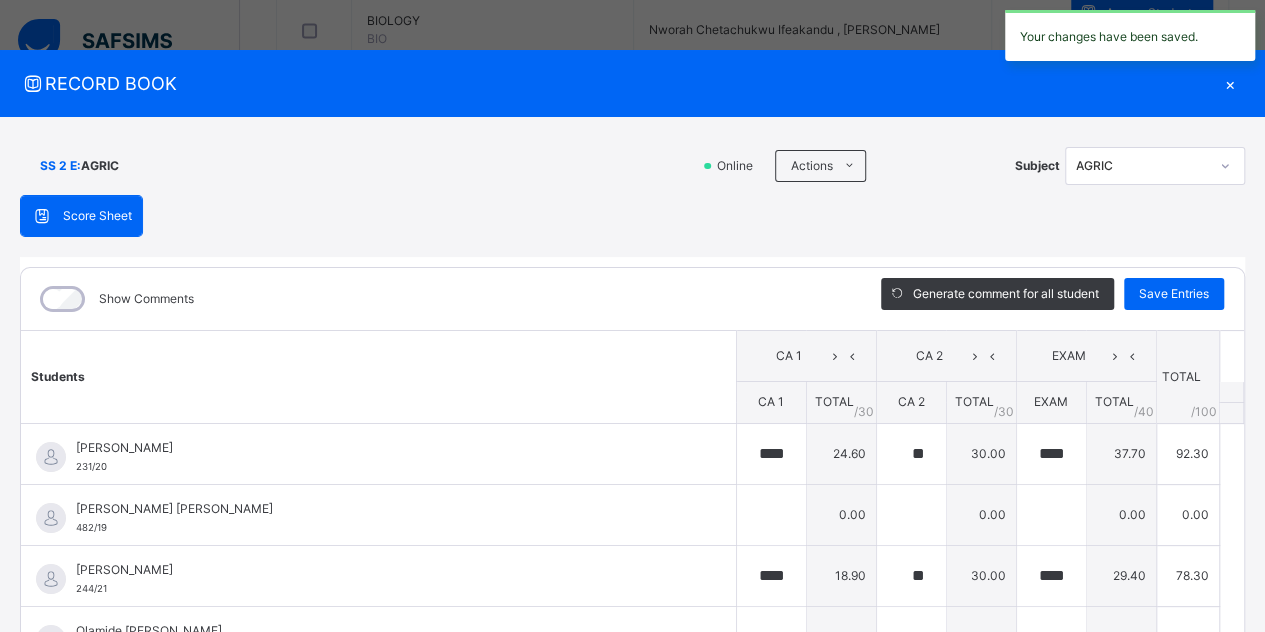 type on "****" 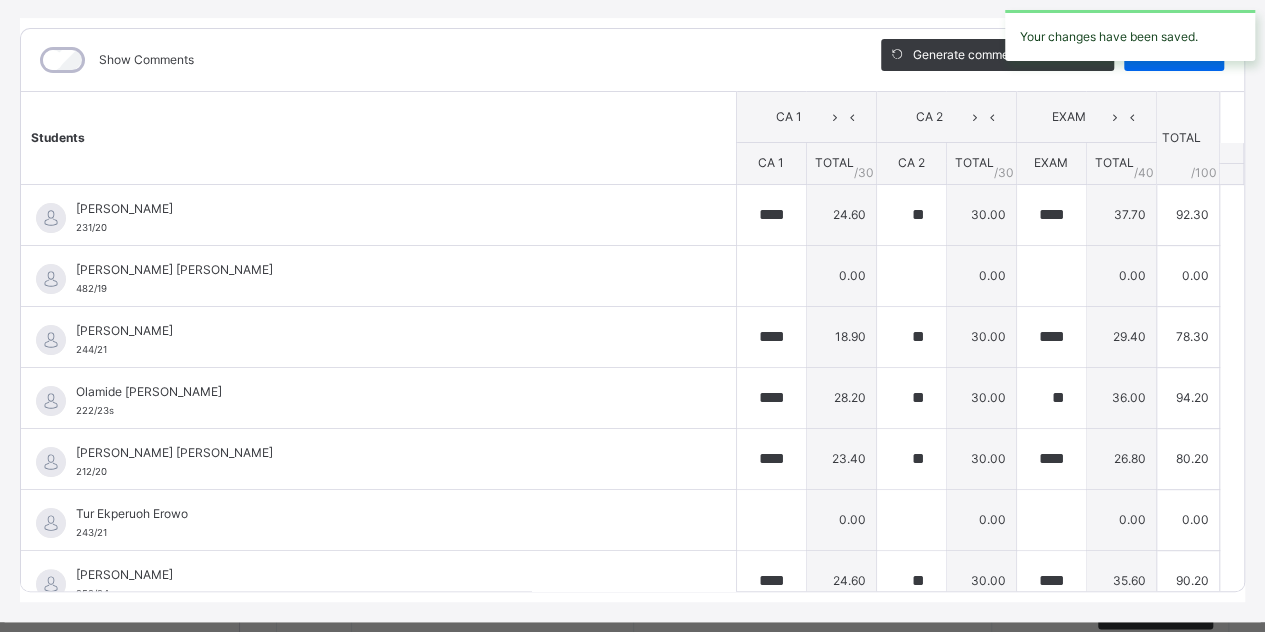scroll, scrollTop: 278, scrollLeft: 0, axis: vertical 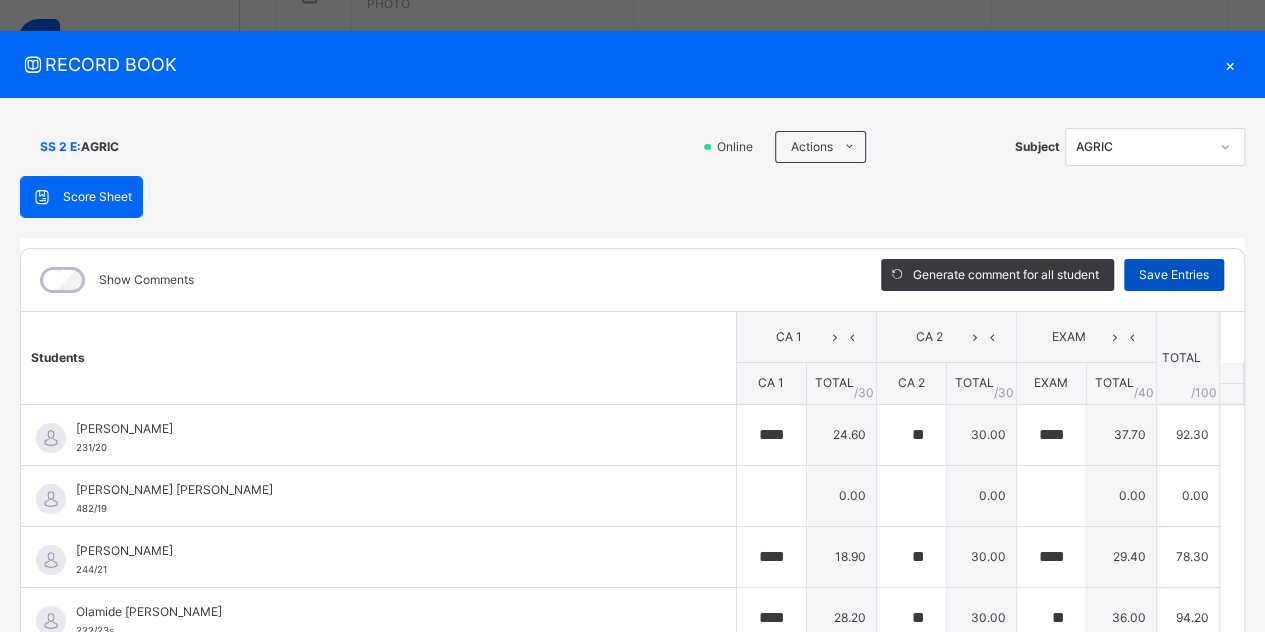click on "Save Entries" at bounding box center (1174, 275) 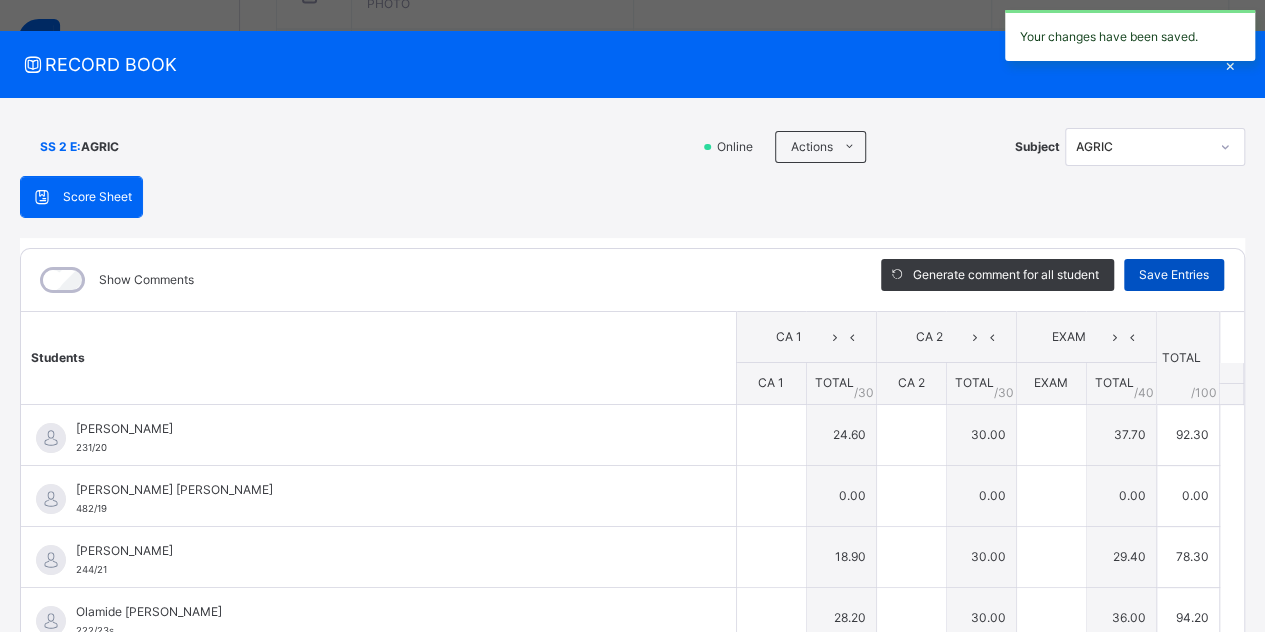 type on "****" 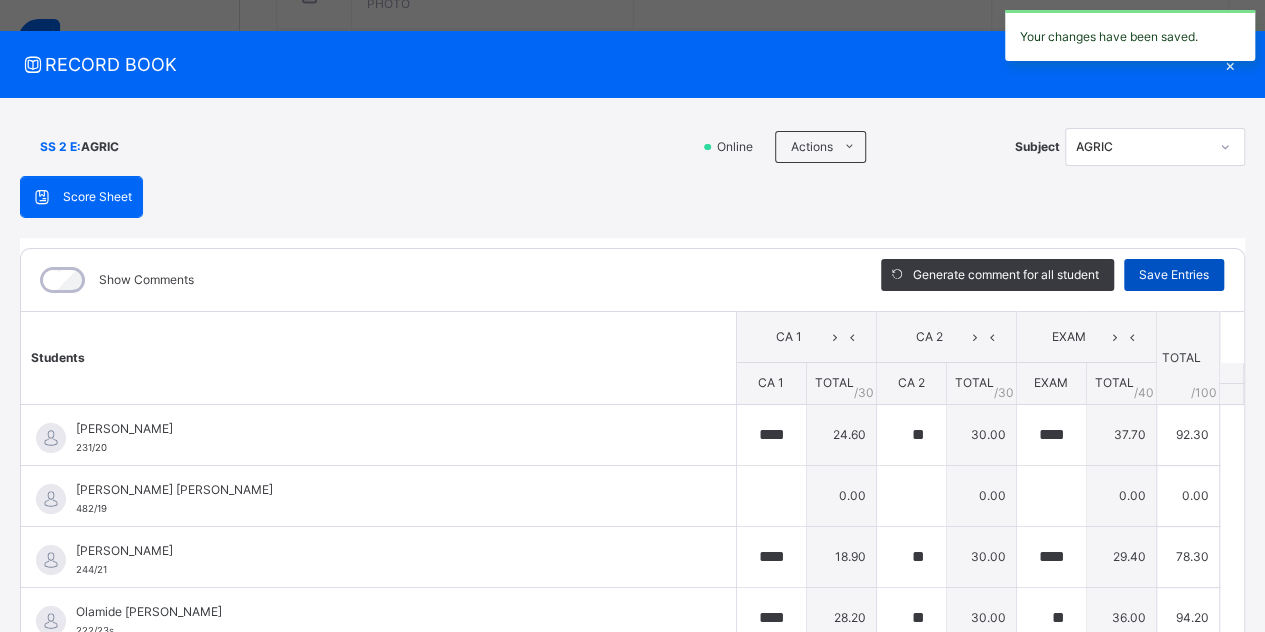 type on "****" 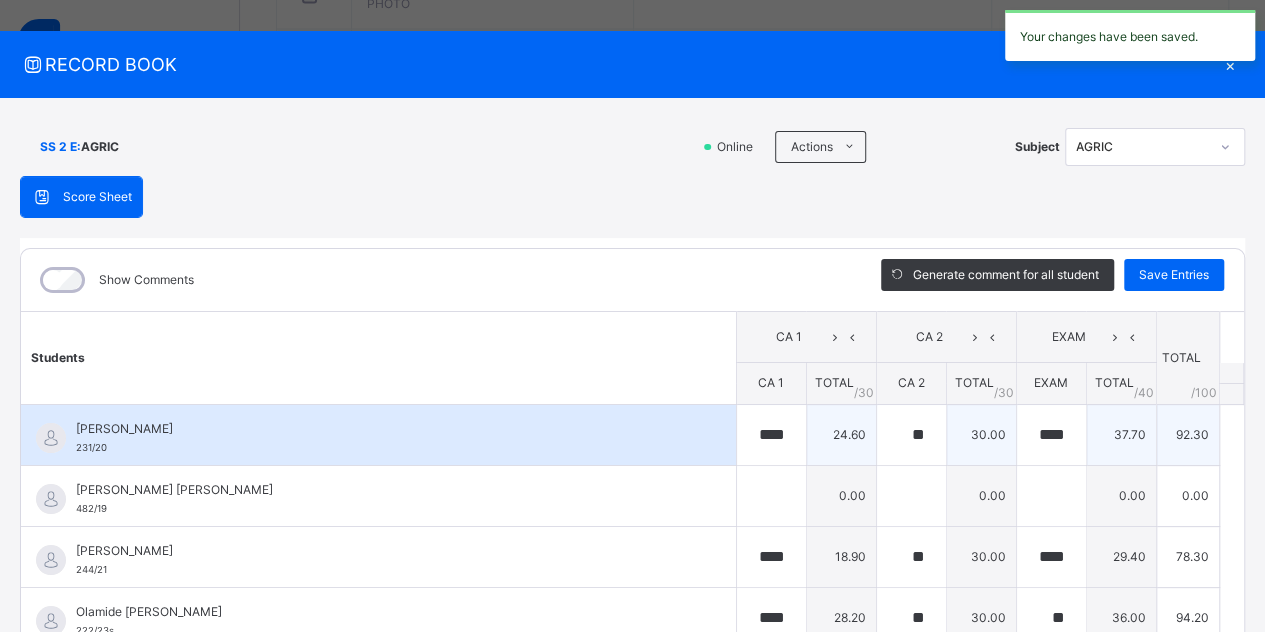 scroll, scrollTop: 77, scrollLeft: 0, axis: vertical 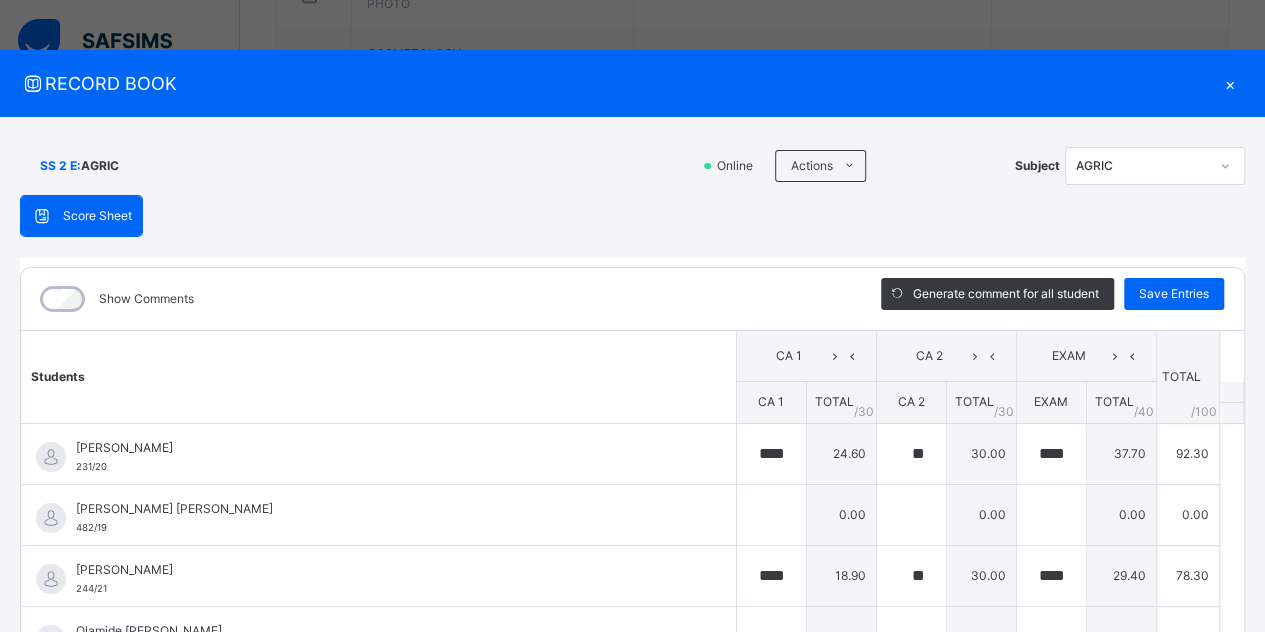 click on "×" at bounding box center [1230, 83] 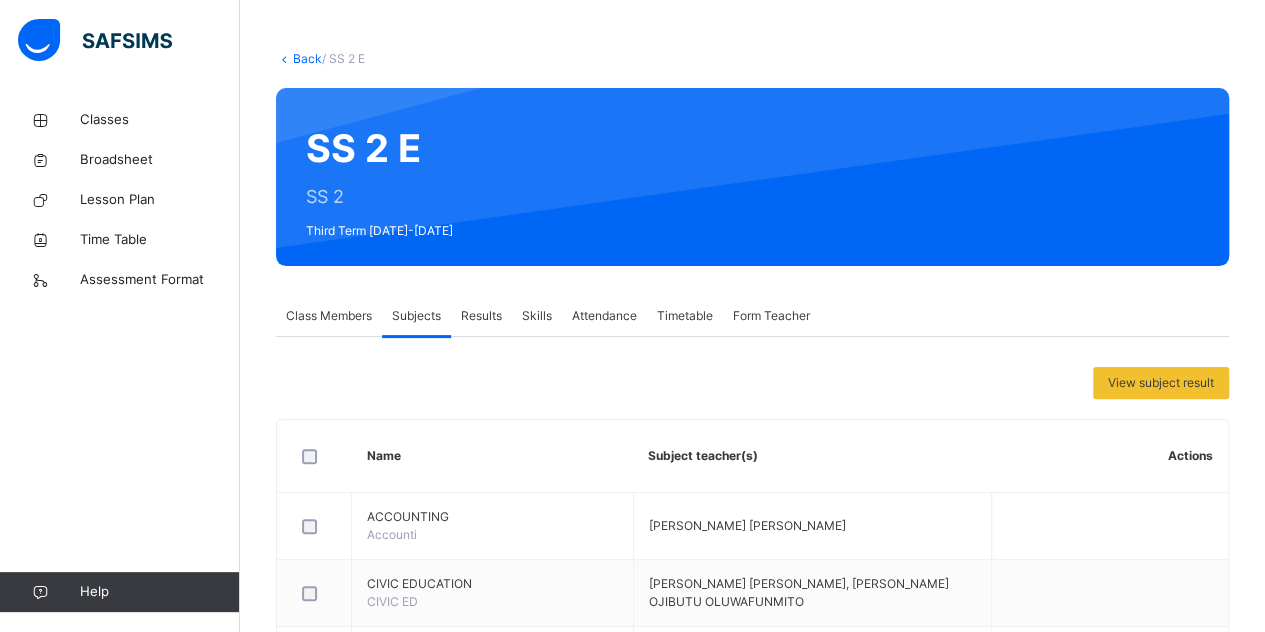scroll, scrollTop: 0, scrollLeft: 0, axis: both 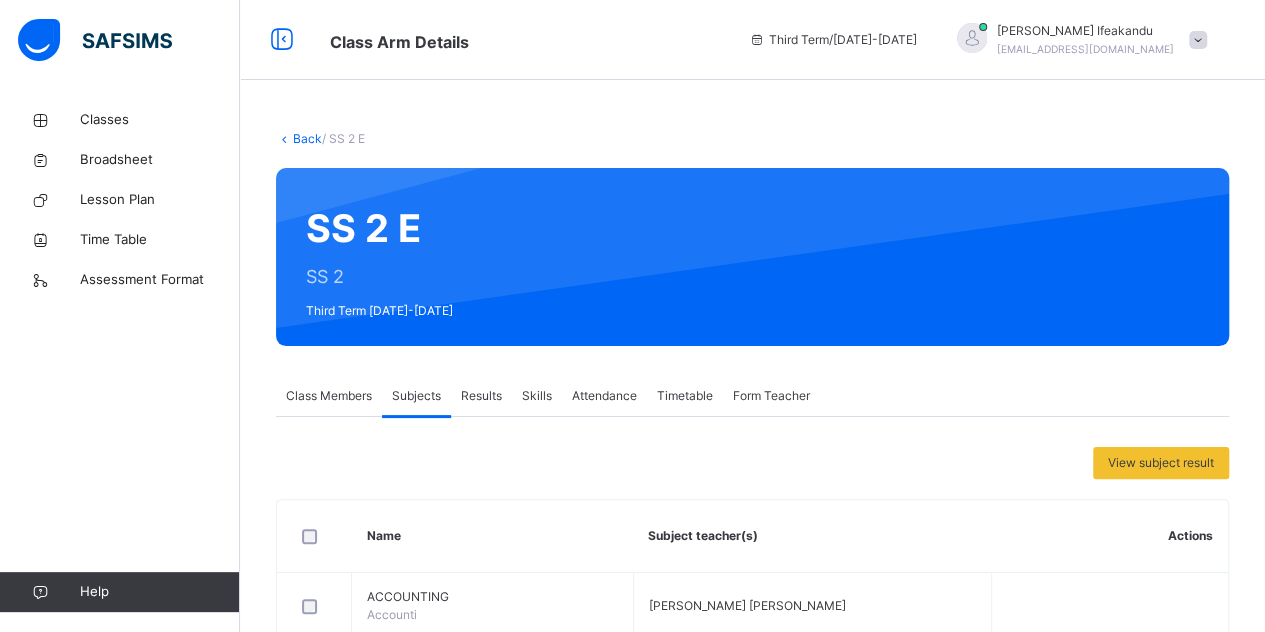 click on "Class Members" at bounding box center [329, 396] 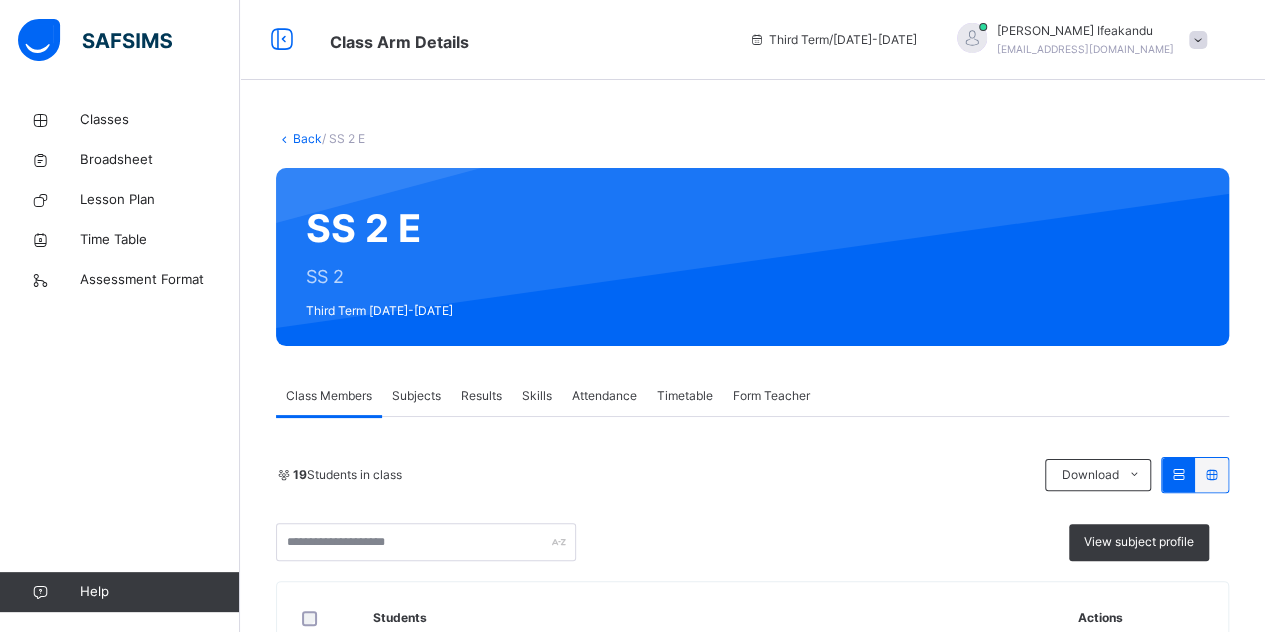 click on "Skills" at bounding box center [537, 396] 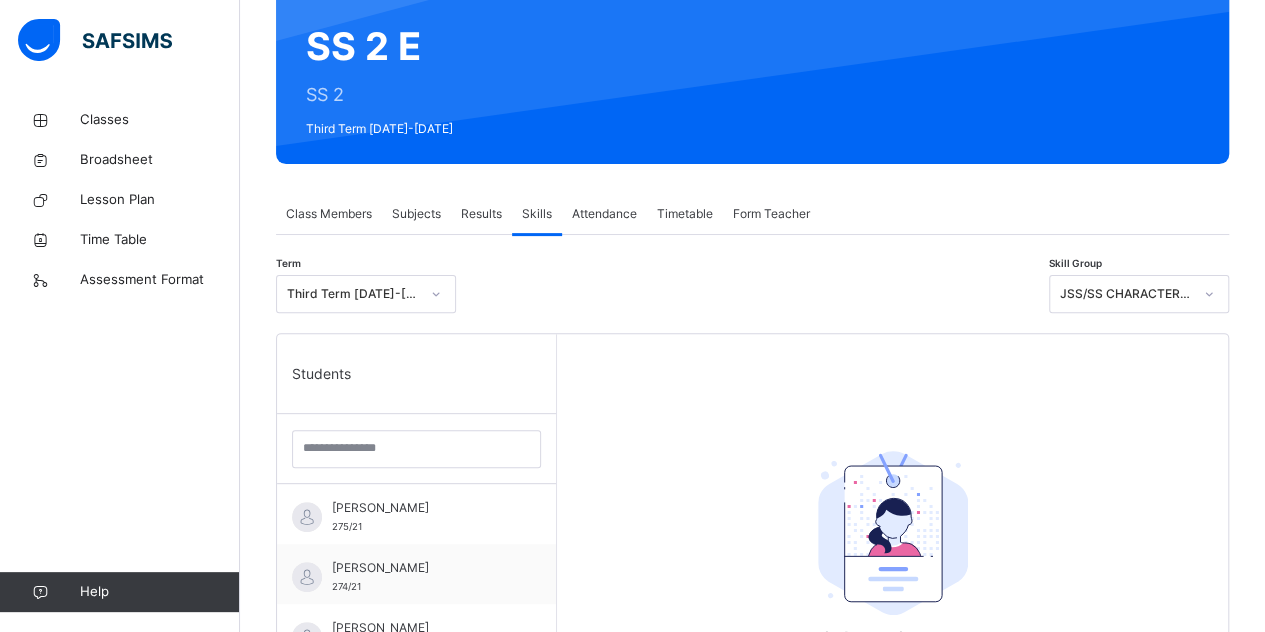 scroll, scrollTop: 246, scrollLeft: 0, axis: vertical 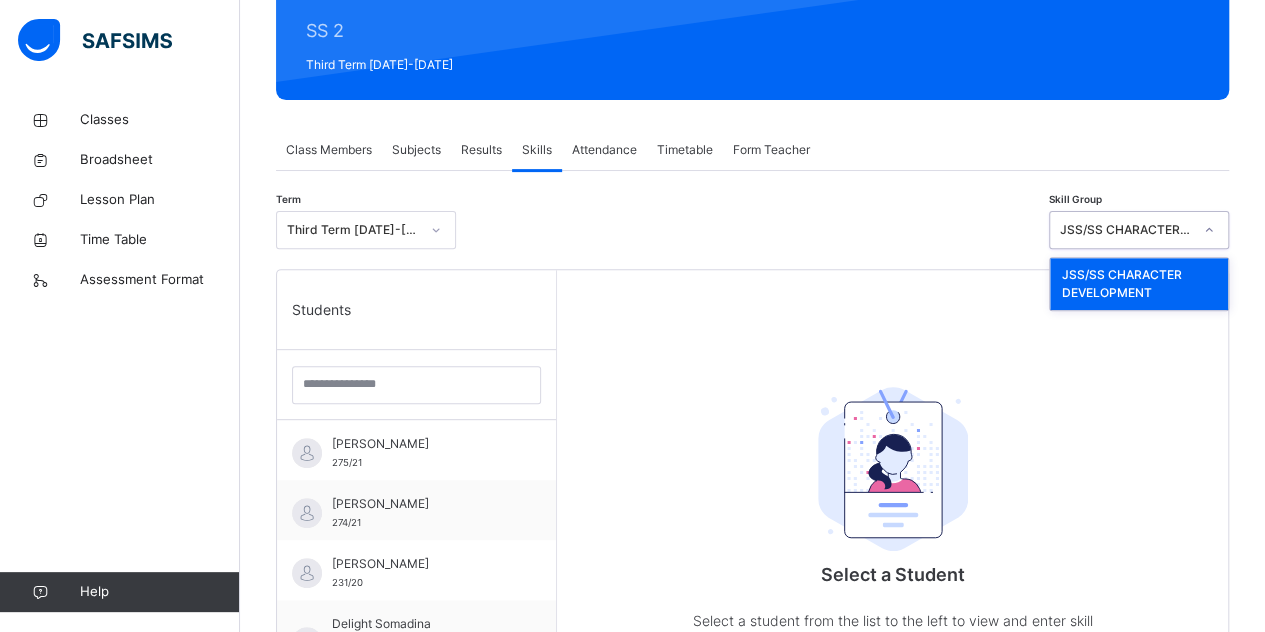 click 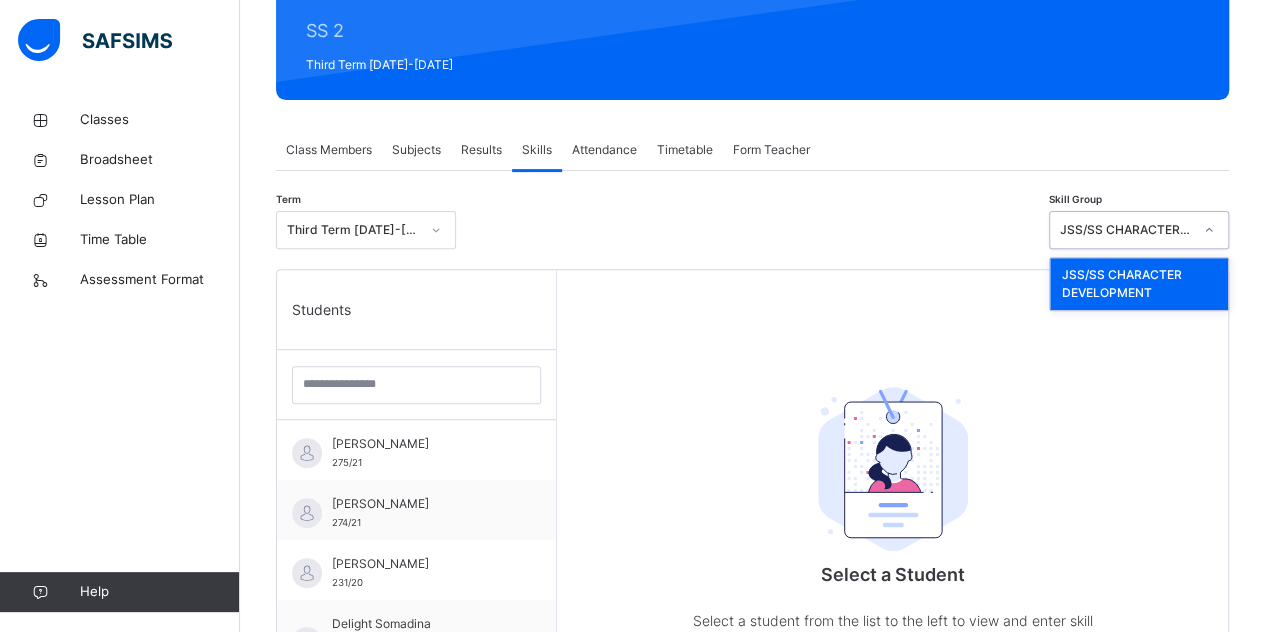 click on "JSS/SS CHARACTER DEVELOPMENT" at bounding box center [1139, 284] 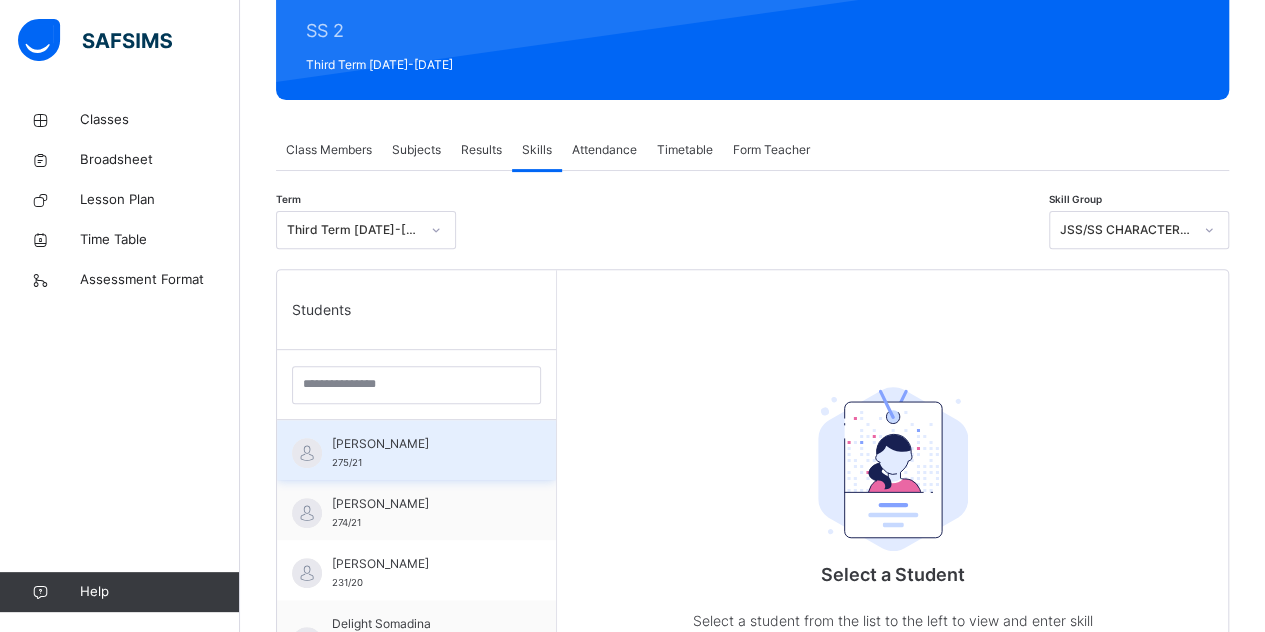 click on "Armani  Banjo 275/21" at bounding box center (421, 453) 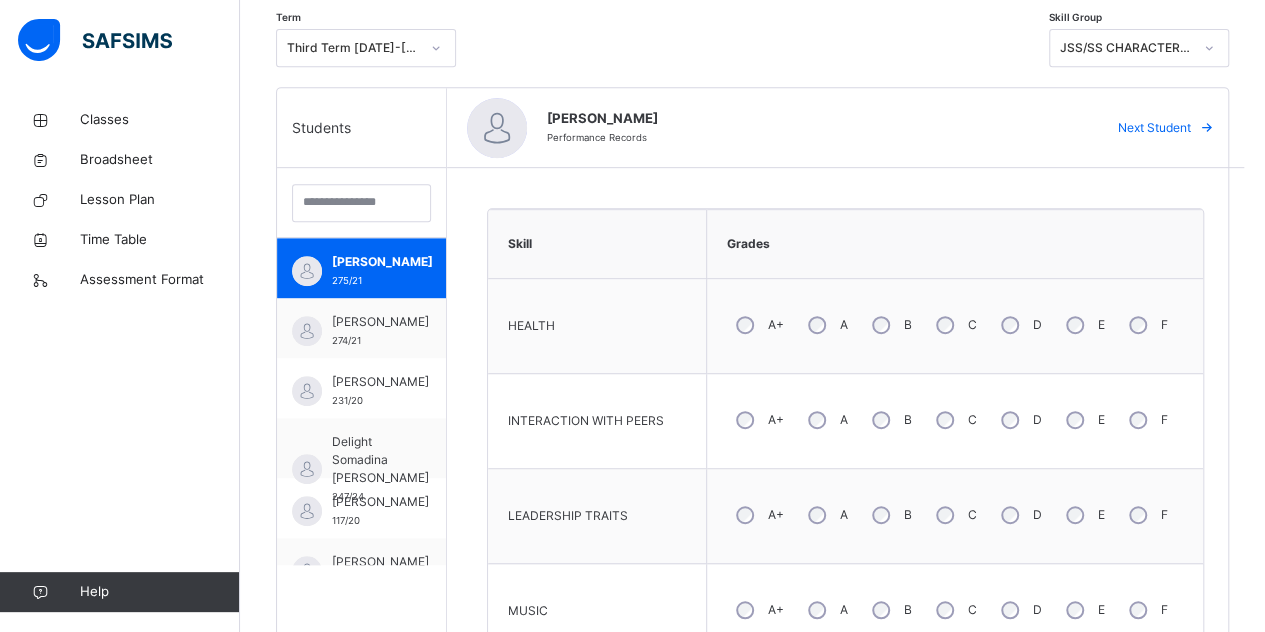 scroll, scrollTop: 427, scrollLeft: 0, axis: vertical 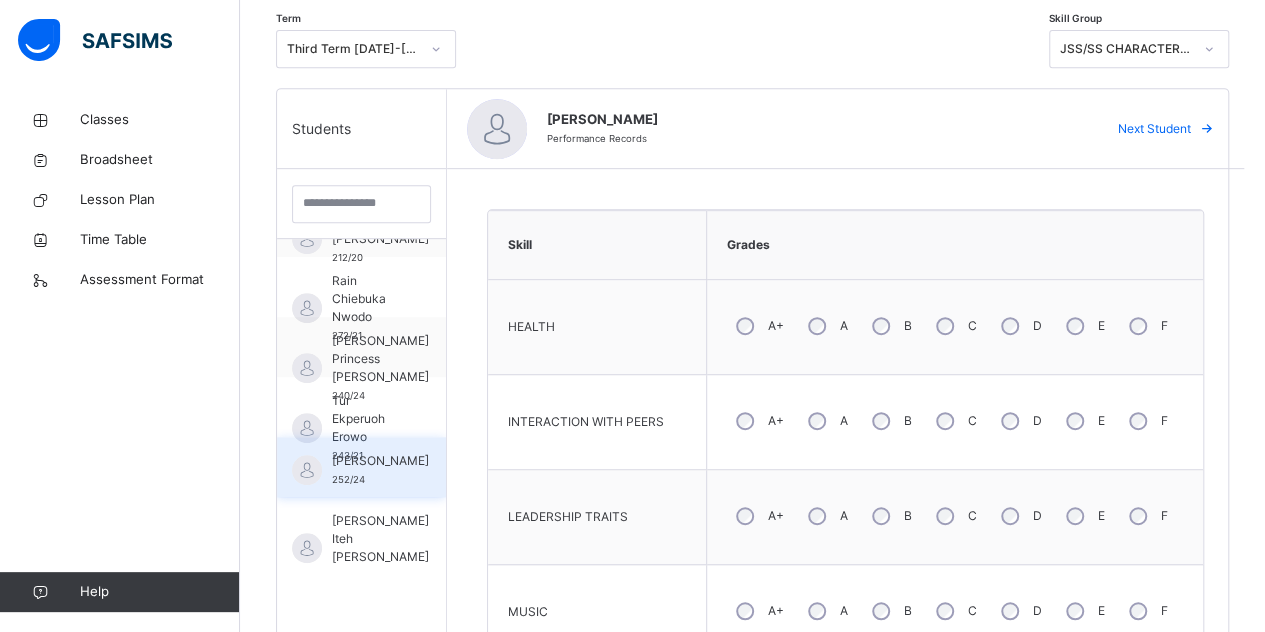click on "[PERSON_NAME]" at bounding box center [380, 461] 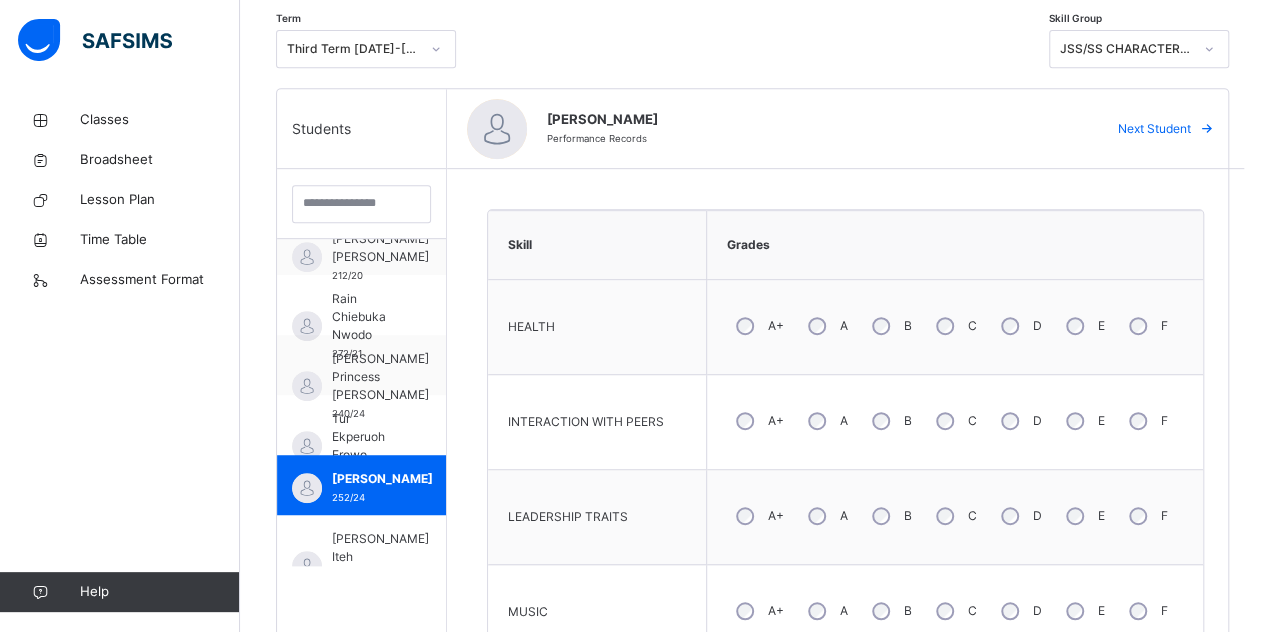 scroll, scrollTop: 822, scrollLeft: 0, axis: vertical 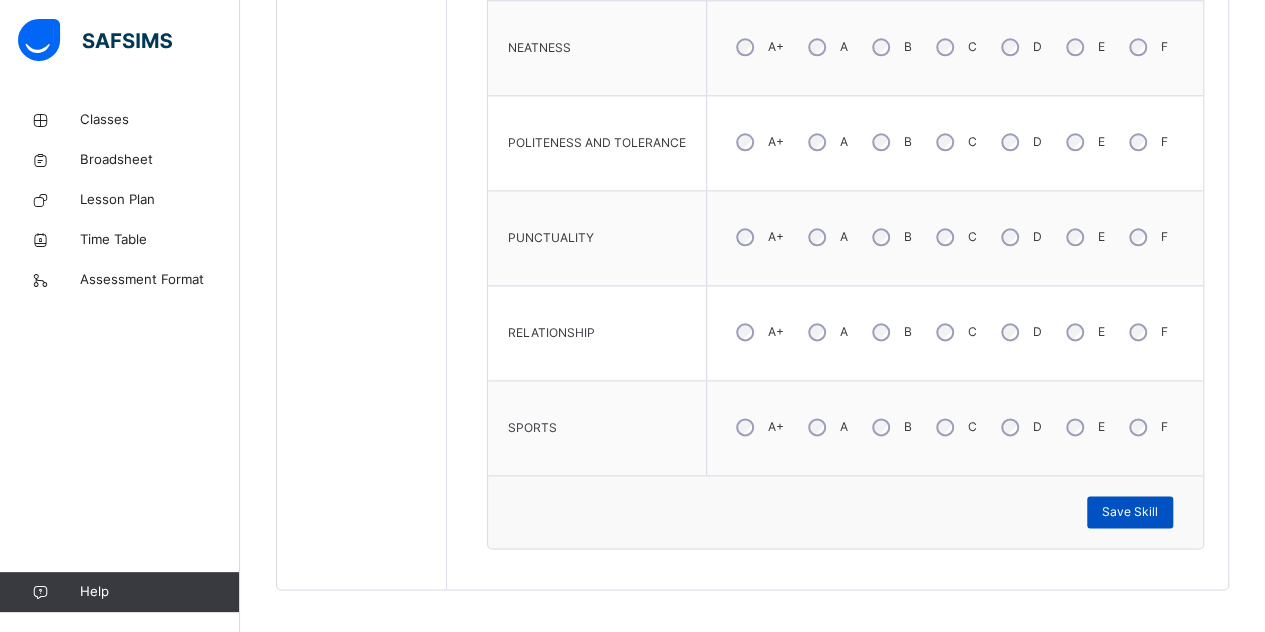 click on "Save Skill" at bounding box center (1130, 512) 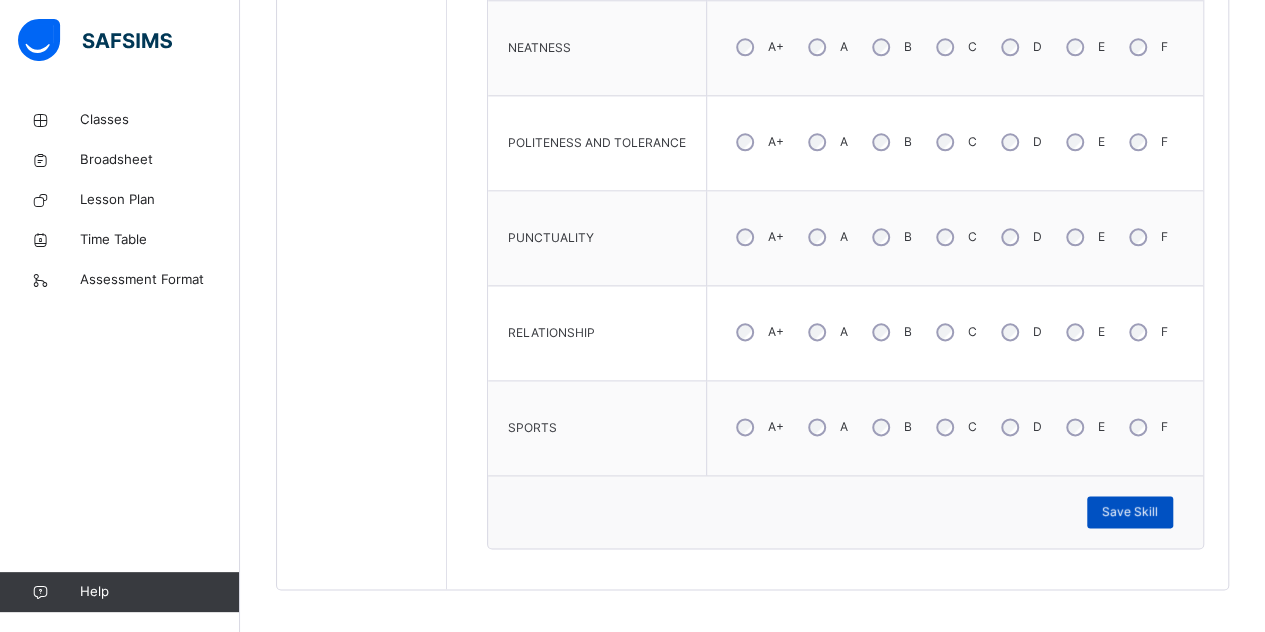 click on "Save Skill" at bounding box center [1130, 512] 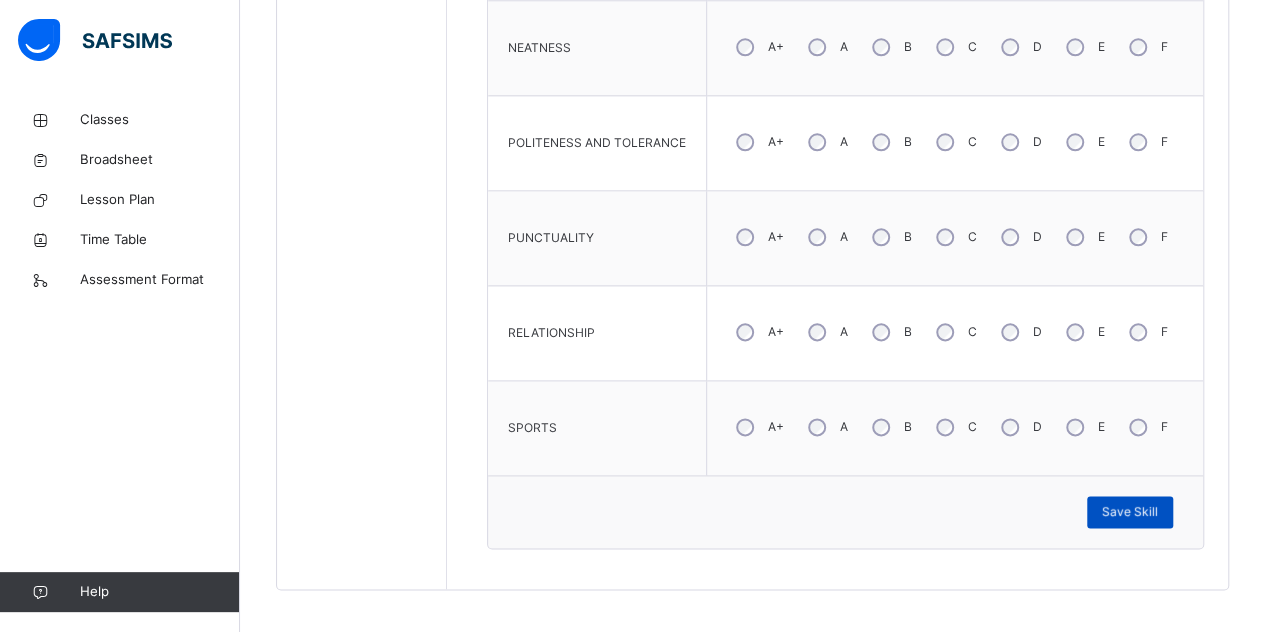 click on "Save Skill" at bounding box center (1130, 512) 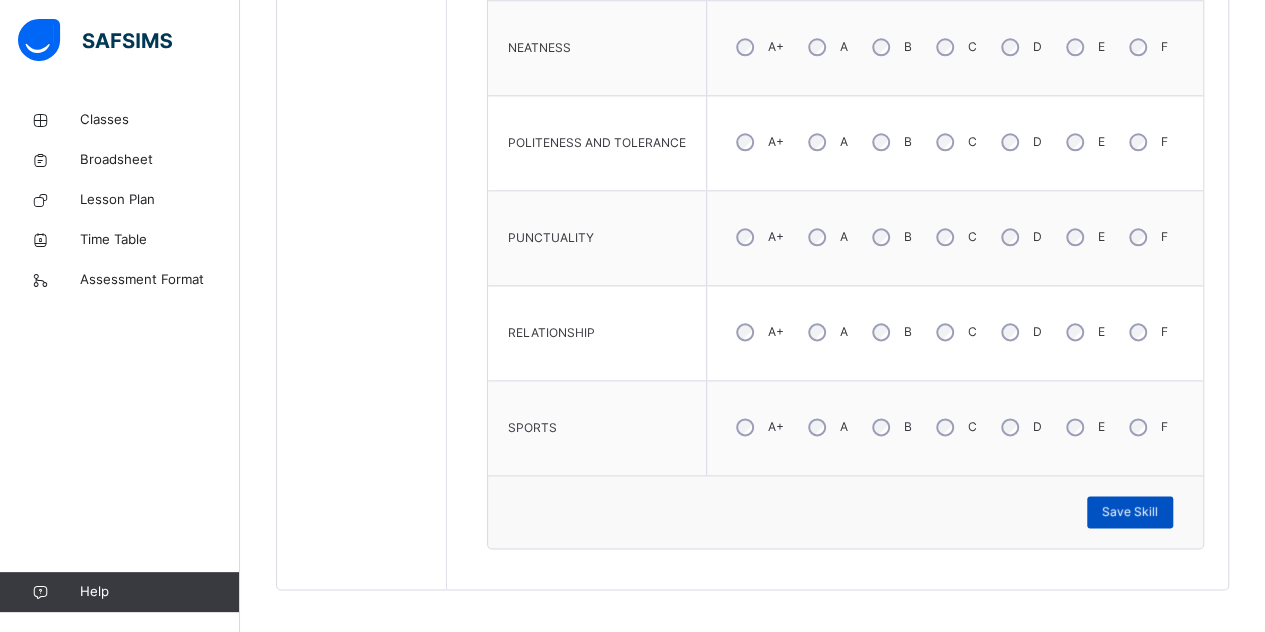 click on "Save Skill" at bounding box center (1130, 512) 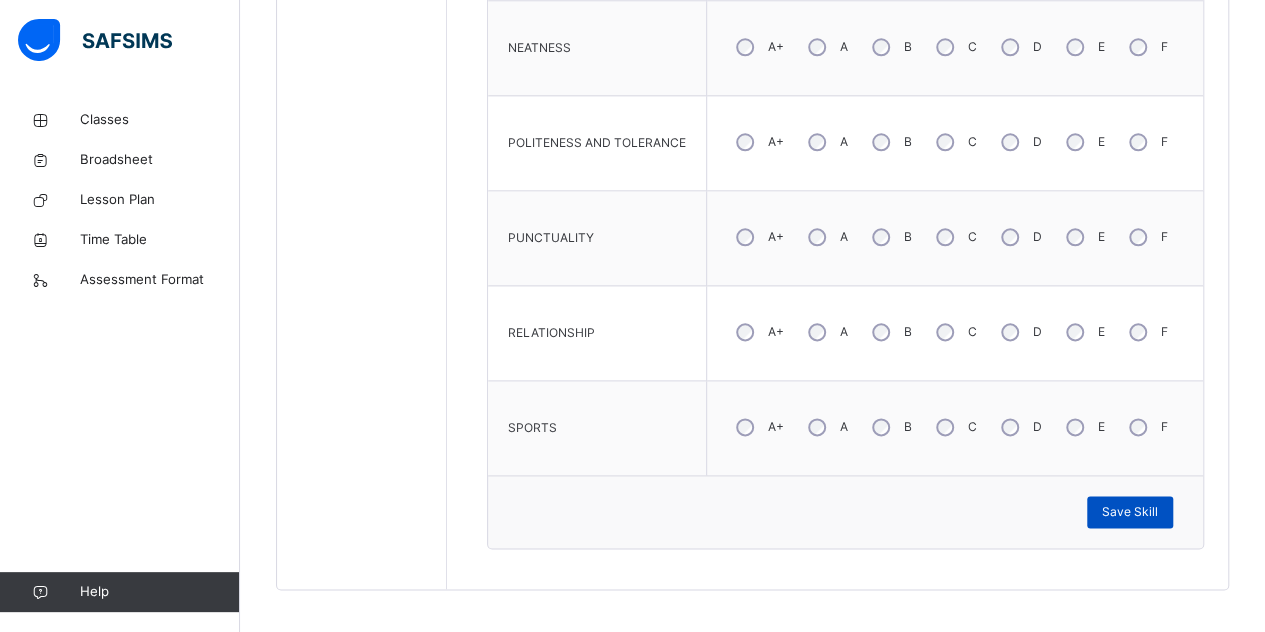 click on "Save Skill" at bounding box center [1130, 512] 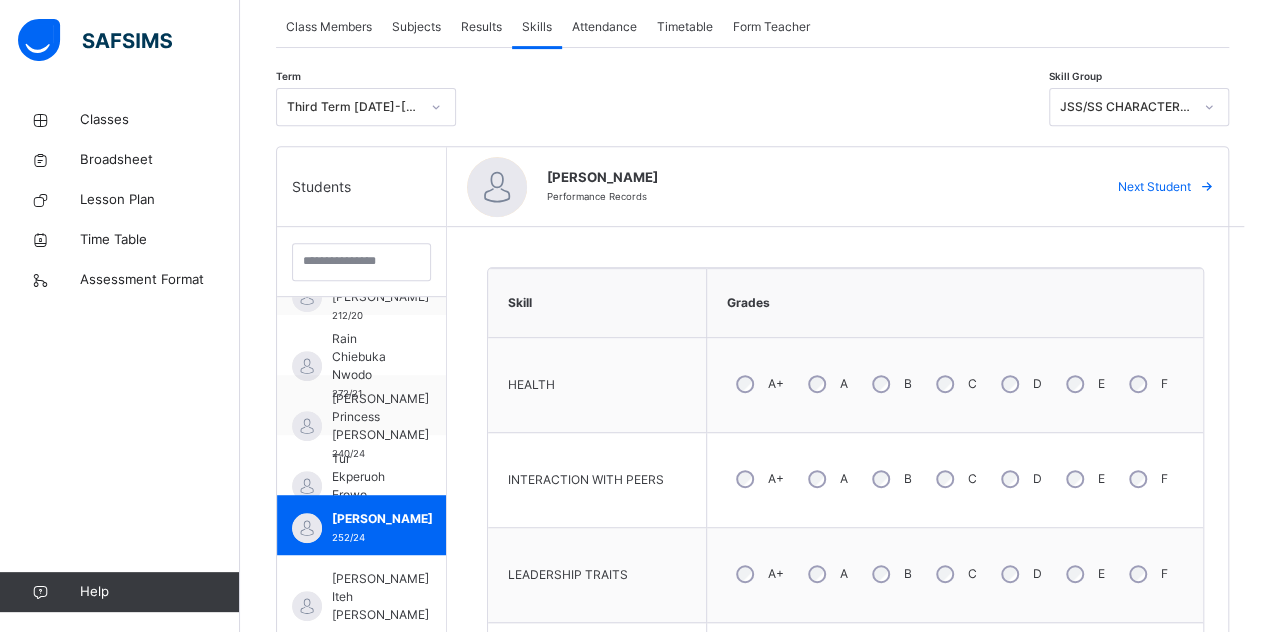 scroll, scrollTop: 371, scrollLeft: 0, axis: vertical 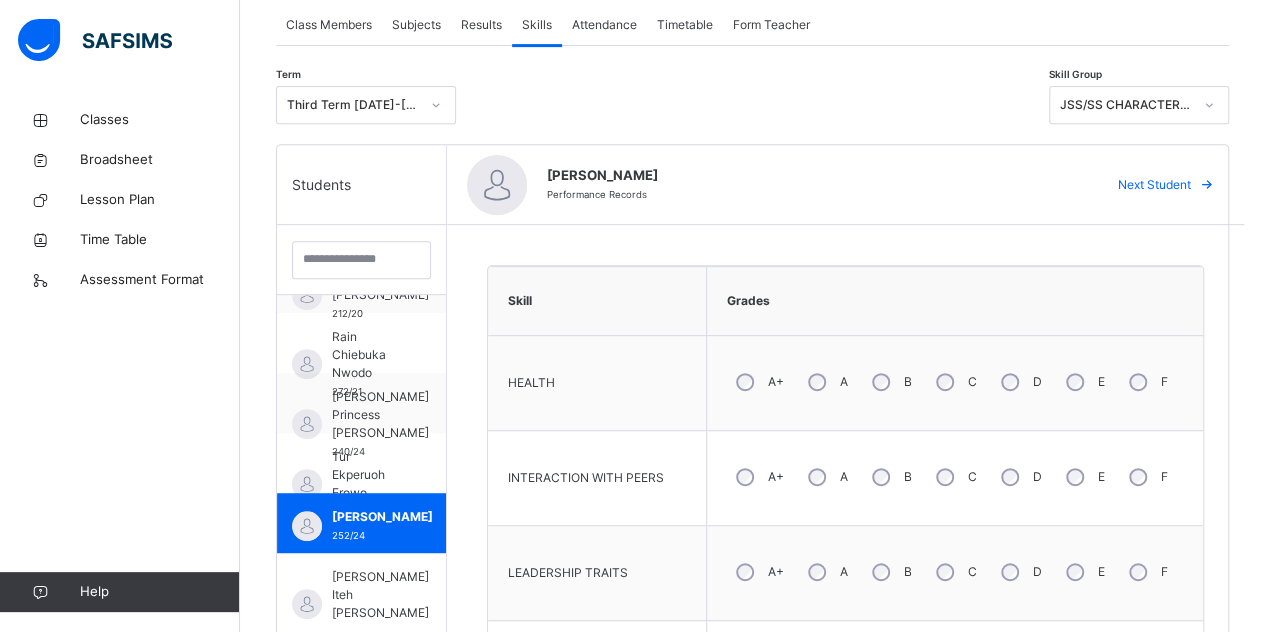 click on "[PERSON_NAME]" at bounding box center [814, 176] 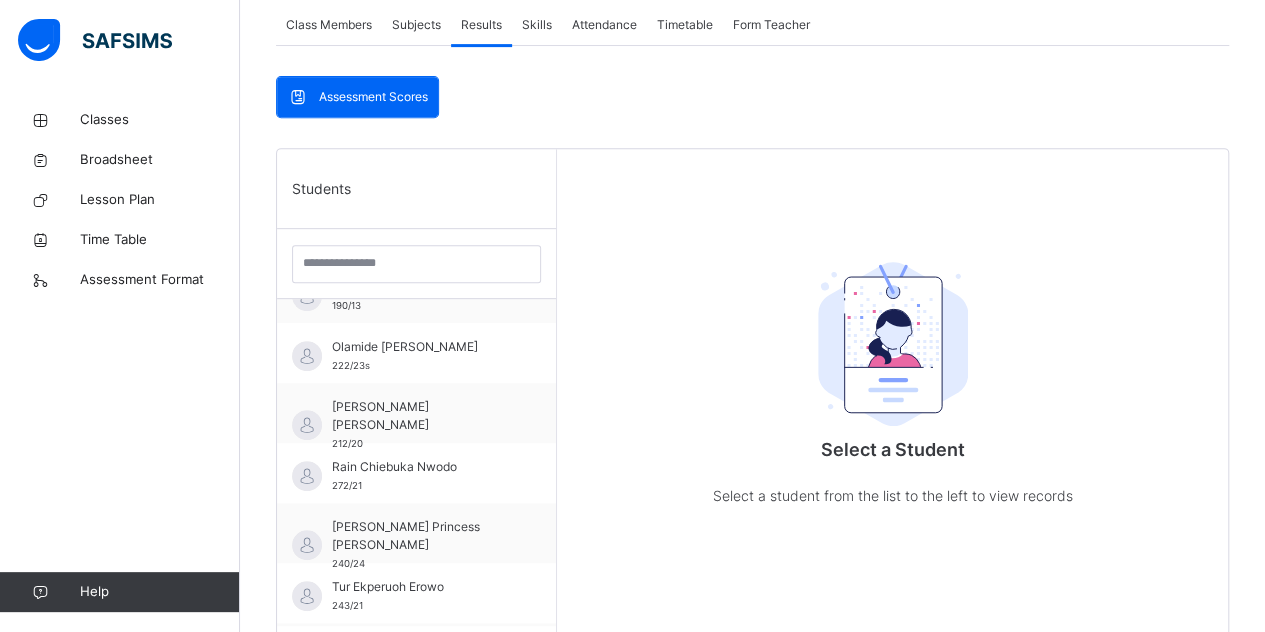 scroll, scrollTop: 813, scrollLeft: 0, axis: vertical 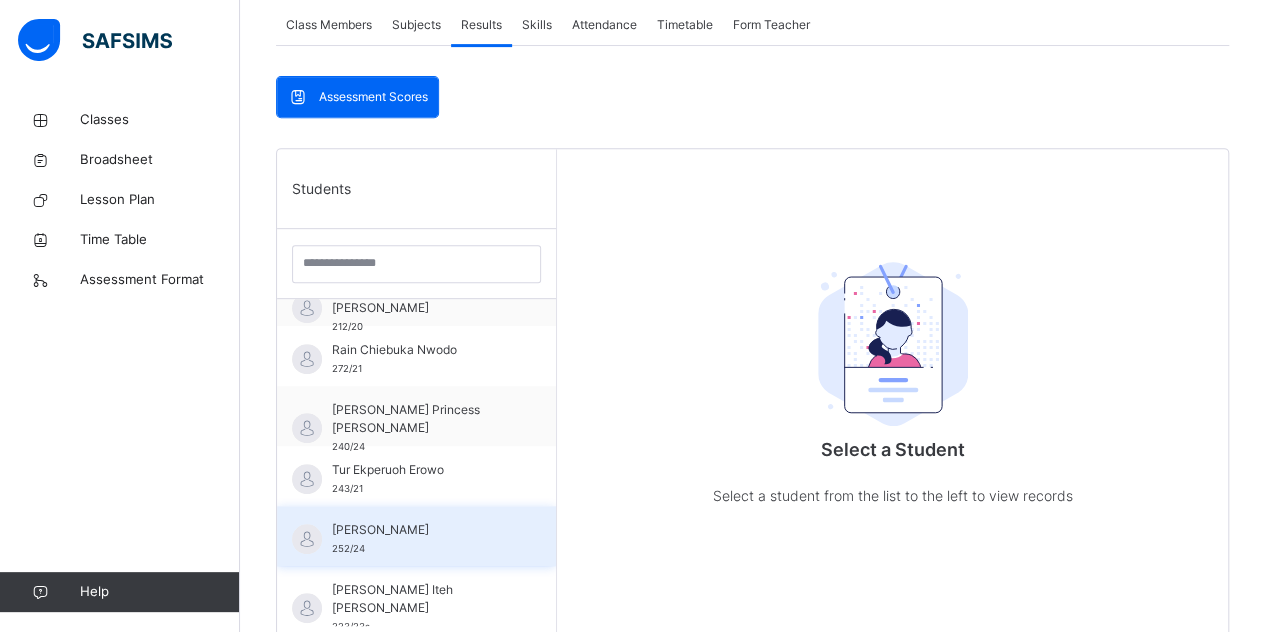 click on "[PERSON_NAME]" at bounding box center (421, 530) 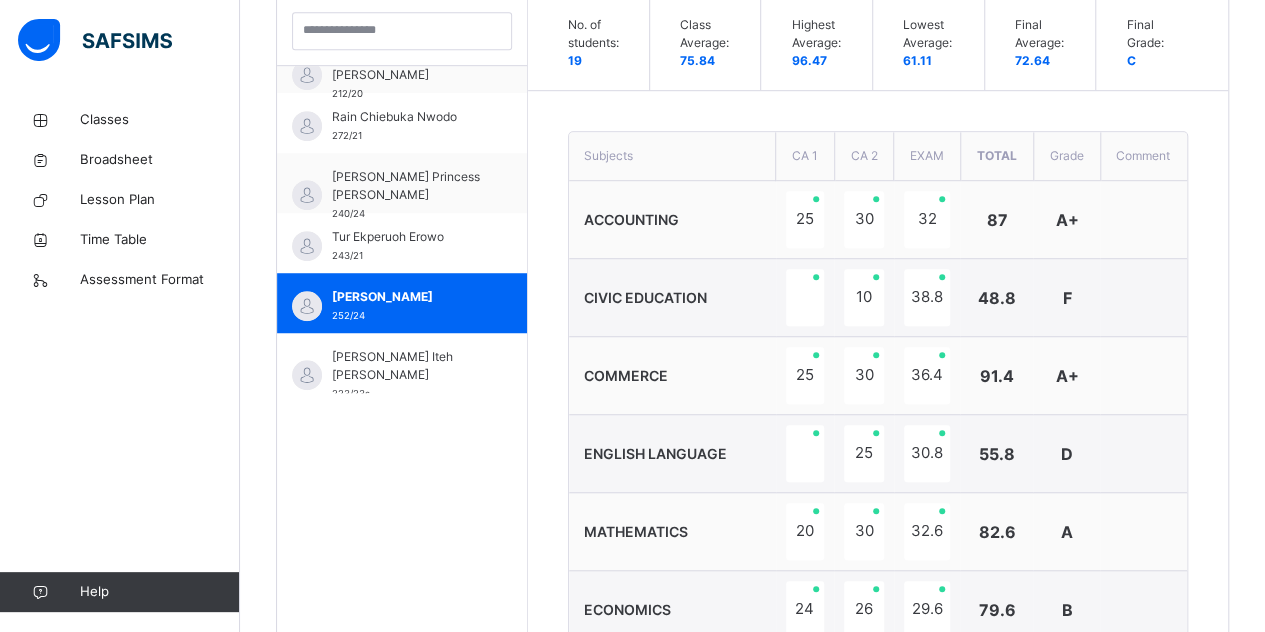 scroll, scrollTop: 585, scrollLeft: 0, axis: vertical 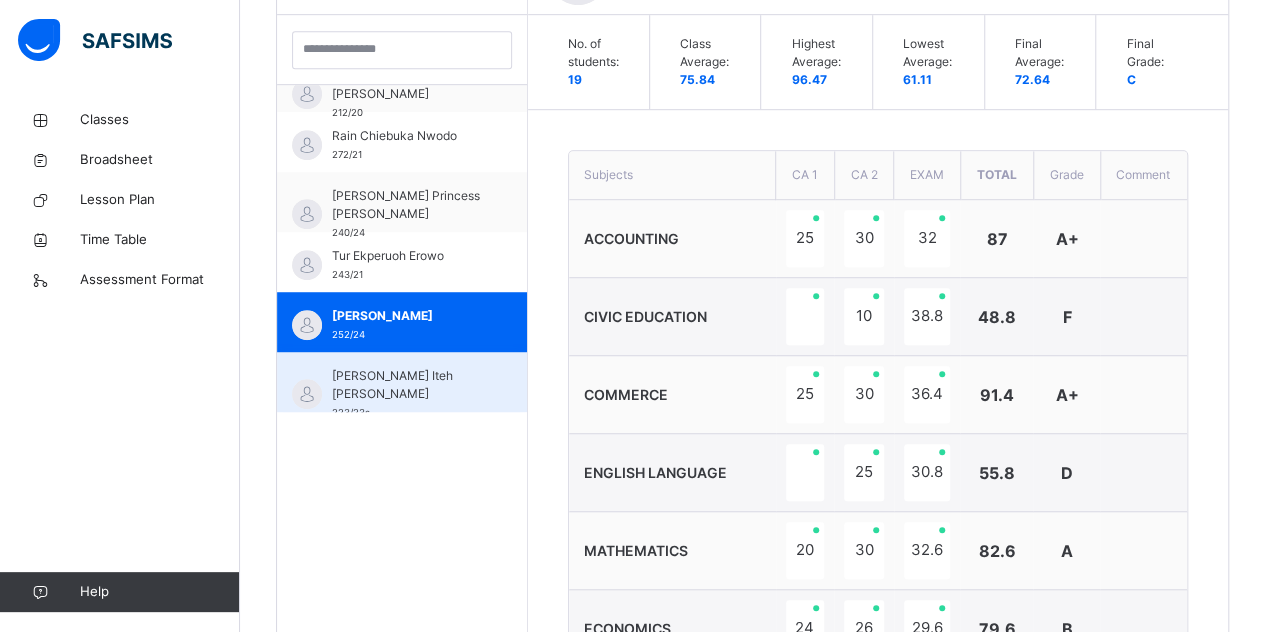 click on "[PERSON_NAME]  Iteh [PERSON_NAME]" at bounding box center [407, 385] 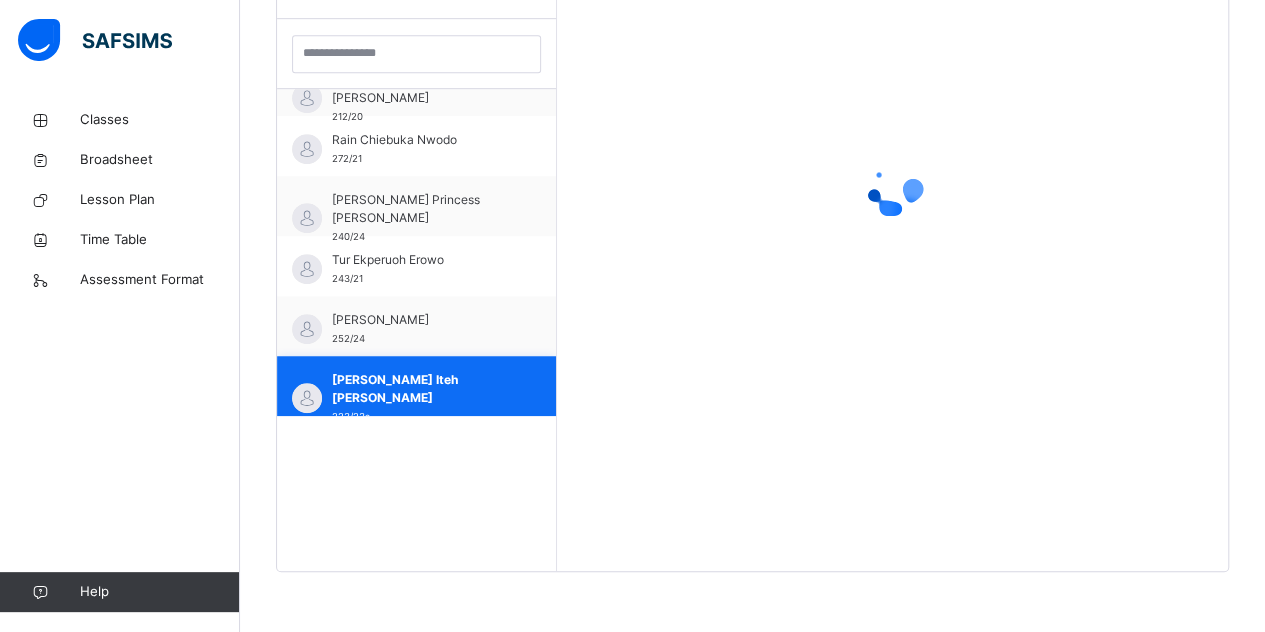 scroll, scrollTop: 579, scrollLeft: 0, axis: vertical 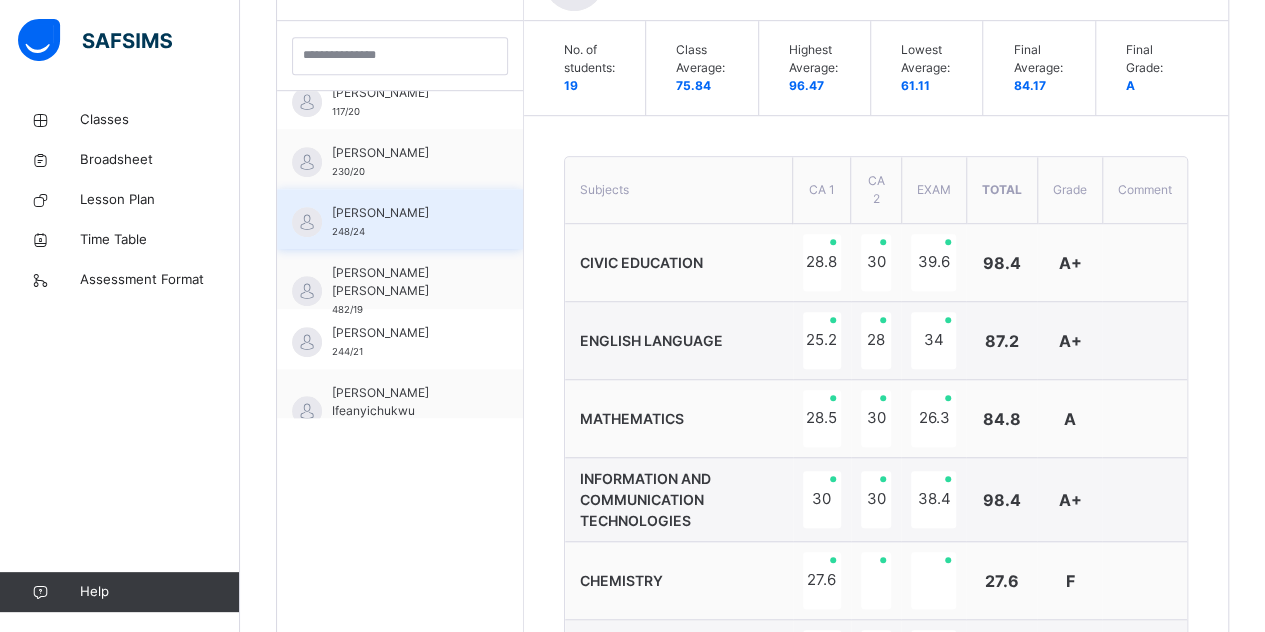 click on "[PERSON_NAME]" at bounding box center [405, 213] 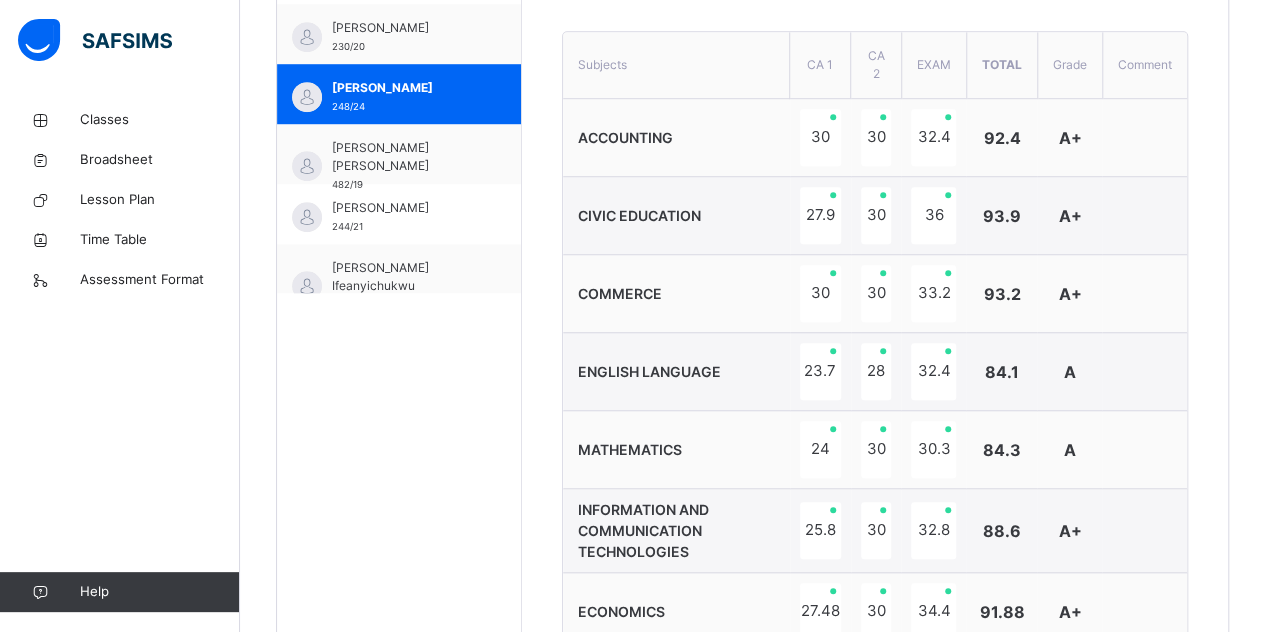 scroll, scrollTop: 705, scrollLeft: 0, axis: vertical 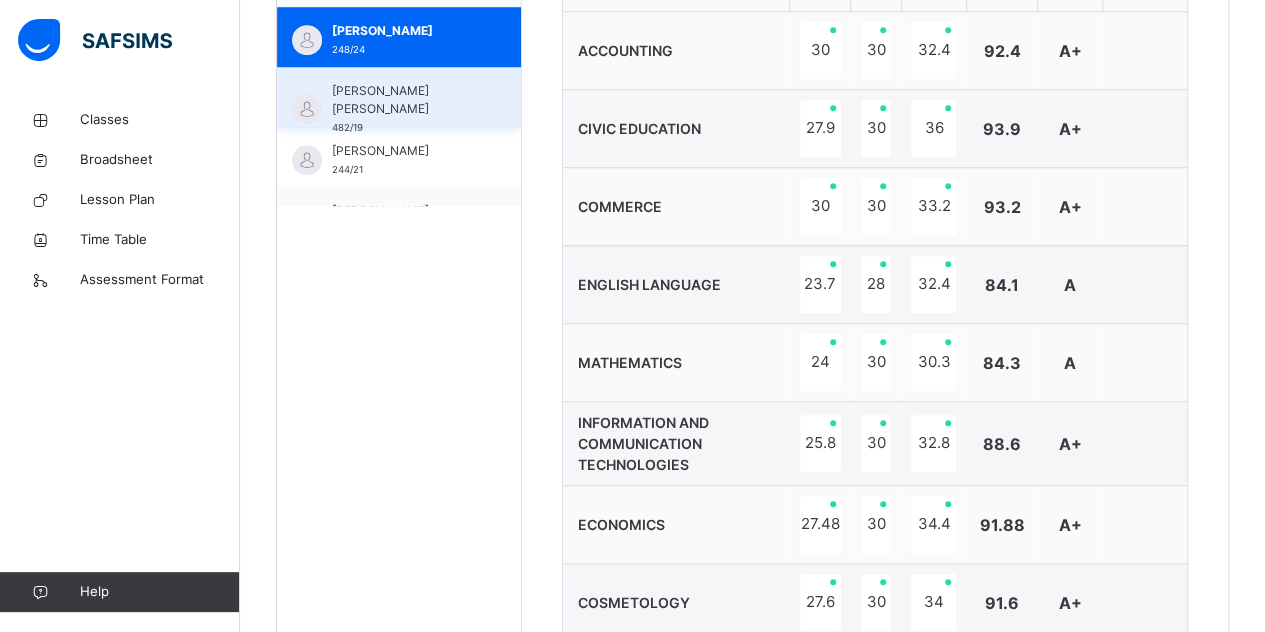 click on "[PERSON_NAME] [PERSON_NAME]" at bounding box center [404, 100] 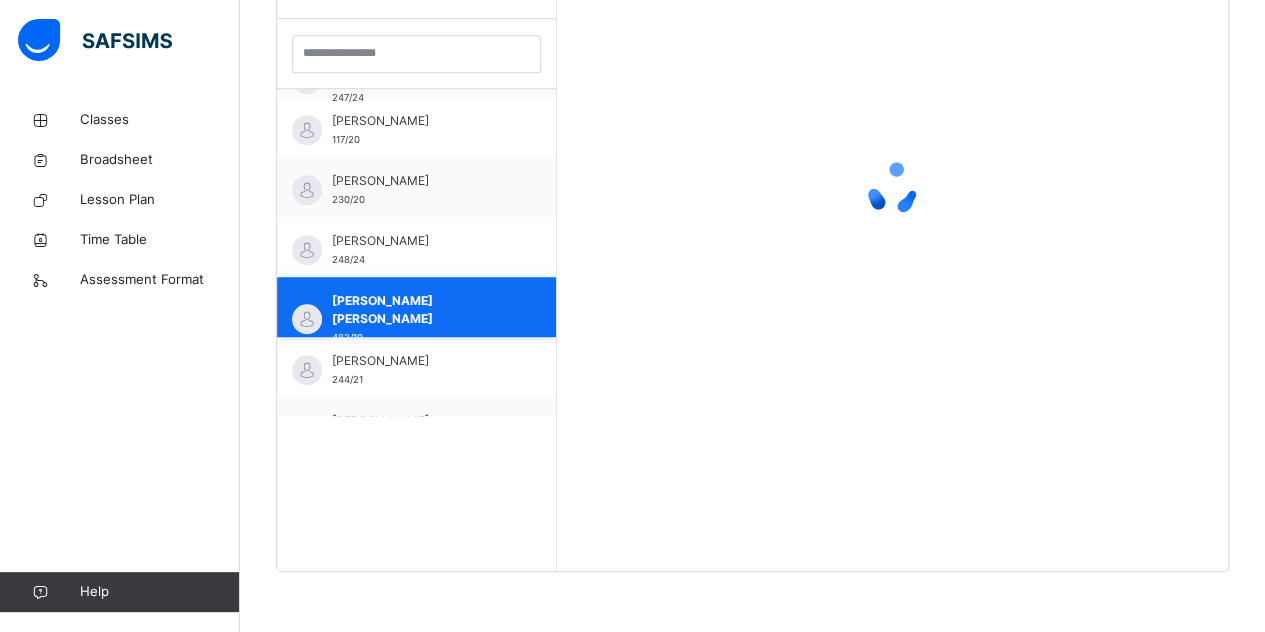 scroll, scrollTop: 579, scrollLeft: 0, axis: vertical 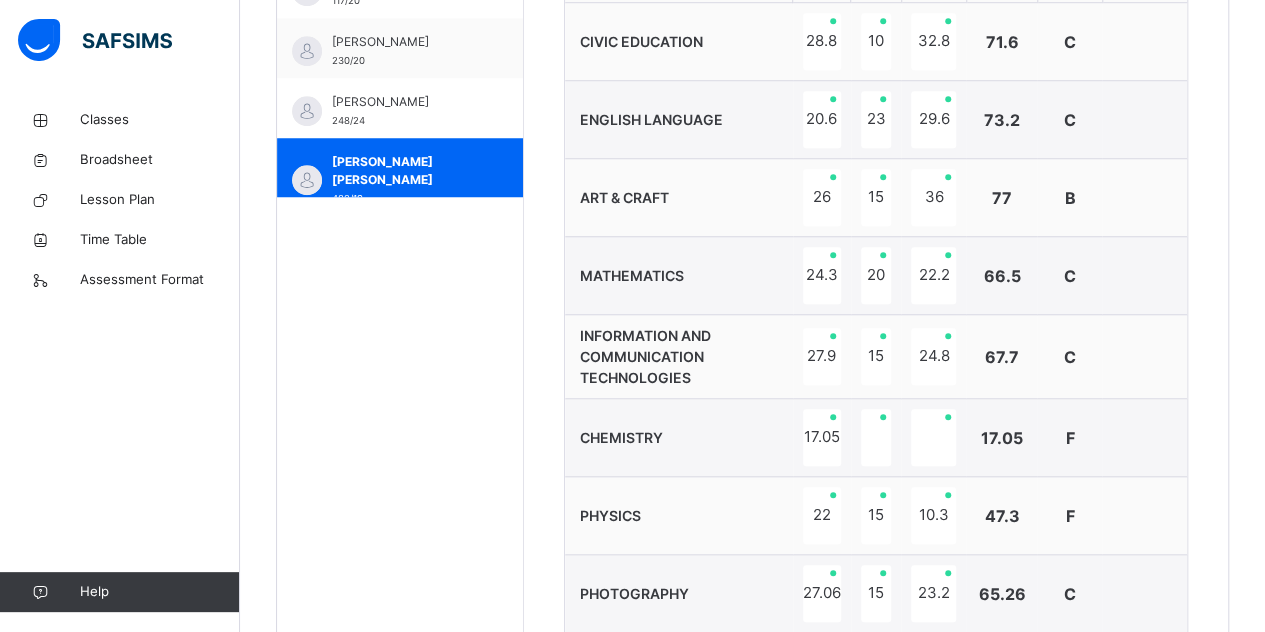click on "C" at bounding box center [1069, 120] 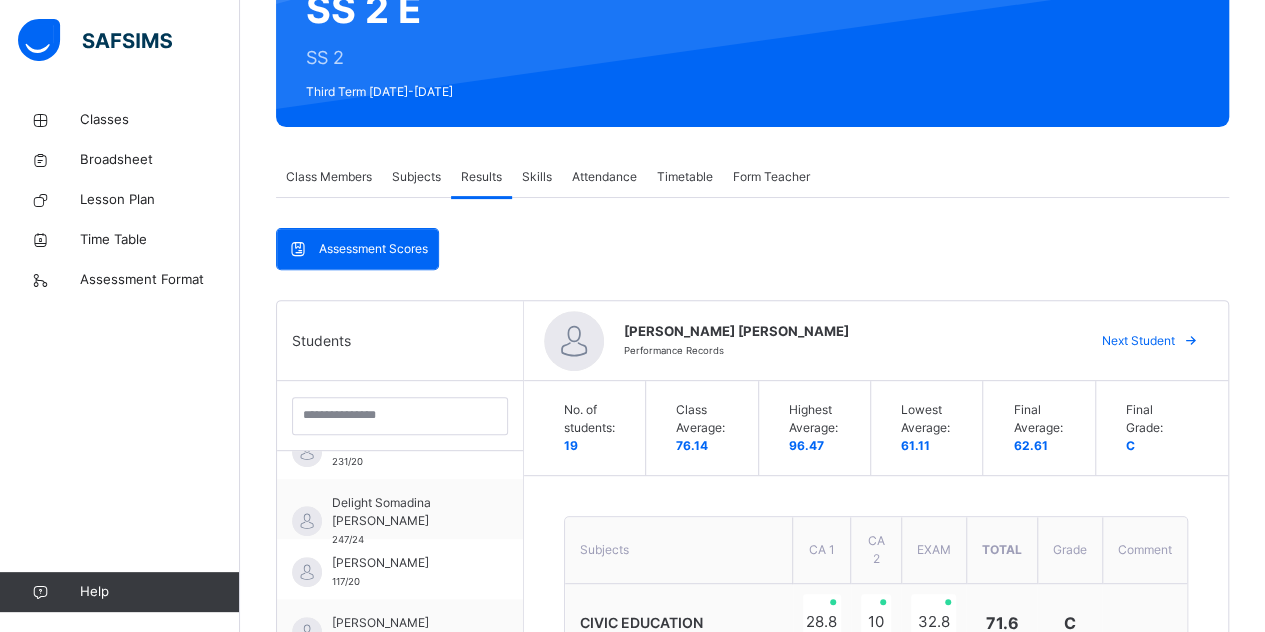 scroll, scrollTop: 213, scrollLeft: 0, axis: vertical 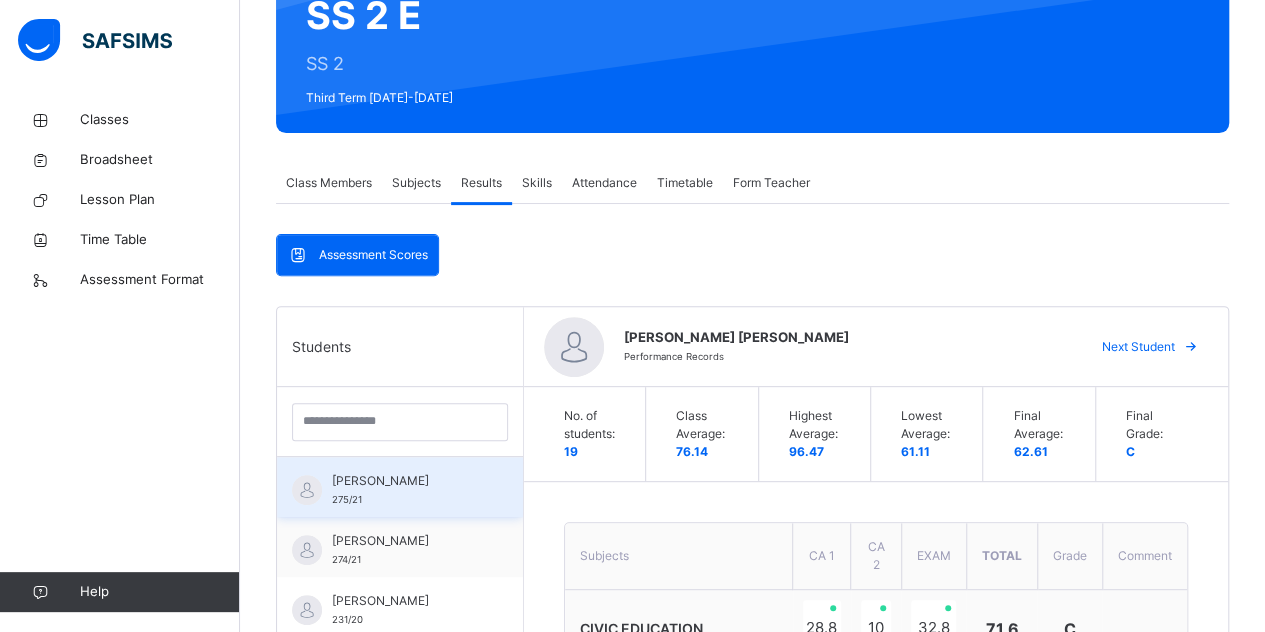 click on "[PERSON_NAME]" at bounding box center (405, 481) 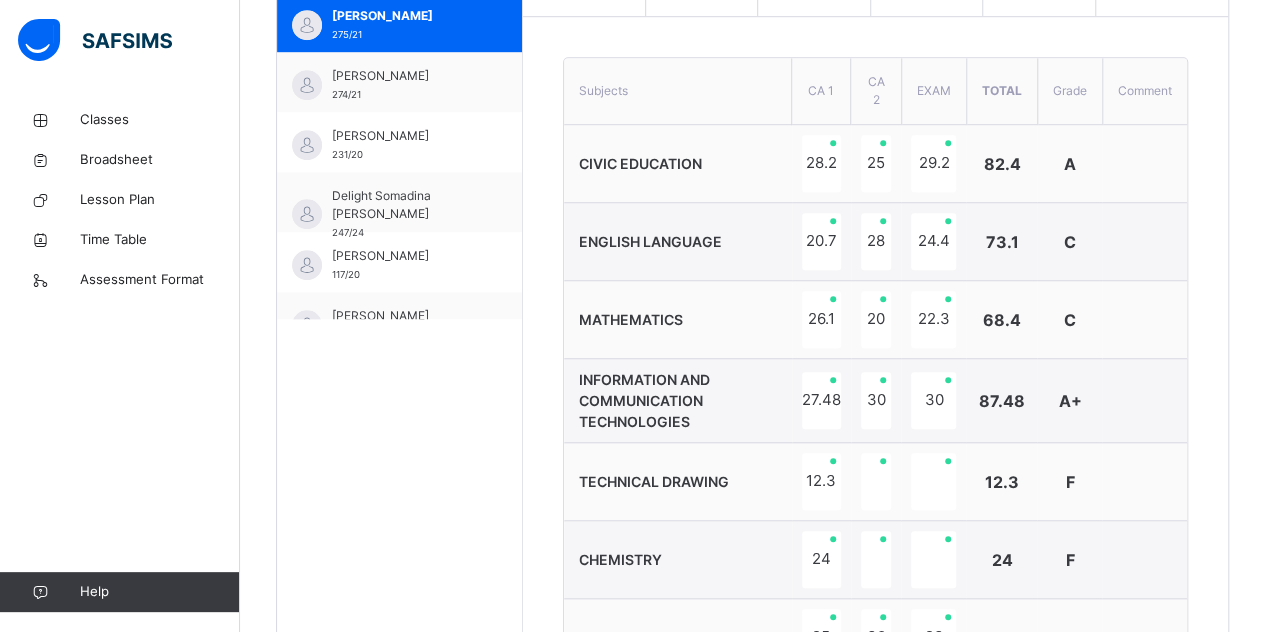 scroll, scrollTop: 672, scrollLeft: 0, axis: vertical 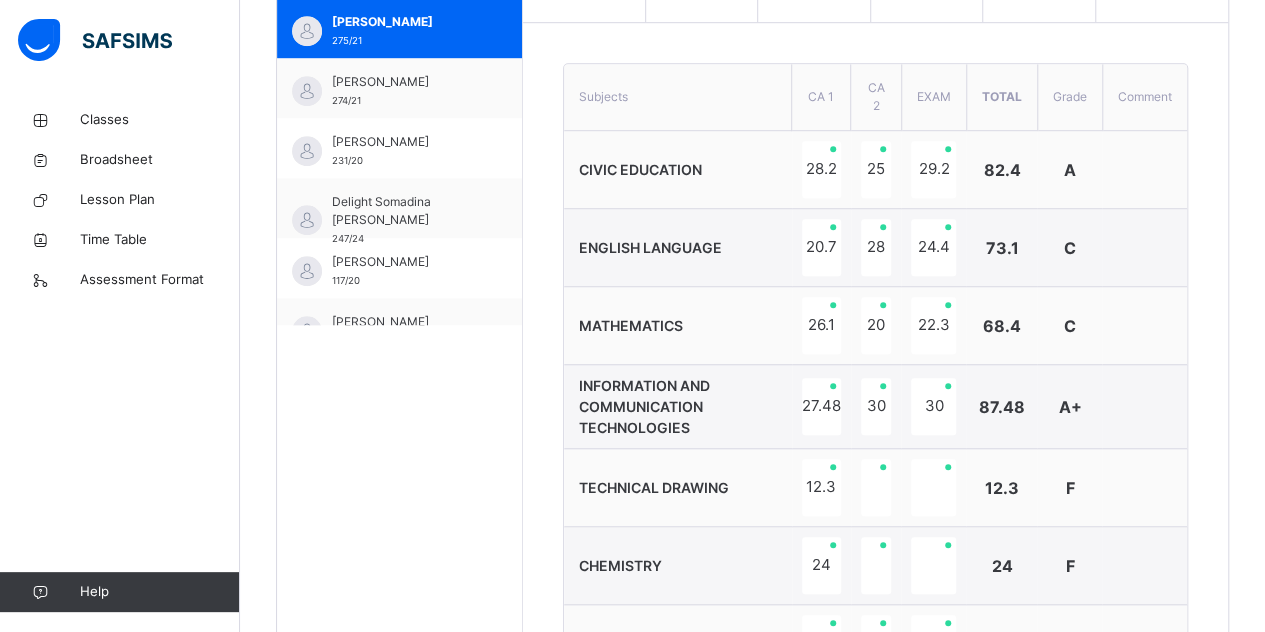 click on "**********" at bounding box center [875, 605] 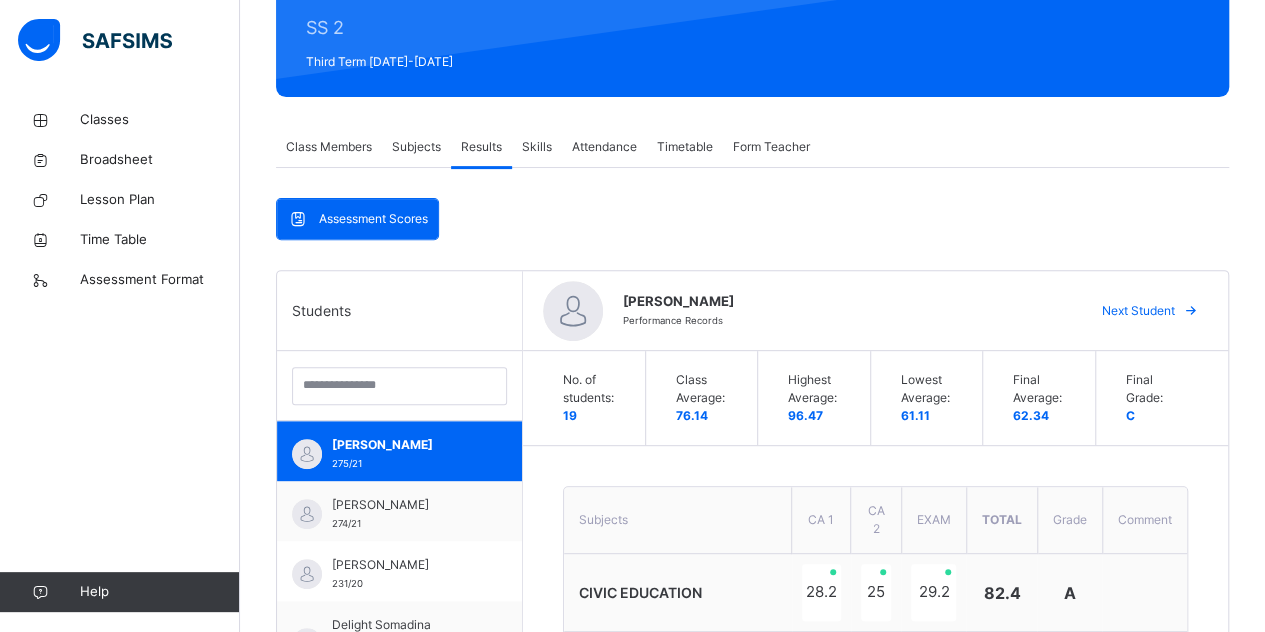 scroll, scrollTop: 248, scrollLeft: 0, axis: vertical 